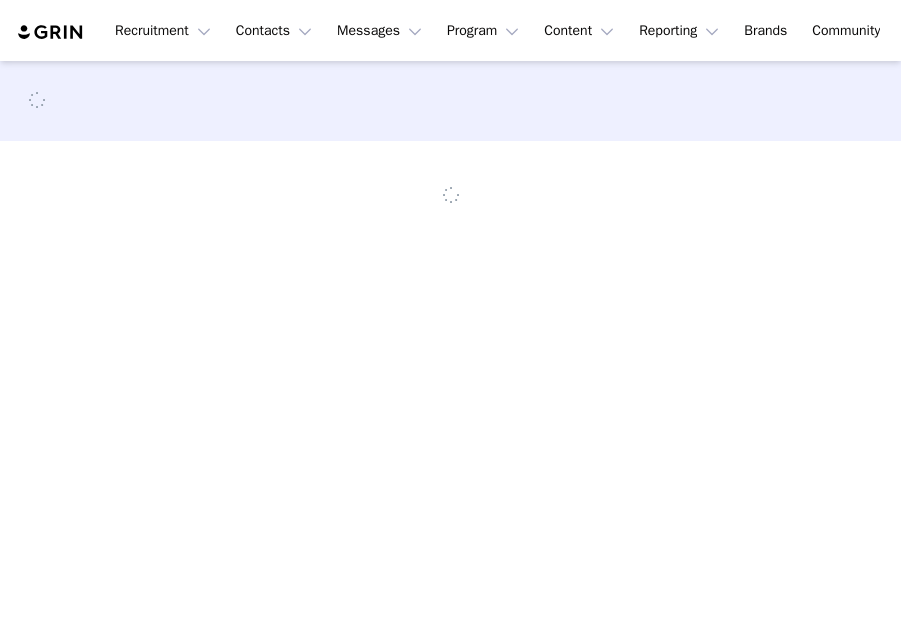 scroll, scrollTop: 0, scrollLeft: 0, axis: both 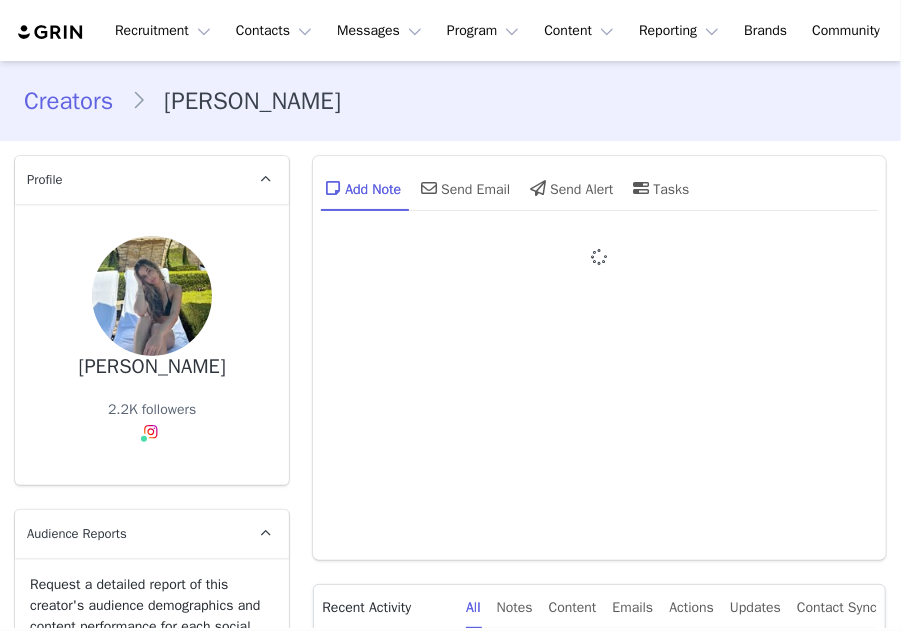 type on "+1 ([GEOGRAPHIC_DATA])" 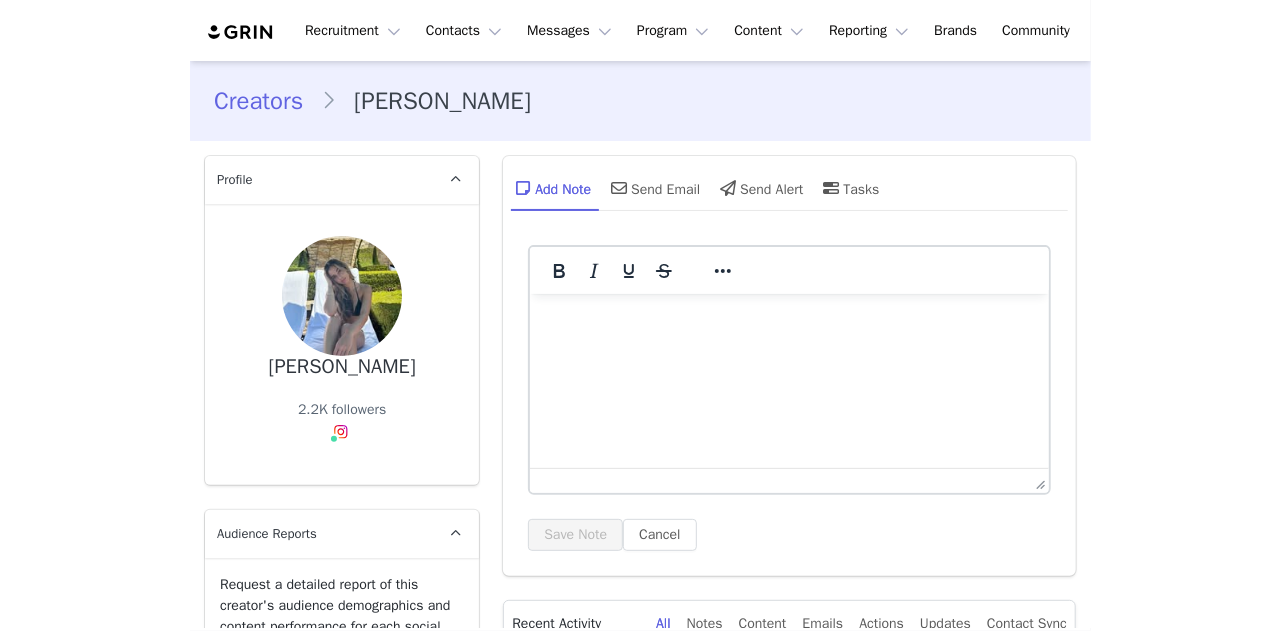 scroll, scrollTop: 0, scrollLeft: 0, axis: both 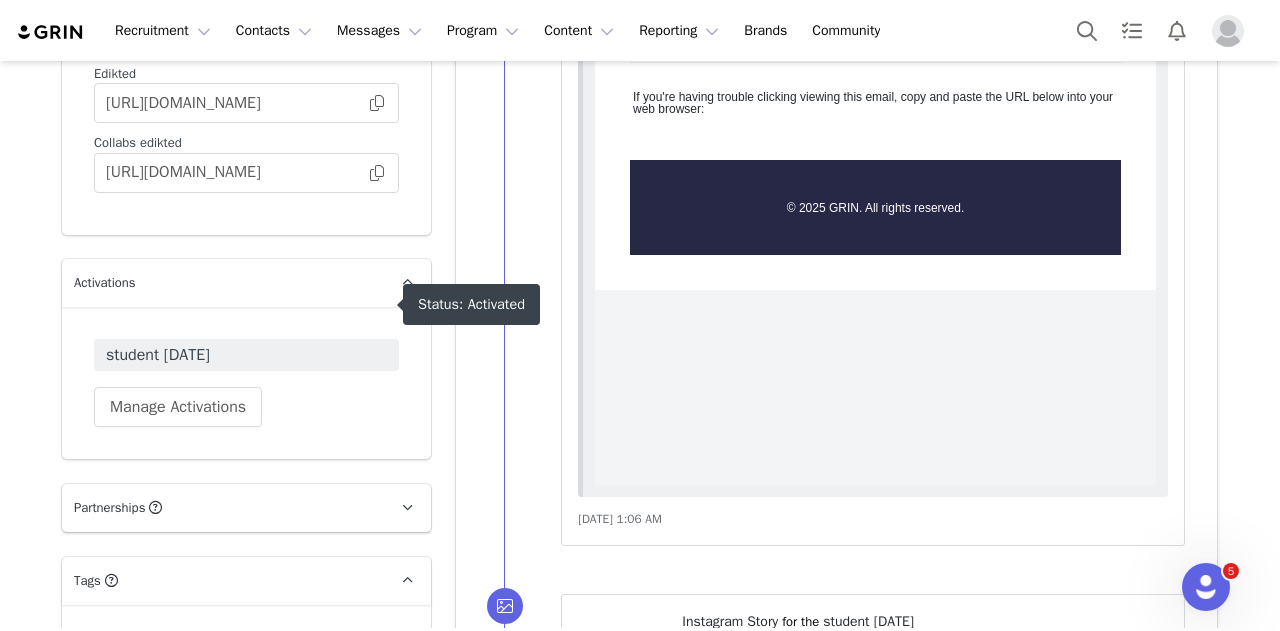 click on "student june 2025" at bounding box center (246, 355) 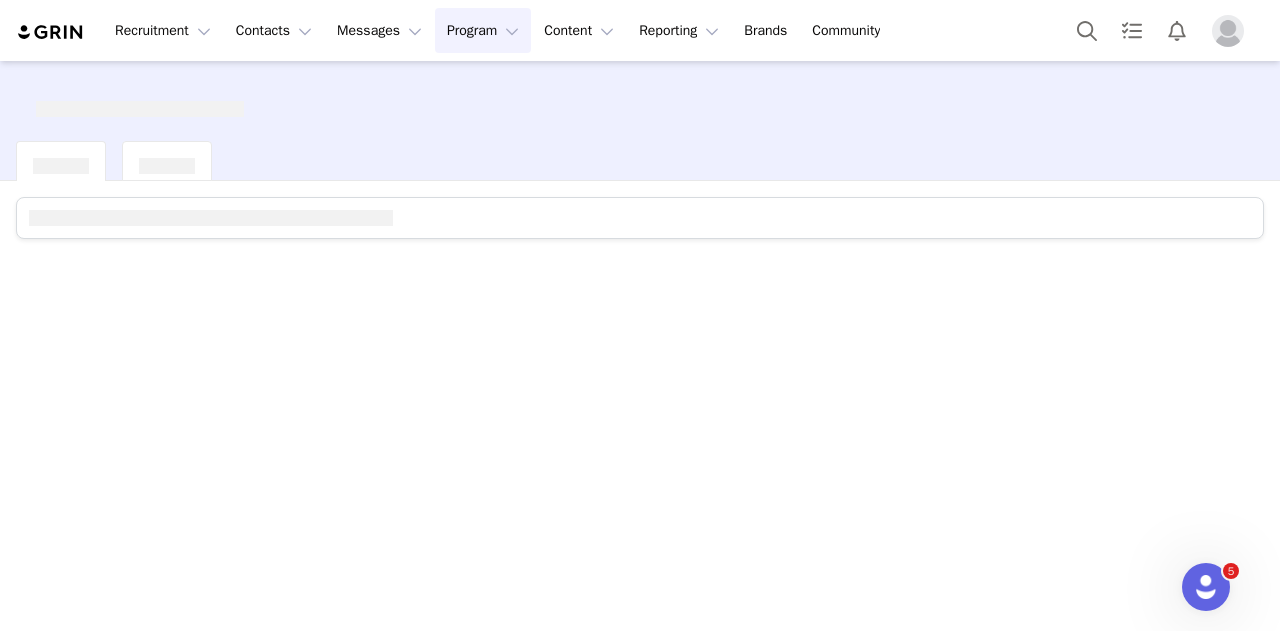 scroll, scrollTop: 0, scrollLeft: 0, axis: both 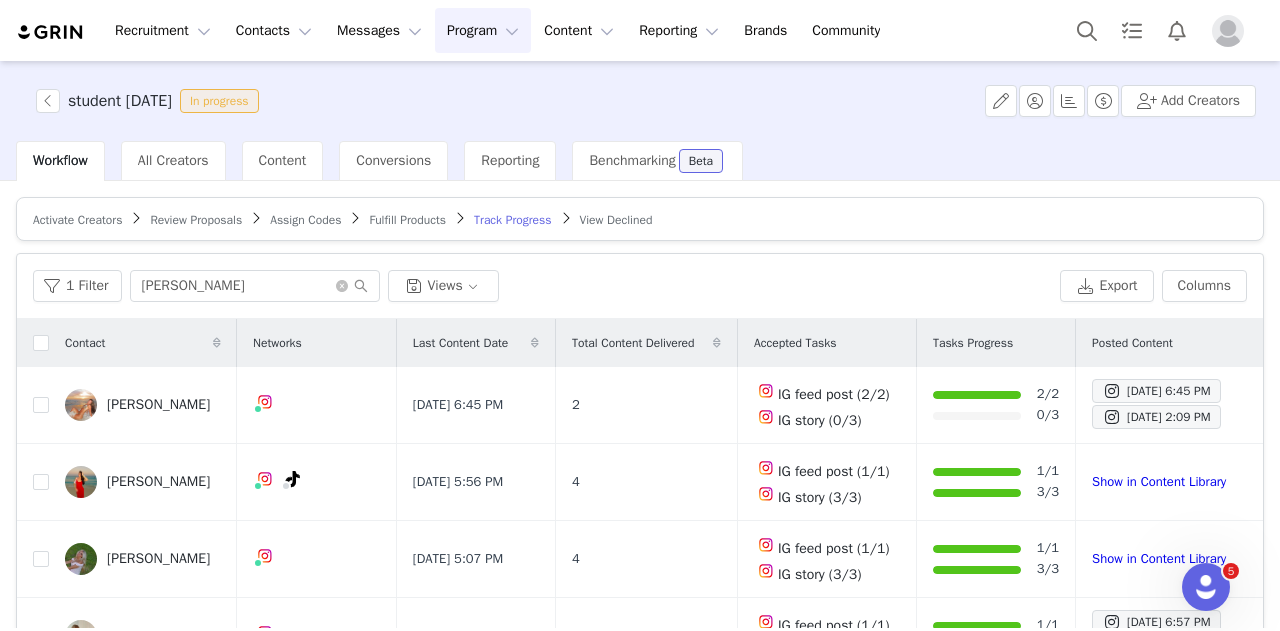 click on "Fulfill Products" at bounding box center (407, 220) 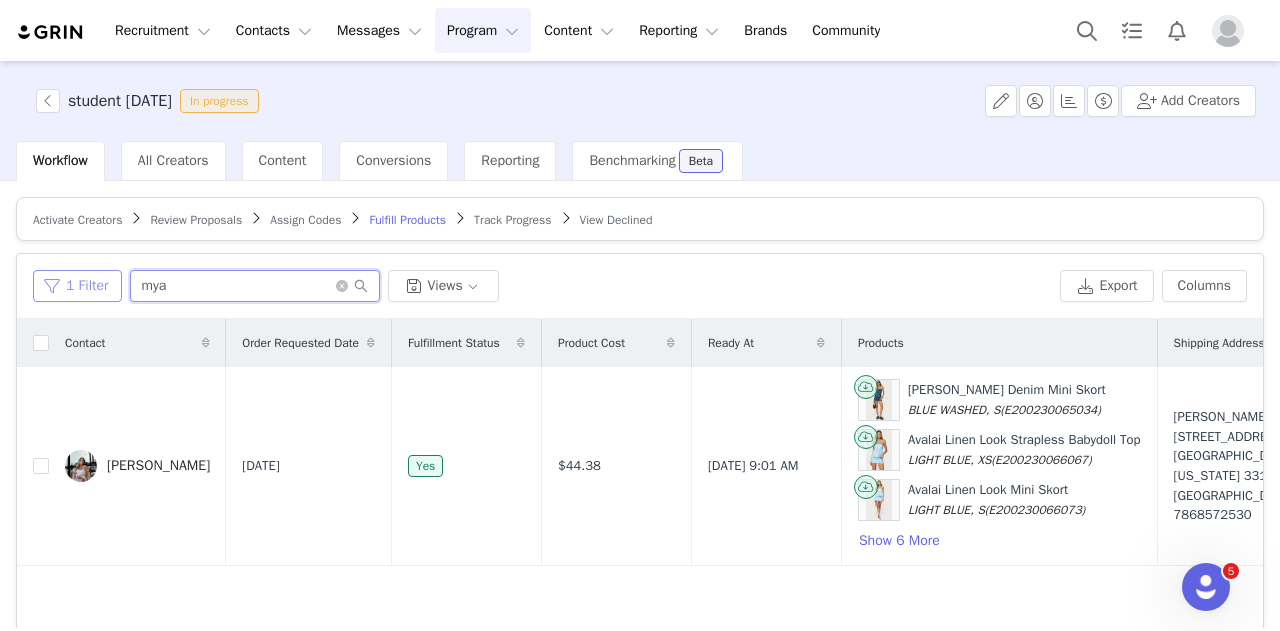 drag, startPoint x: 221, startPoint y: 288, endPoint x: 40, endPoint y: 269, distance: 181.9945 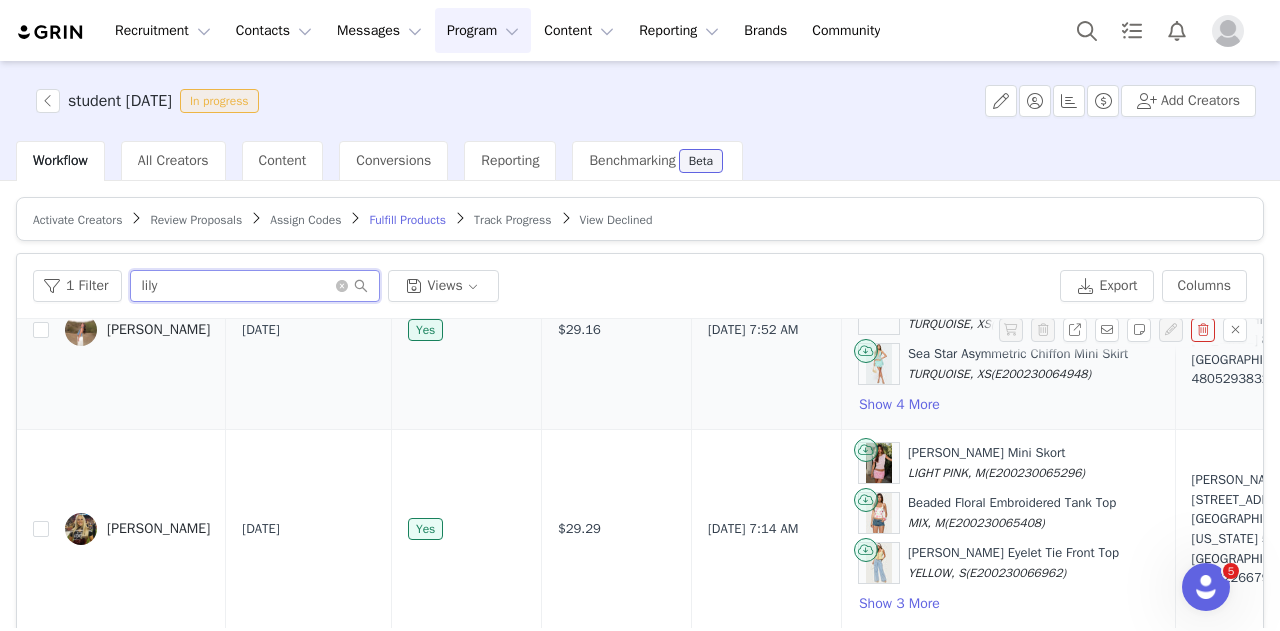 scroll, scrollTop: 0, scrollLeft: 0, axis: both 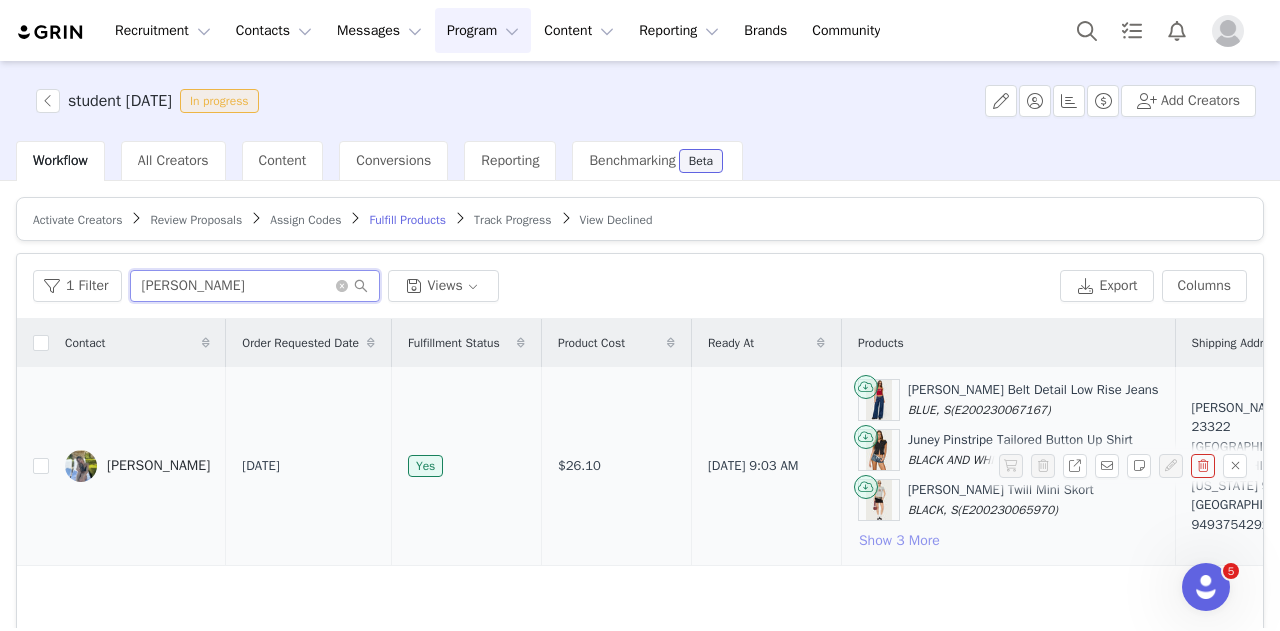 type on "lily lustig" 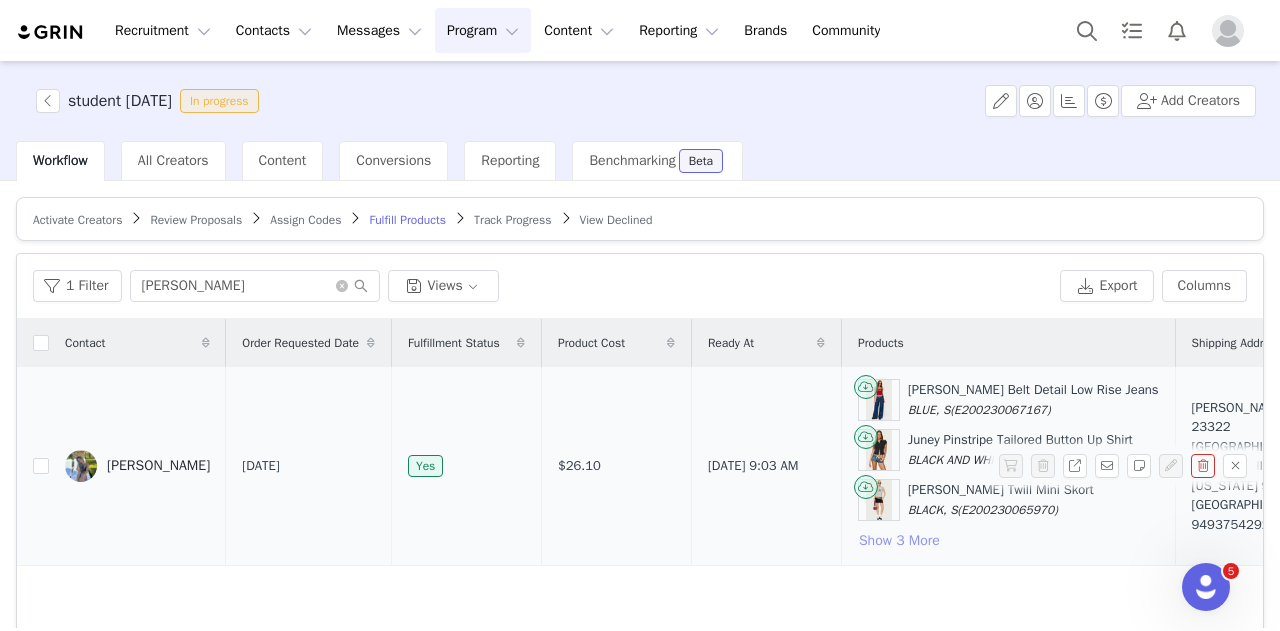 click on "Show 3 More" at bounding box center (899, 541) 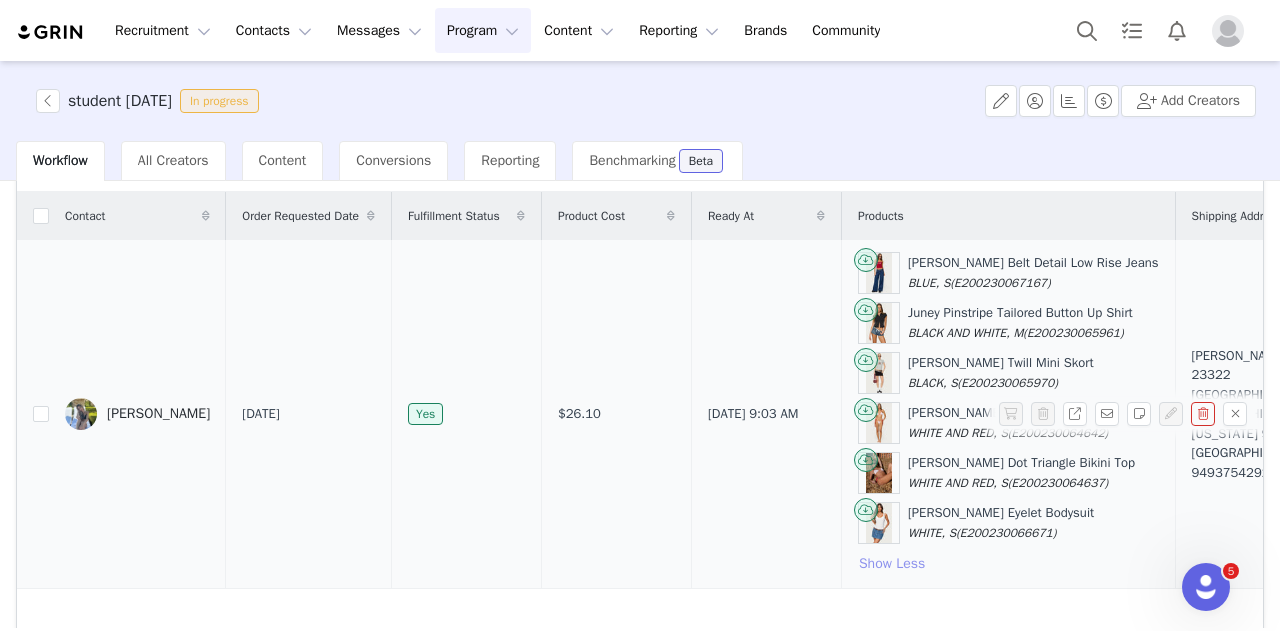 scroll, scrollTop: 128, scrollLeft: 0, axis: vertical 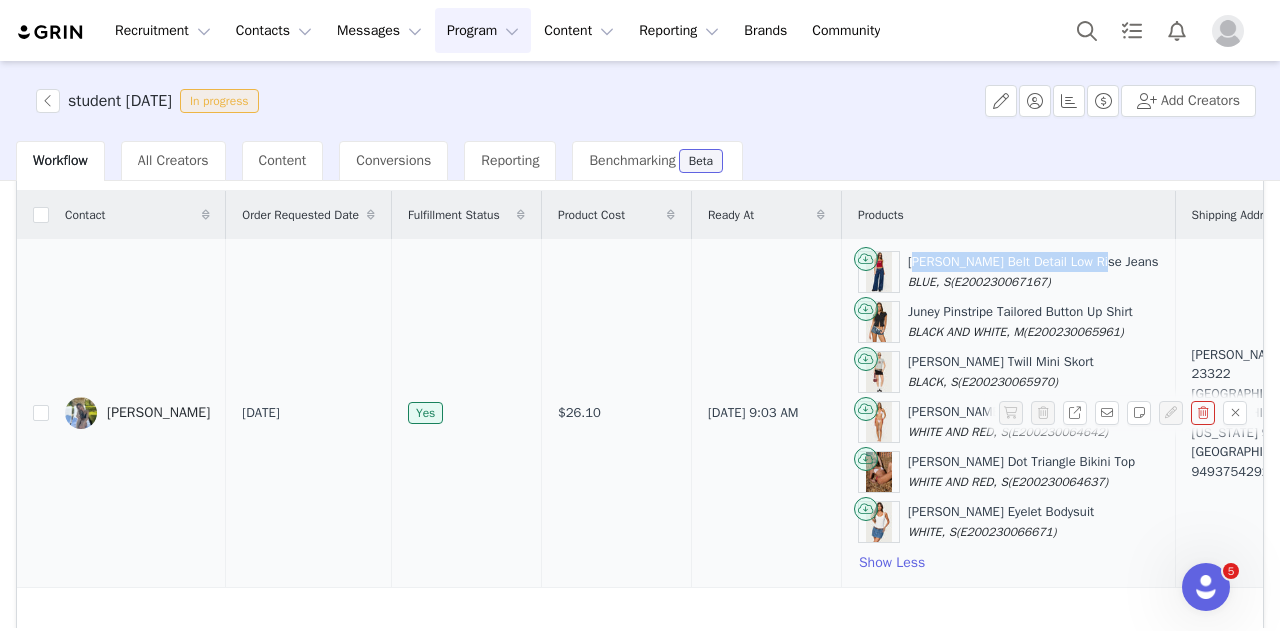 drag, startPoint x: 1072, startPoint y: 262, endPoint x: 888, endPoint y: 255, distance: 184.1331 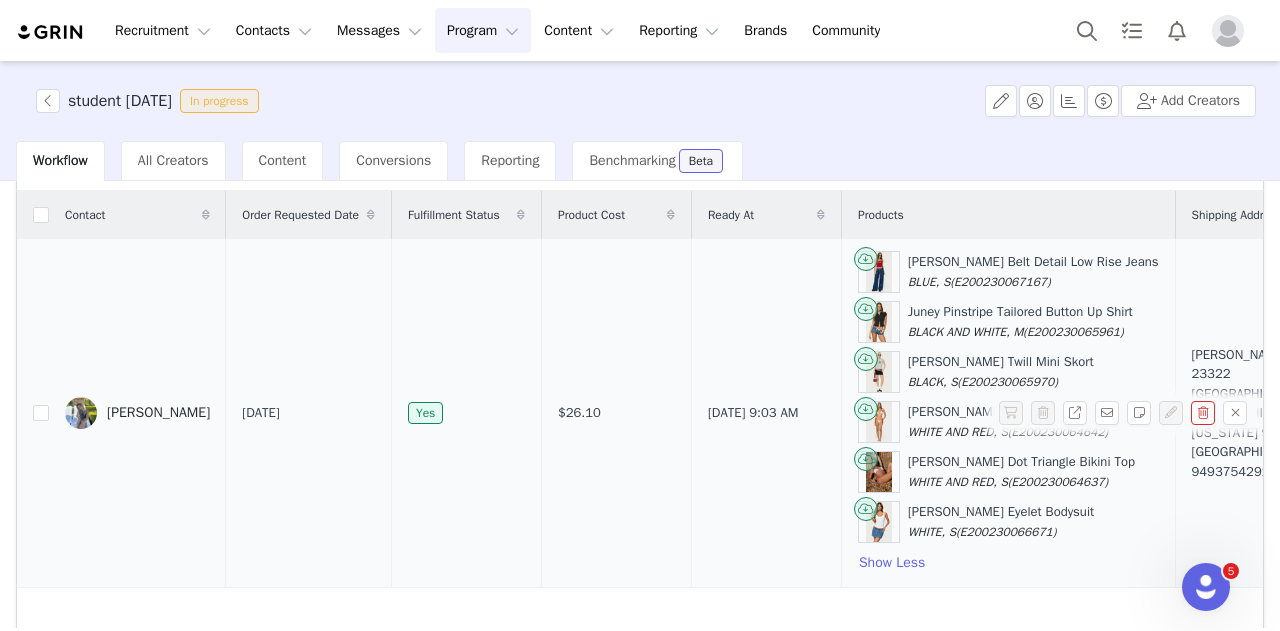 scroll, scrollTop: 0, scrollLeft: 0, axis: both 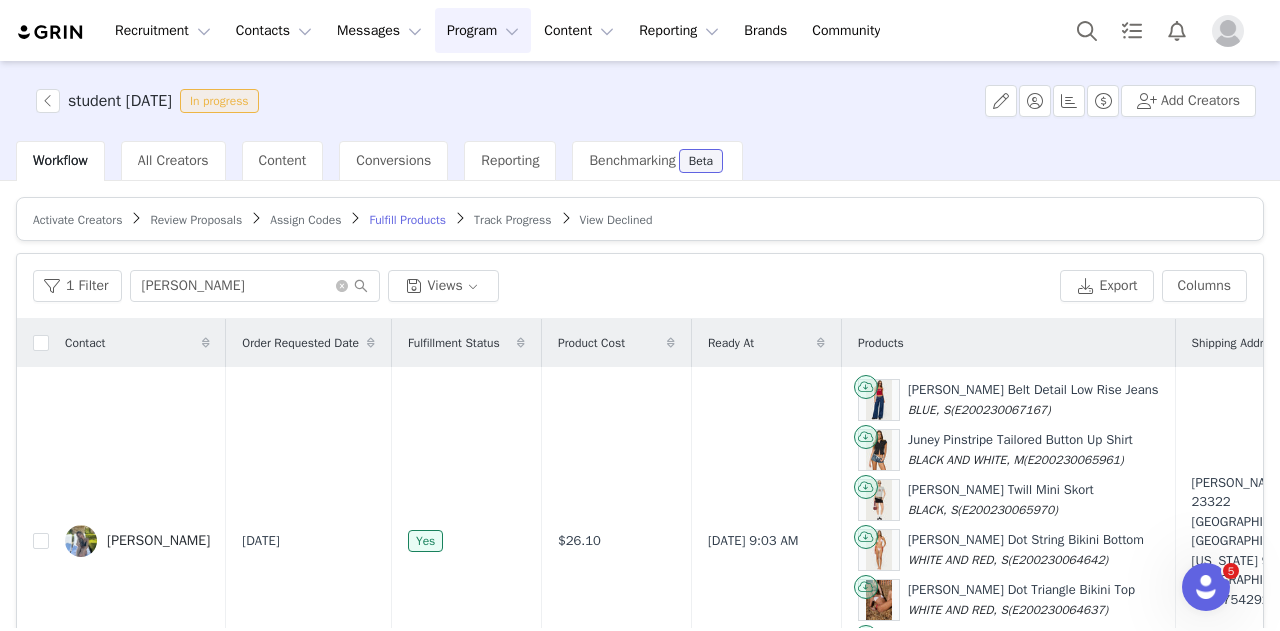 click on "Track Progress" at bounding box center (512, 220) 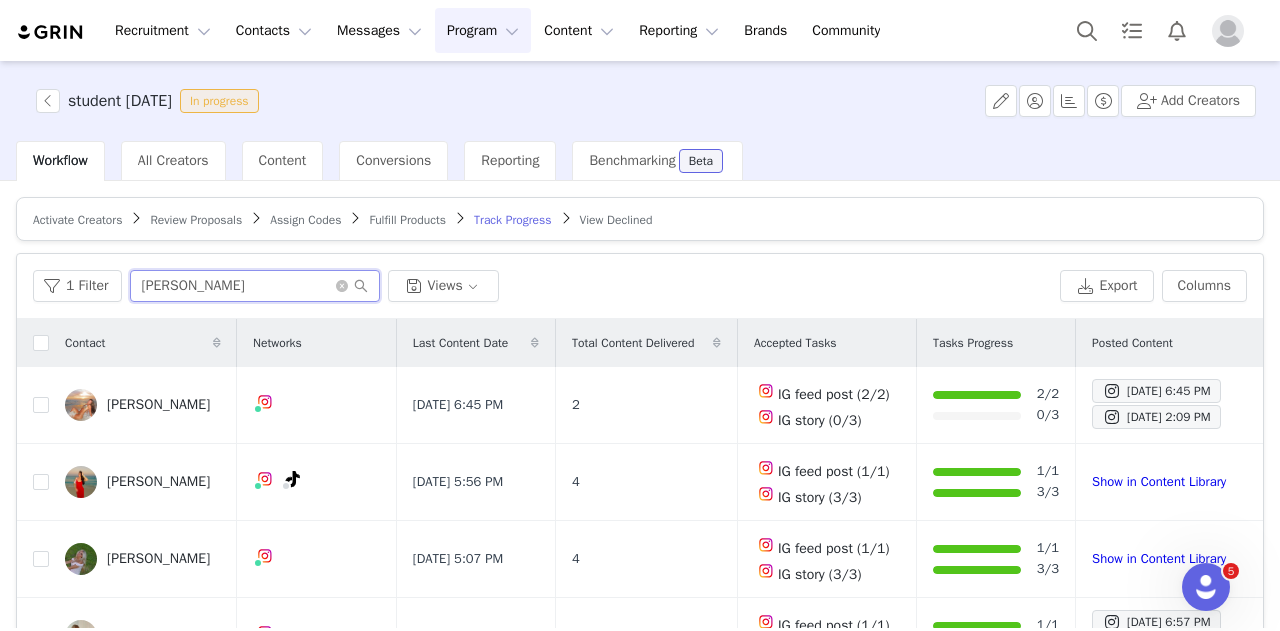 drag, startPoint x: 271, startPoint y: 286, endPoint x: 24, endPoint y: 284, distance: 247.0081 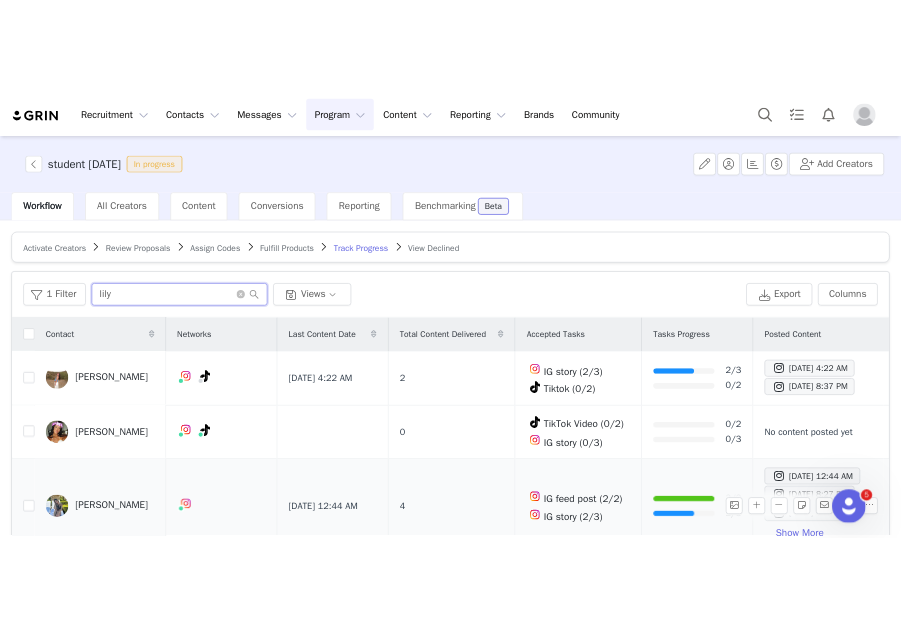 scroll, scrollTop: 32, scrollLeft: 0, axis: vertical 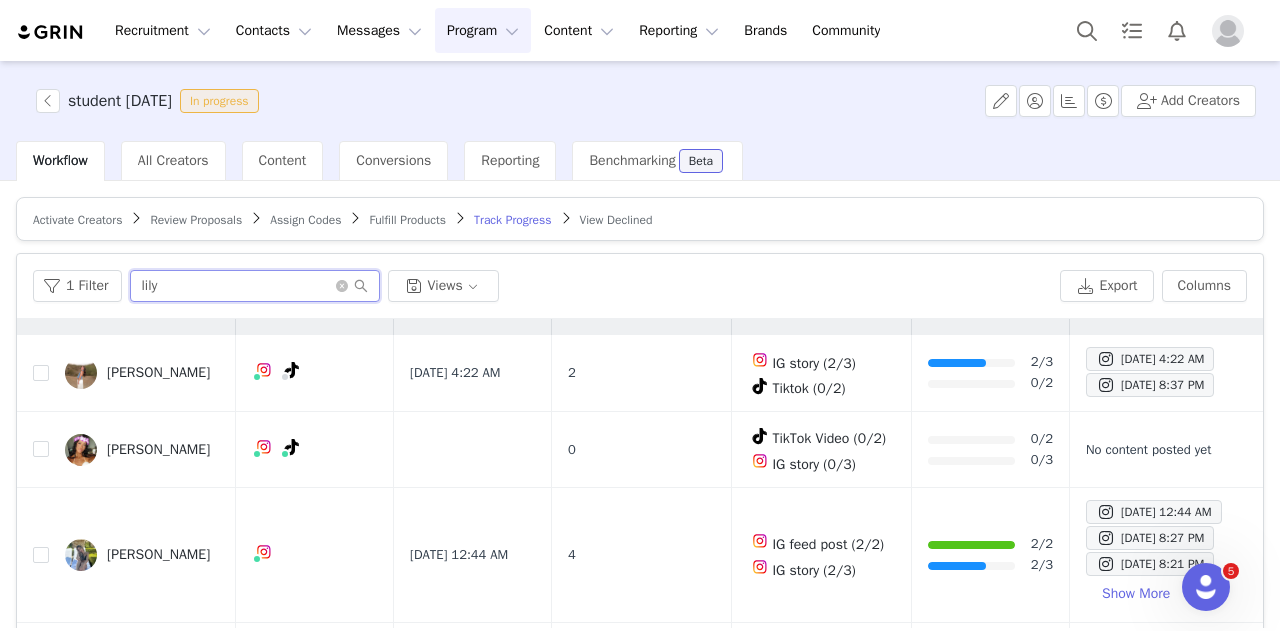 type on "lily" 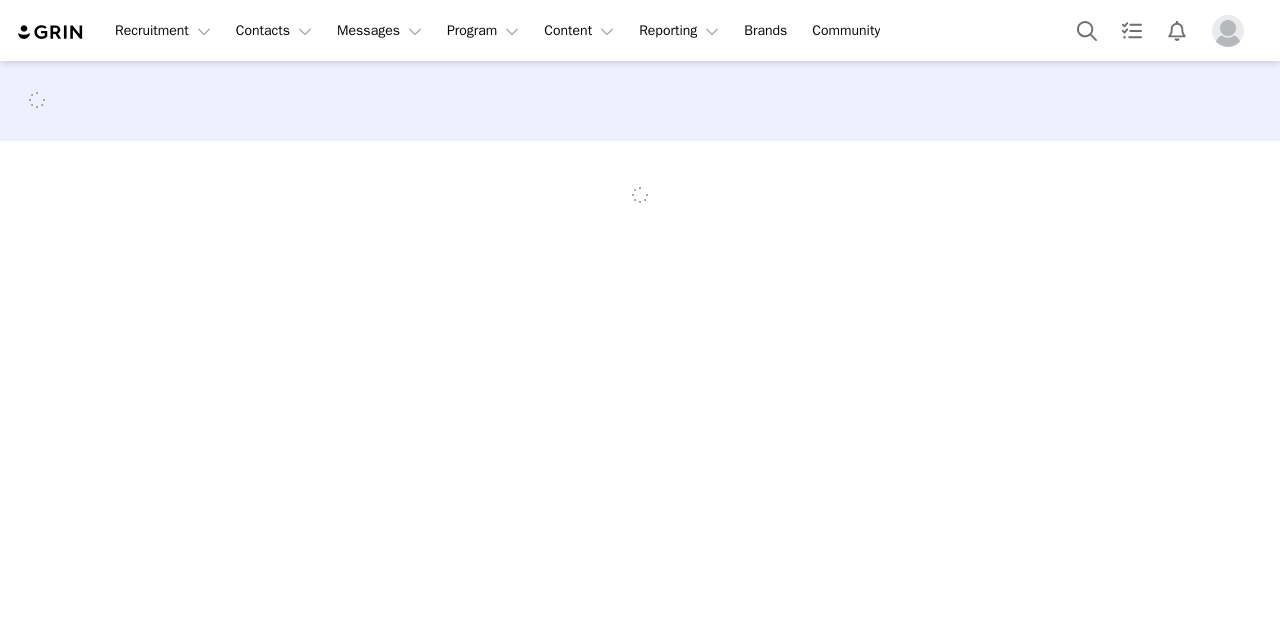 scroll, scrollTop: 0, scrollLeft: 0, axis: both 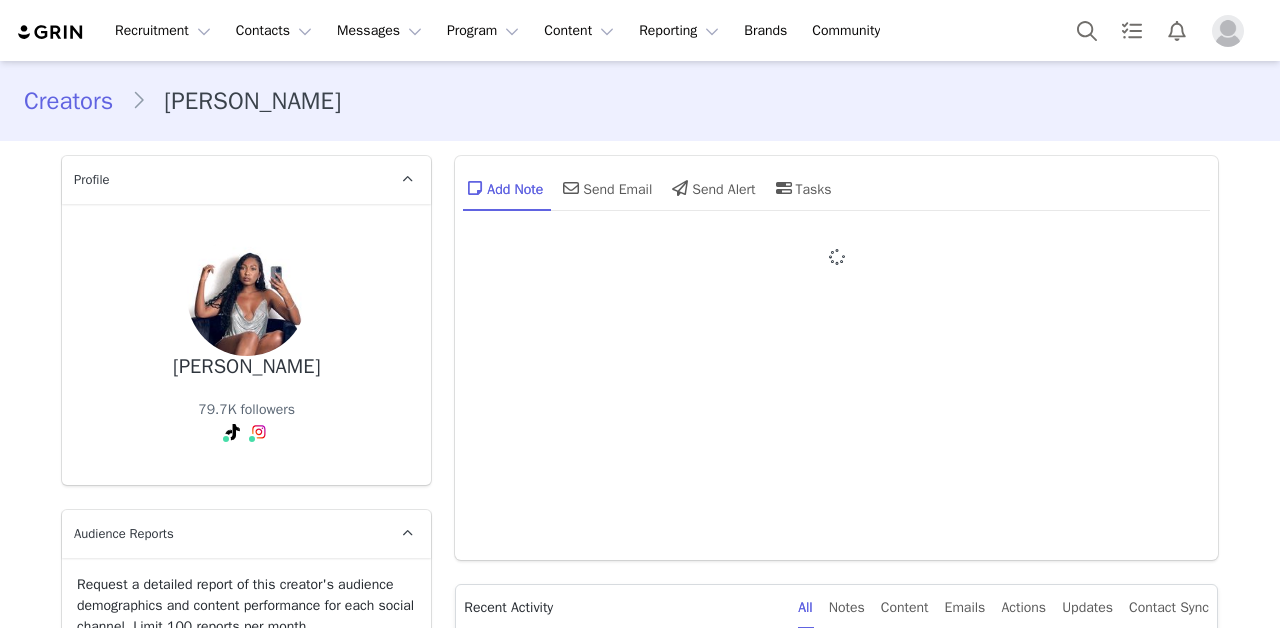 type on "+1 ([GEOGRAPHIC_DATA])" 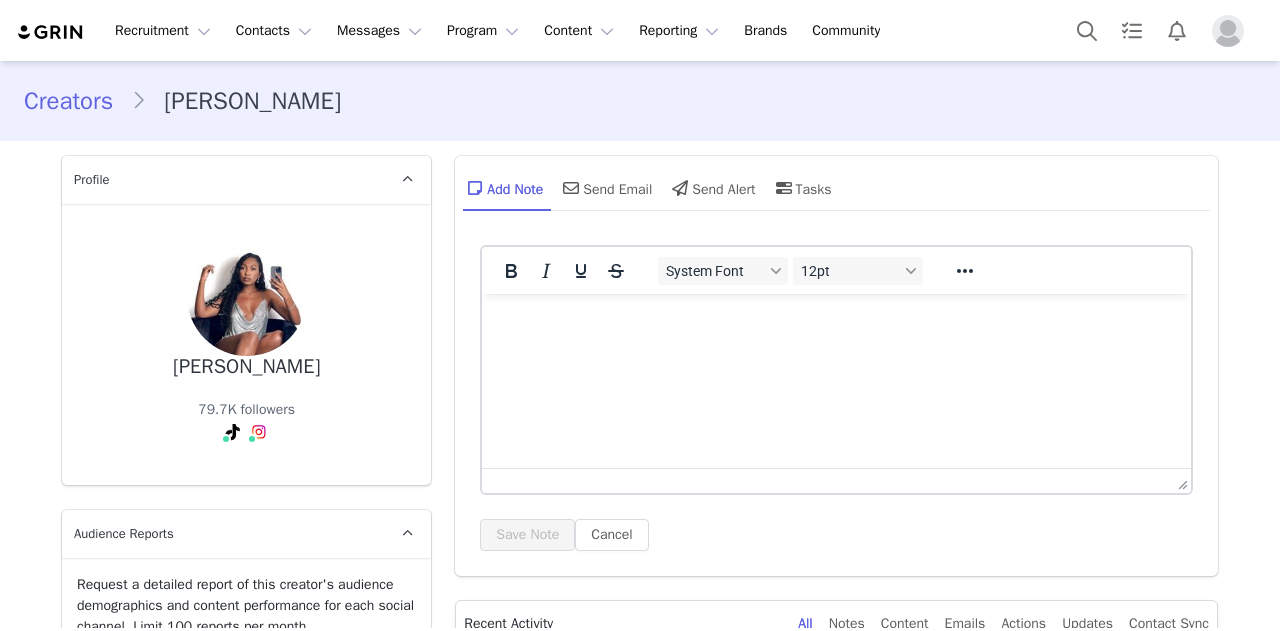 scroll, scrollTop: 0, scrollLeft: 0, axis: both 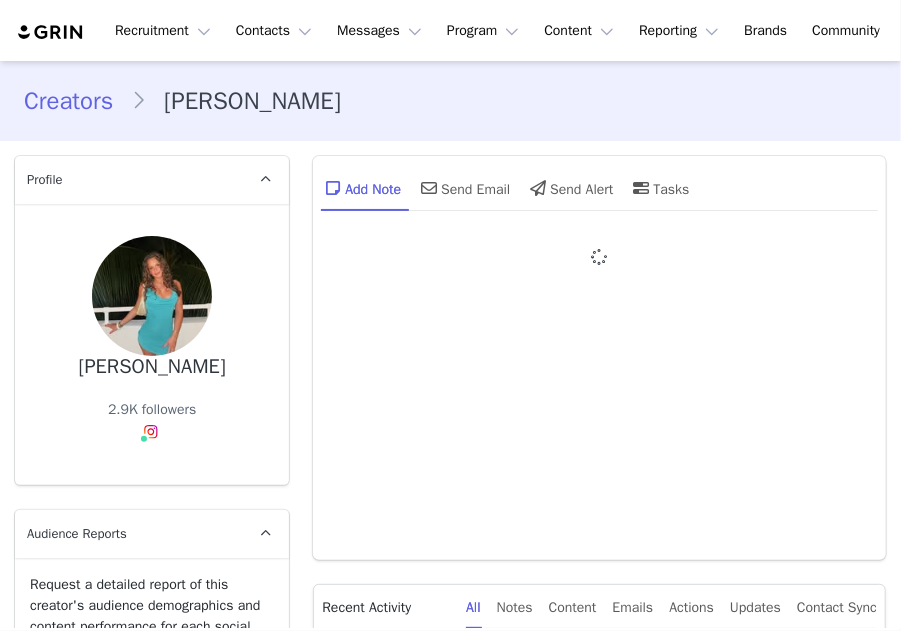 type on "+1 ([GEOGRAPHIC_DATA])" 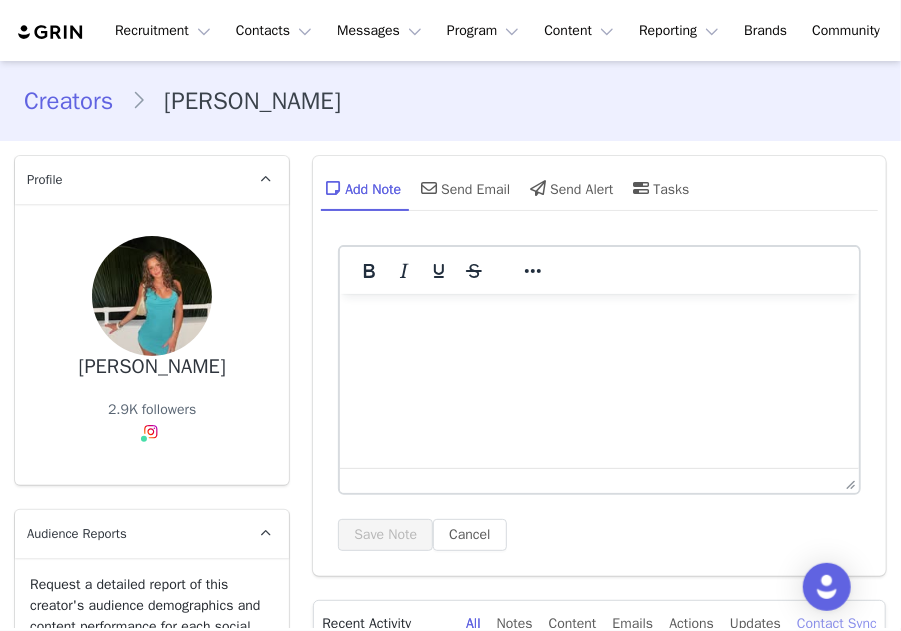 scroll, scrollTop: 0, scrollLeft: 0, axis: both 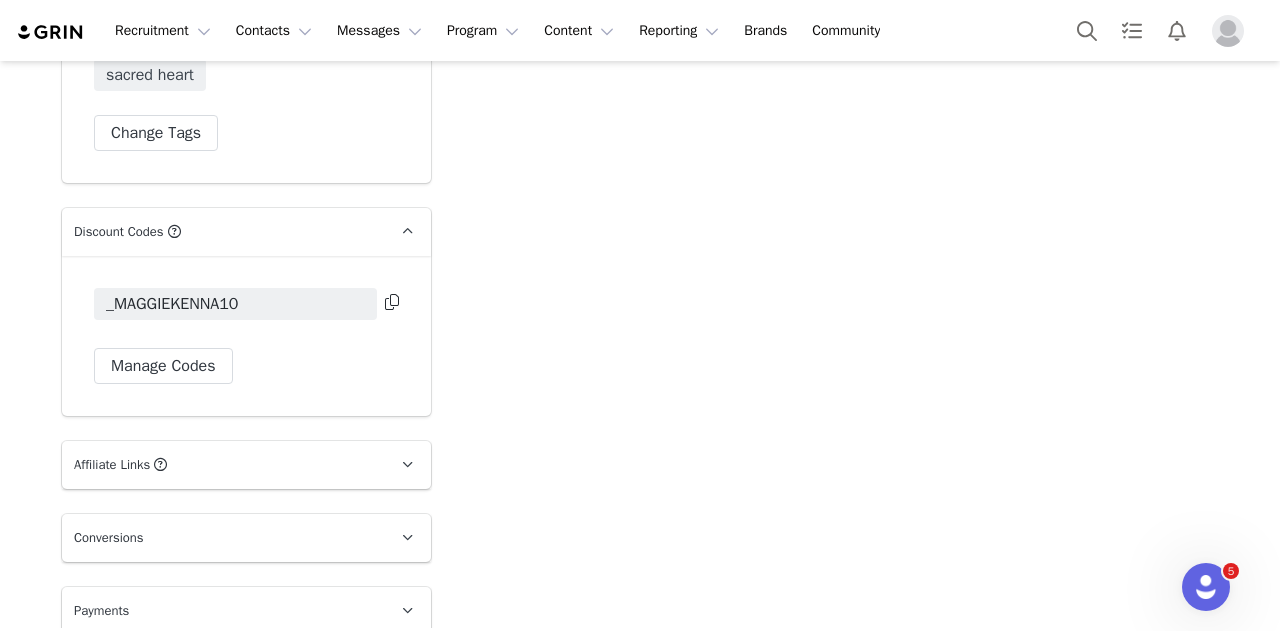 drag, startPoint x: 936, startPoint y: 255, endPoint x: 914, endPoint y: 341, distance: 88.76936 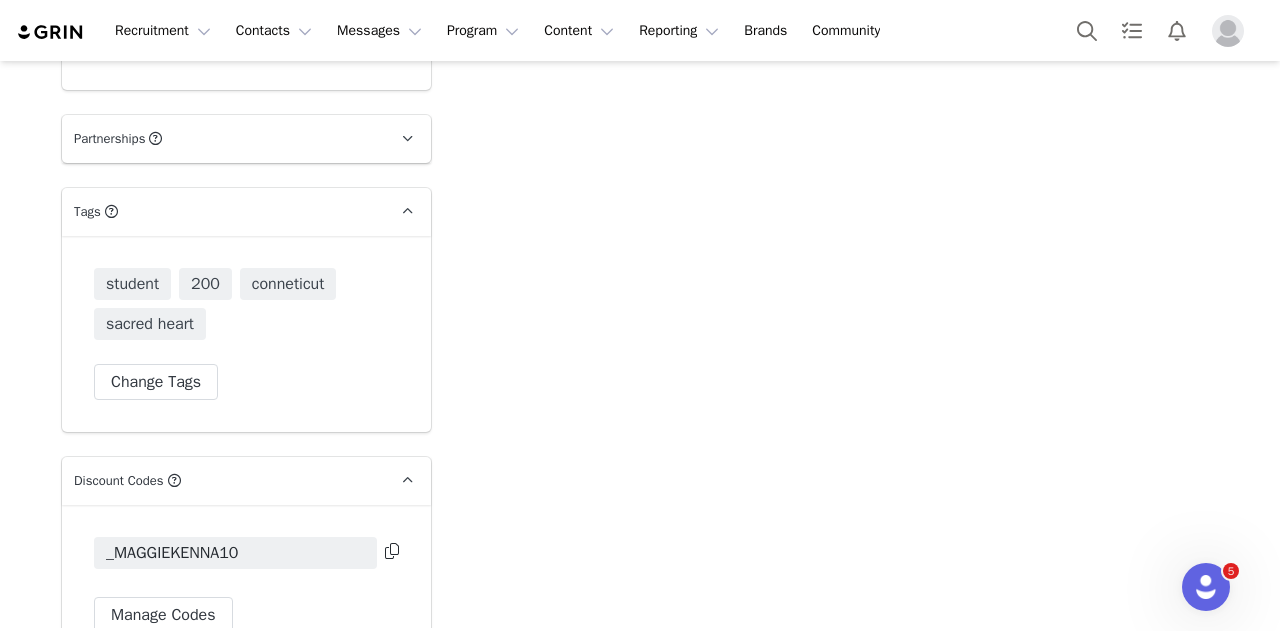 scroll, scrollTop: 3716, scrollLeft: 0, axis: vertical 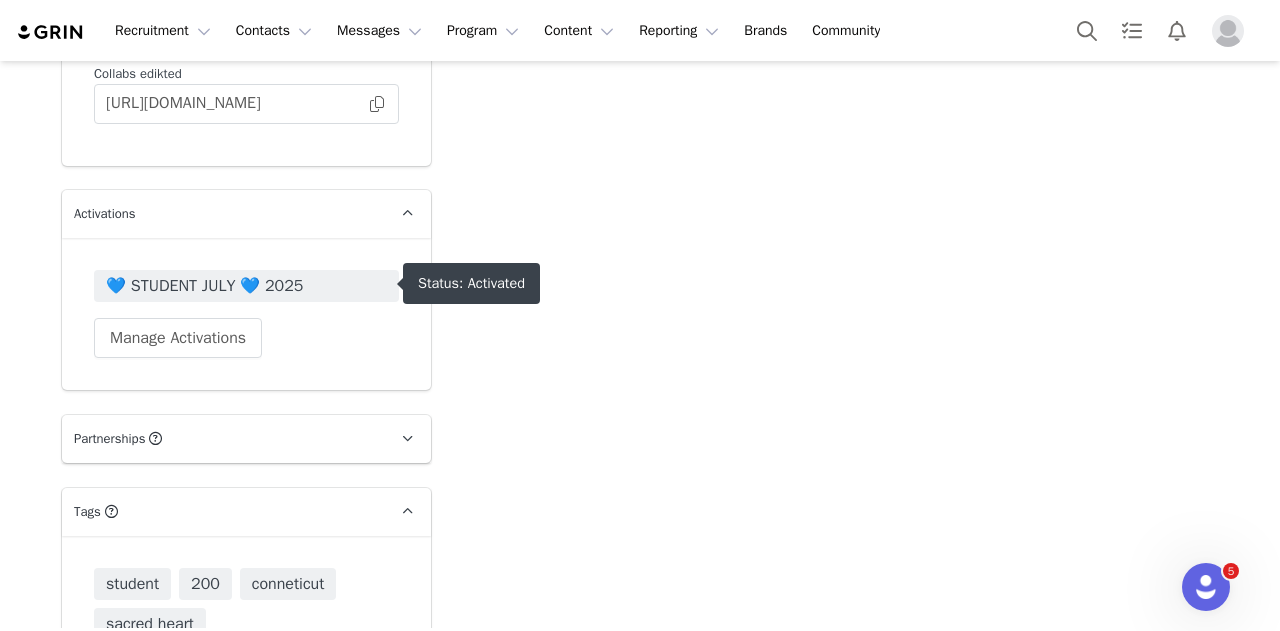 click on "💙 STUDENT JULY 💙 2025" at bounding box center (246, 286) 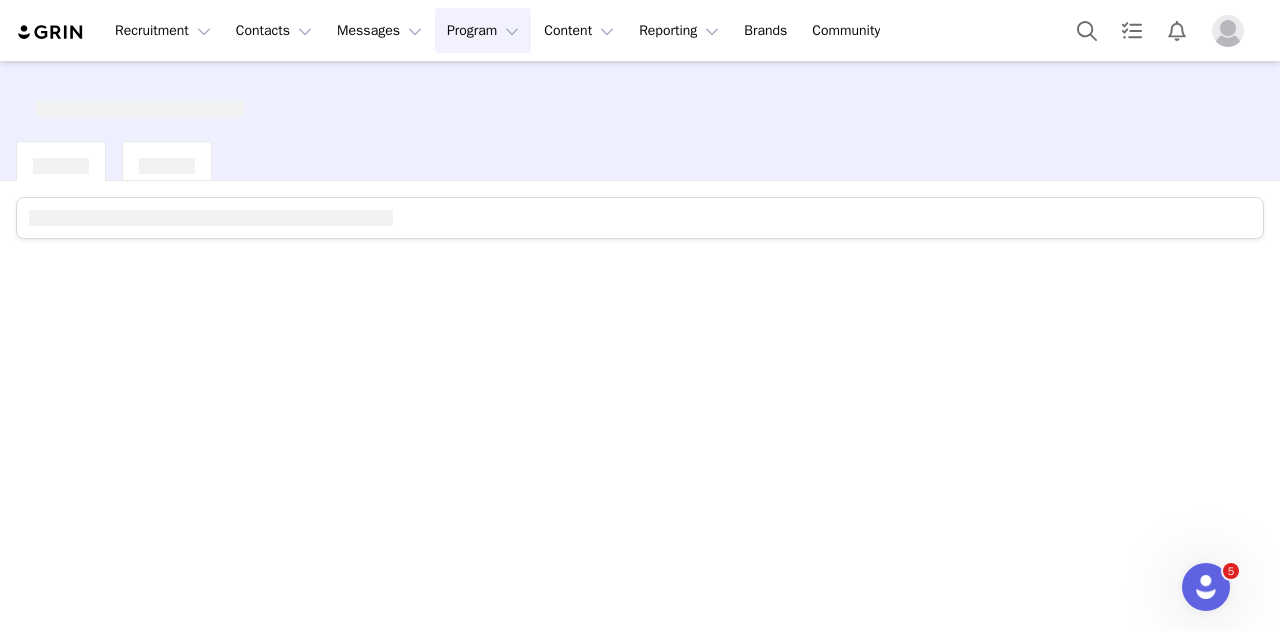 scroll, scrollTop: 0, scrollLeft: 0, axis: both 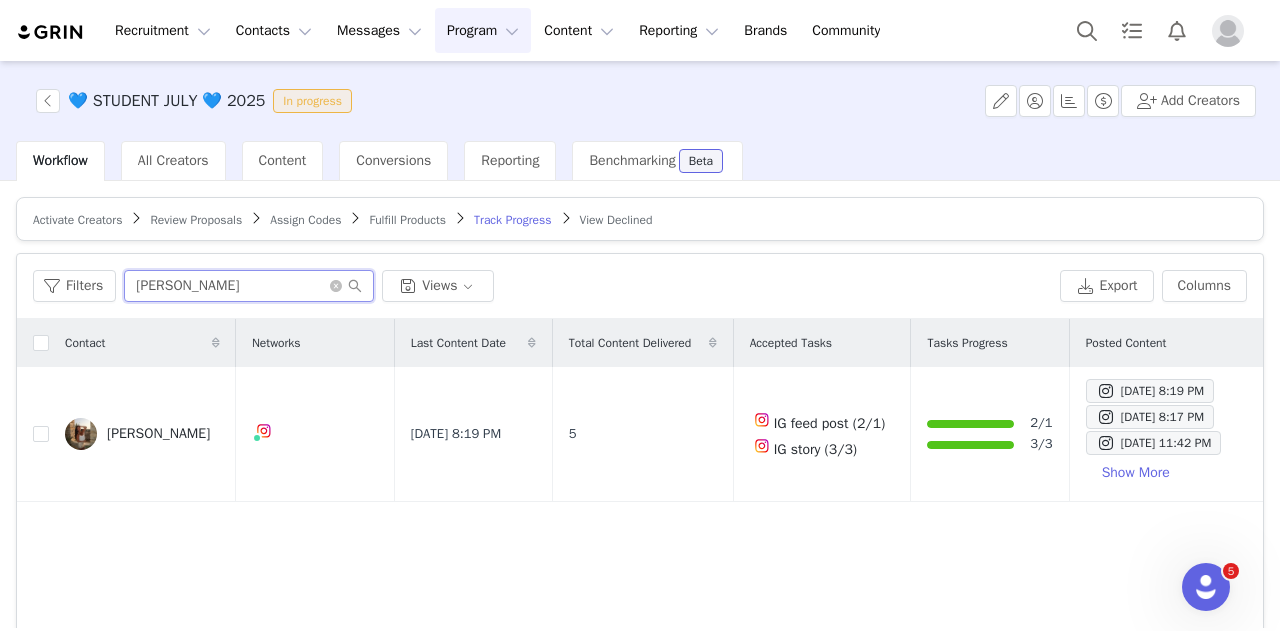 drag, startPoint x: 263, startPoint y: 285, endPoint x: 10, endPoint y: 289, distance: 253.03162 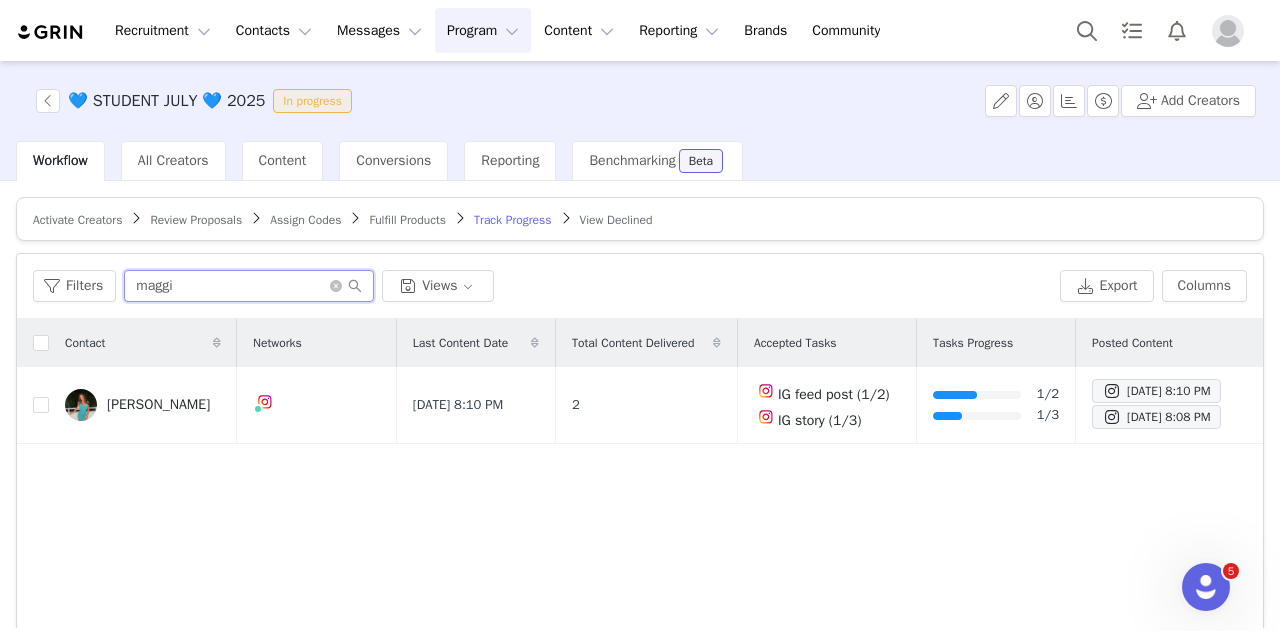 type on "maggi" 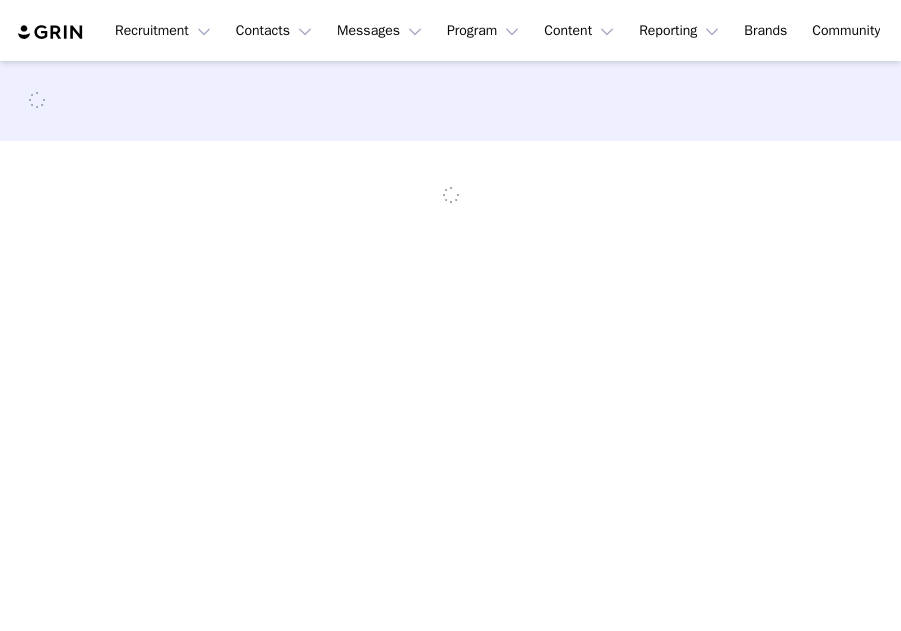 scroll, scrollTop: 0, scrollLeft: 0, axis: both 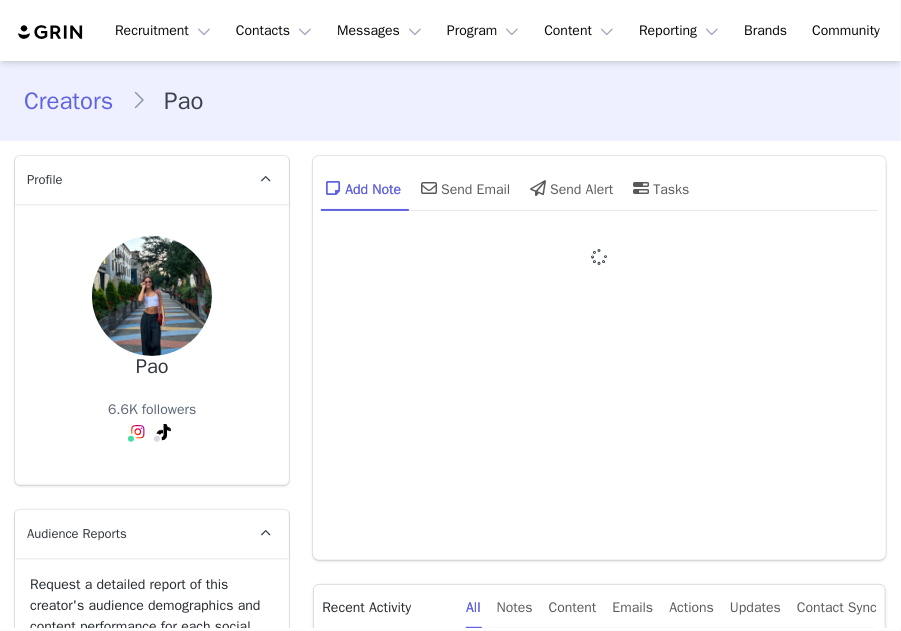 type on "+1 ([GEOGRAPHIC_DATA])" 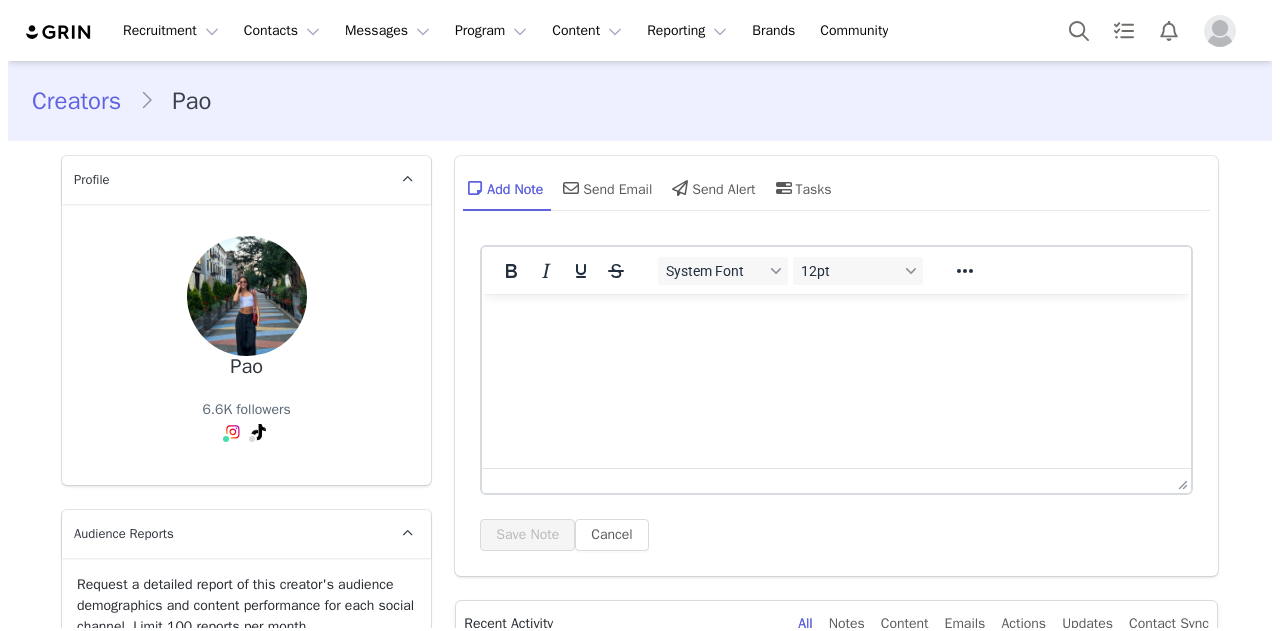 scroll, scrollTop: 590, scrollLeft: 0, axis: vertical 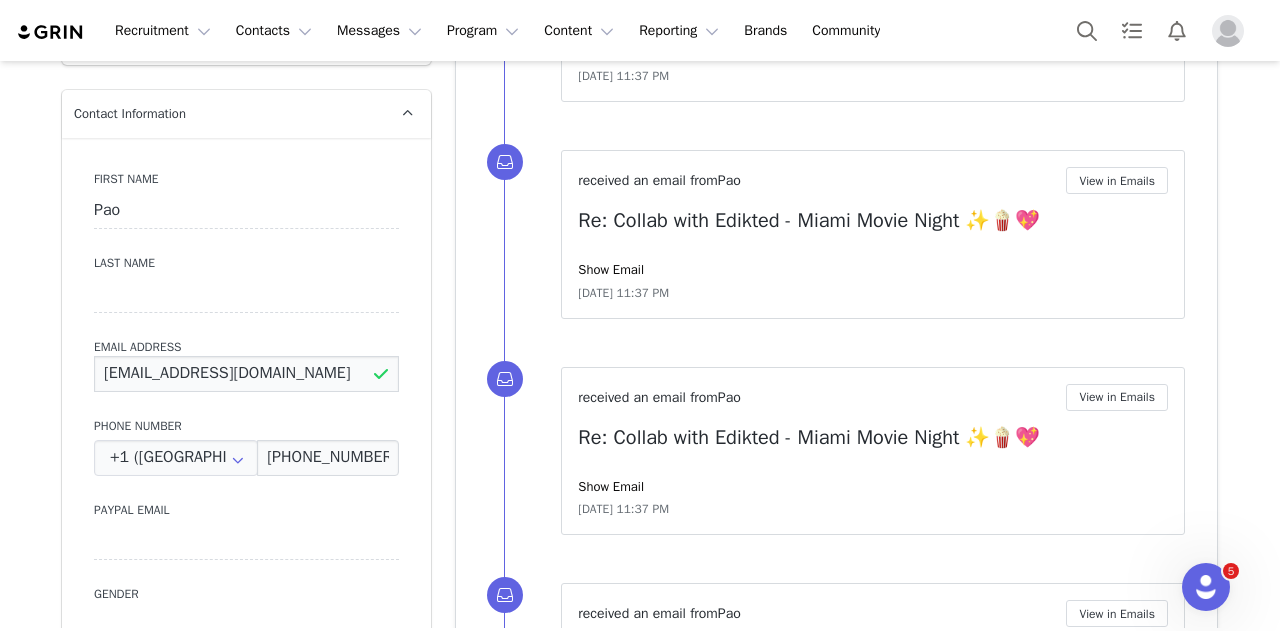 click on "paolatorouf@gmail.com" at bounding box center [246, 374] 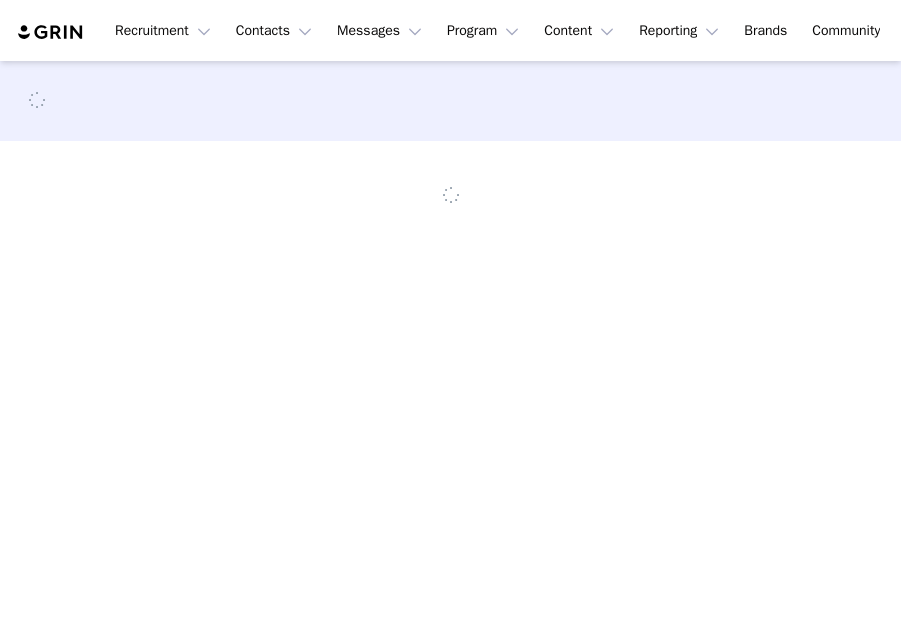 scroll, scrollTop: 0, scrollLeft: 0, axis: both 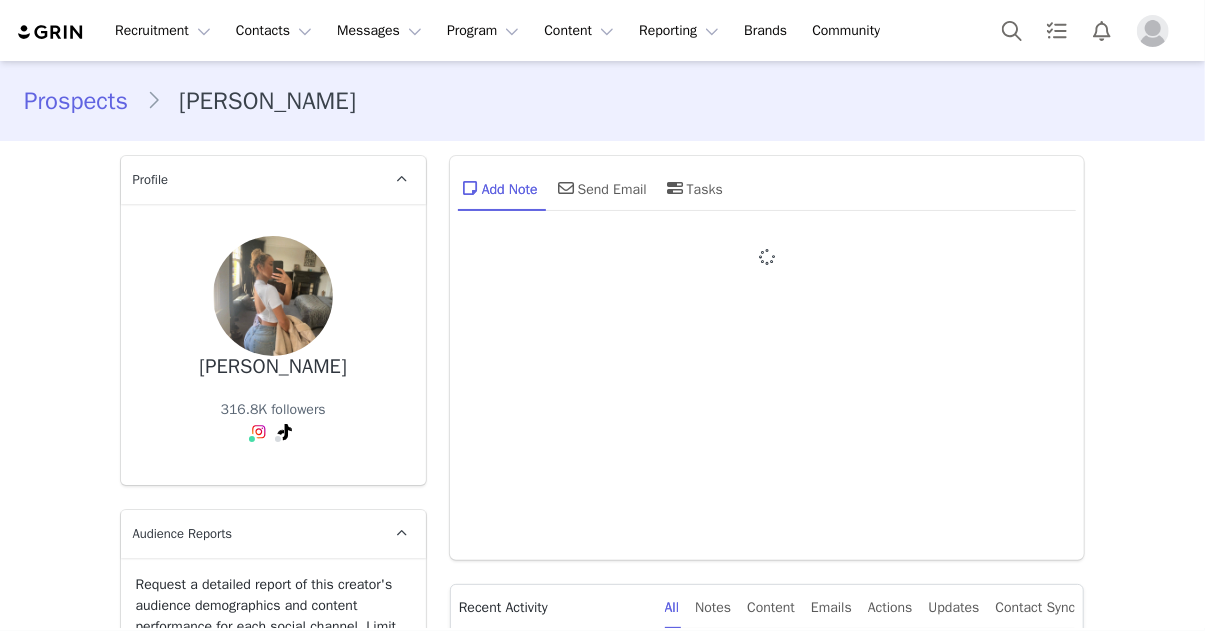 type on "+1 ([GEOGRAPHIC_DATA])" 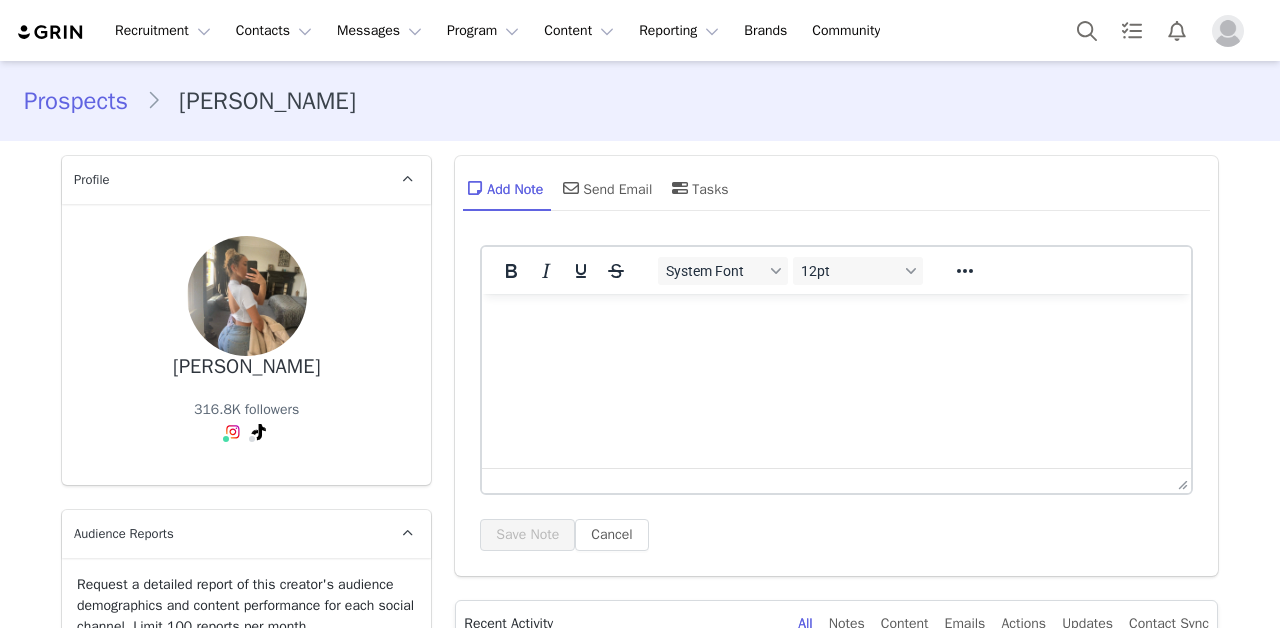 scroll, scrollTop: 0, scrollLeft: 0, axis: both 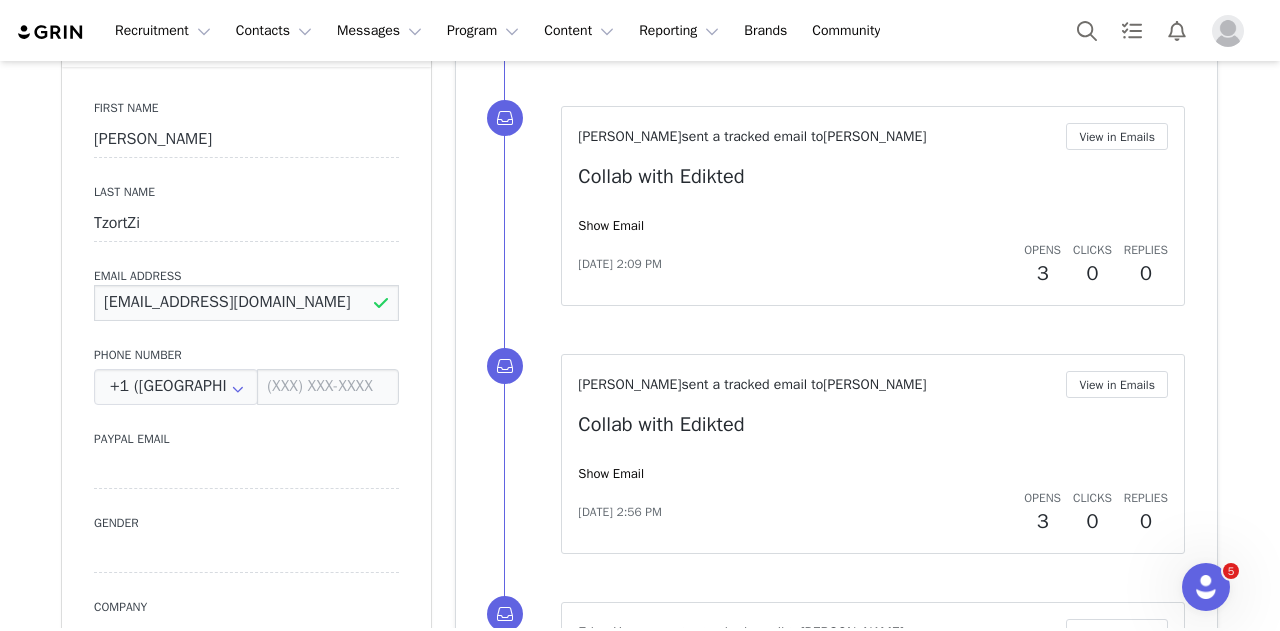 click on "[EMAIL_ADDRESS][DOMAIN_NAME]" at bounding box center [246, 303] 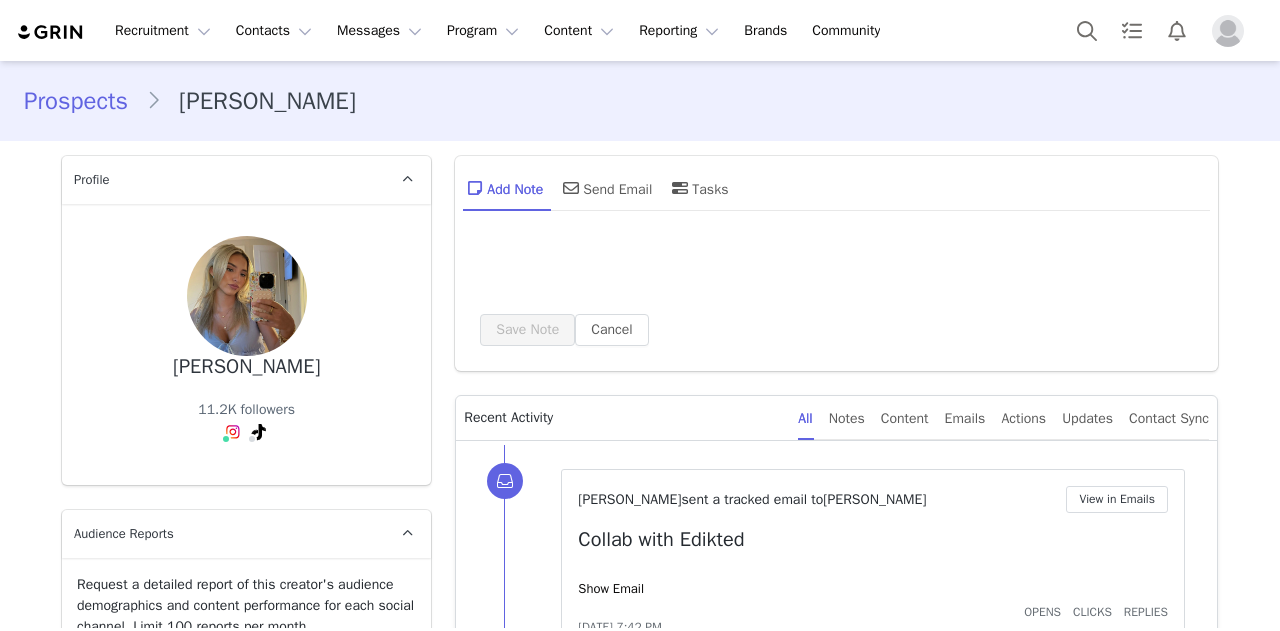scroll, scrollTop: 0, scrollLeft: 0, axis: both 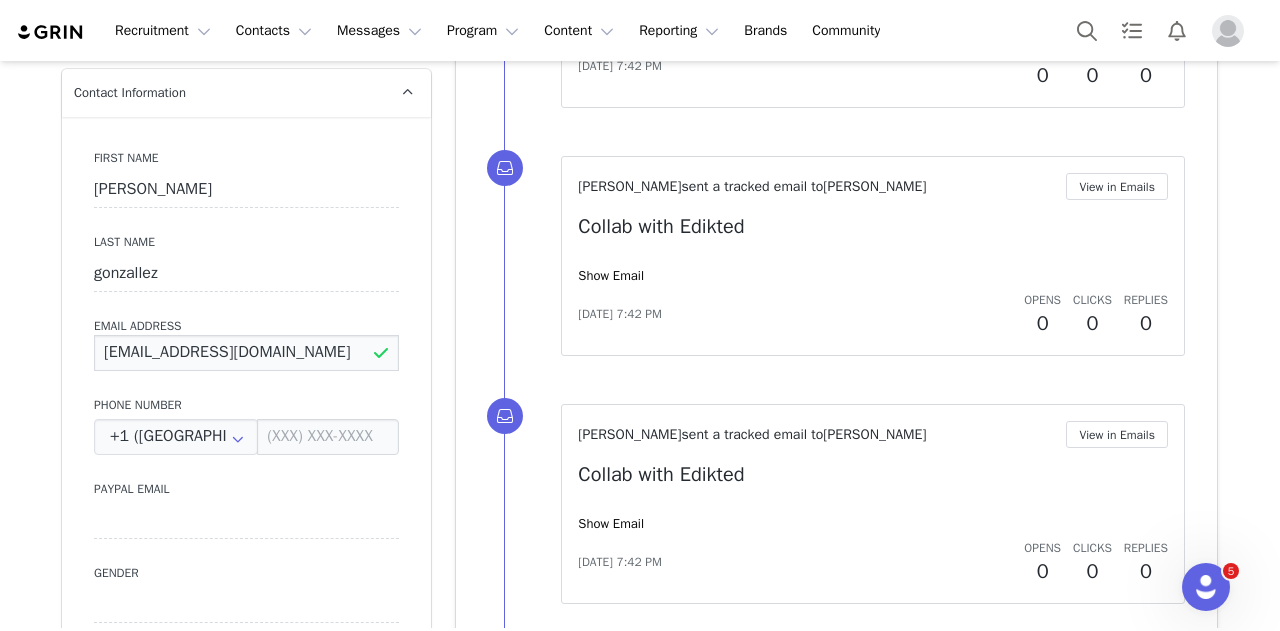 click on "nicolegorendain12@gmail.com" at bounding box center (246, 353) 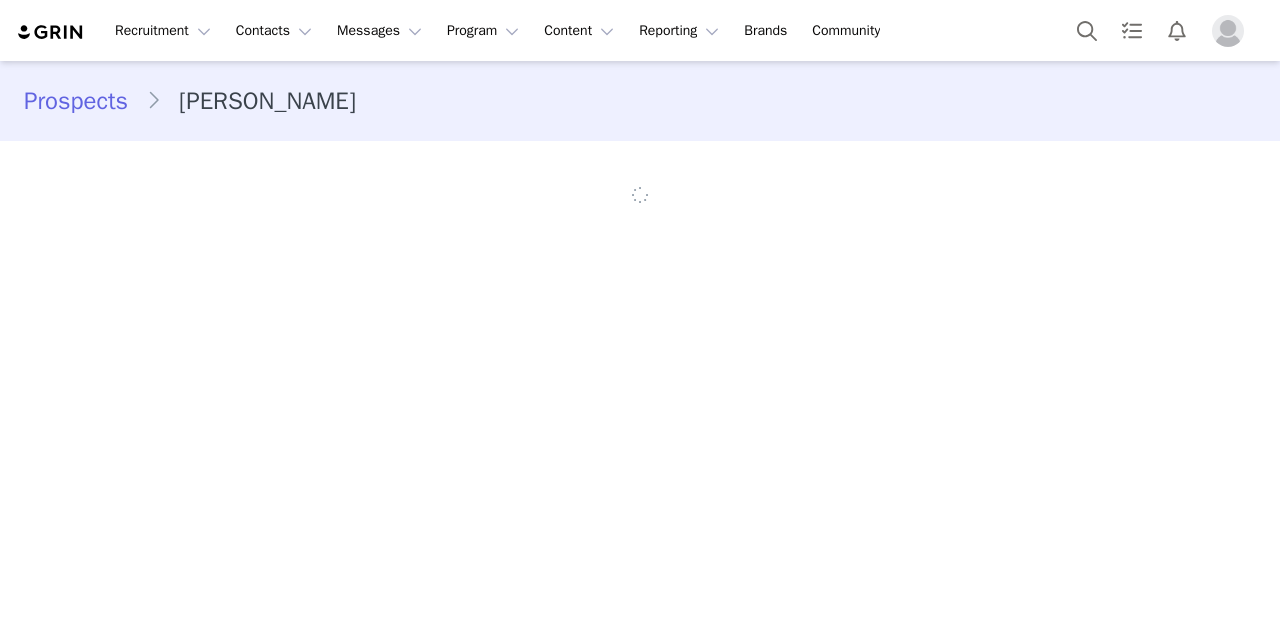 scroll, scrollTop: 0, scrollLeft: 0, axis: both 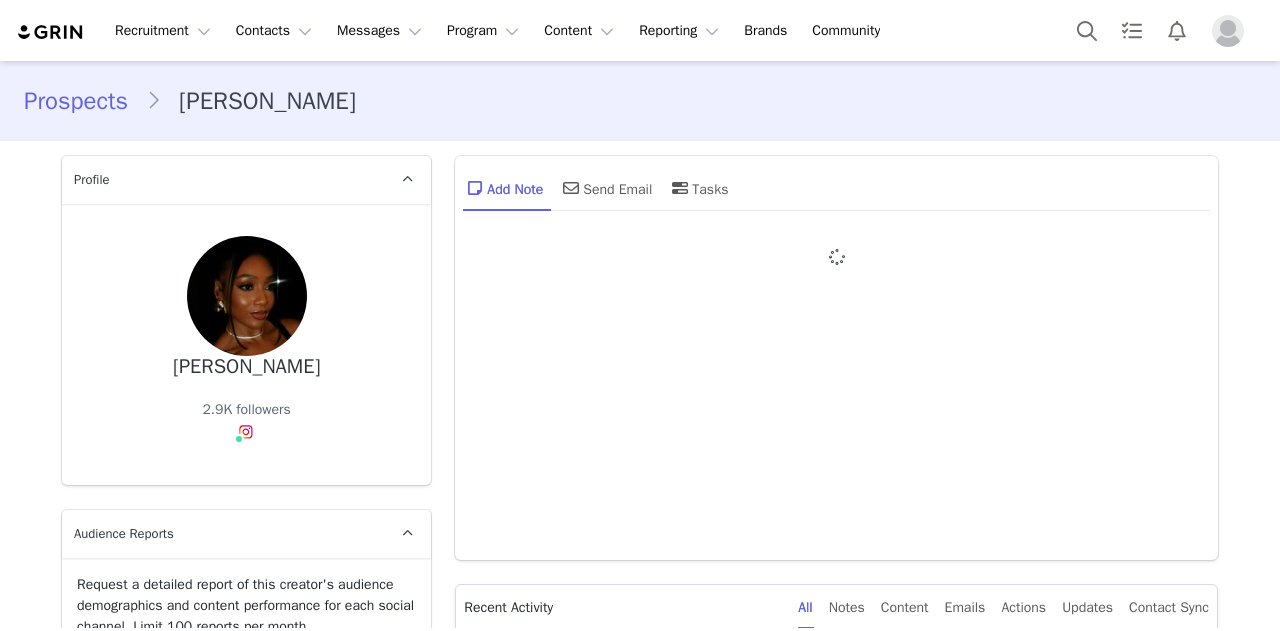 type on "+1 ([GEOGRAPHIC_DATA])" 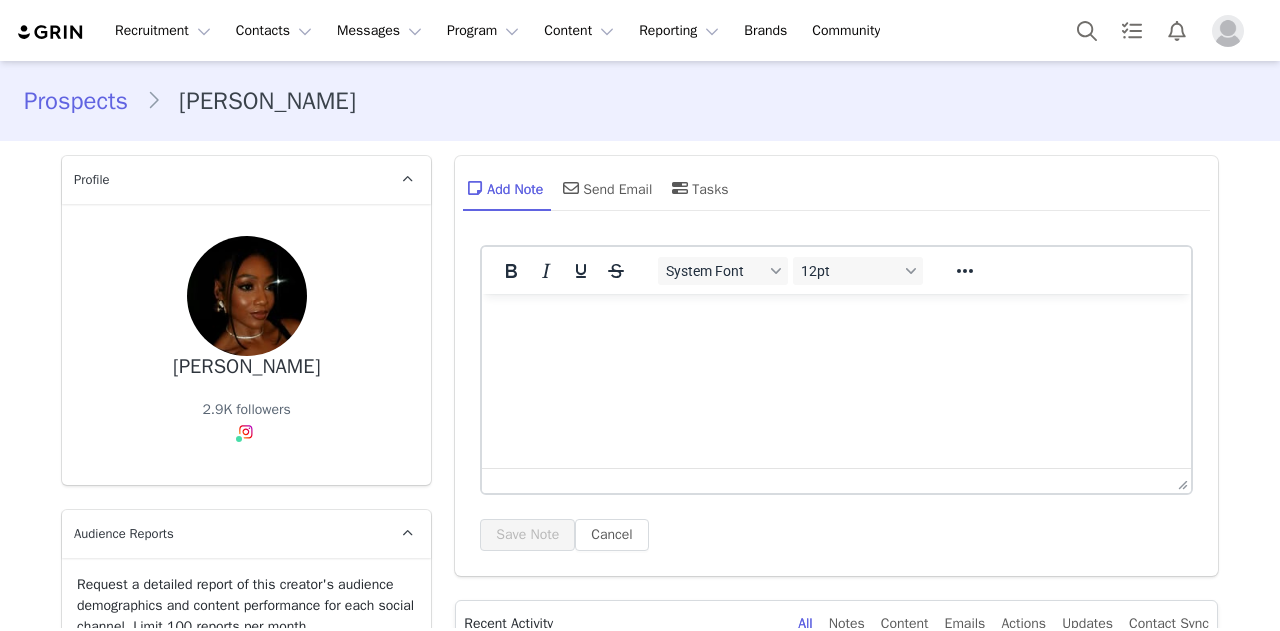scroll, scrollTop: 0, scrollLeft: 0, axis: both 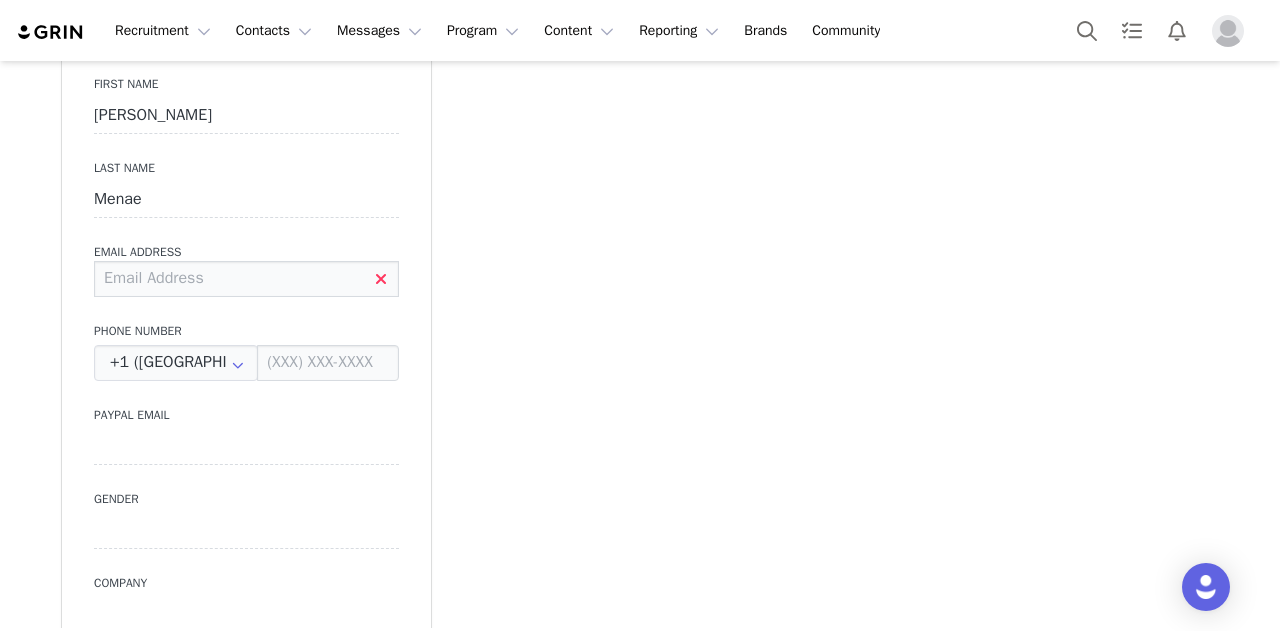 click at bounding box center [246, 279] 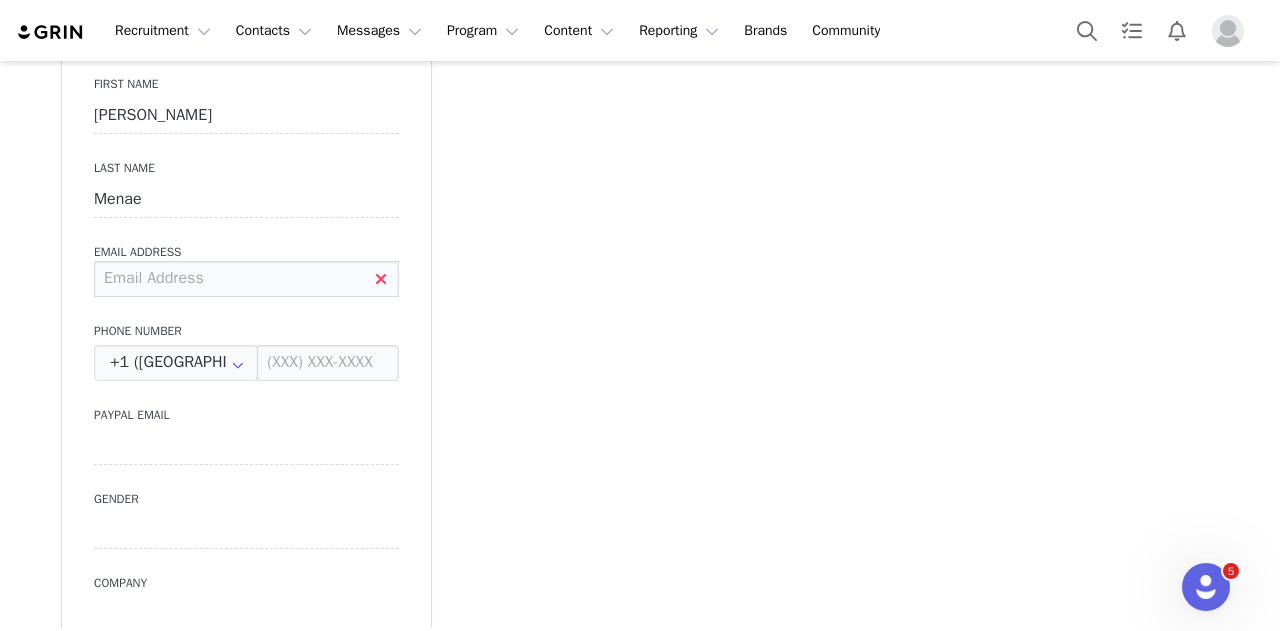 scroll, scrollTop: 0, scrollLeft: 0, axis: both 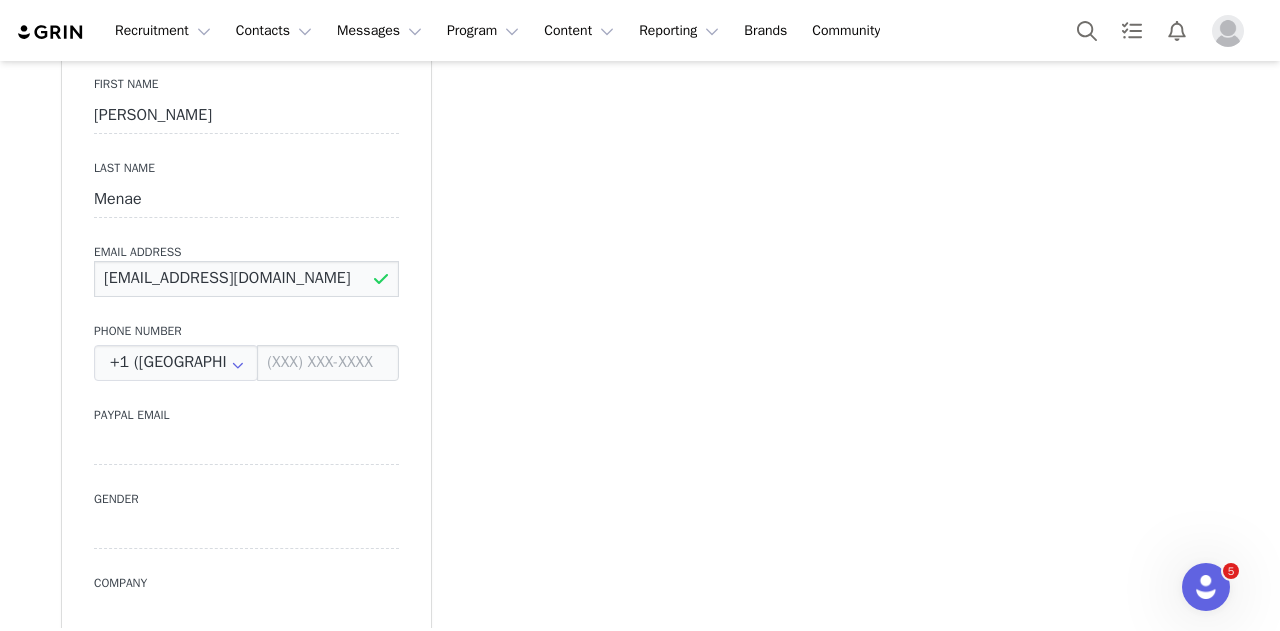 type on "aaliyahmenae@gmail.com" 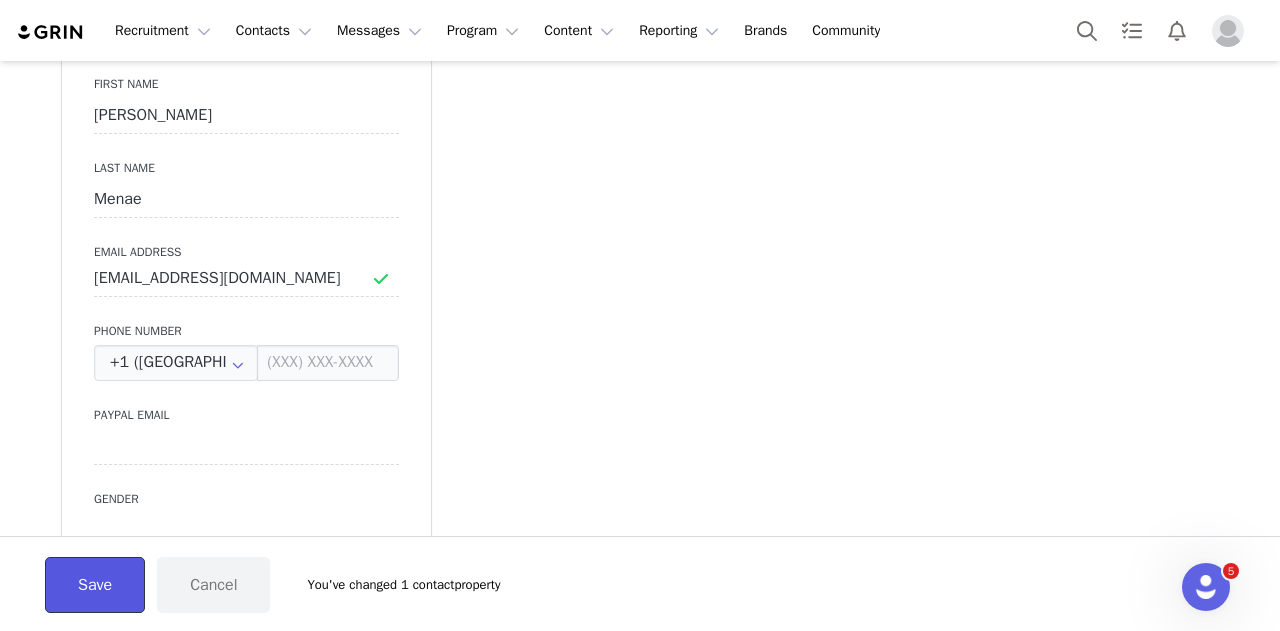 click on "Save" at bounding box center [95, 585] 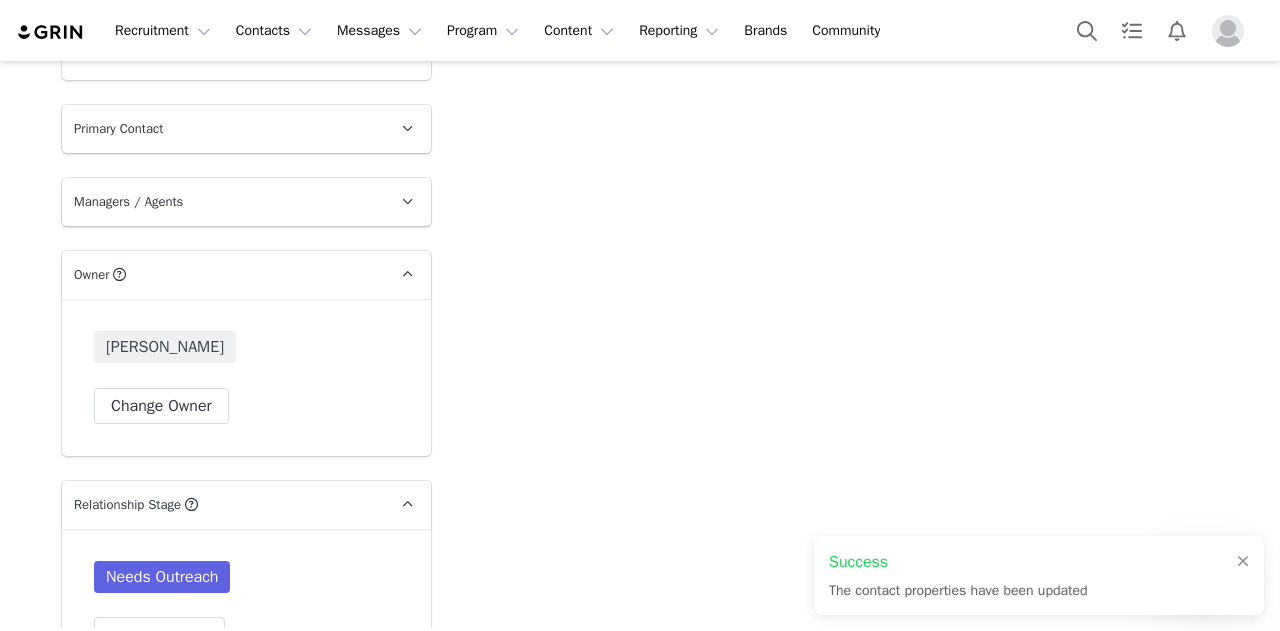 scroll, scrollTop: 3100, scrollLeft: 0, axis: vertical 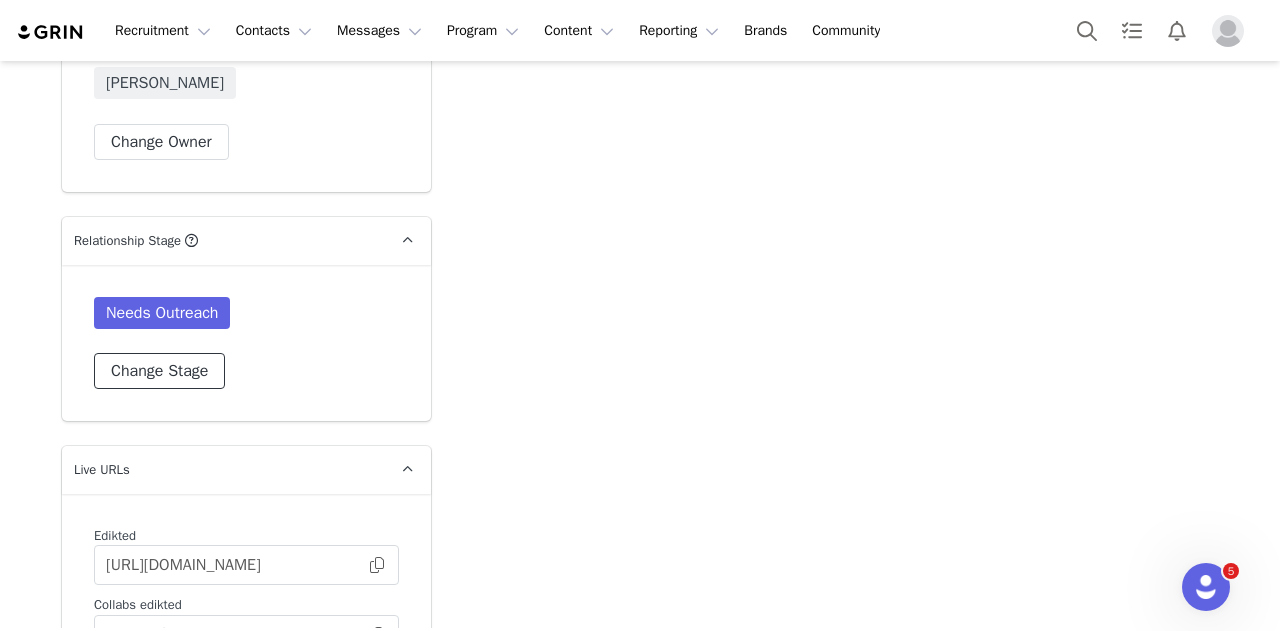 click on "Change Stage" at bounding box center [159, 371] 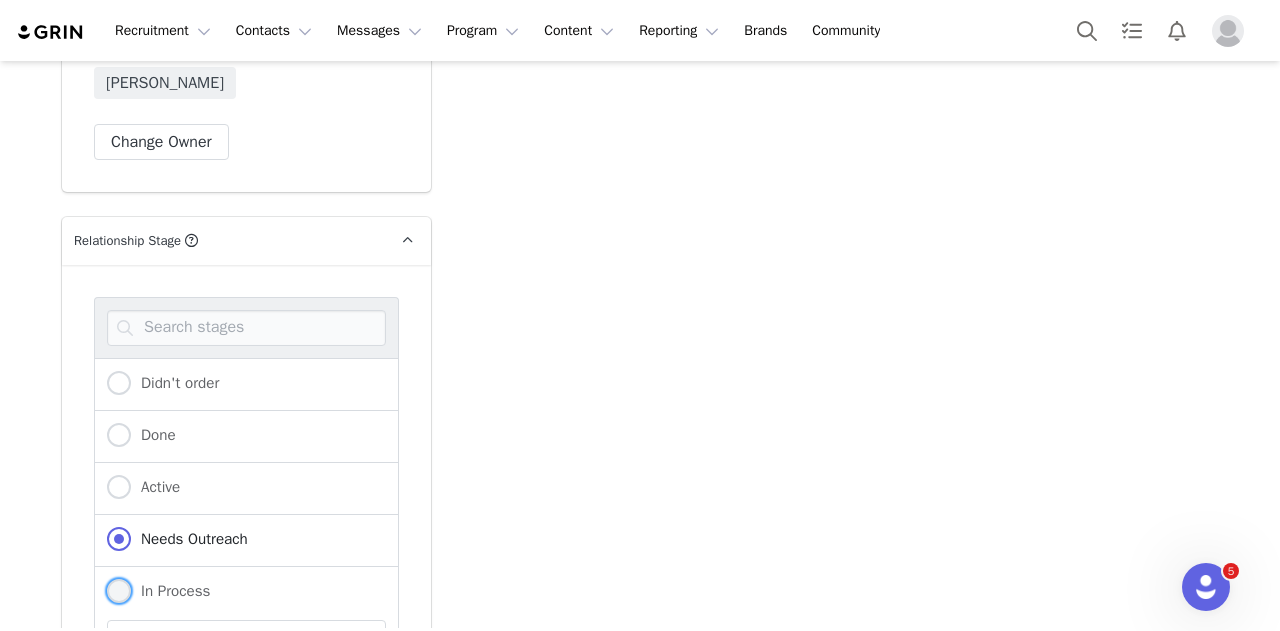 click on "In Process" at bounding box center (170, 591) 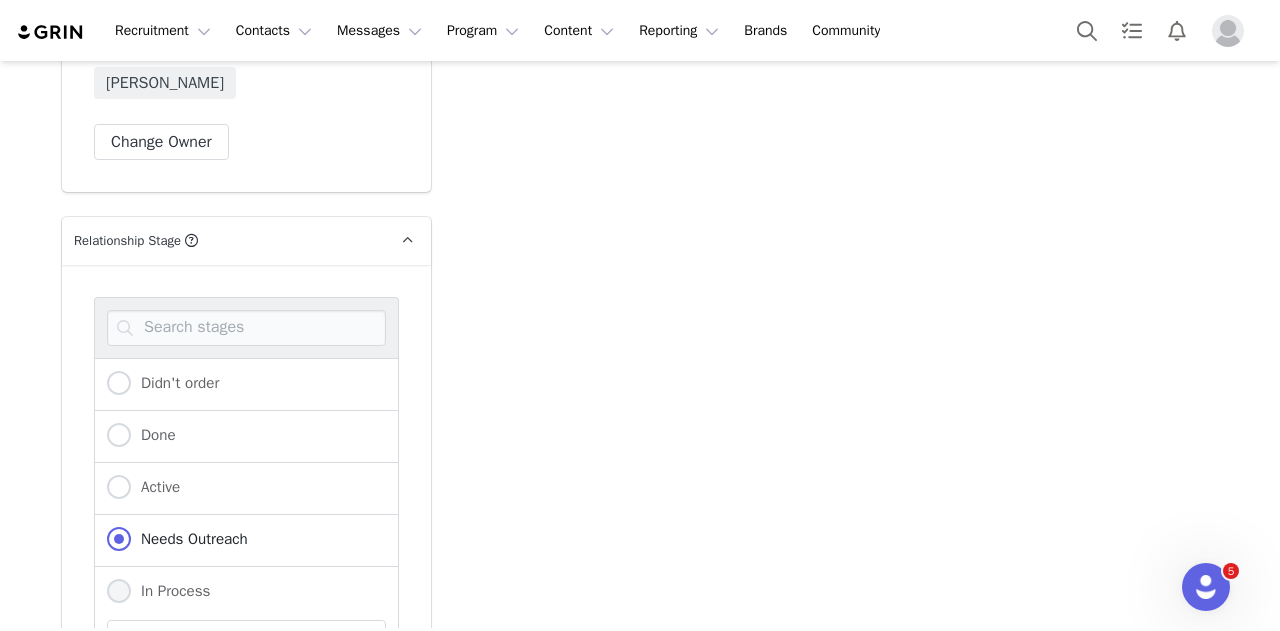 click on "In Process" at bounding box center (119, 592) 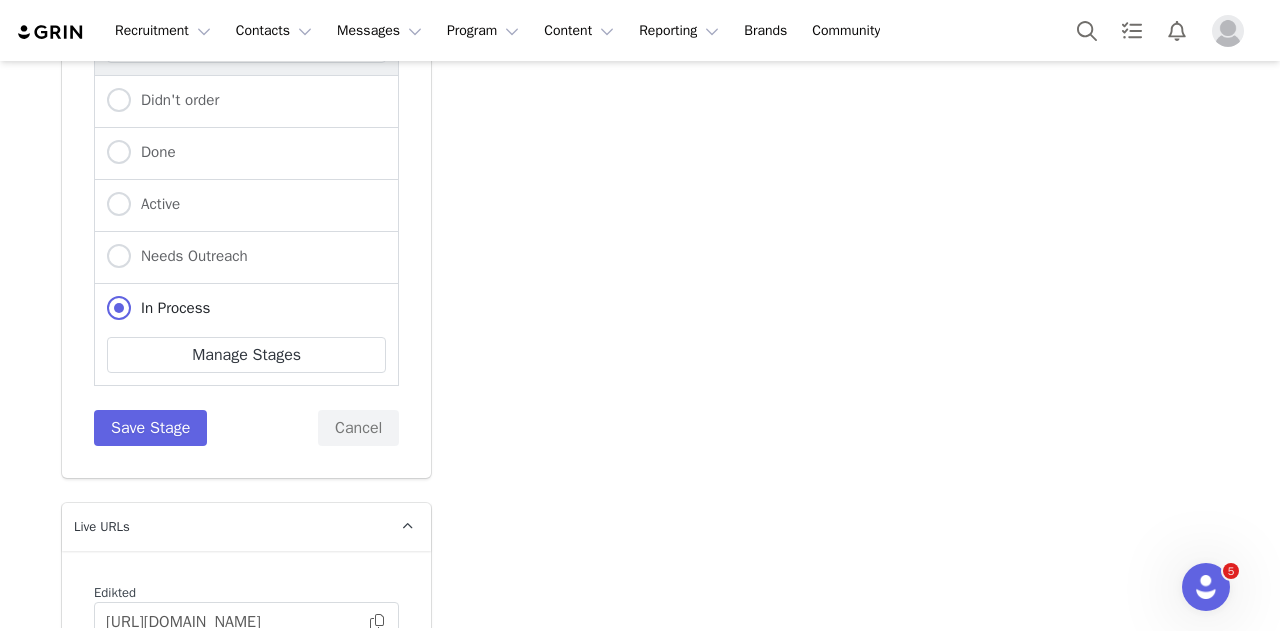 scroll, scrollTop: 3384, scrollLeft: 0, axis: vertical 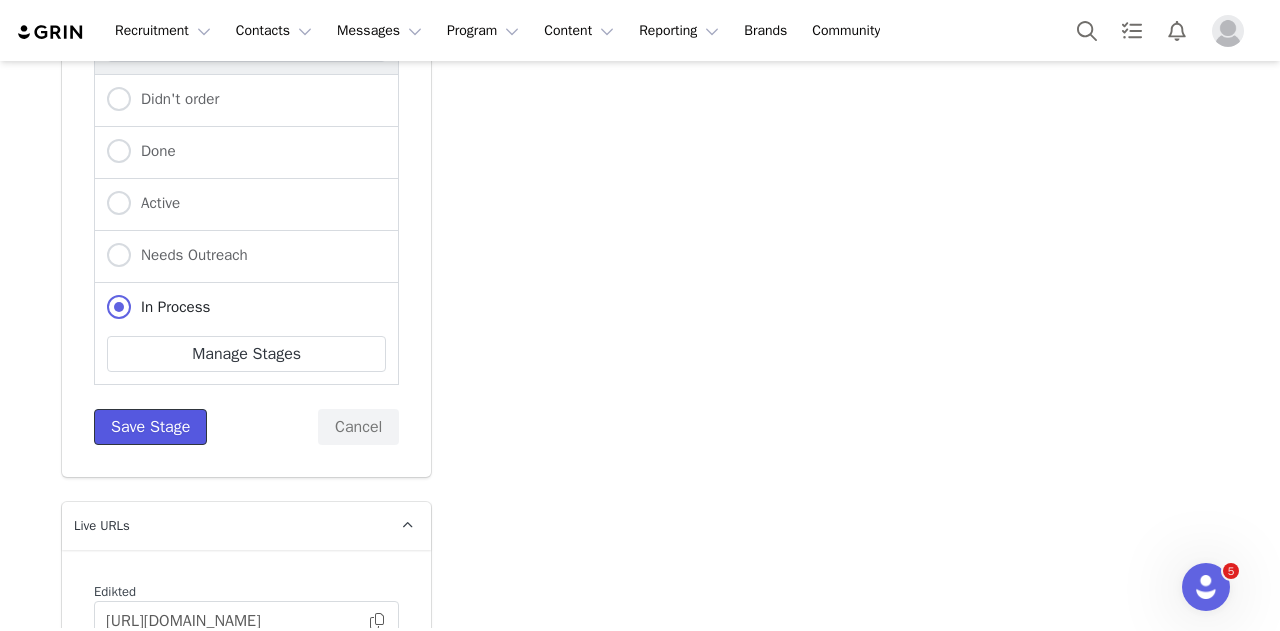 click on "Save Stage" at bounding box center (150, 427) 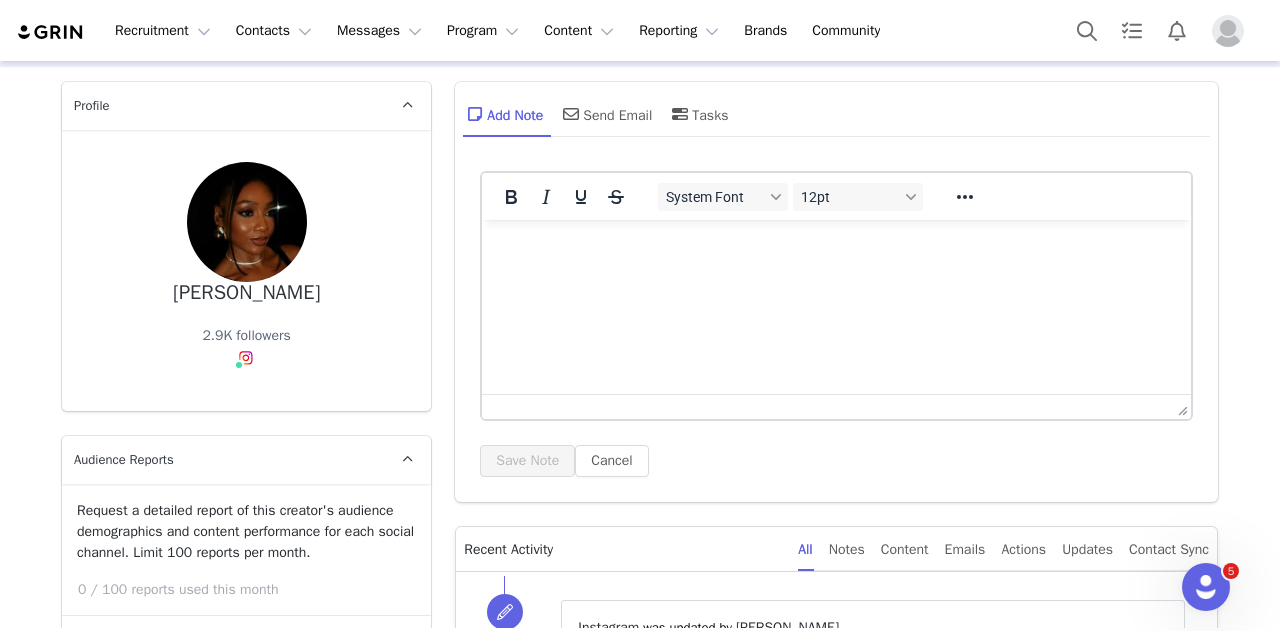 scroll, scrollTop: 0, scrollLeft: 0, axis: both 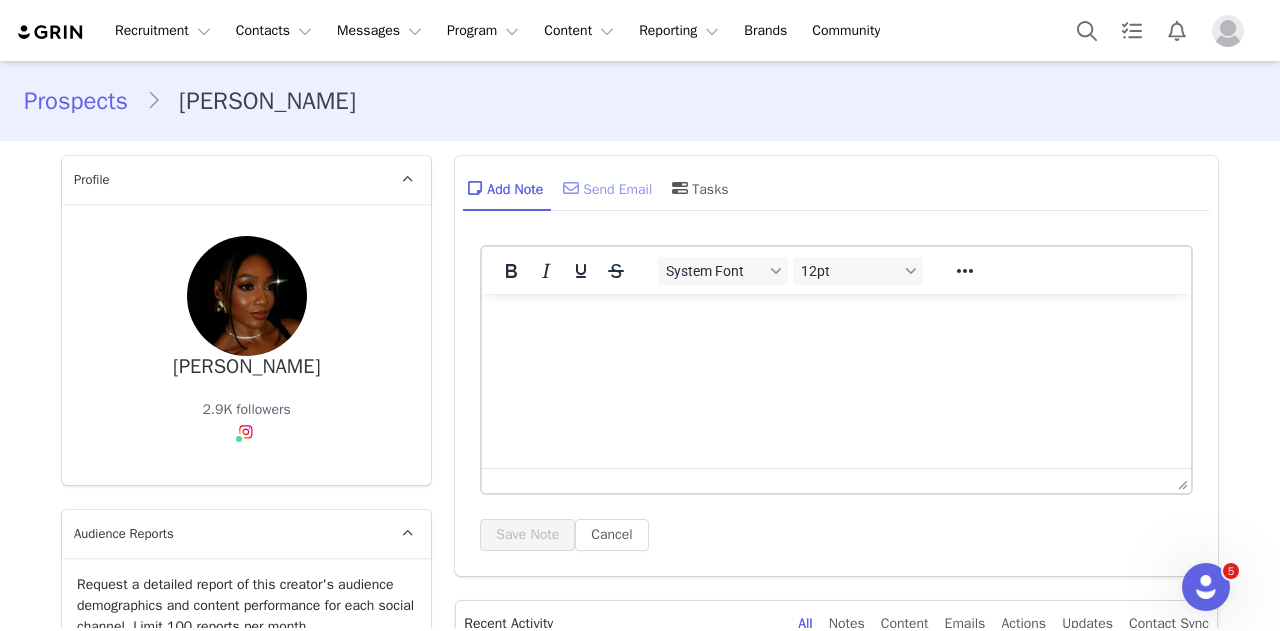 click on "Send Email" at bounding box center (605, 188) 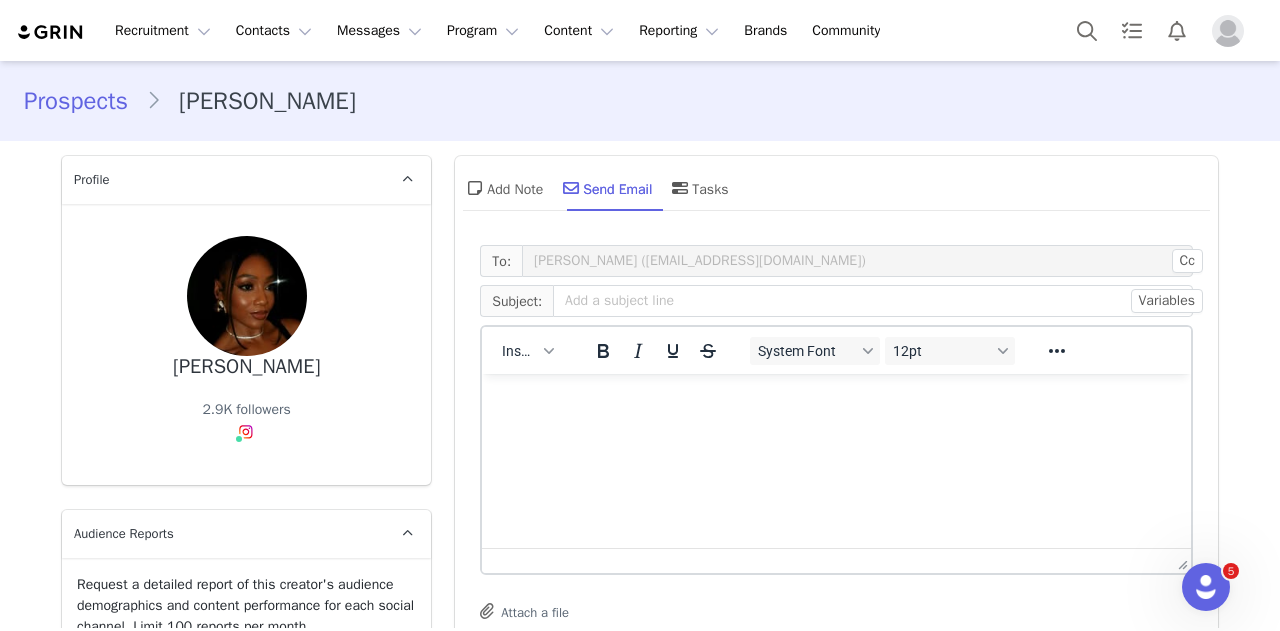 scroll, scrollTop: 0, scrollLeft: 0, axis: both 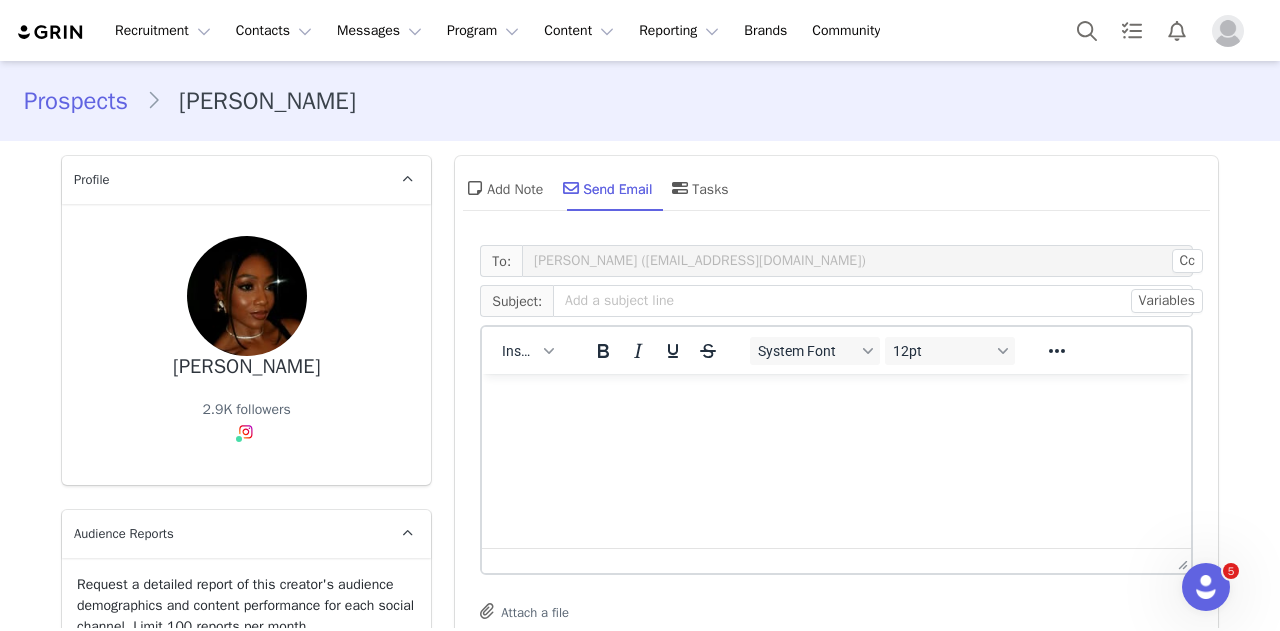 click on "Insert" at bounding box center (528, 350) 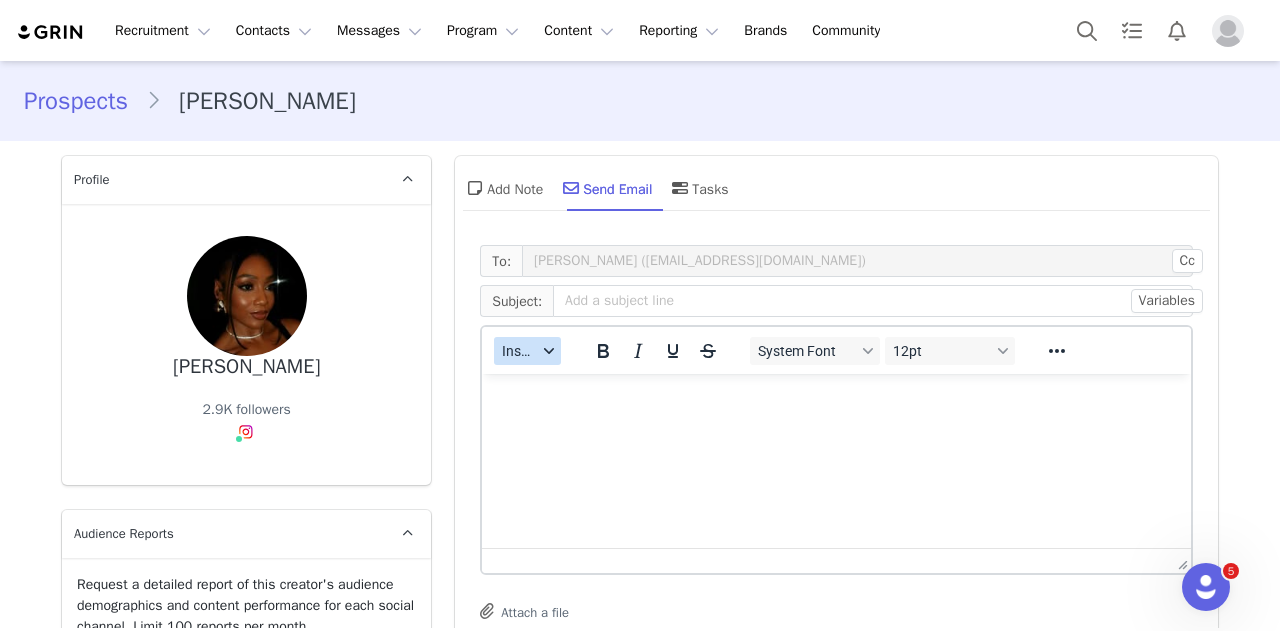 click on "Insert" at bounding box center (519, 351) 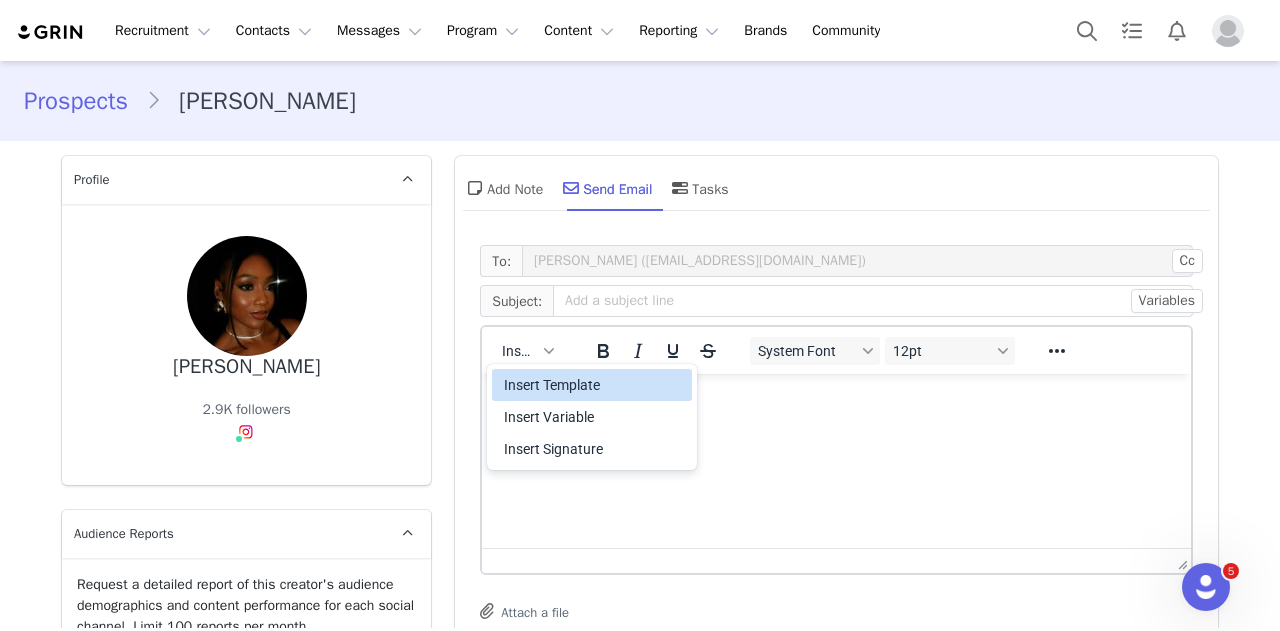 click on "Insert Template" at bounding box center (594, 385) 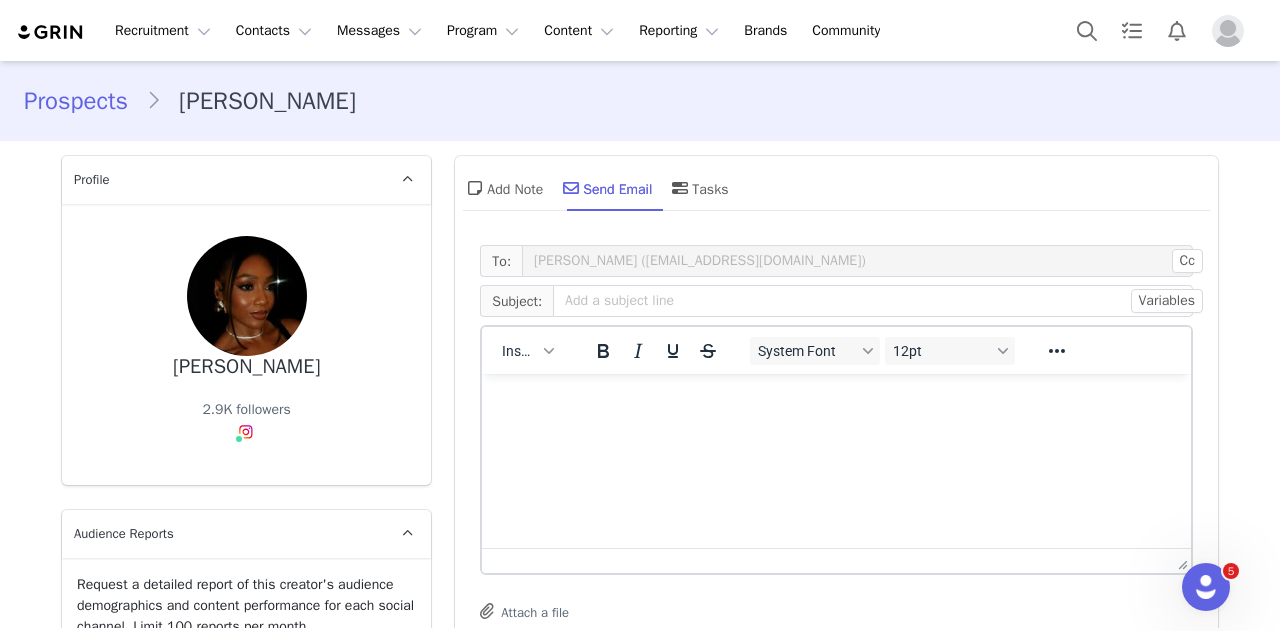 scroll, scrollTop: 0, scrollLeft: 0, axis: both 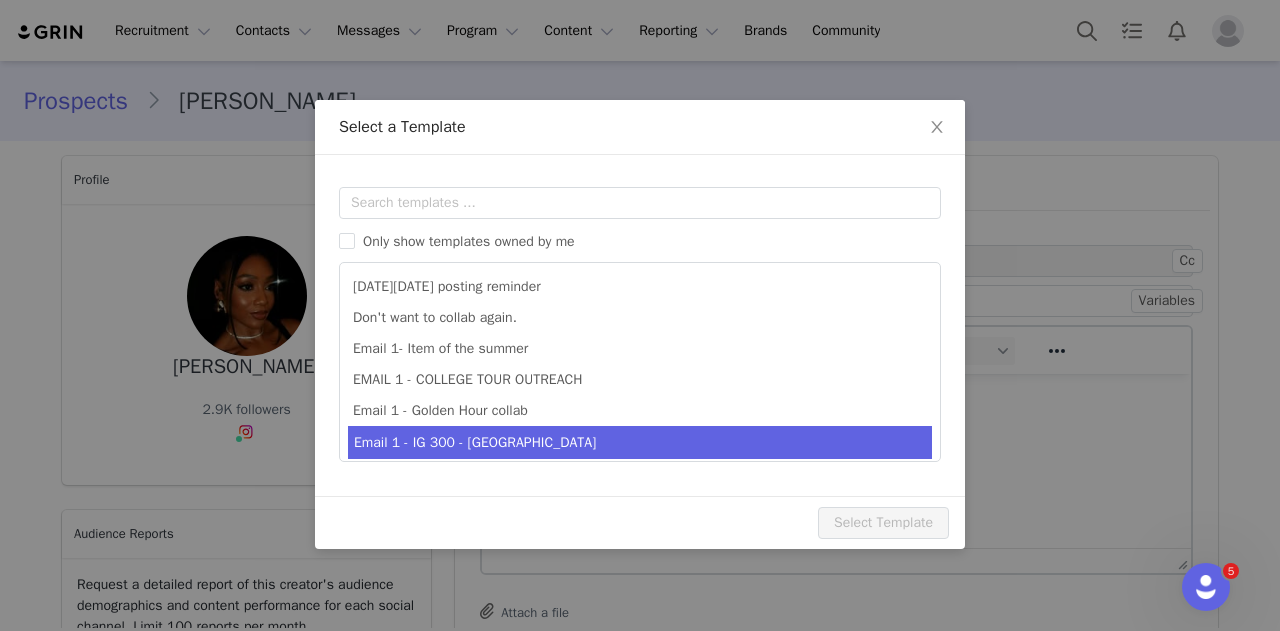 click on "Email 1 - IG 300 - UK" at bounding box center [640, 442] 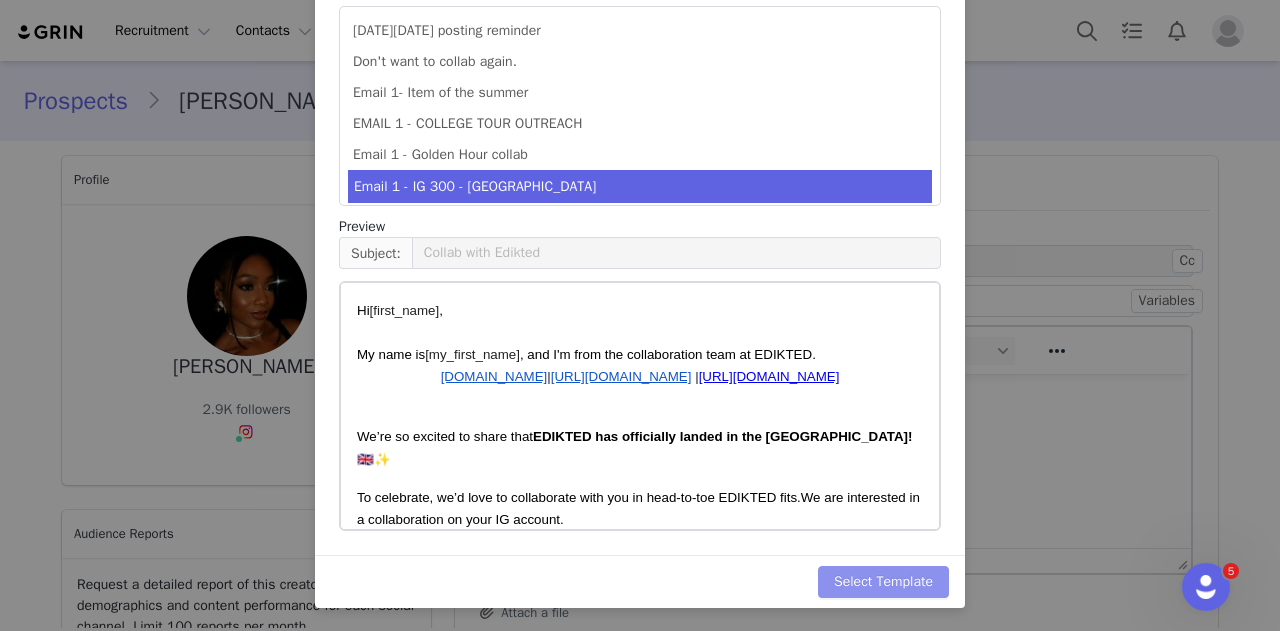 click on "Select Template" at bounding box center [883, 582] 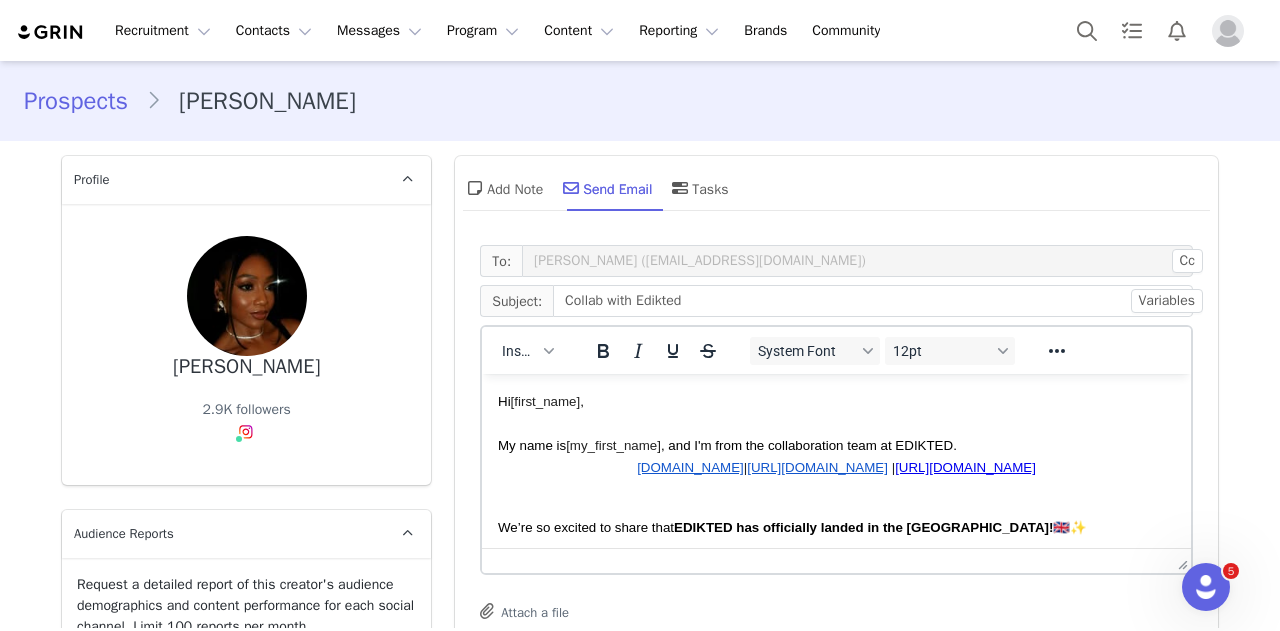 scroll, scrollTop: 4, scrollLeft: 0, axis: vertical 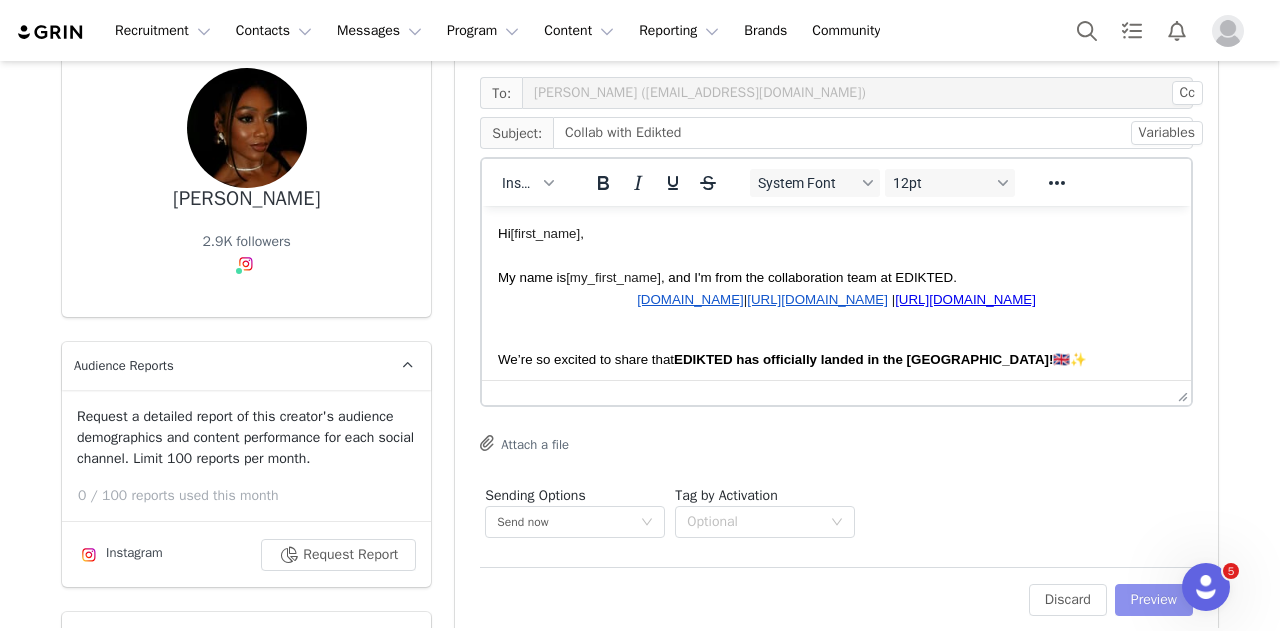 click on "Preview" at bounding box center [1154, 600] 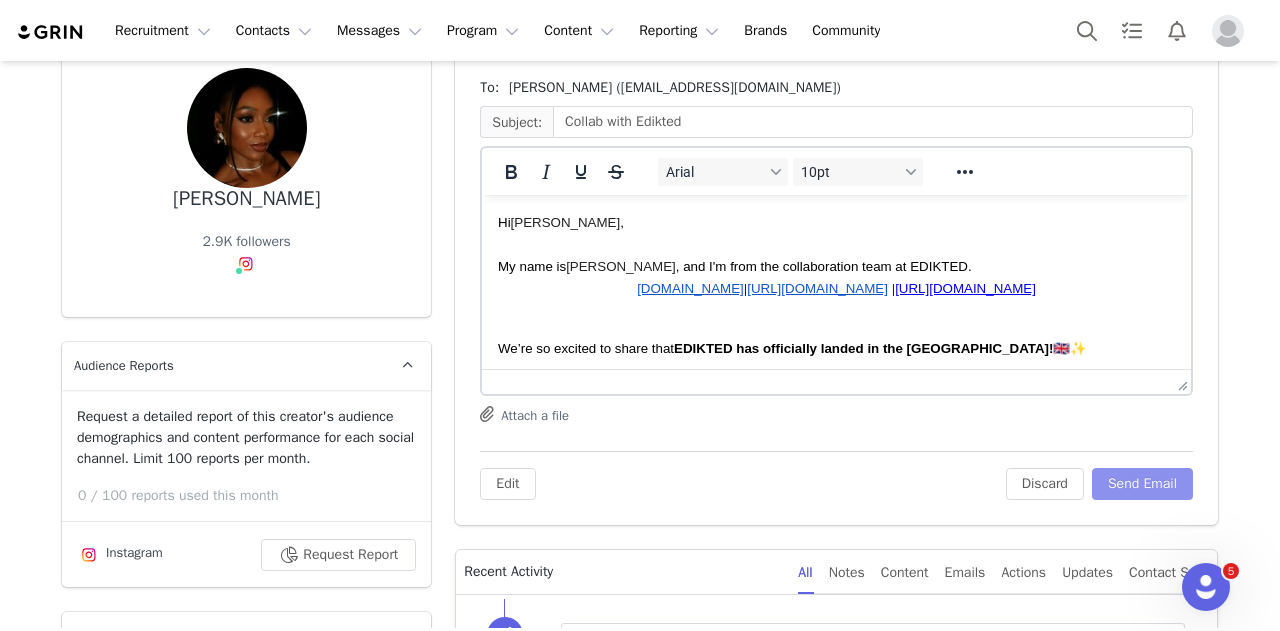 scroll, scrollTop: 0, scrollLeft: 0, axis: both 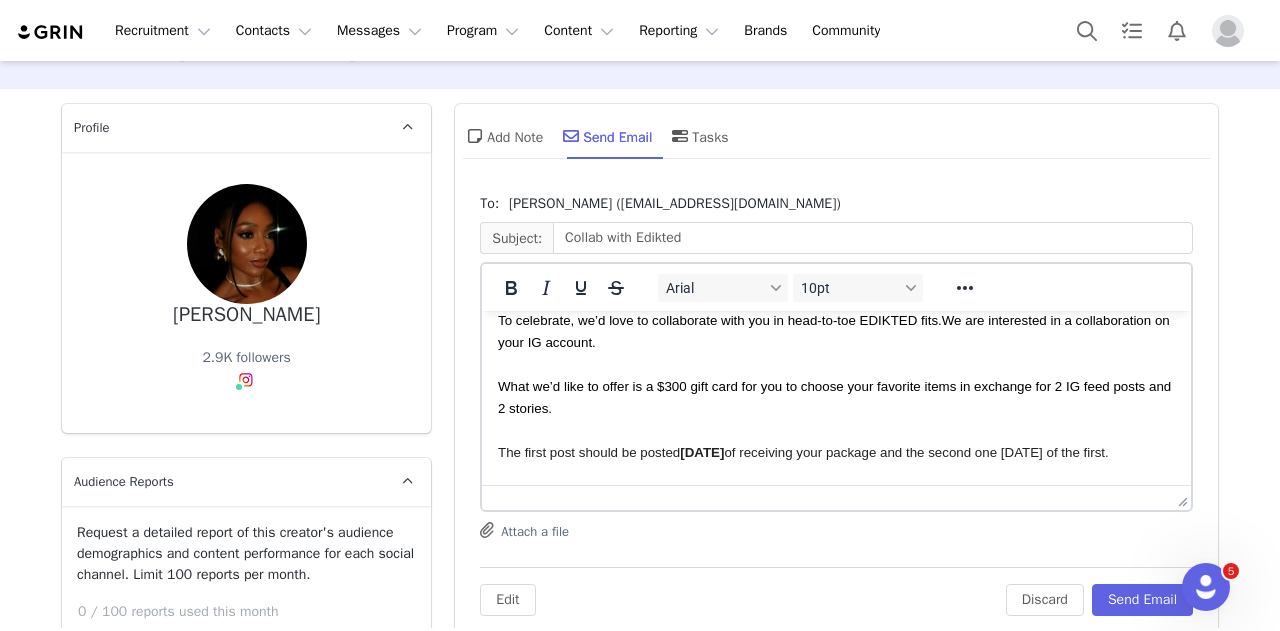 click on "hat we’d like to offer is a $300 gift card for you to choose your favorite items in exchange for 2 IG feed posts and 2 stories." at bounding box center (836, 397) 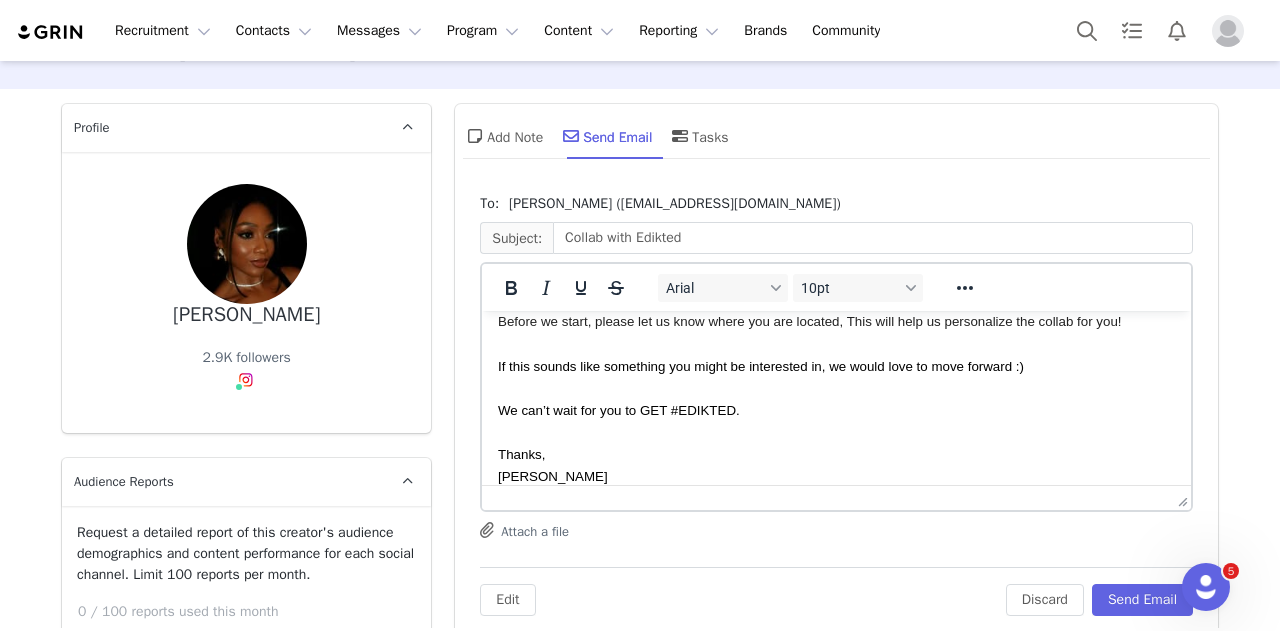 scroll, scrollTop: 402, scrollLeft: 0, axis: vertical 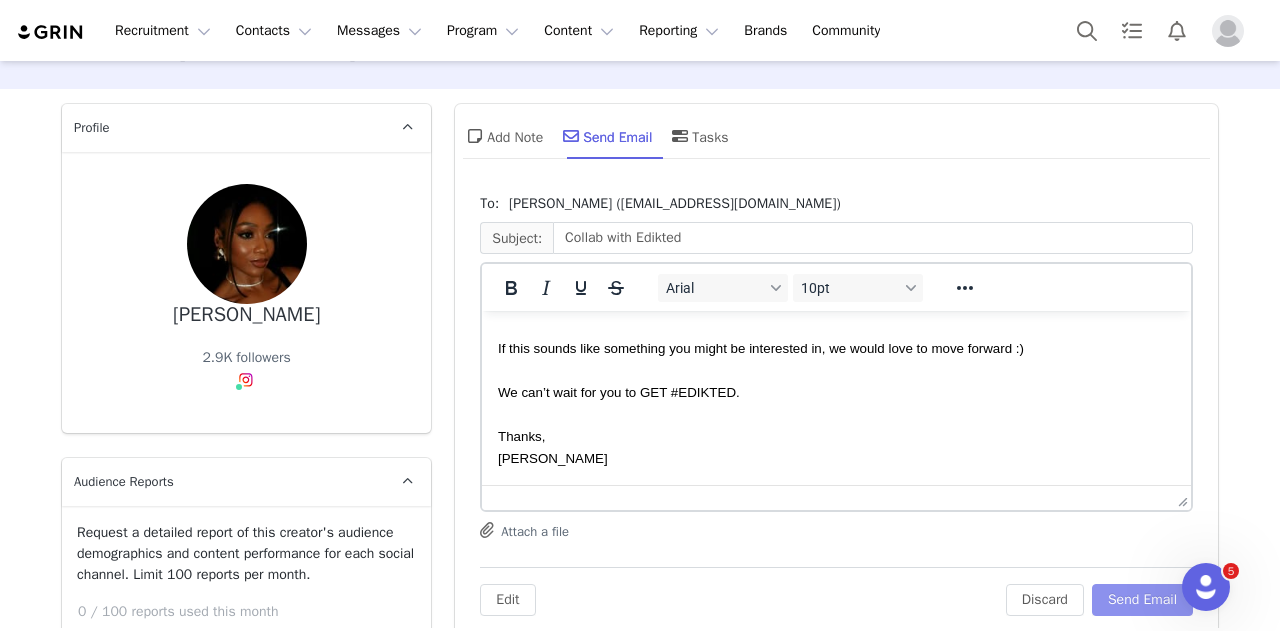 click on "Send Email" at bounding box center (1142, 600) 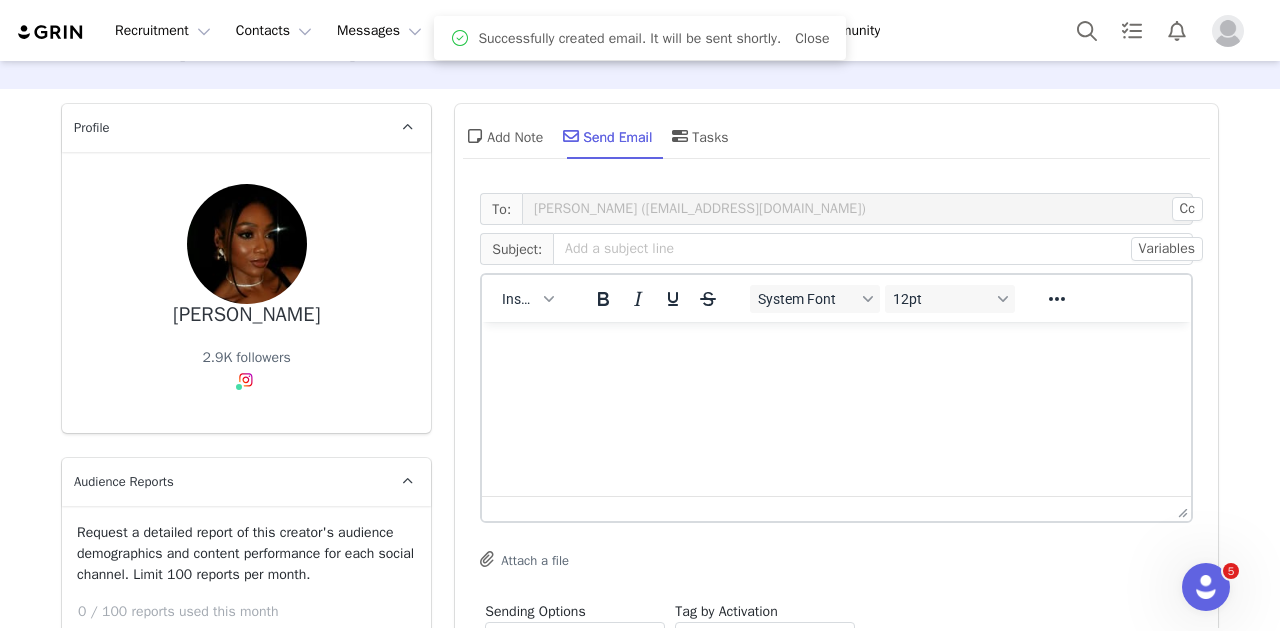 scroll, scrollTop: 0, scrollLeft: 0, axis: both 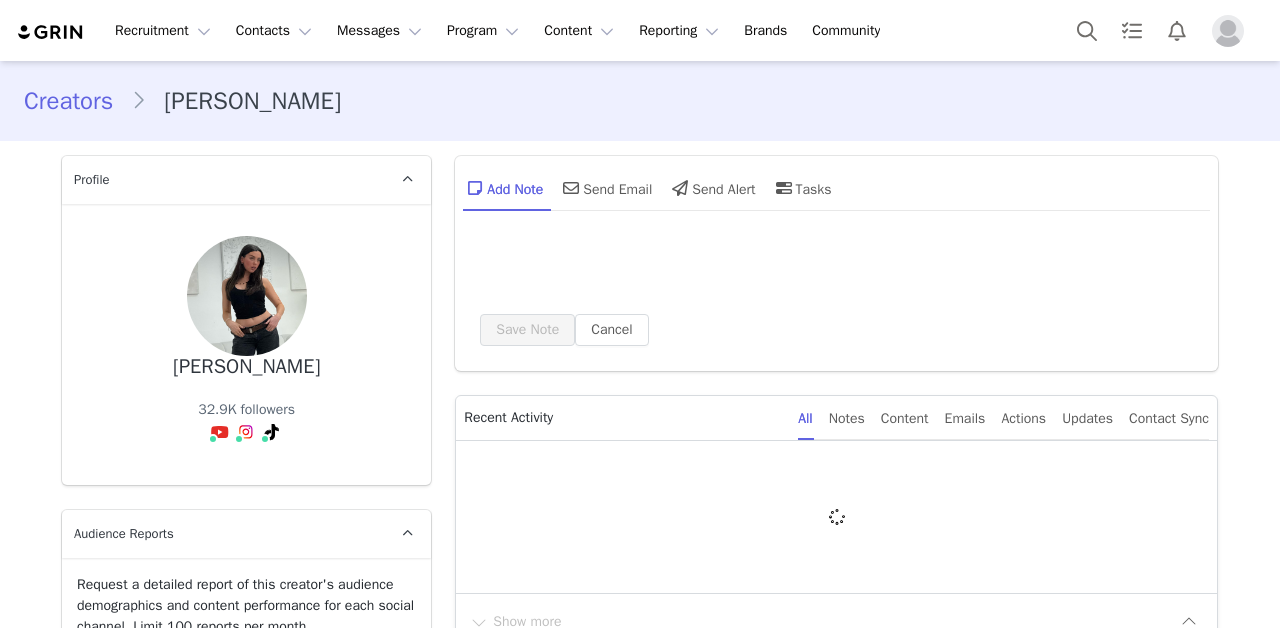 type on "+44 ([GEOGRAPHIC_DATA])" 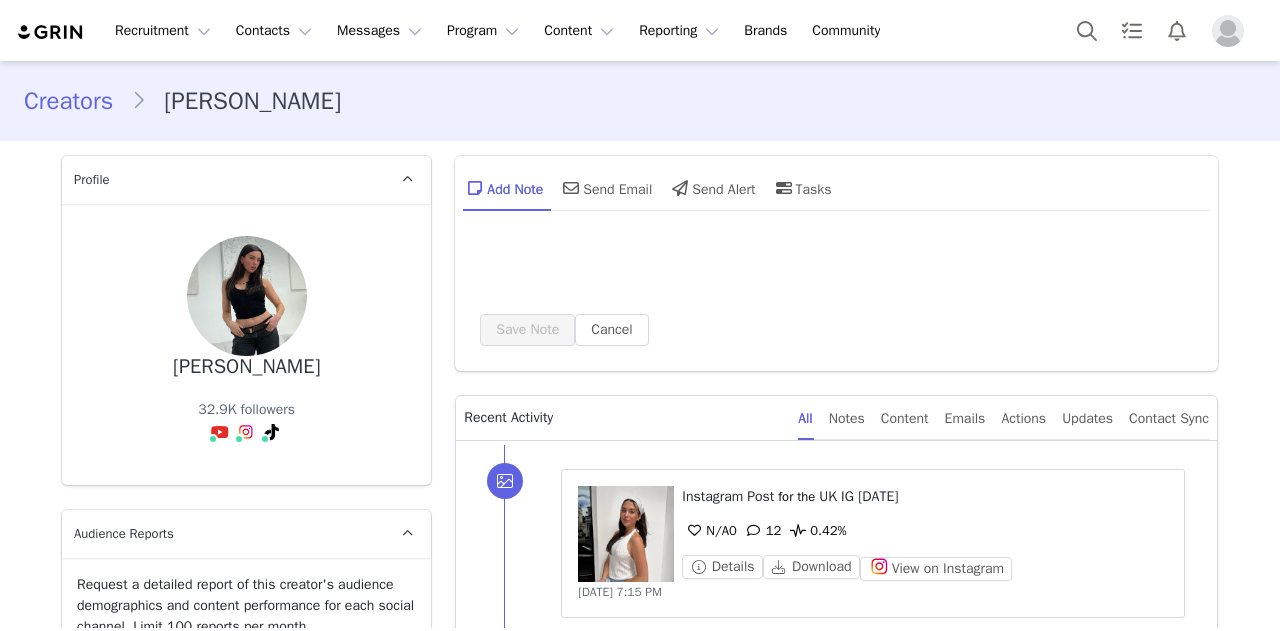 scroll, scrollTop: 283, scrollLeft: 0, axis: vertical 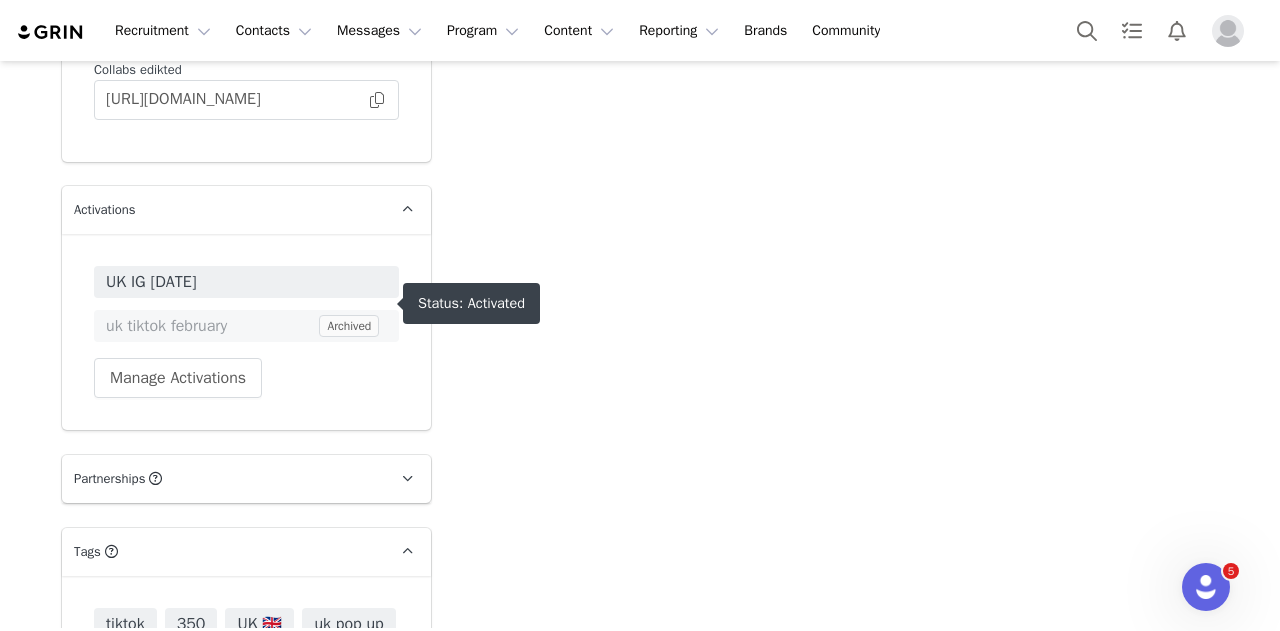 click on "UK IG [DATE]" at bounding box center (246, 282) 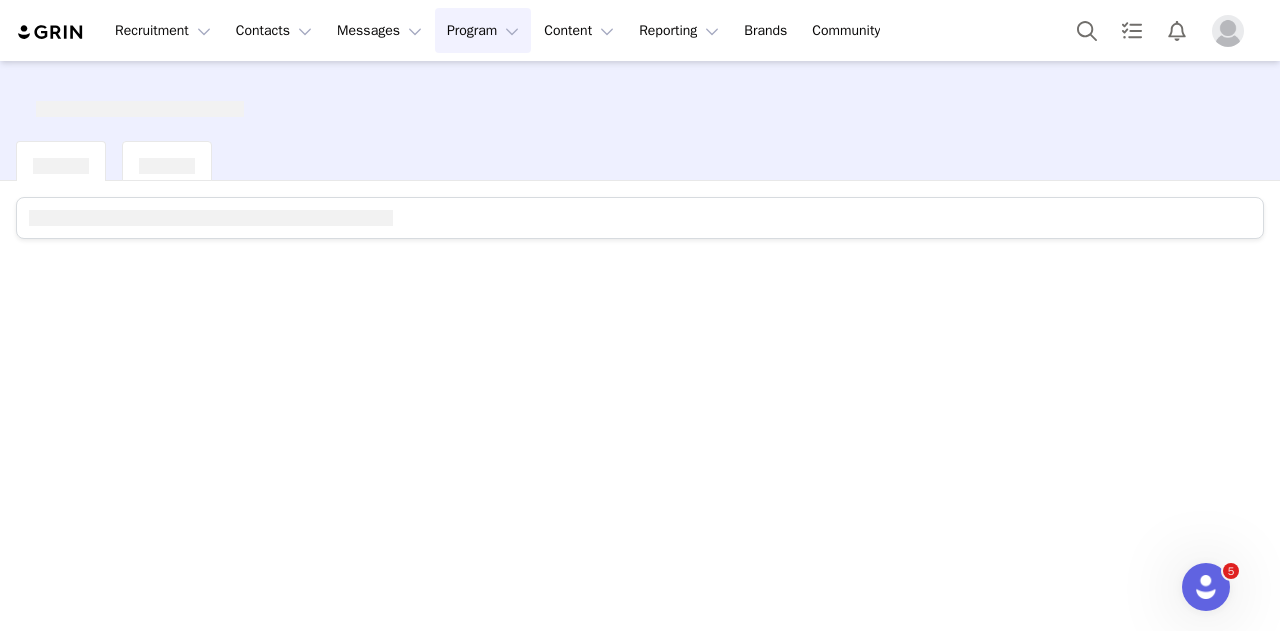 scroll, scrollTop: 0, scrollLeft: 0, axis: both 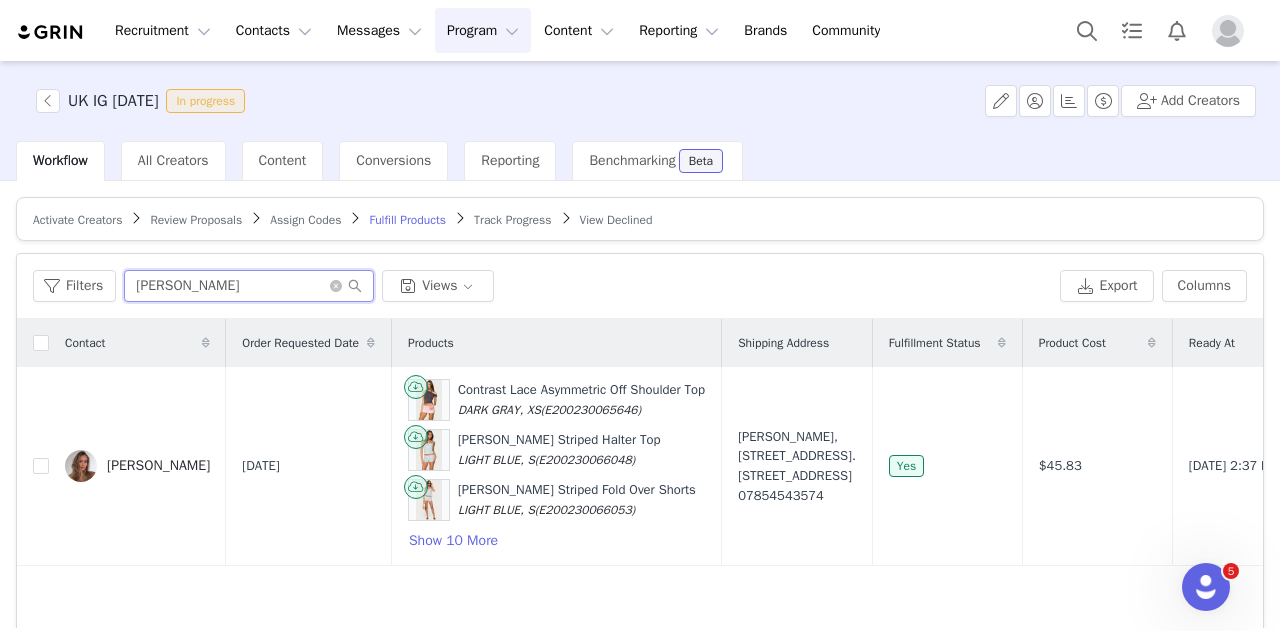 drag, startPoint x: 191, startPoint y: 274, endPoint x: 22, endPoint y: 275, distance: 169.00296 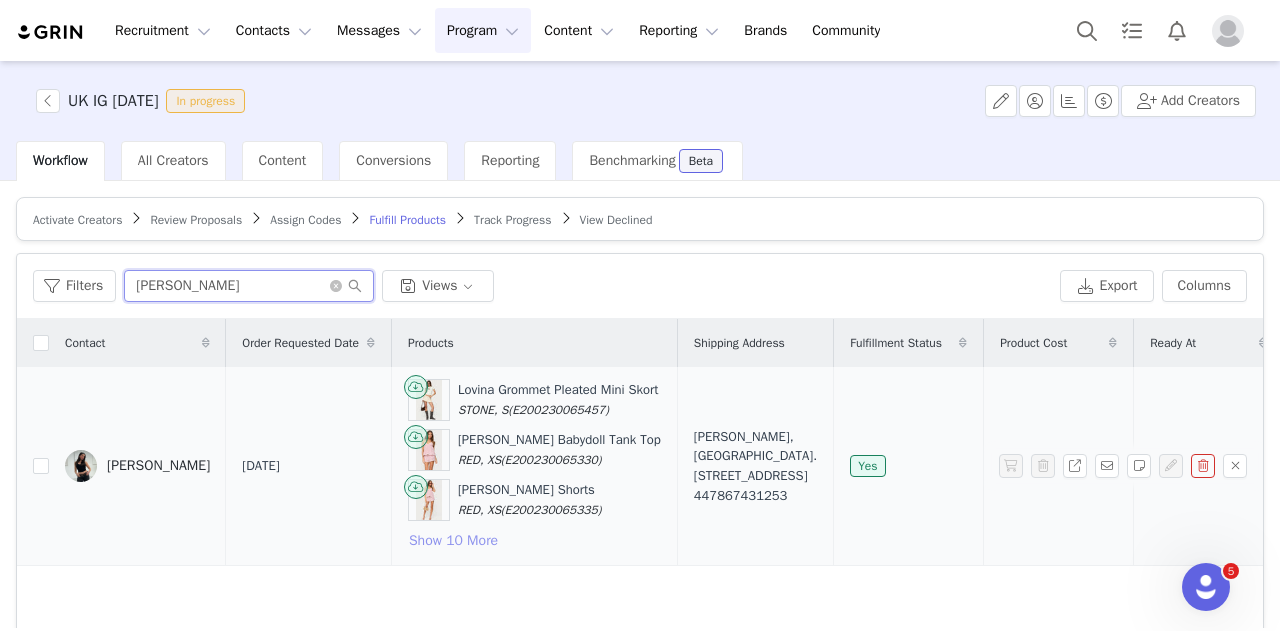 type on "darcey" 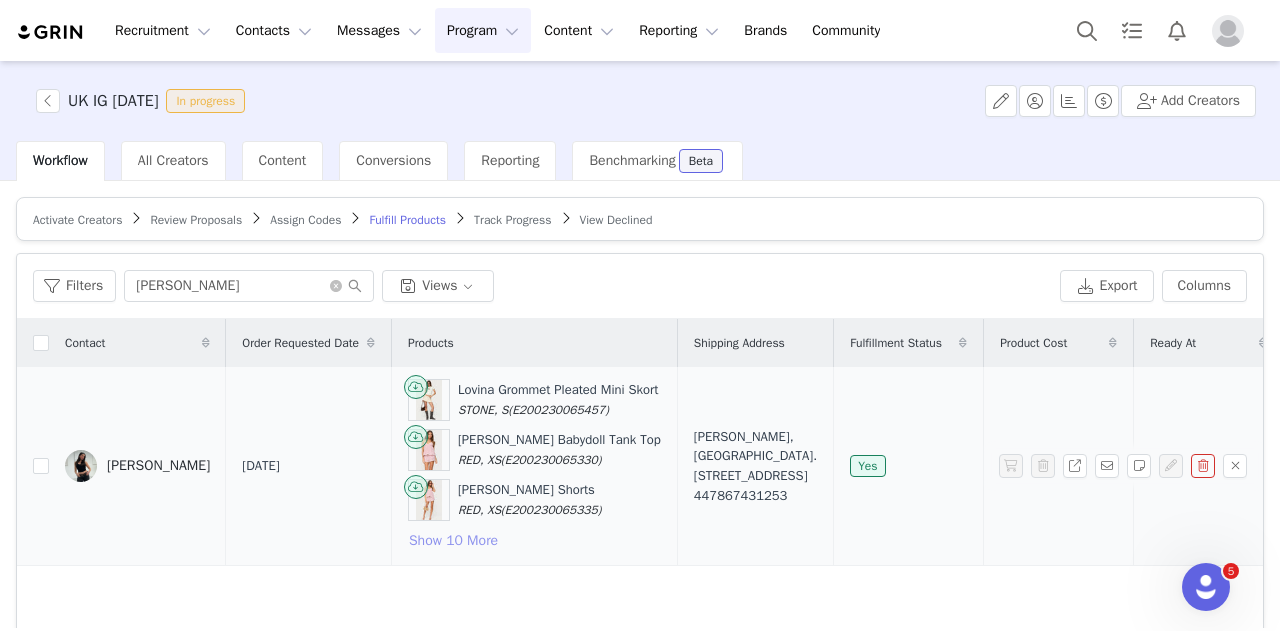 click on "Show 10 More" at bounding box center [453, 541] 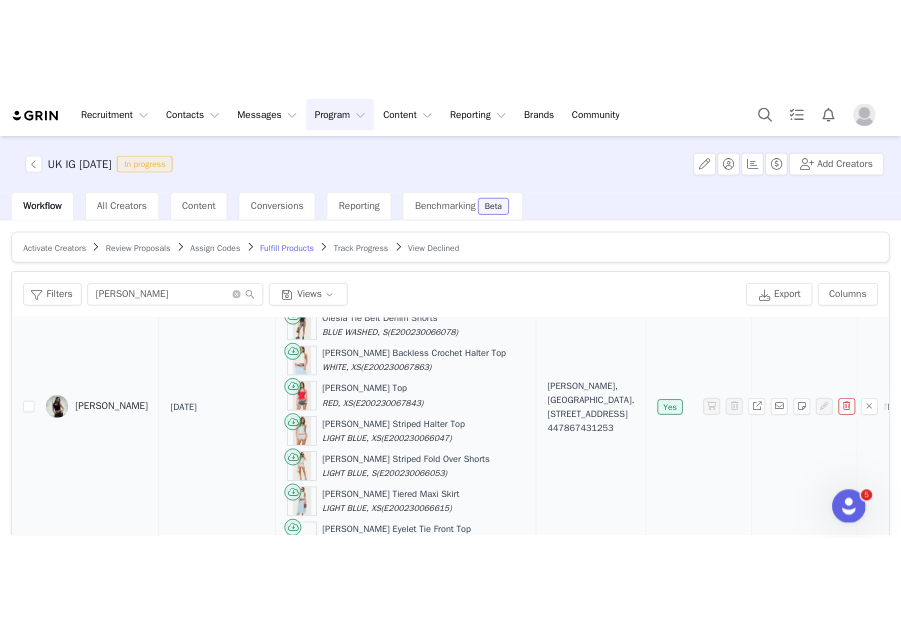 scroll, scrollTop: 276, scrollLeft: 0, axis: vertical 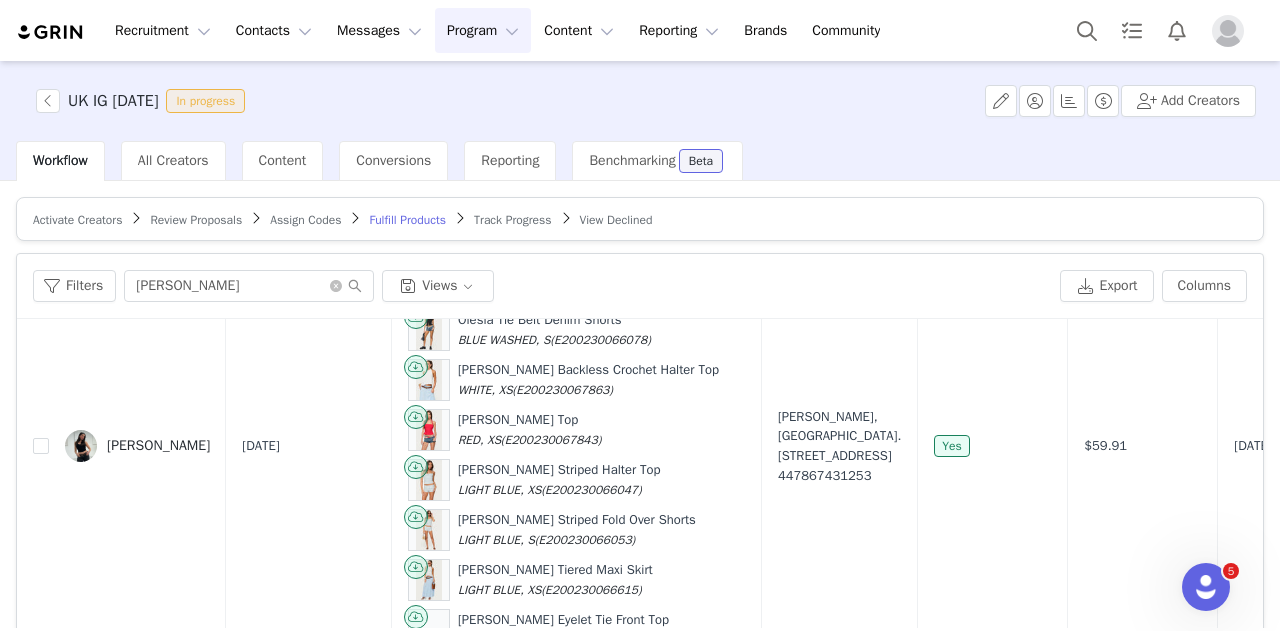 click on "Track Progress" at bounding box center [512, 220] 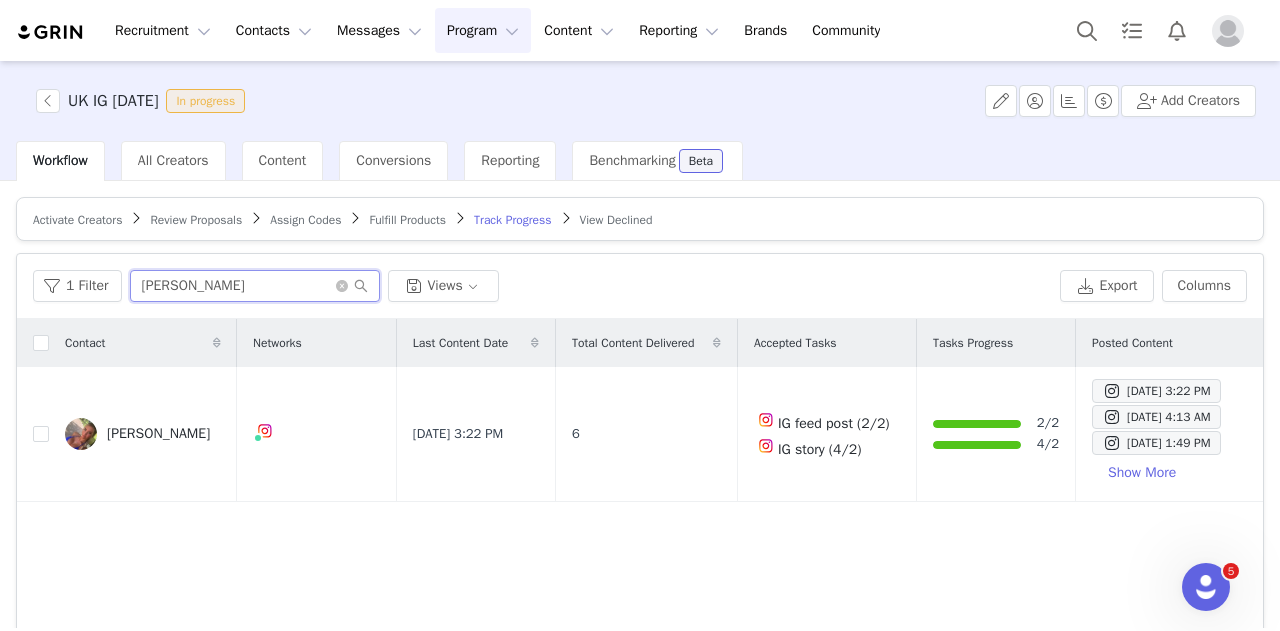 drag, startPoint x: 261, startPoint y: 294, endPoint x: 0, endPoint y: 276, distance: 261.61996 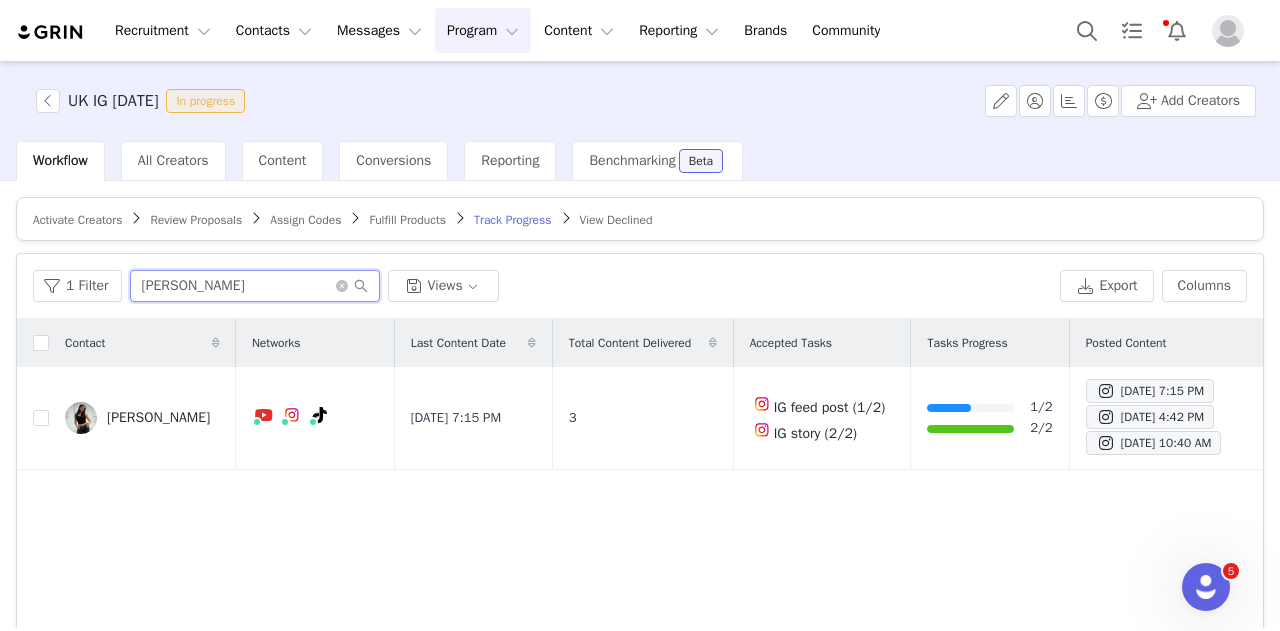 type on "darcey" 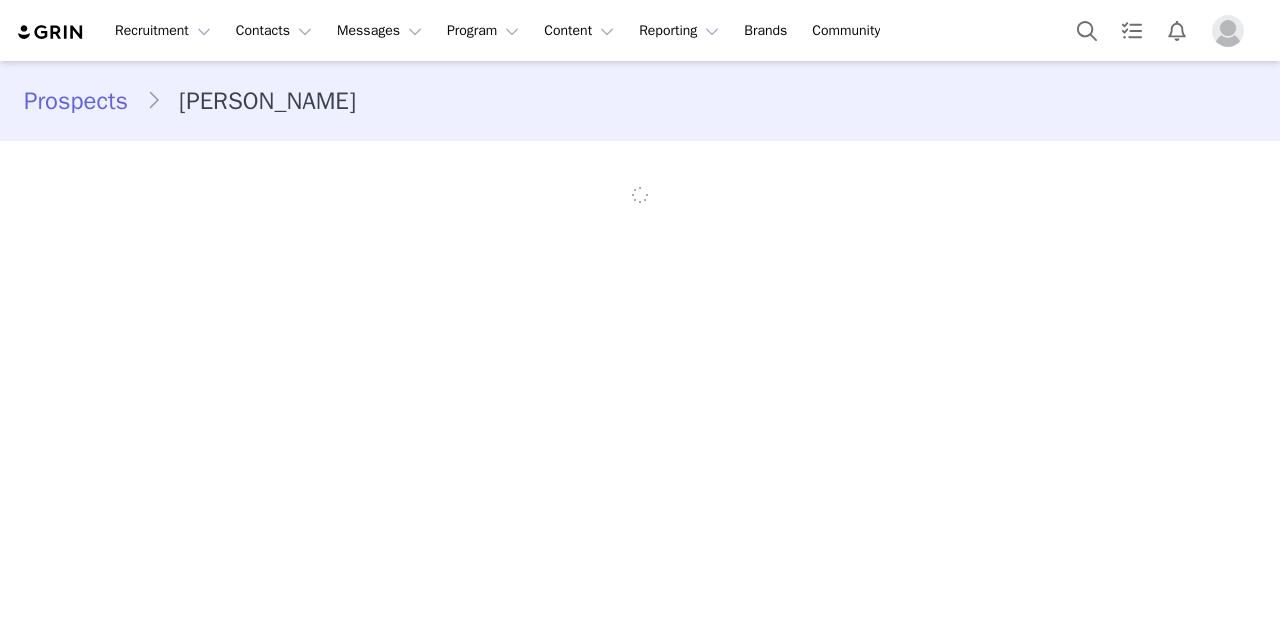 scroll, scrollTop: 0, scrollLeft: 0, axis: both 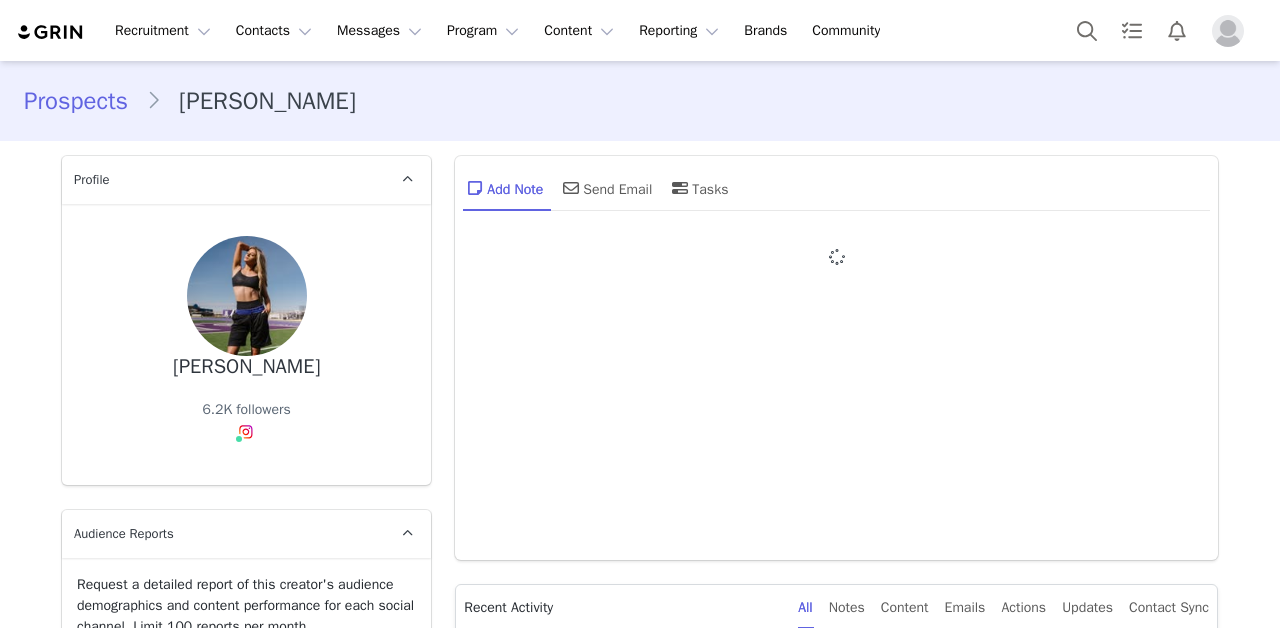 type on "+1 ([GEOGRAPHIC_DATA])" 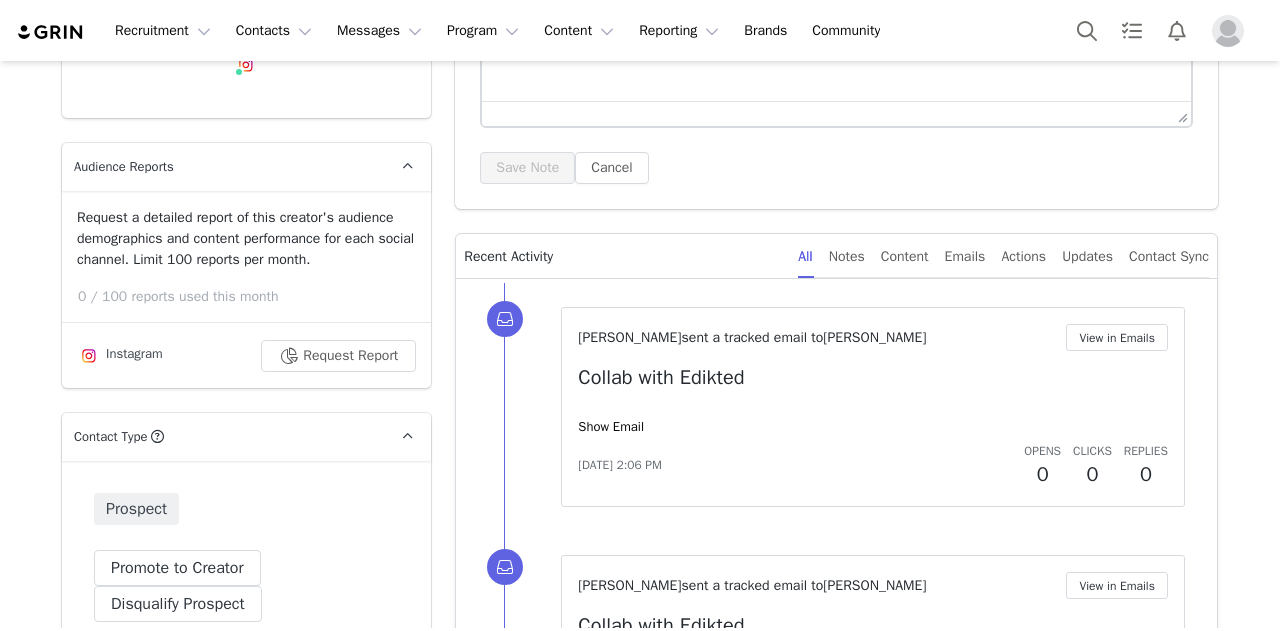 scroll, scrollTop: 397, scrollLeft: 0, axis: vertical 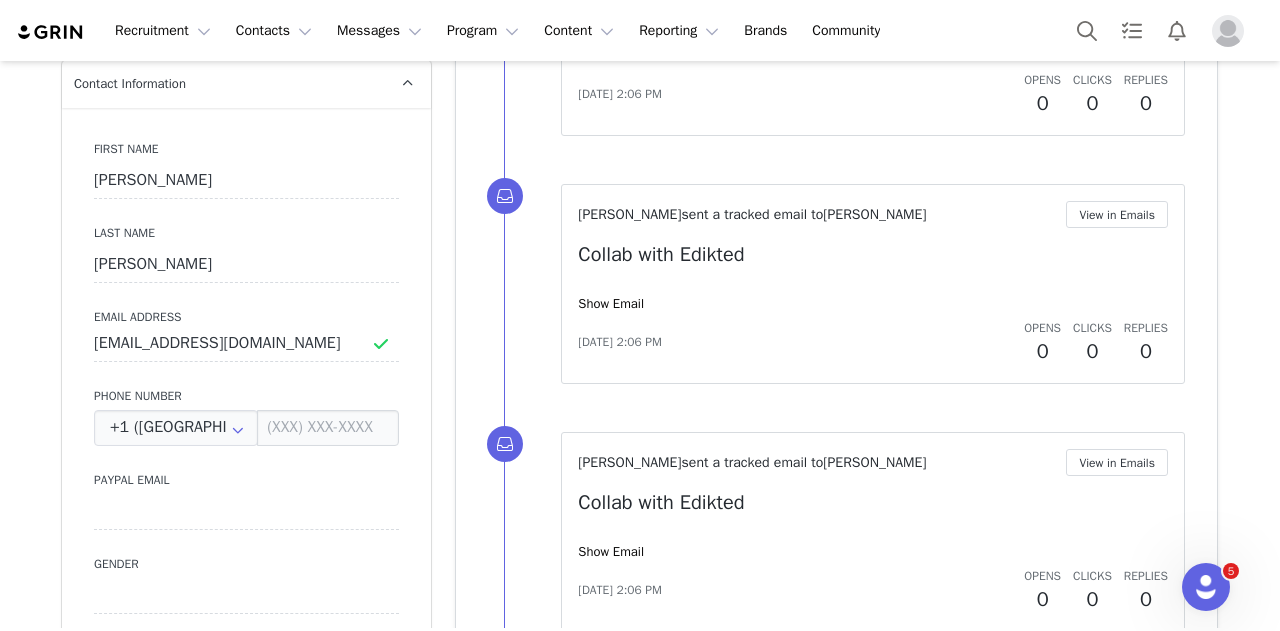 click on "Email Address" at bounding box center [246, 317] 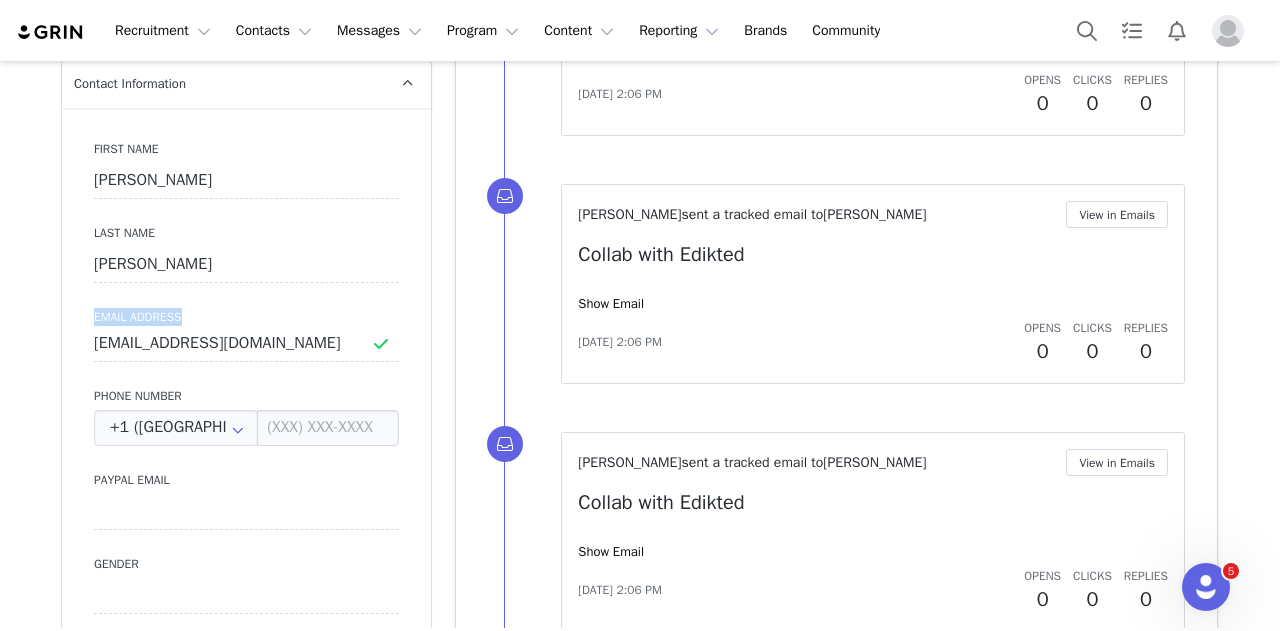 click on "Email Address" at bounding box center (246, 317) 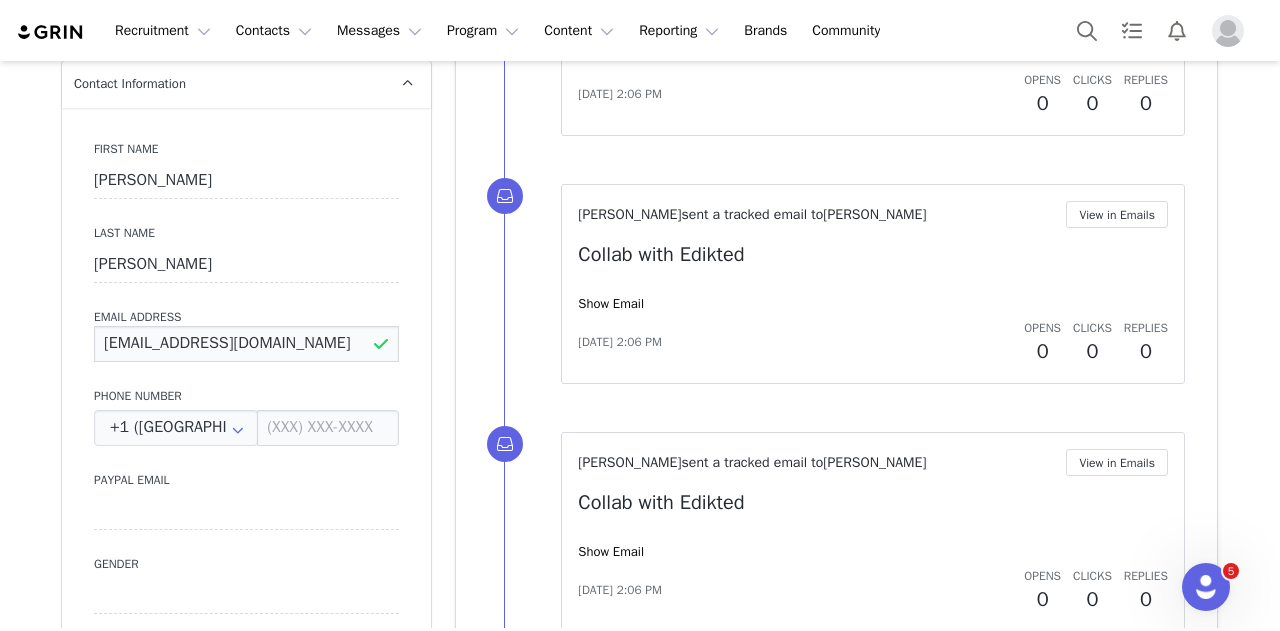 click on "beckstromjenna@gmail.com" at bounding box center (246, 344) 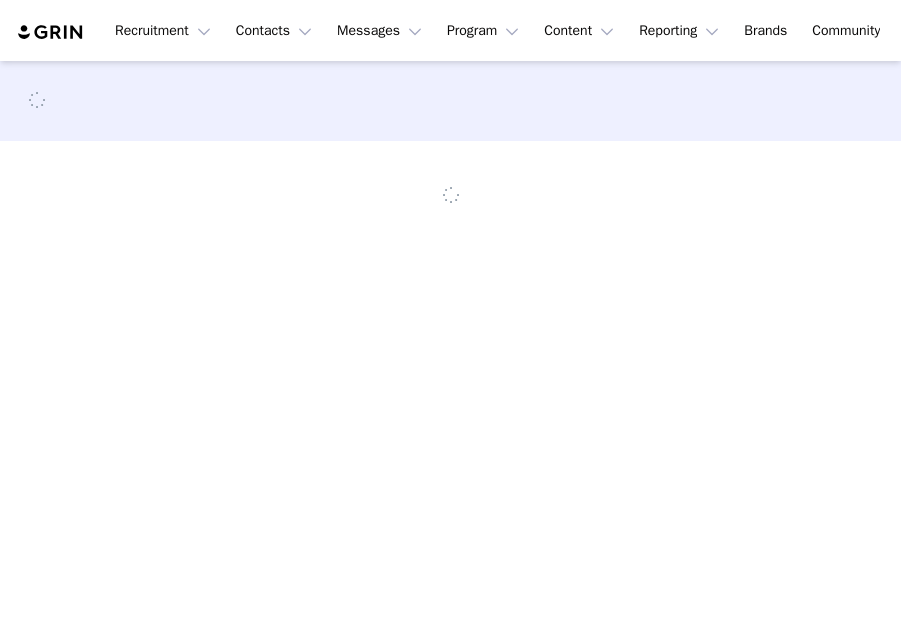 scroll, scrollTop: 0, scrollLeft: 0, axis: both 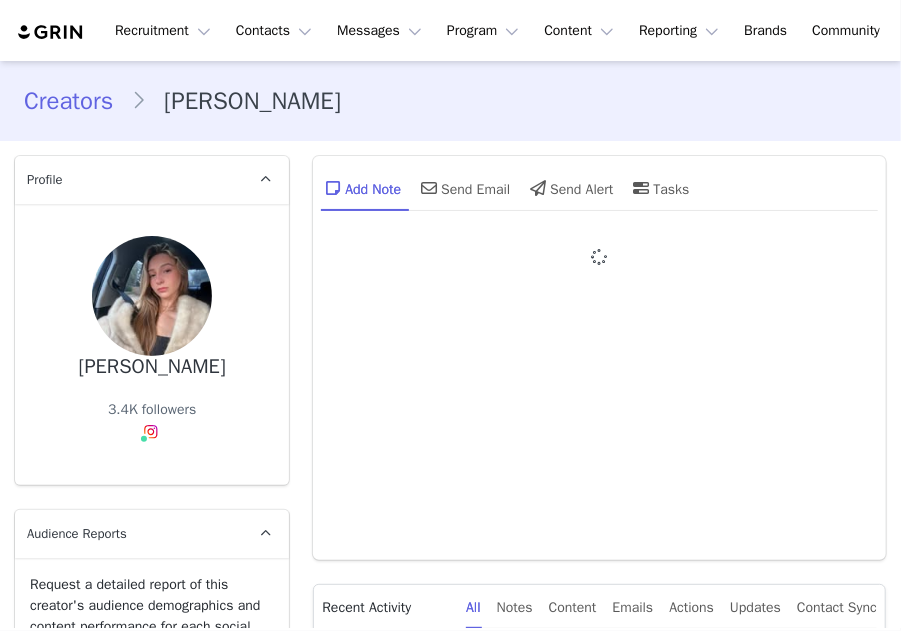 type on "+1 ([GEOGRAPHIC_DATA])" 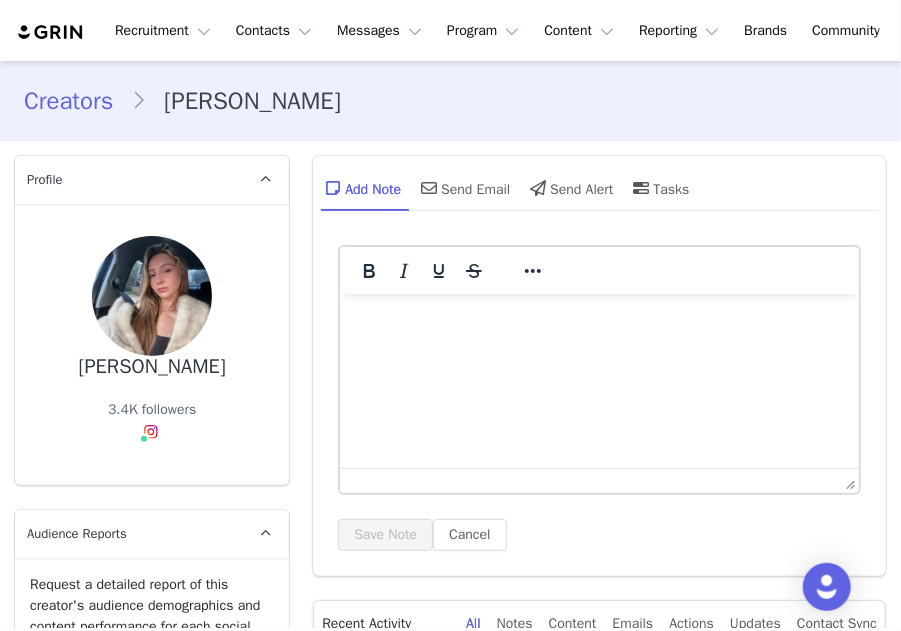 scroll, scrollTop: 0, scrollLeft: 0, axis: both 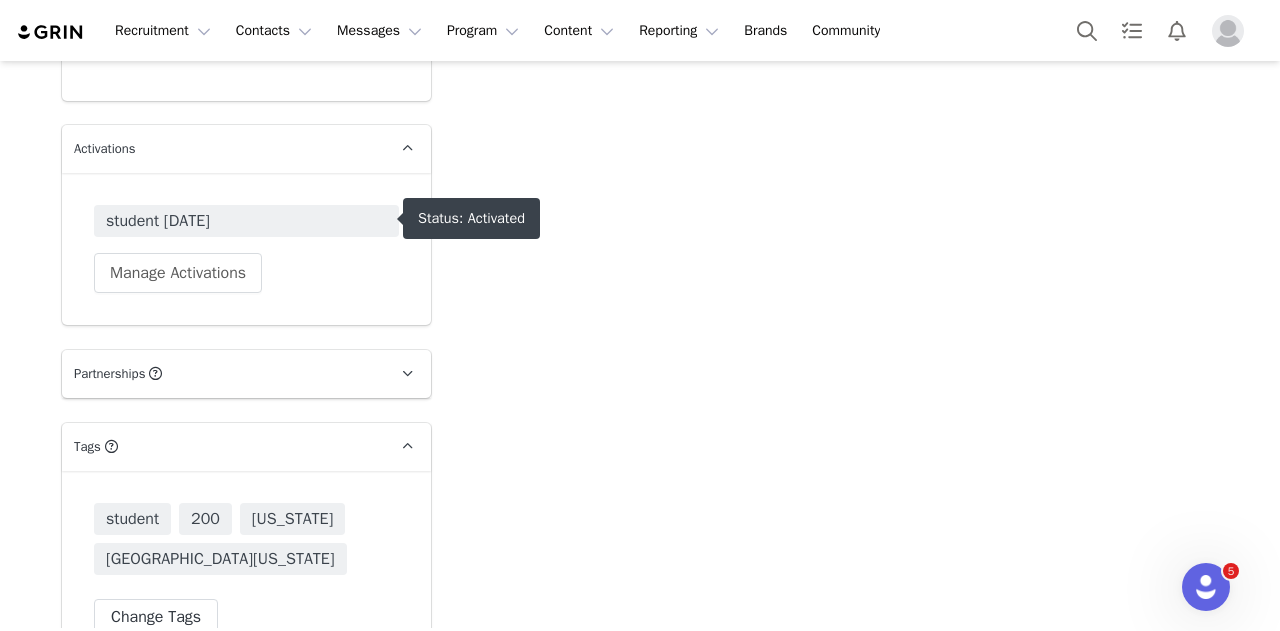 click on "student [DATE]" at bounding box center (246, 221) 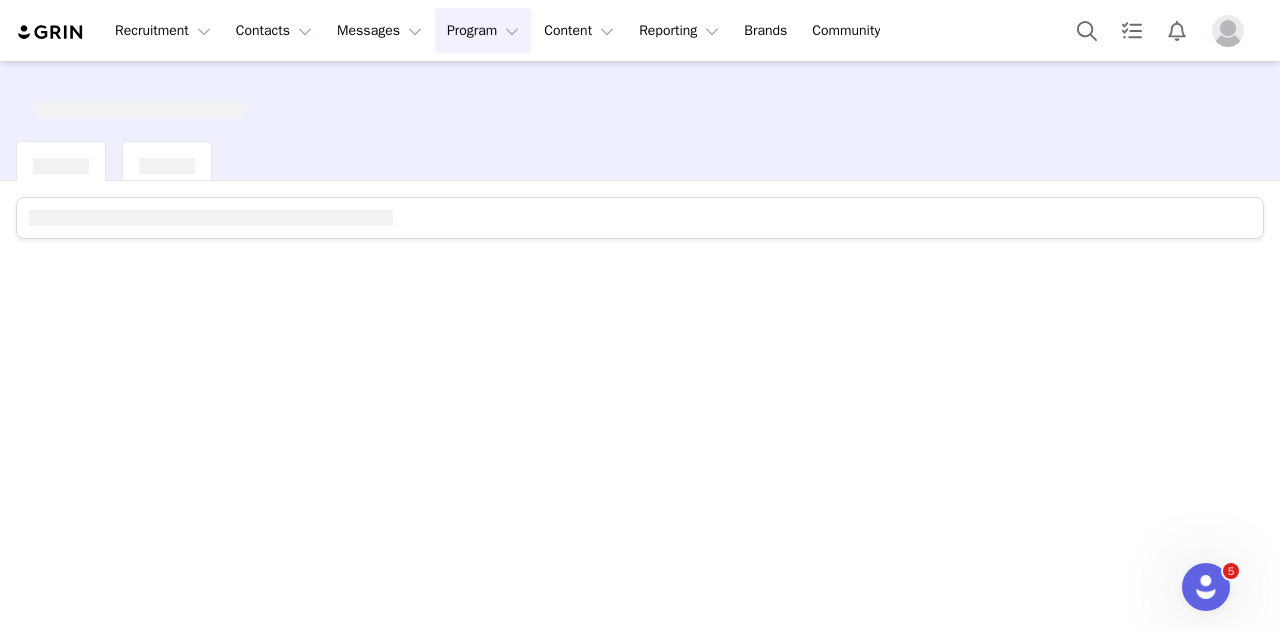 scroll, scrollTop: 0, scrollLeft: 0, axis: both 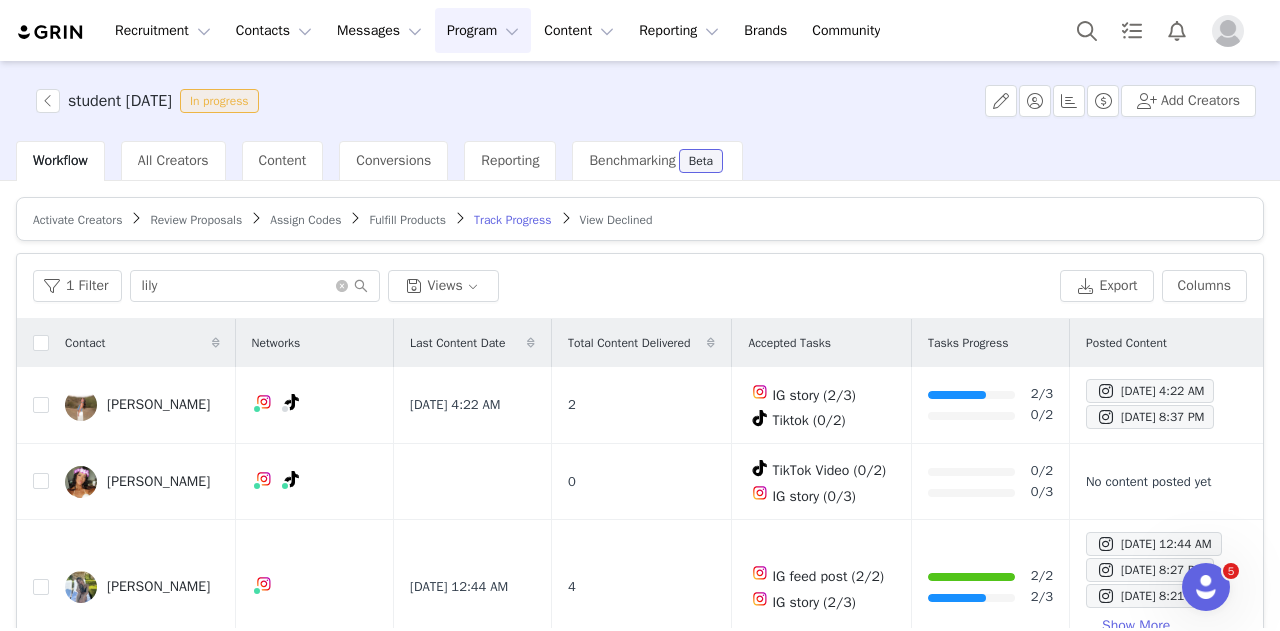 click on "Fulfill Products" at bounding box center (407, 220) 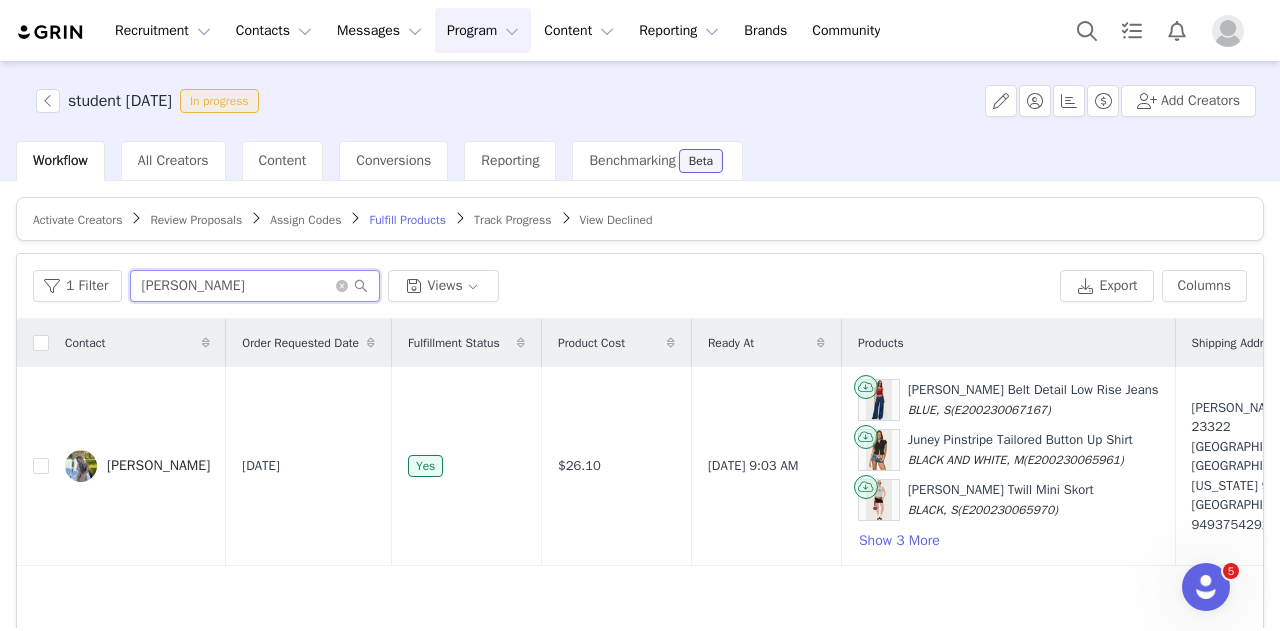 drag, startPoint x: 213, startPoint y: 283, endPoint x: 29, endPoint y: 281, distance: 184.01086 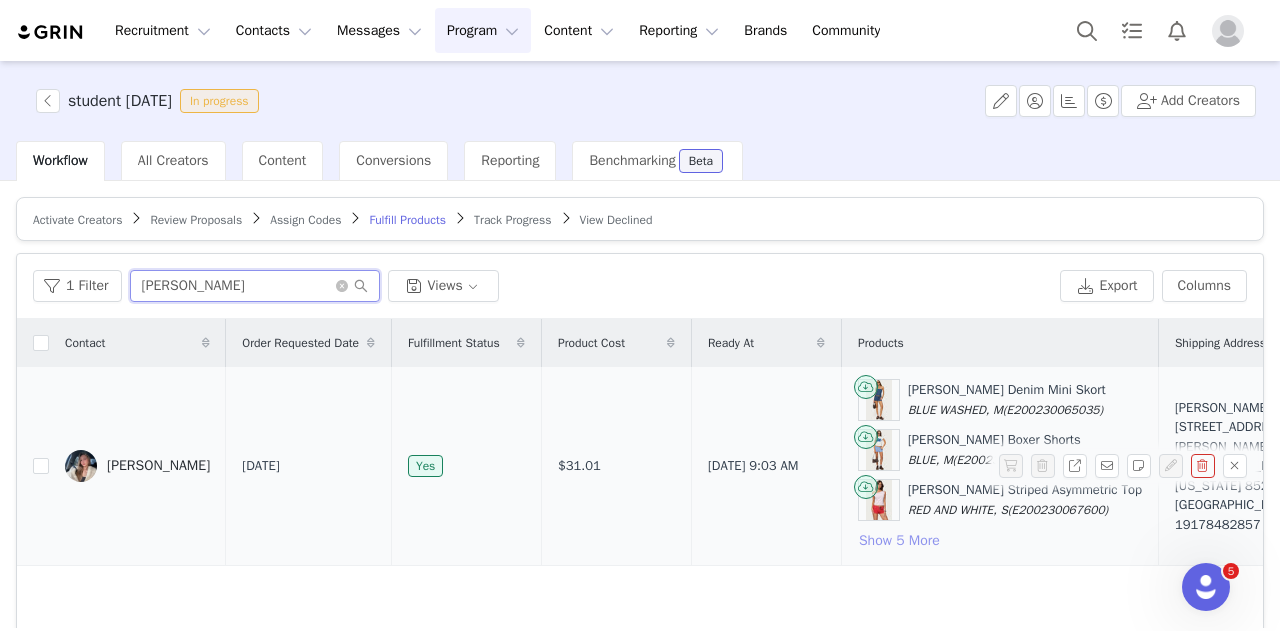 type on "[PERSON_NAME]" 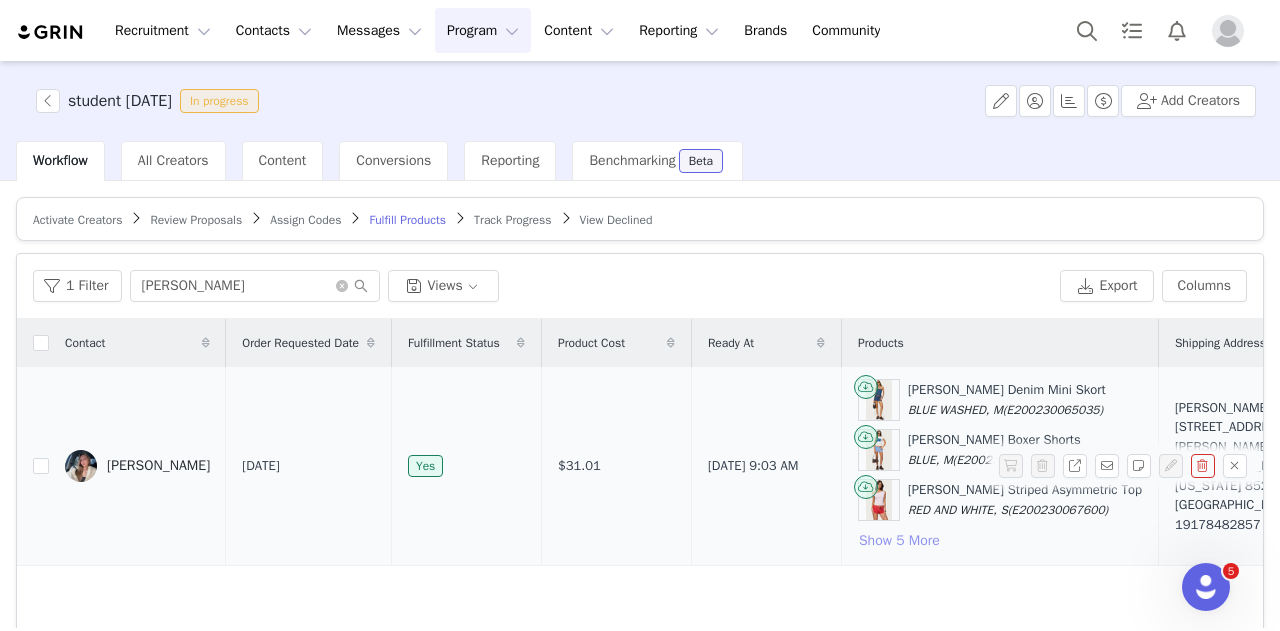 click on "Show 5 More" at bounding box center (899, 541) 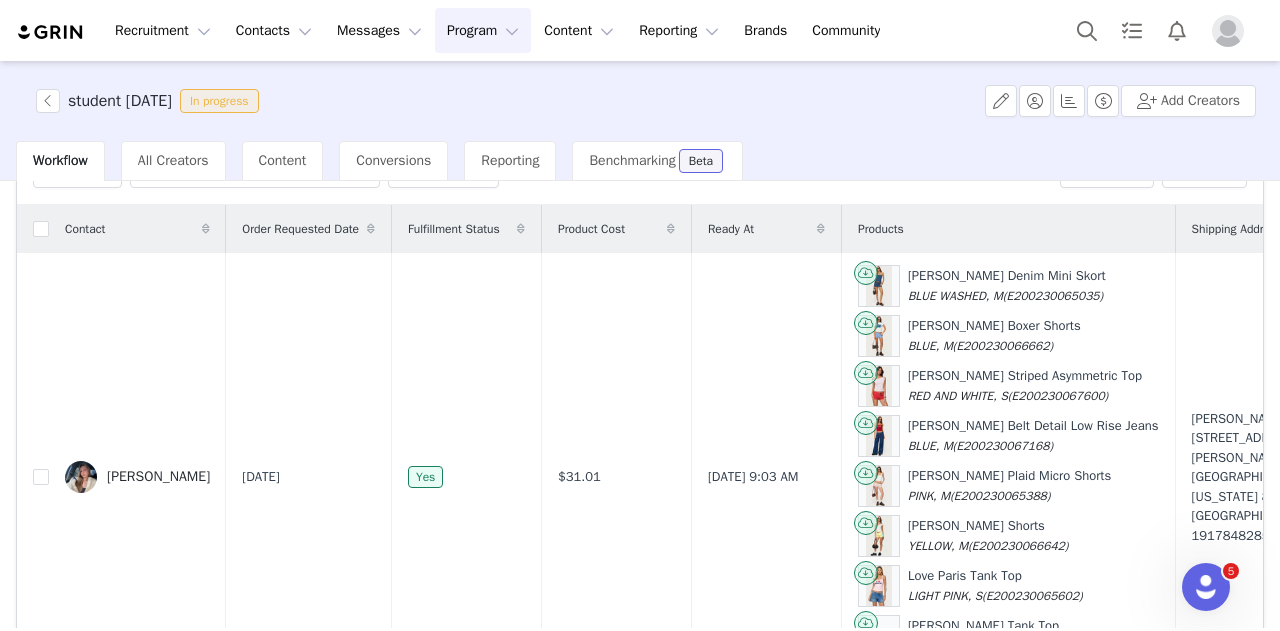 scroll, scrollTop: 111, scrollLeft: 0, axis: vertical 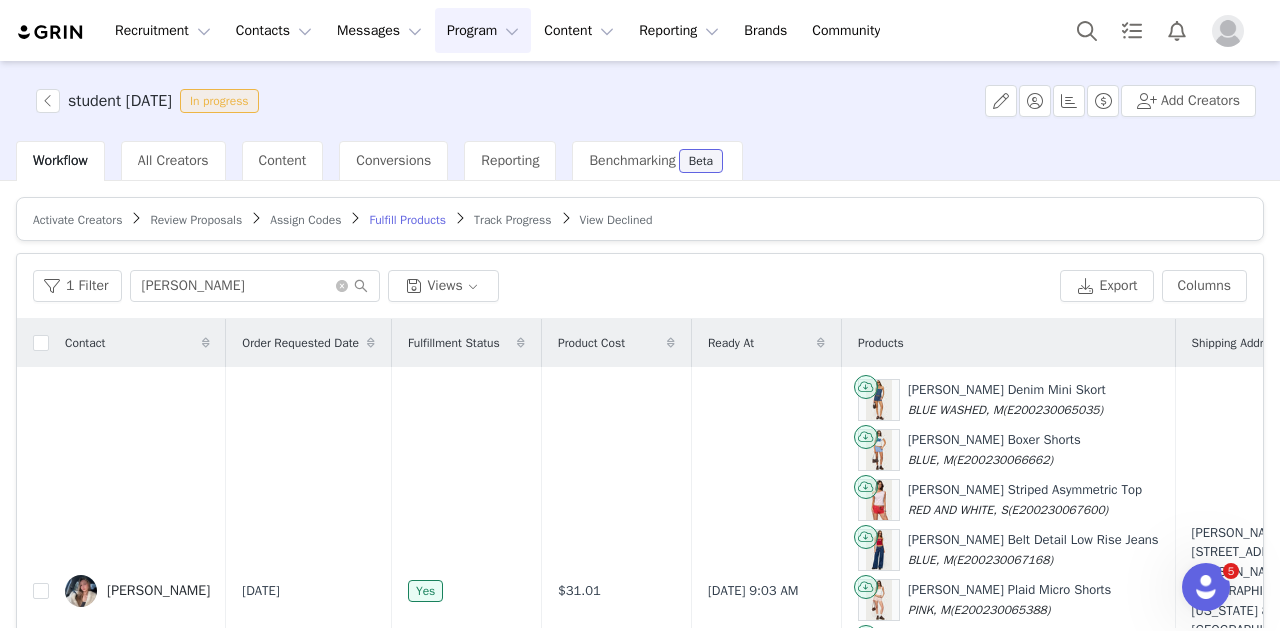 click on "Track Progress" at bounding box center [512, 220] 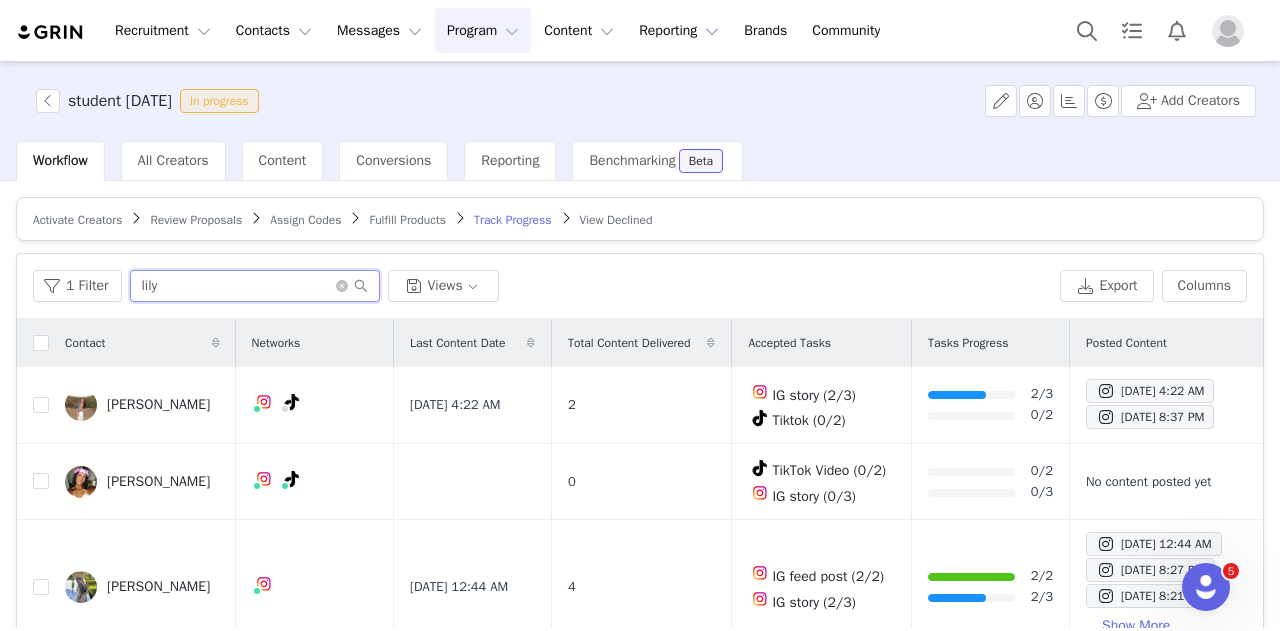 drag, startPoint x: 158, startPoint y: 283, endPoint x: 28, endPoint y: 285, distance: 130.01538 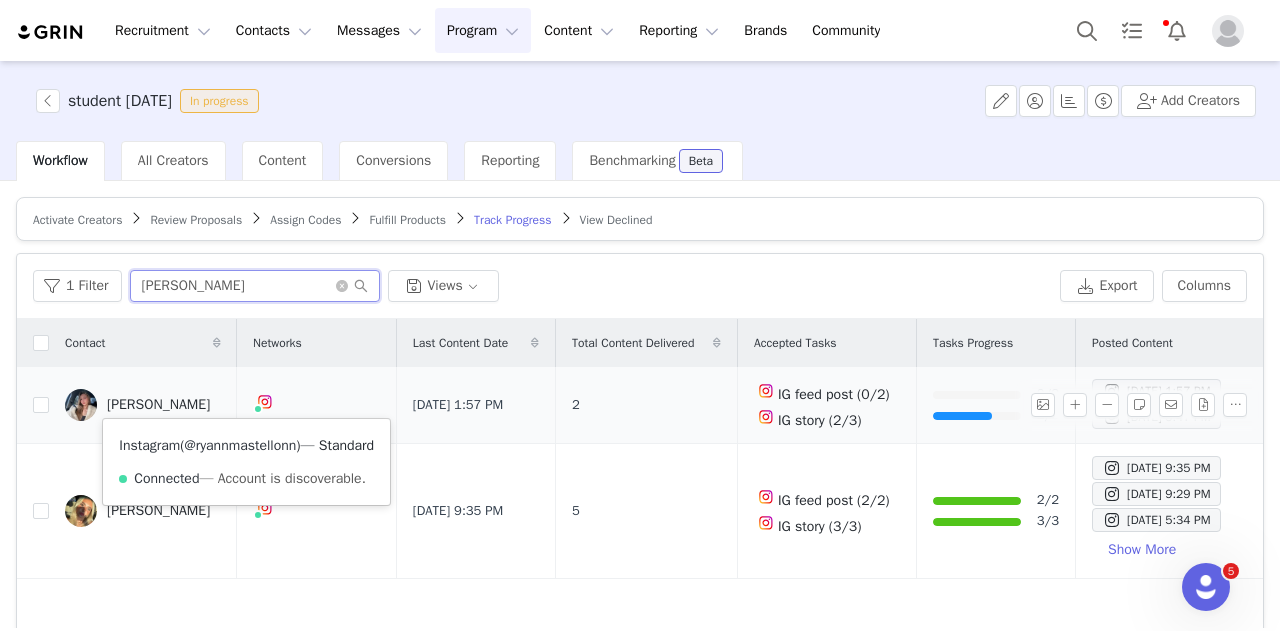 type on "ryann" 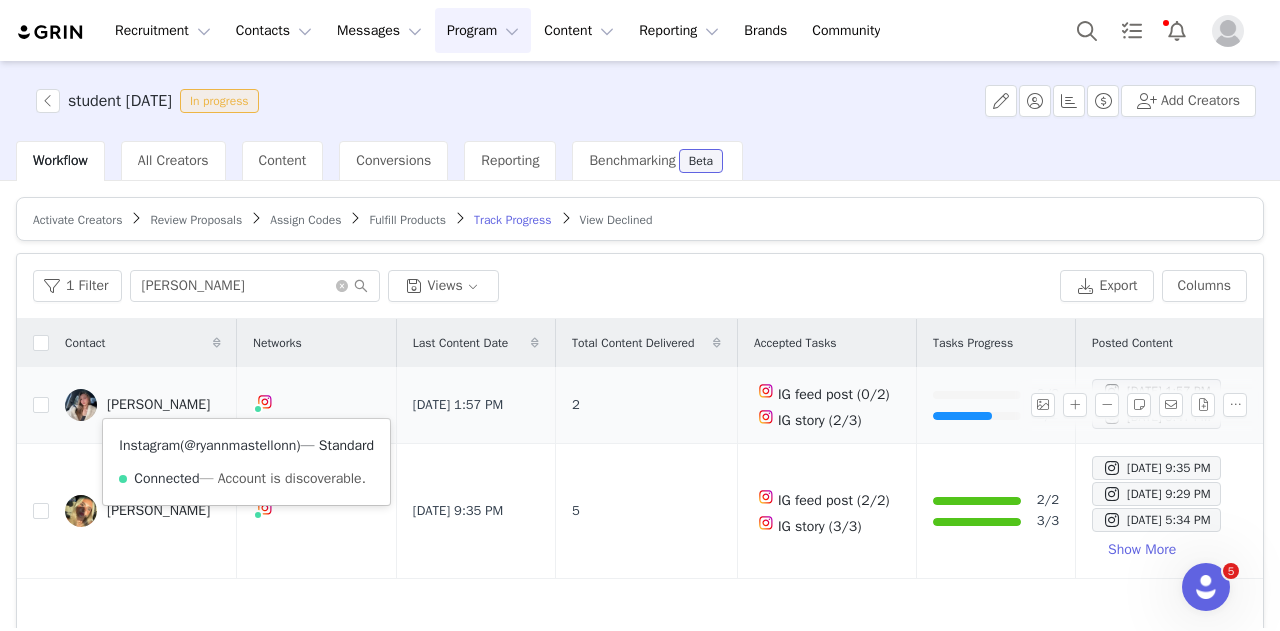 click on "@ryannmastellonn" at bounding box center (241, 445) 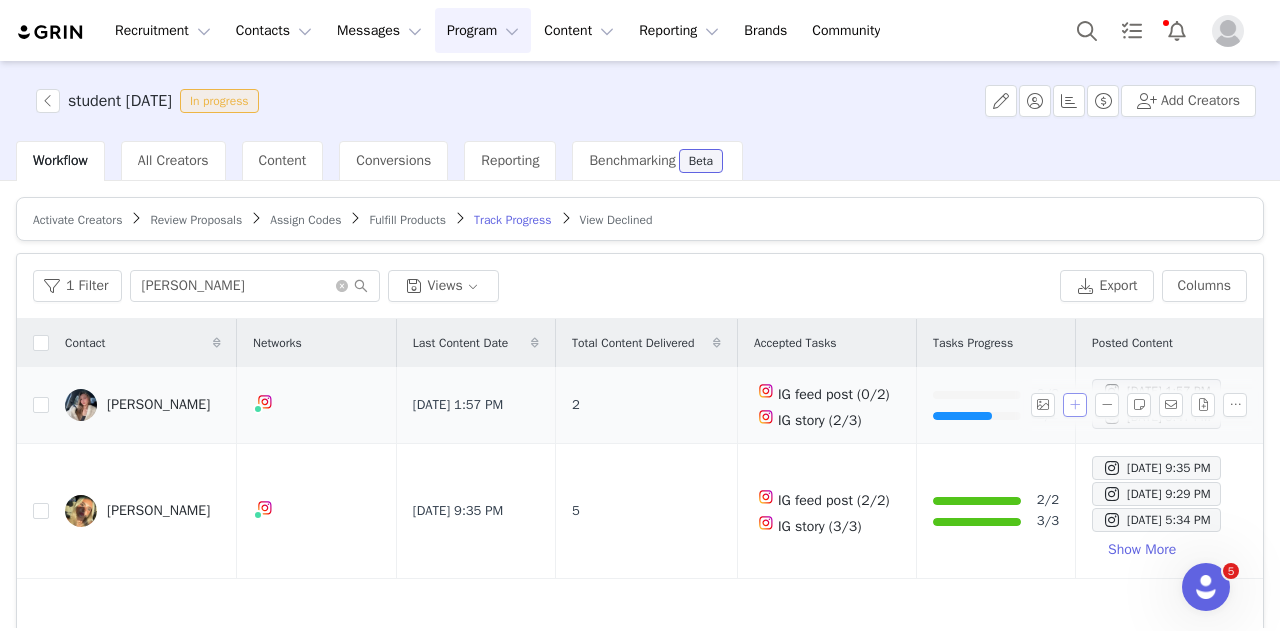 click at bounding box center (1075, 405) 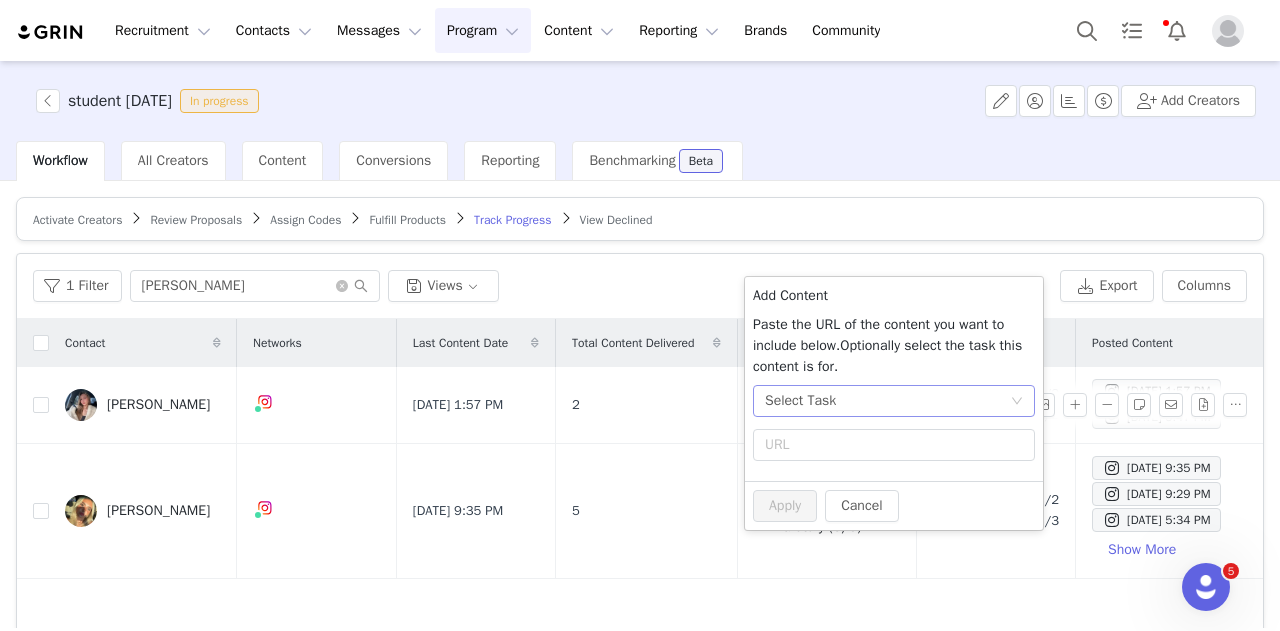 click on "Select Task" at bounding box center (800, 401) 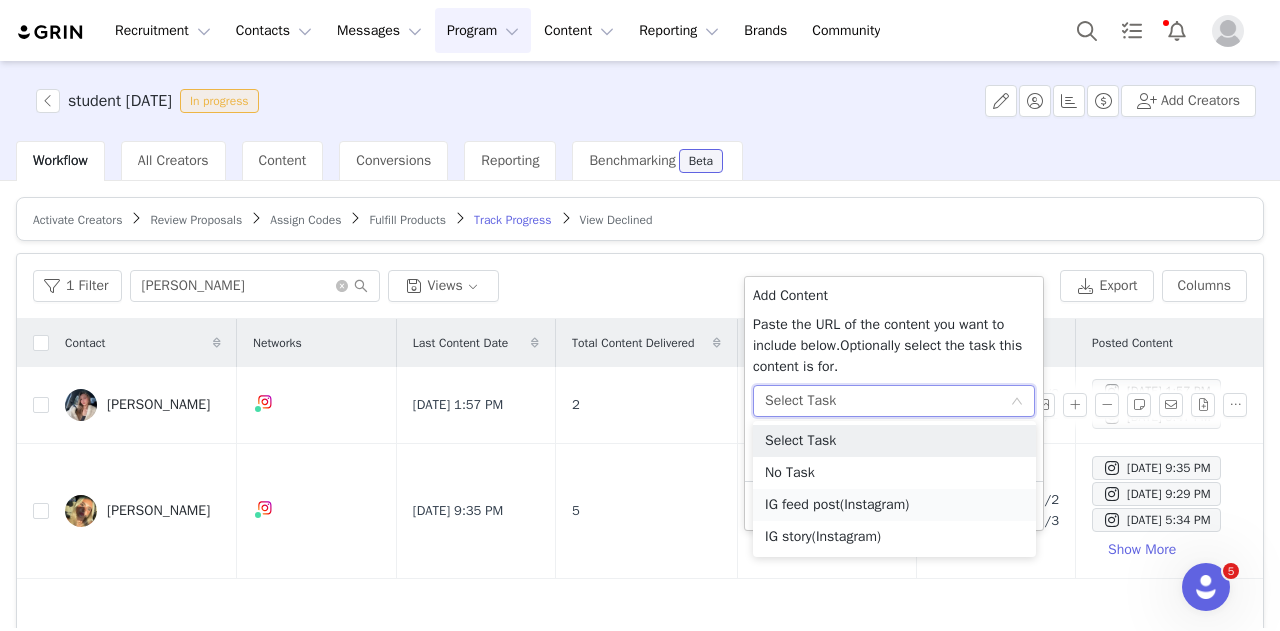click on "IG feed post  (Instagram)" at bounding box center [894, 505] 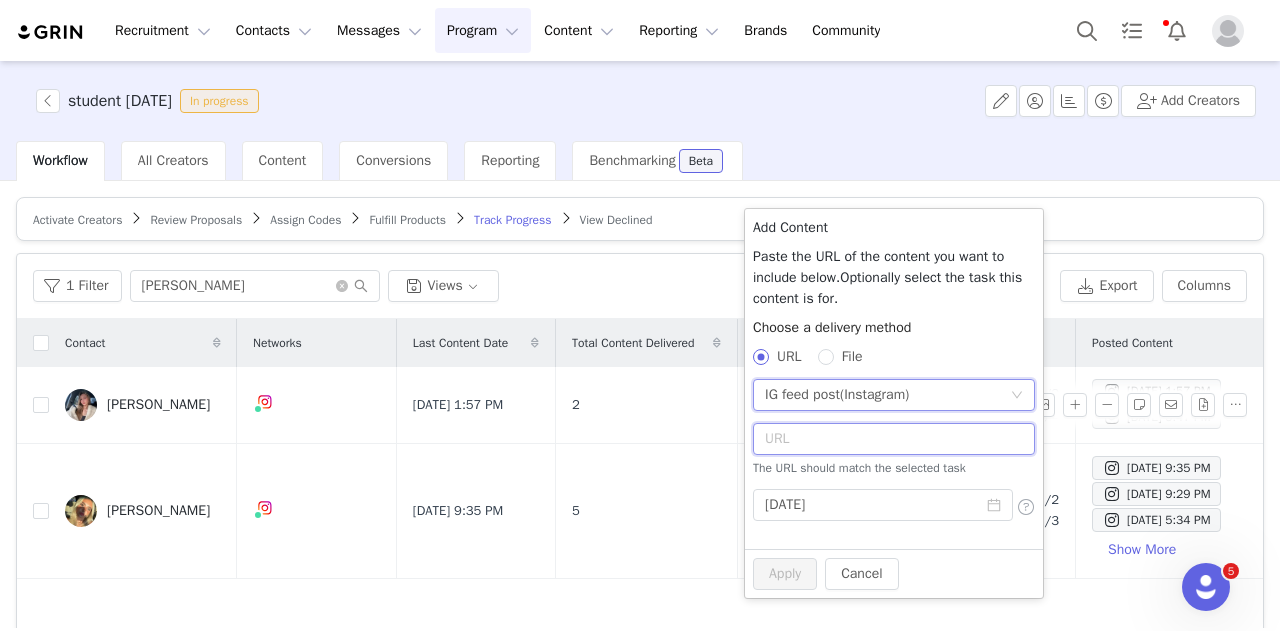click at bounding box center [894, 439] 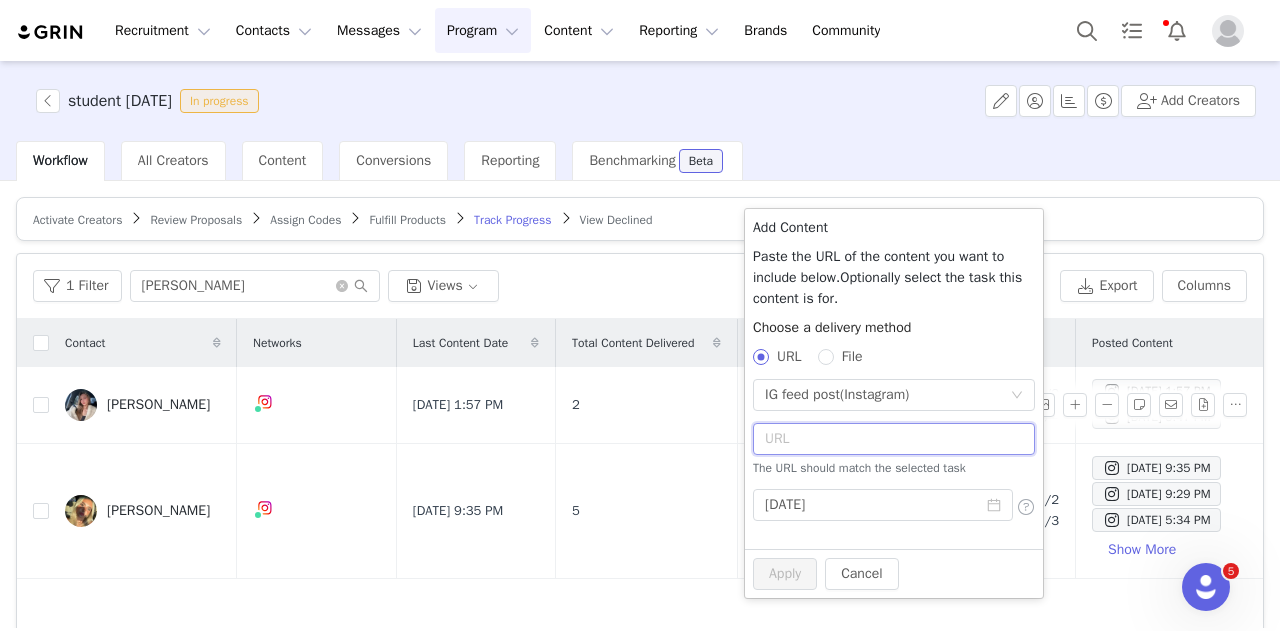 paste on "https://www.instagram.com/p/DL5NA8PRrN6/?img_index=1" 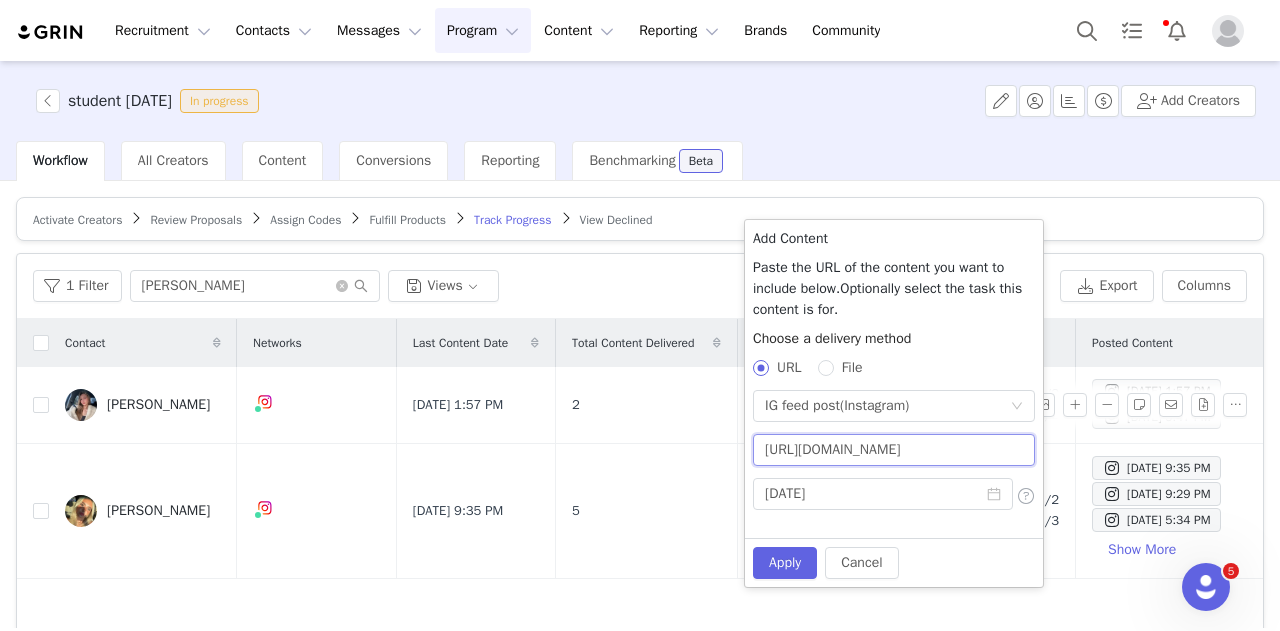 scroll, scrollTop: 0, scrollLeft: 112, axis: horizontal 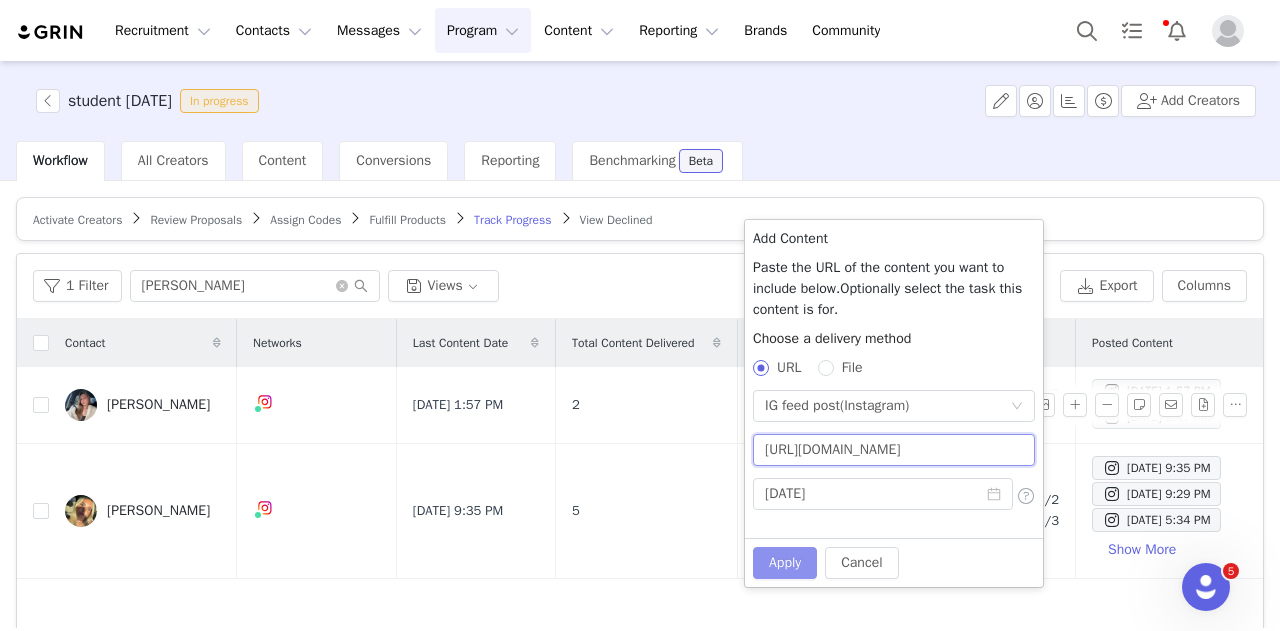 type on "https://www.instagram.com/p/DL5NA8PRrN6/?img_index=1" 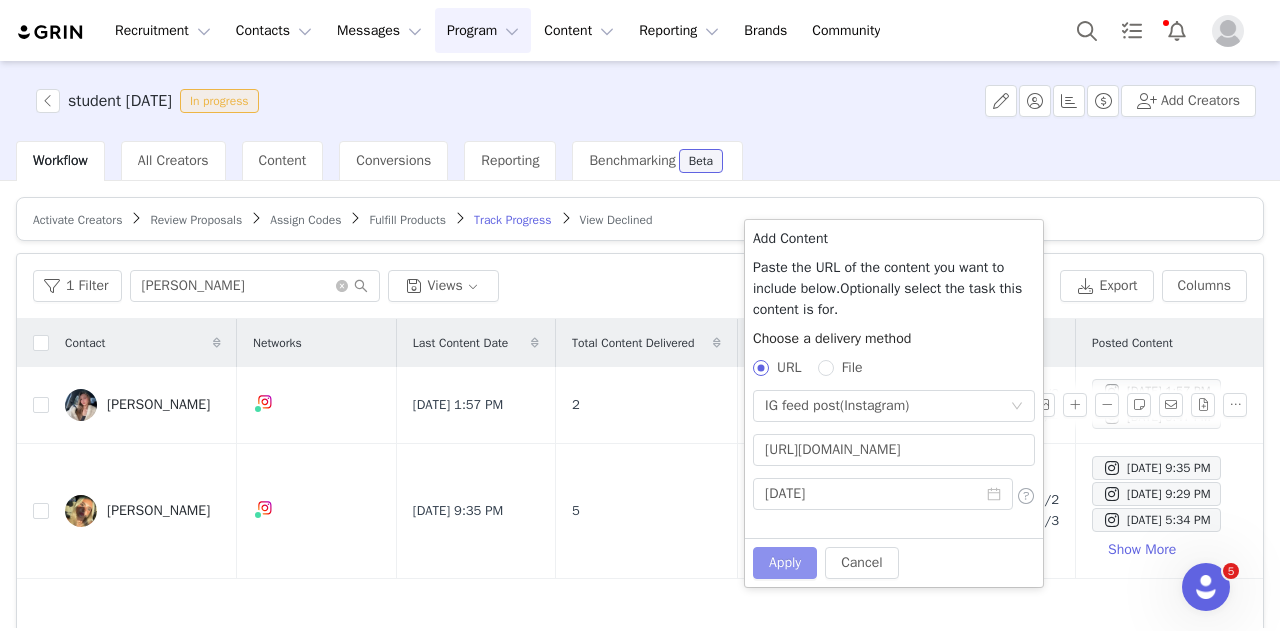 scroll, scrollTop: 0, scrollLeft: 0, axis: both 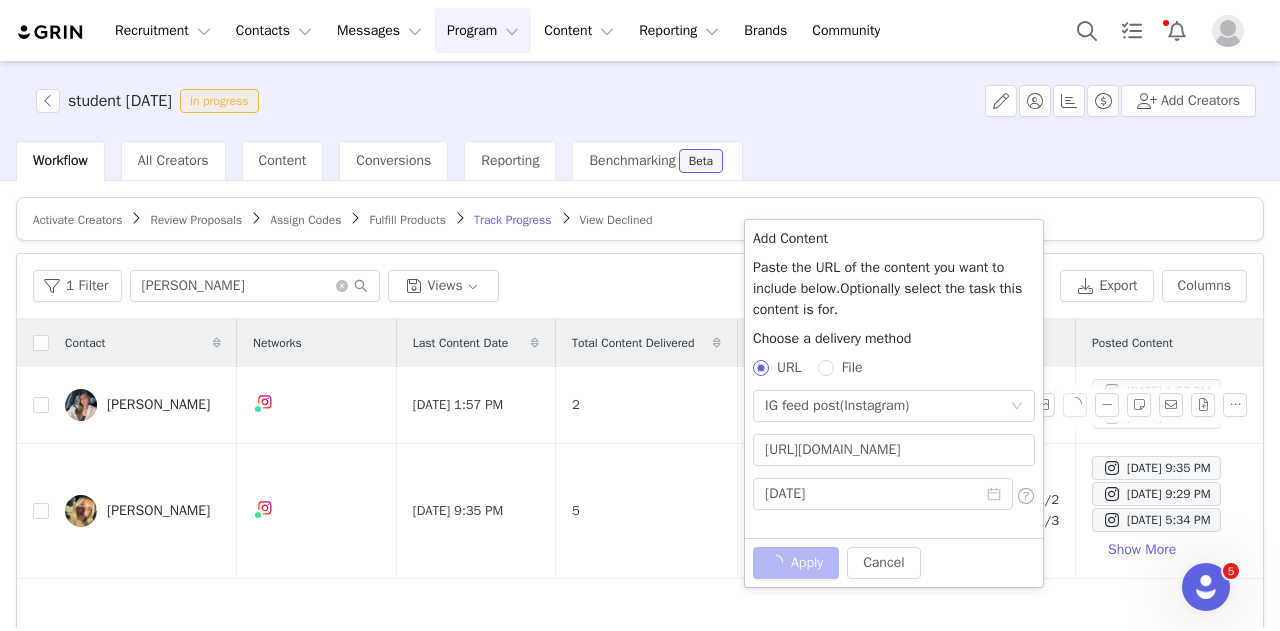 type 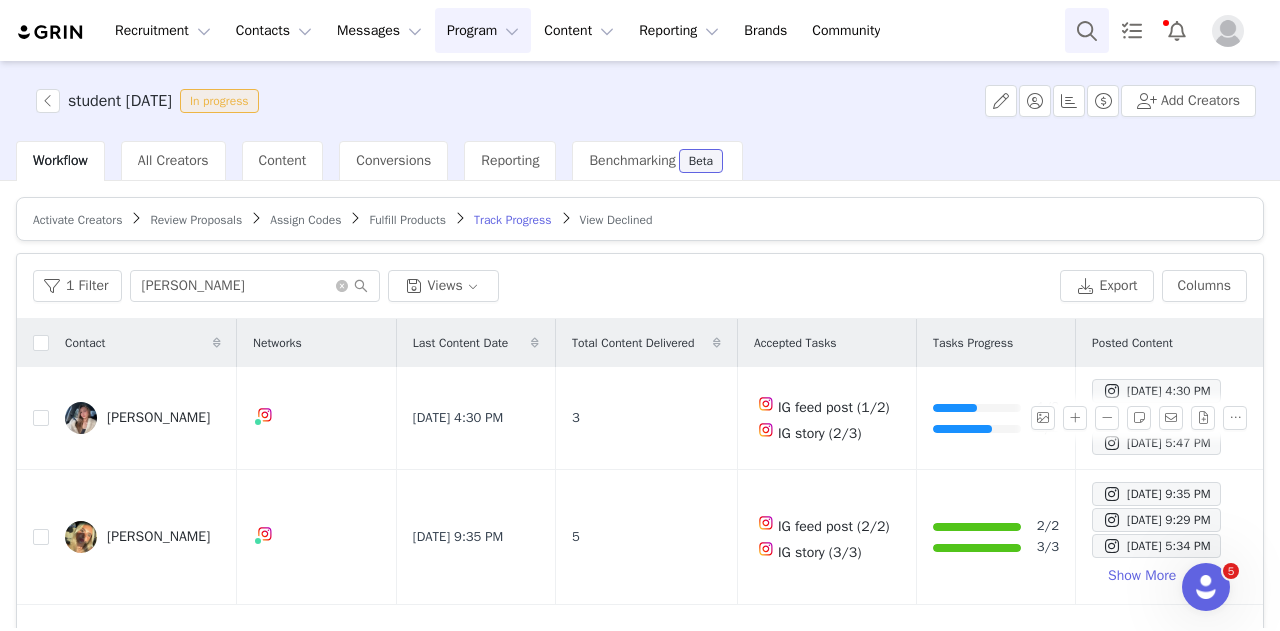 click at bounding box center [1087, 30] 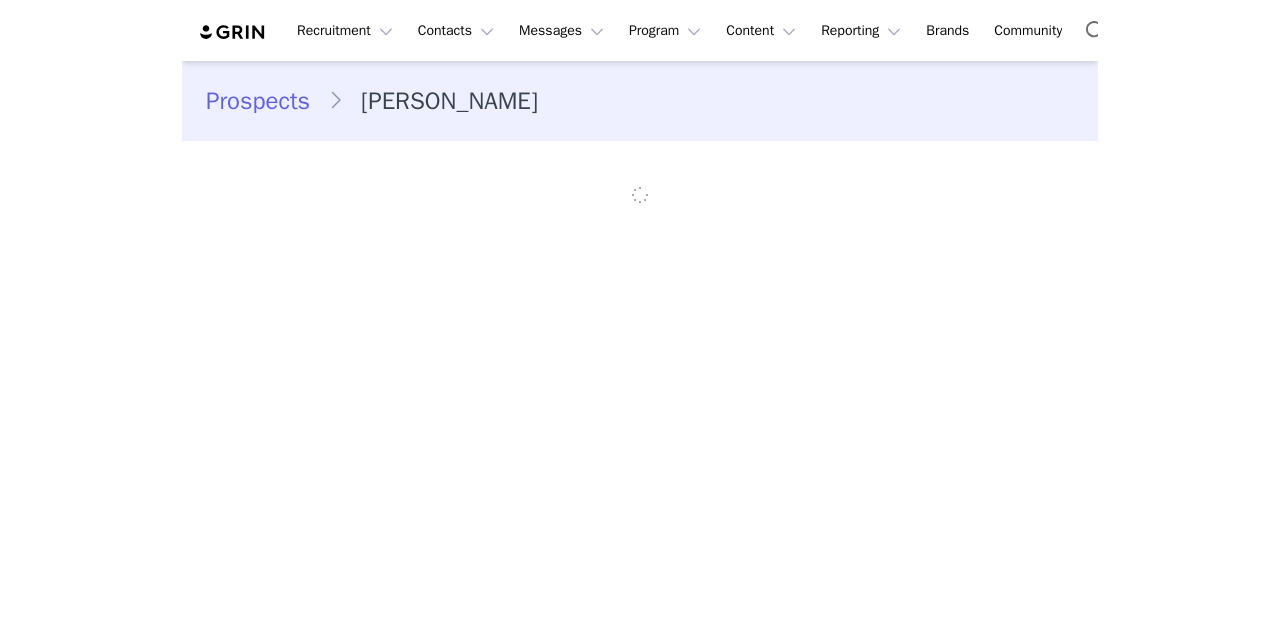 scroll, scrollTop: 0, scrollLeft: 0, axis: both 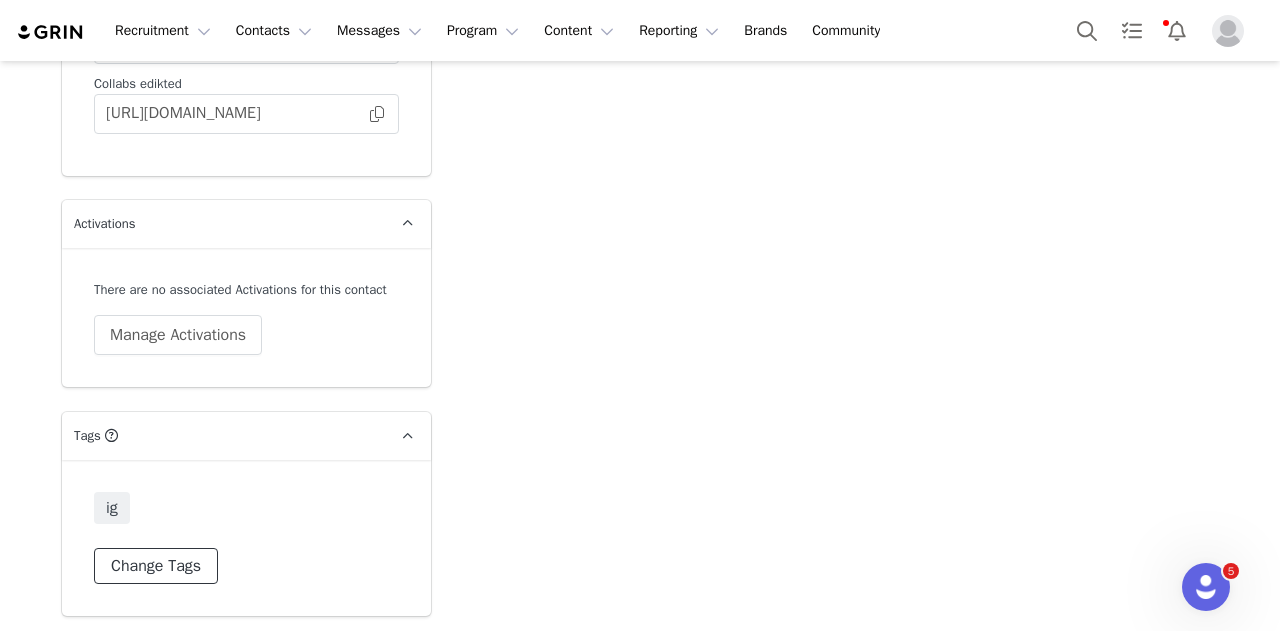 click on "Change Tags" at bounding box center [156, 566] 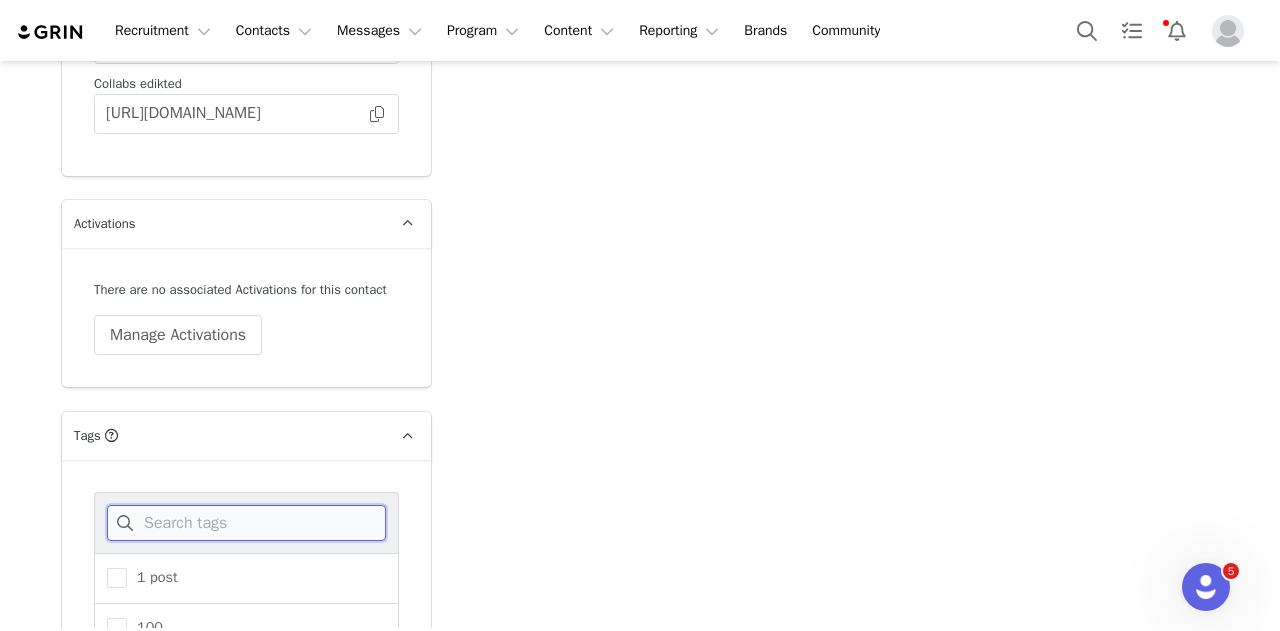 click at bounding box center (246, 523) 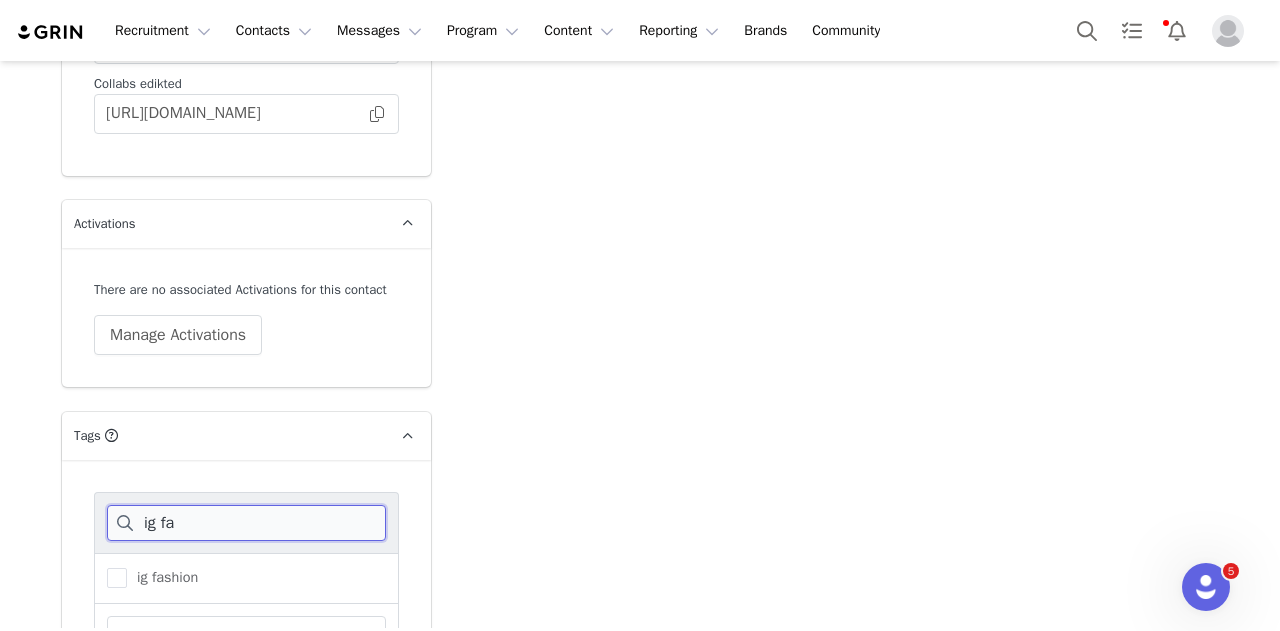 scroll, scrollTop: 3760, scrollLeft: 0, axis: vertical 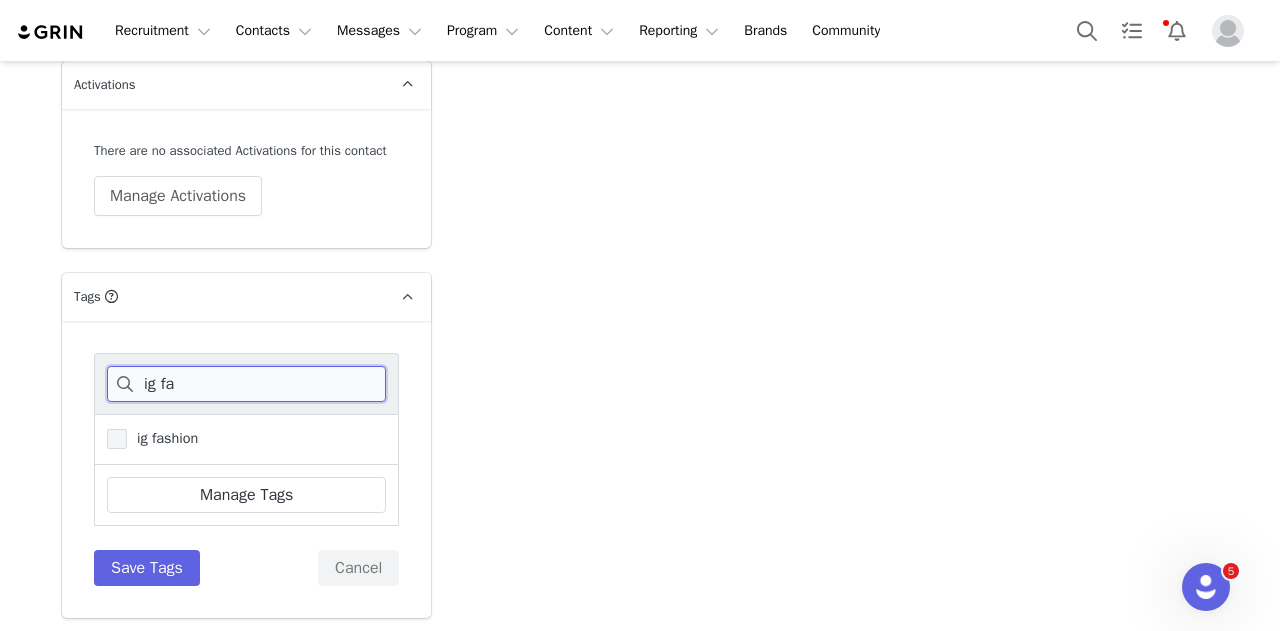 type on "ig fa" 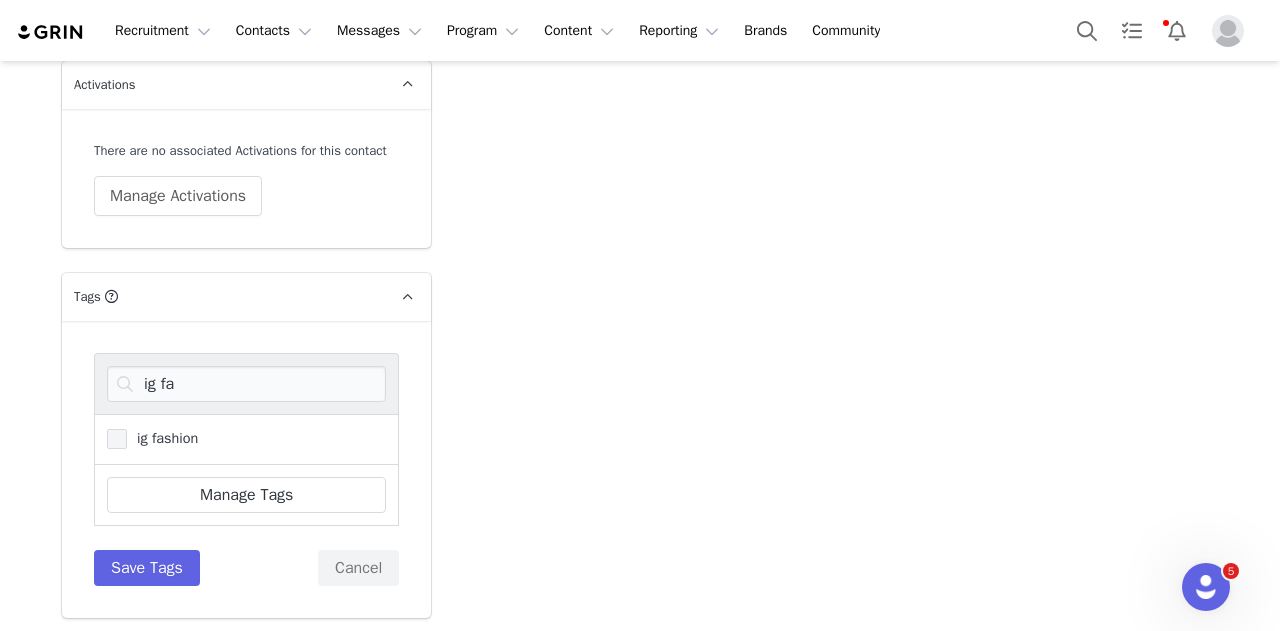 click at bounding box center [117, 439] 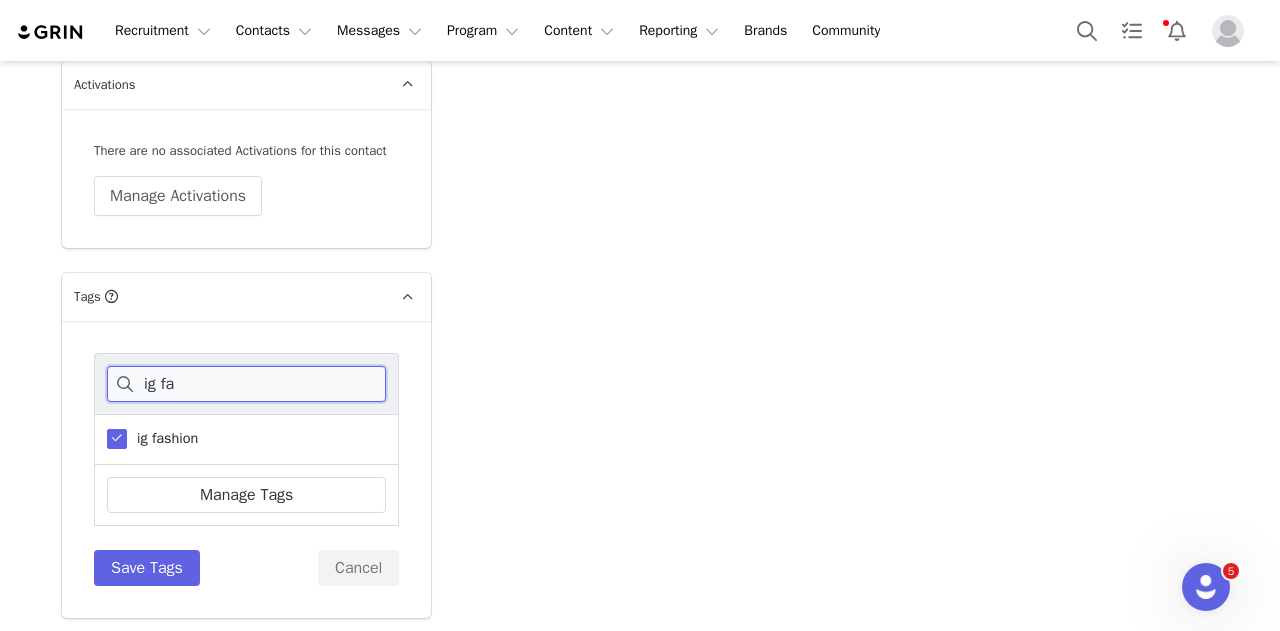 drag, startPoint x: 184, startPoint y: 383, endPoint x: 123, endPoint y: 380, distance: 61.073727 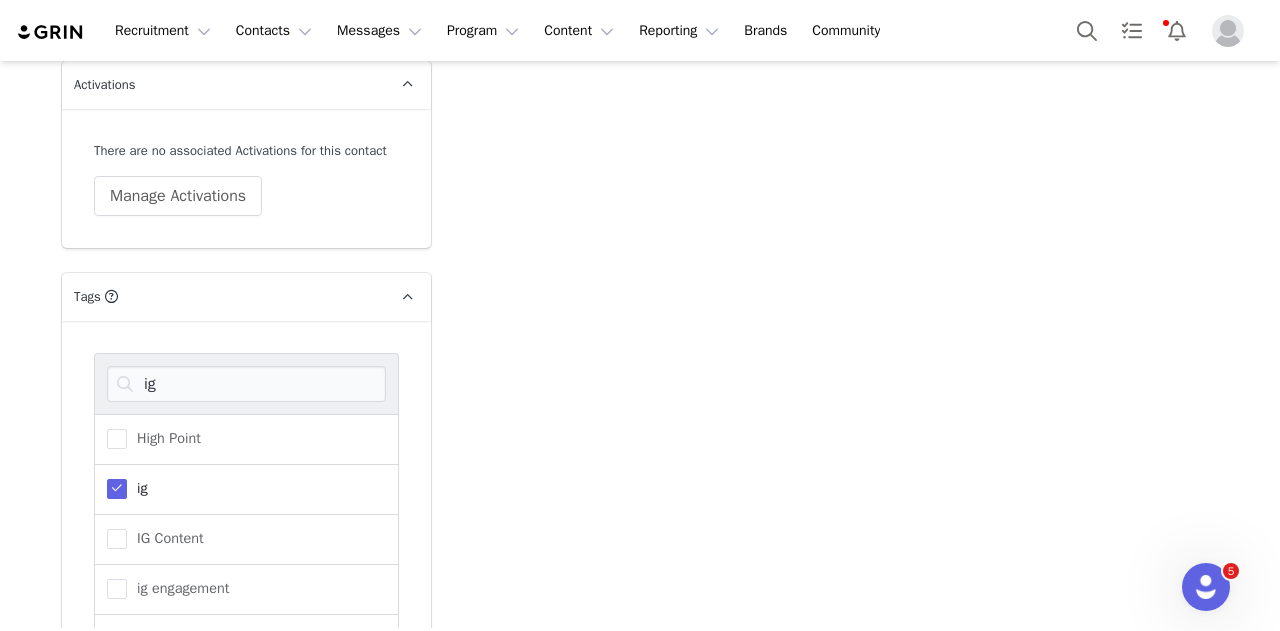 click at bounding box center (117, 489) 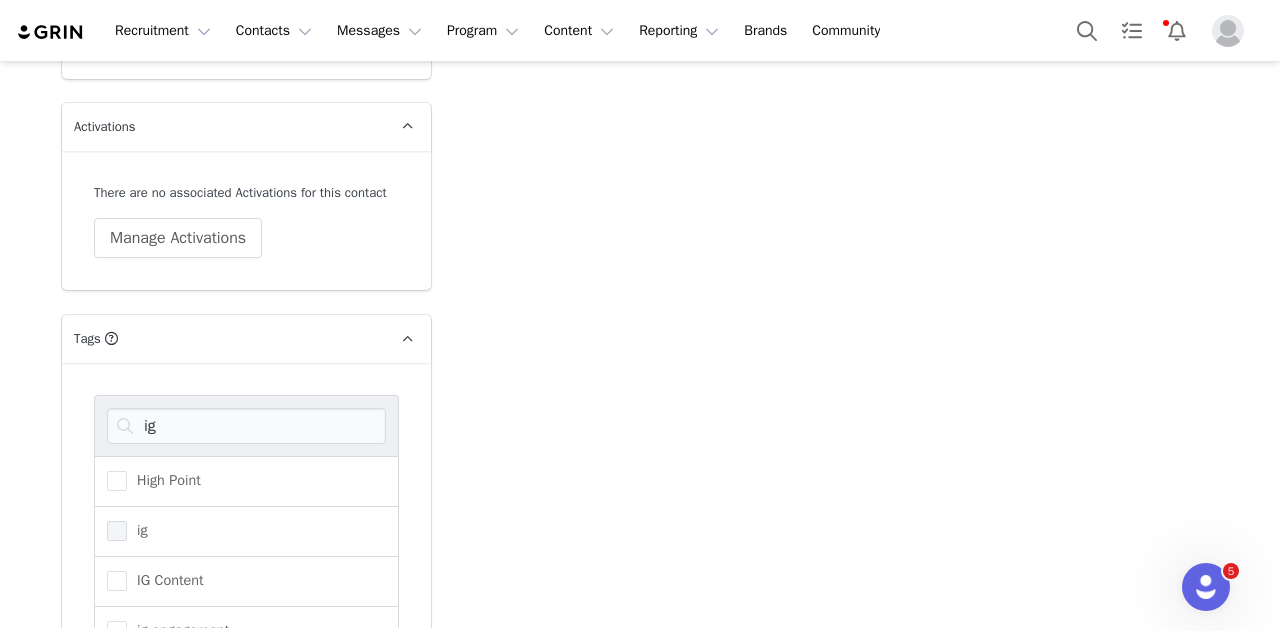 scroll, scrollTop: 3716, scrollLeft: 0, axis: vertical 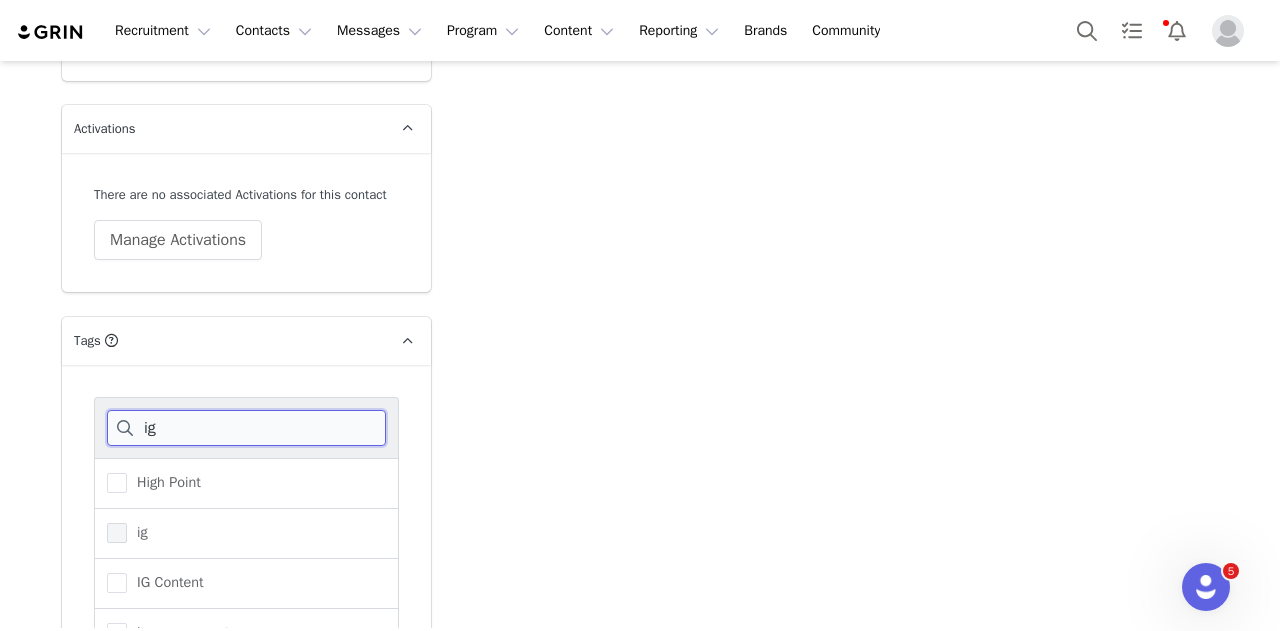 click on "ig" at bounding box center (246, 428) 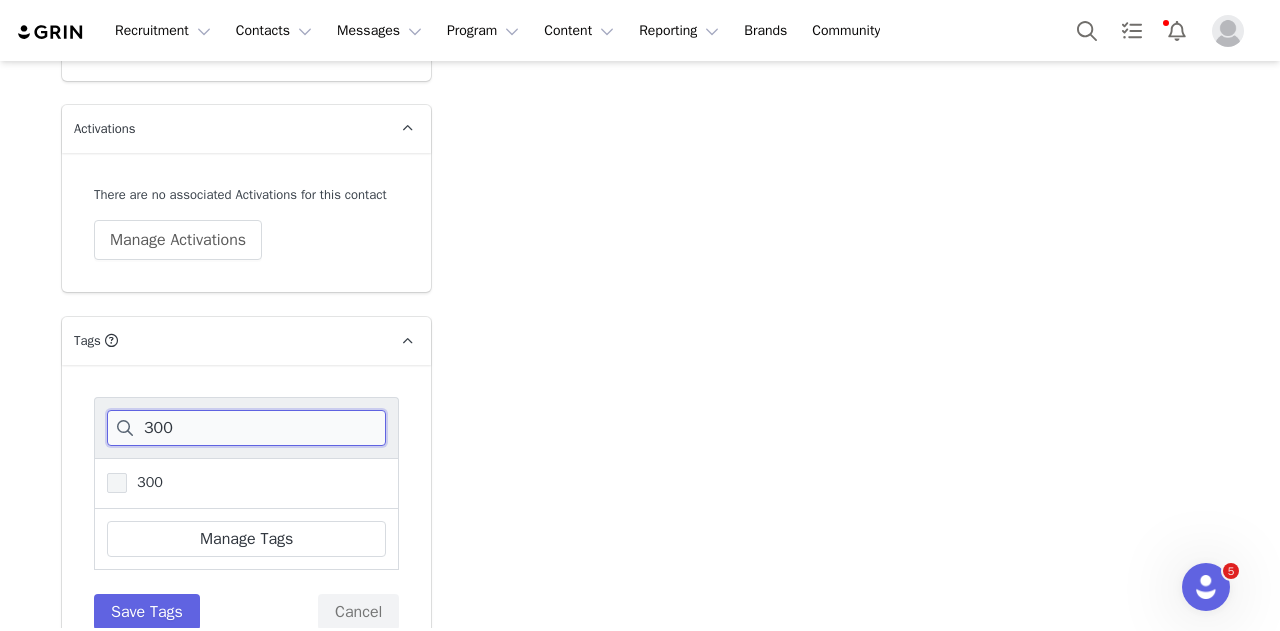 type on "300" 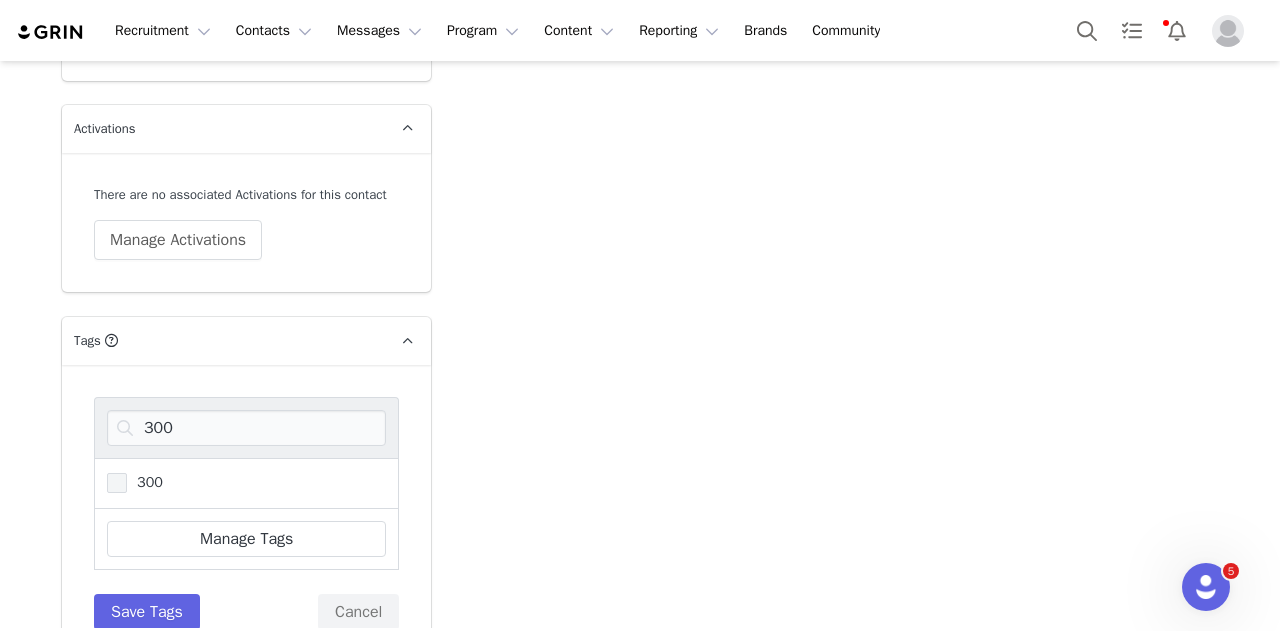 click at bounding box center (117, 483) 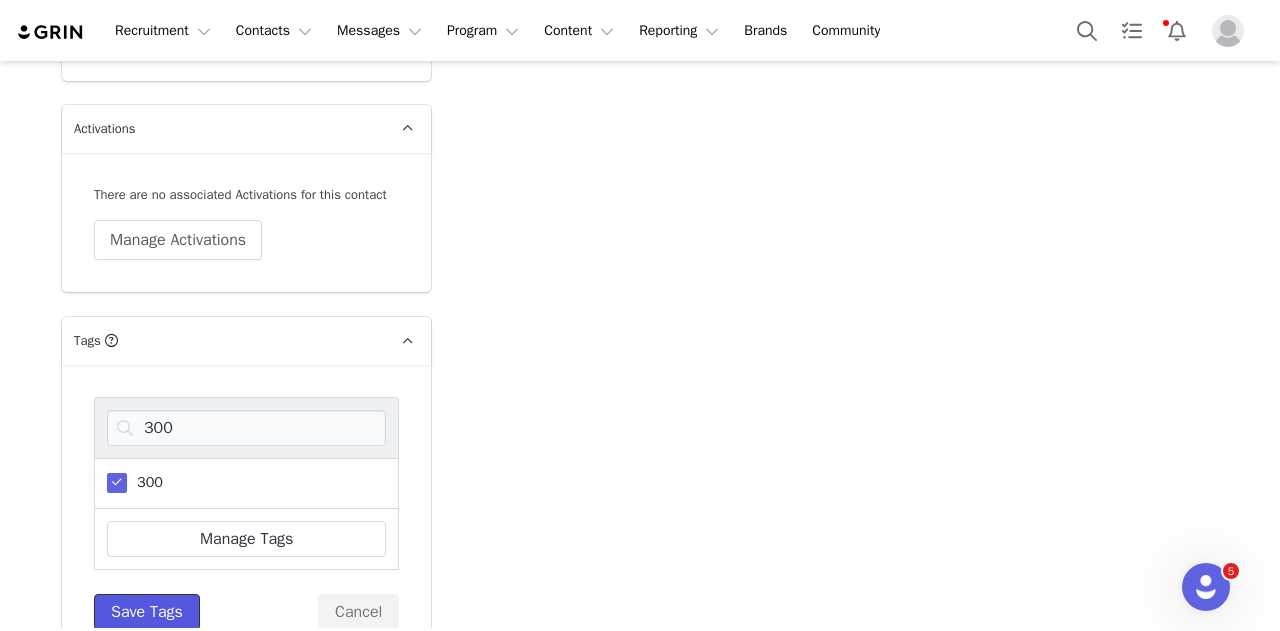 click on "Save Tags" at bounding box center [147, 612] 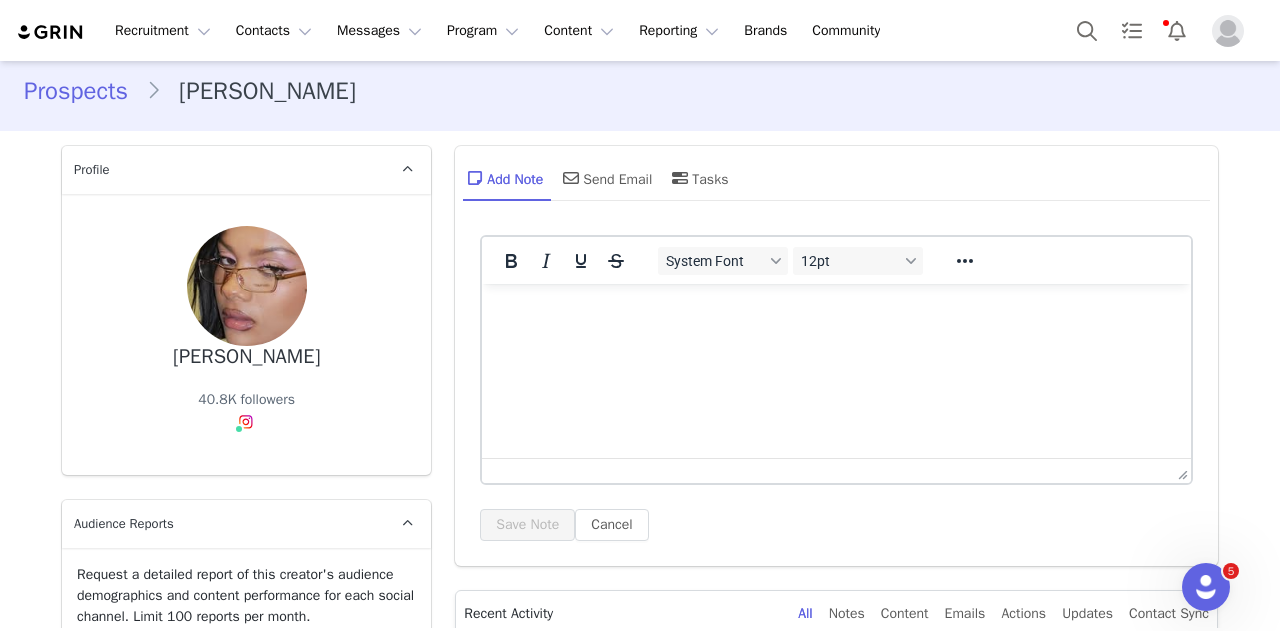 scroll, scrollTop: 1, scrollLeft: 0, axis: vertical 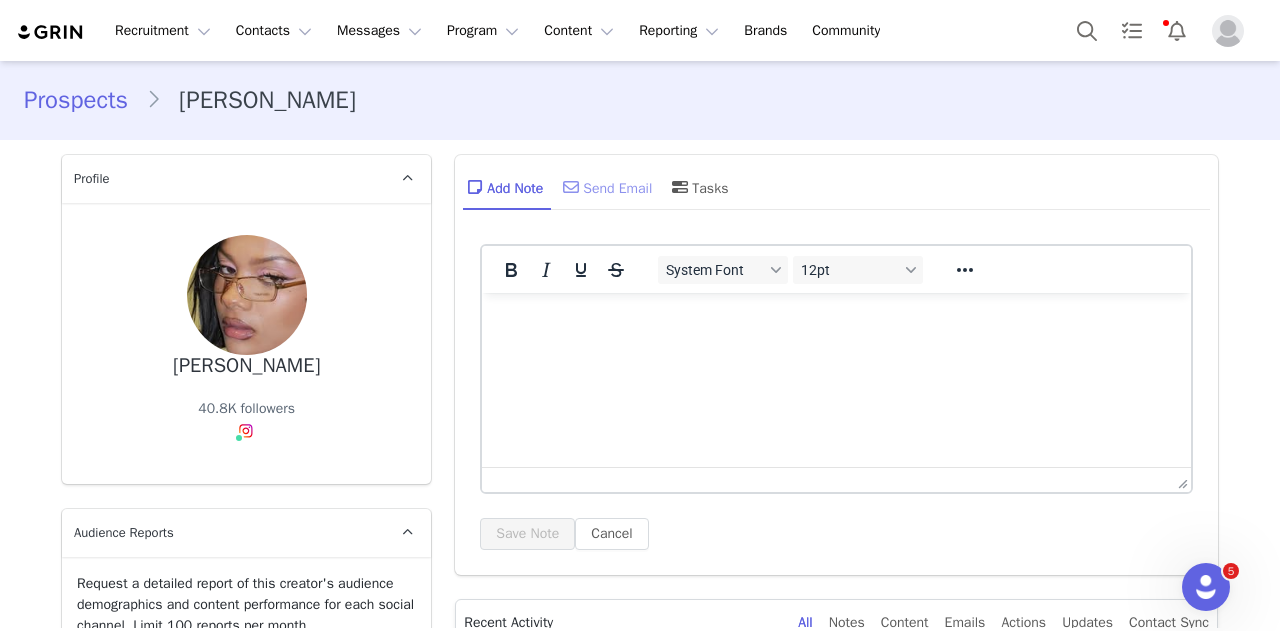 click on "Send Email" at bounding box center (605, 187) 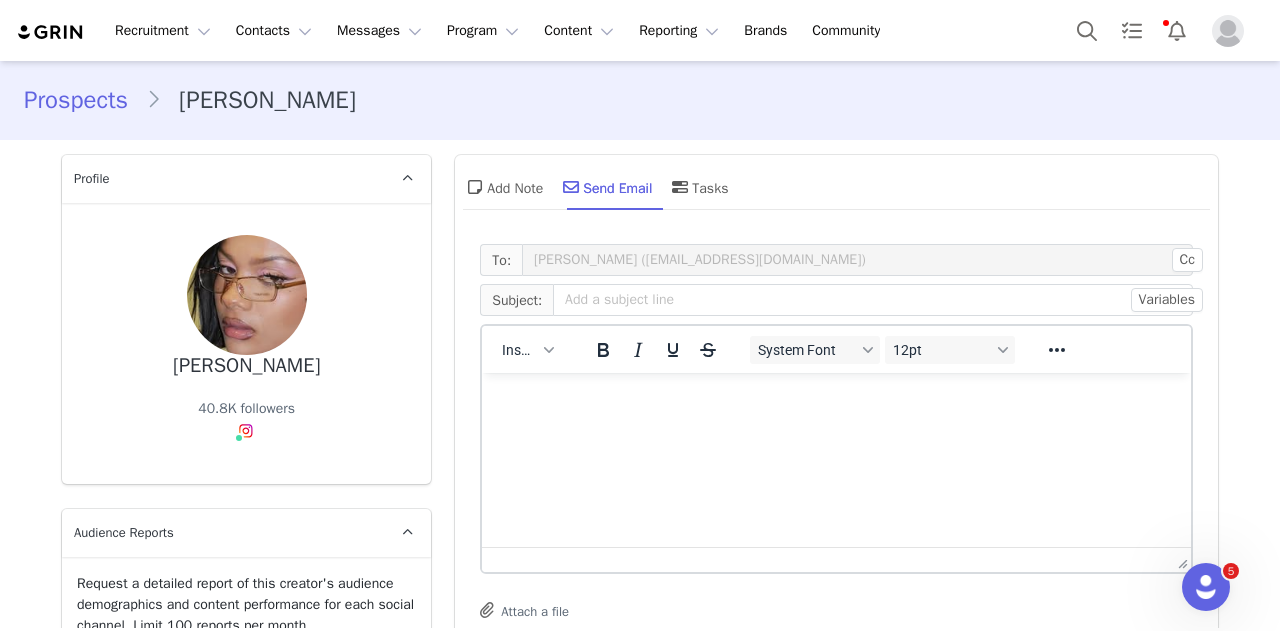scroll, scrollTop: 0, scrollLeft: 0, axis: both 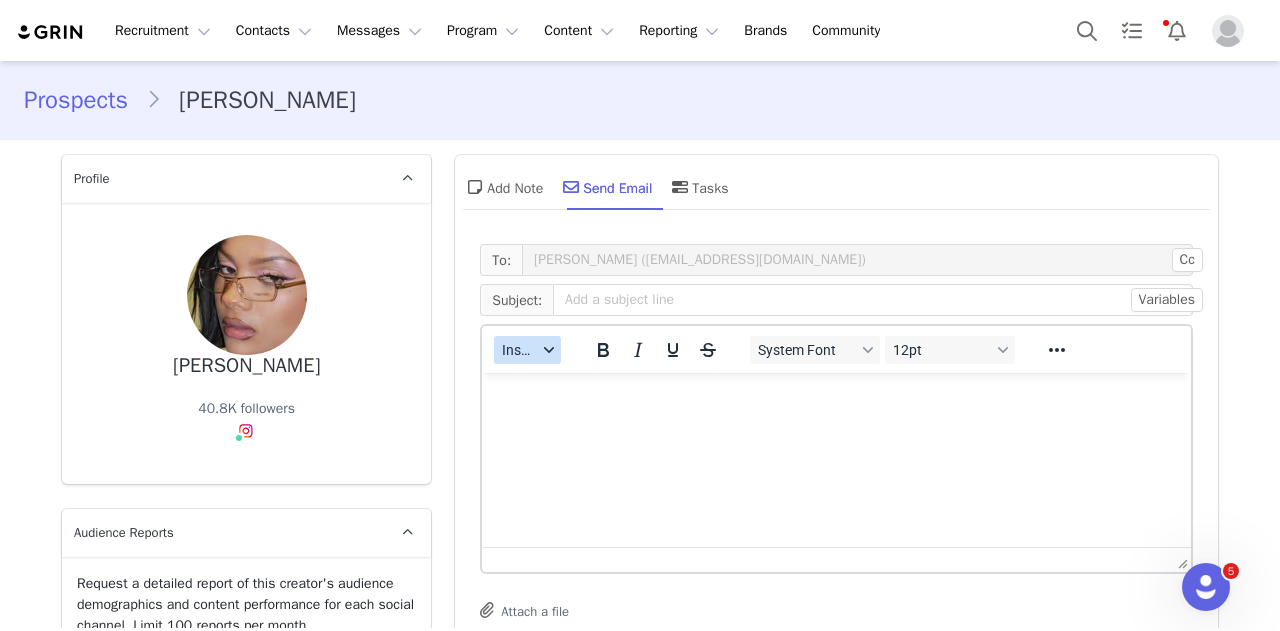 click on "Insert" at bounding box center [527, 350] 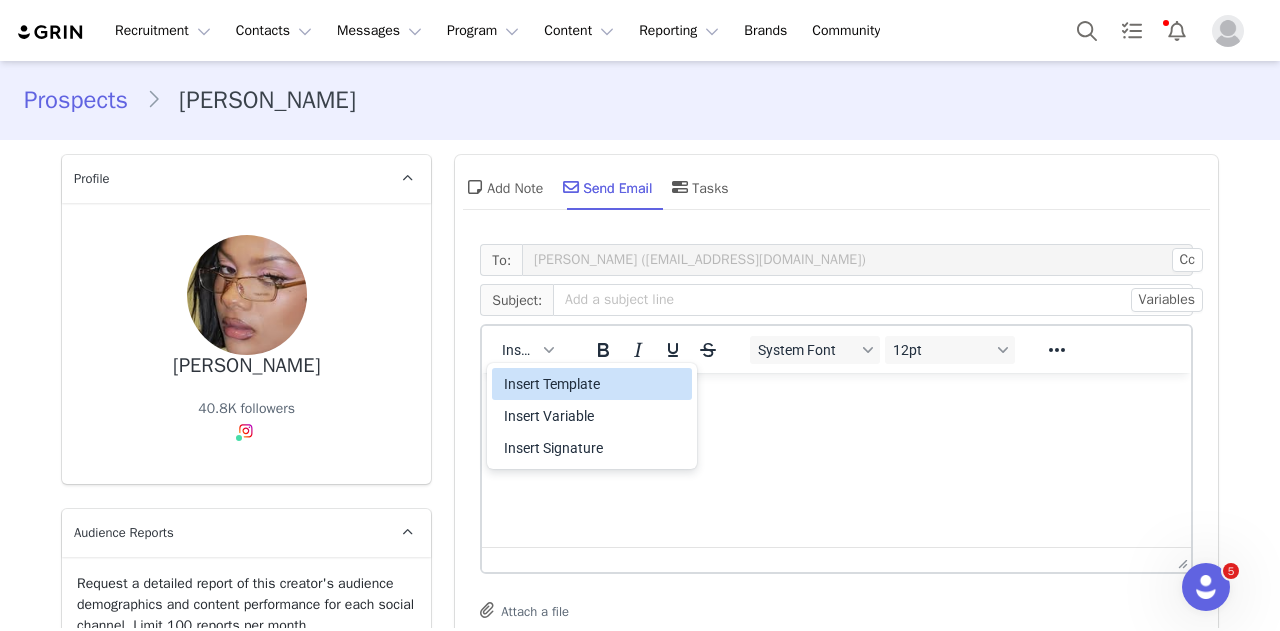 click on "Insert Template" at bounding box center (594, 384) 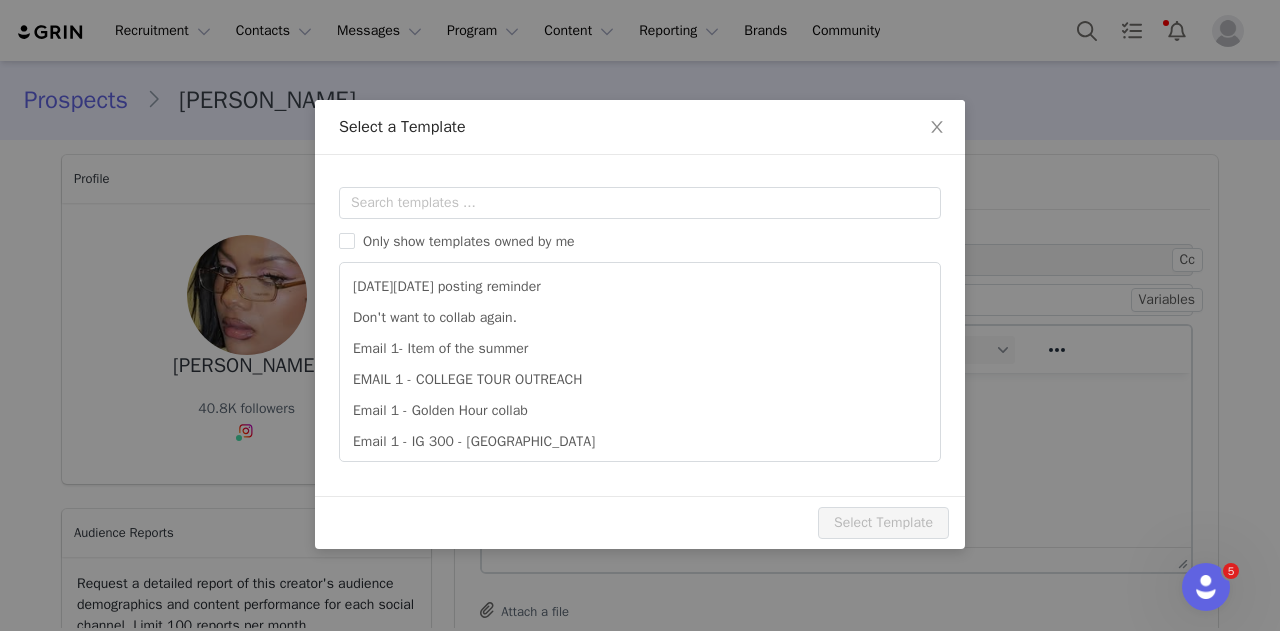 scroll, scrollTop: 0, scrollLeft: 0, axis: both 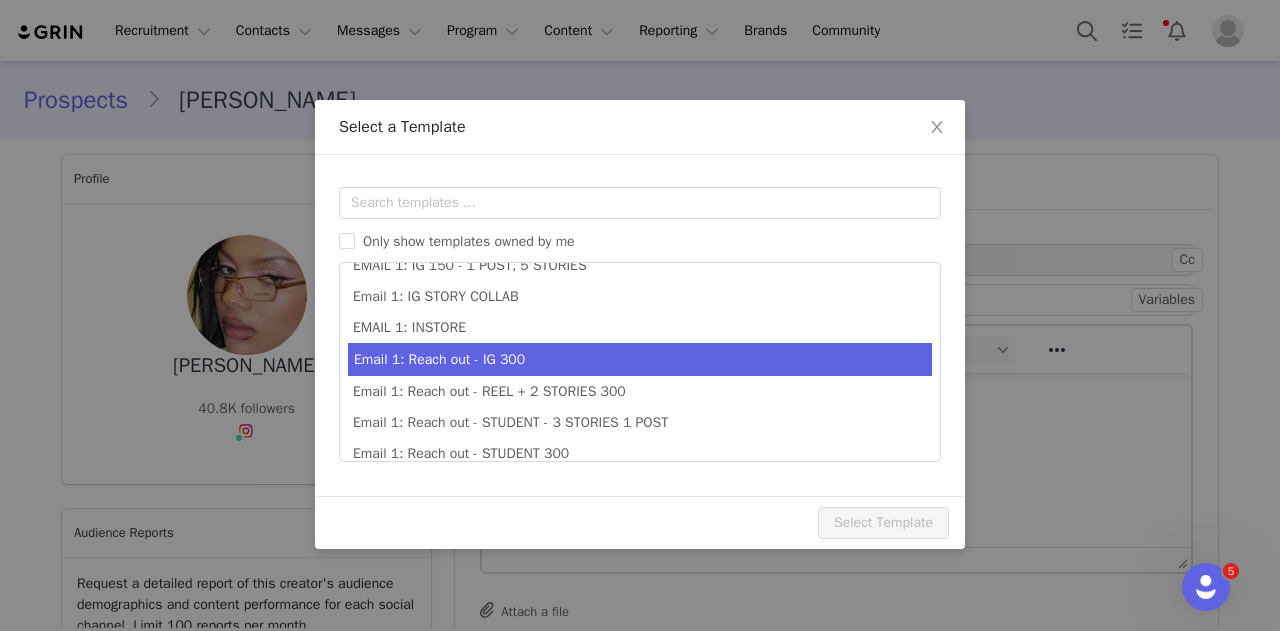 click on "Email 1: Reach out - IG 300" at bounding box center (640, 359) 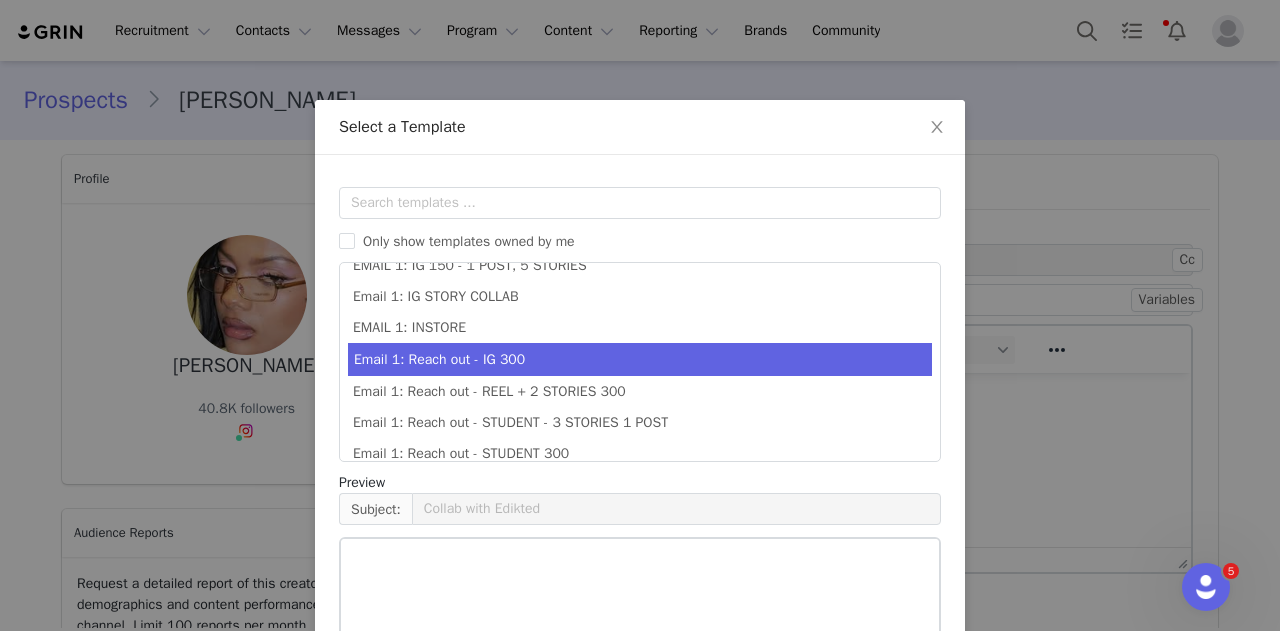 scroll, scrollTop: 548, scrollLeft: 0, axis: vertical 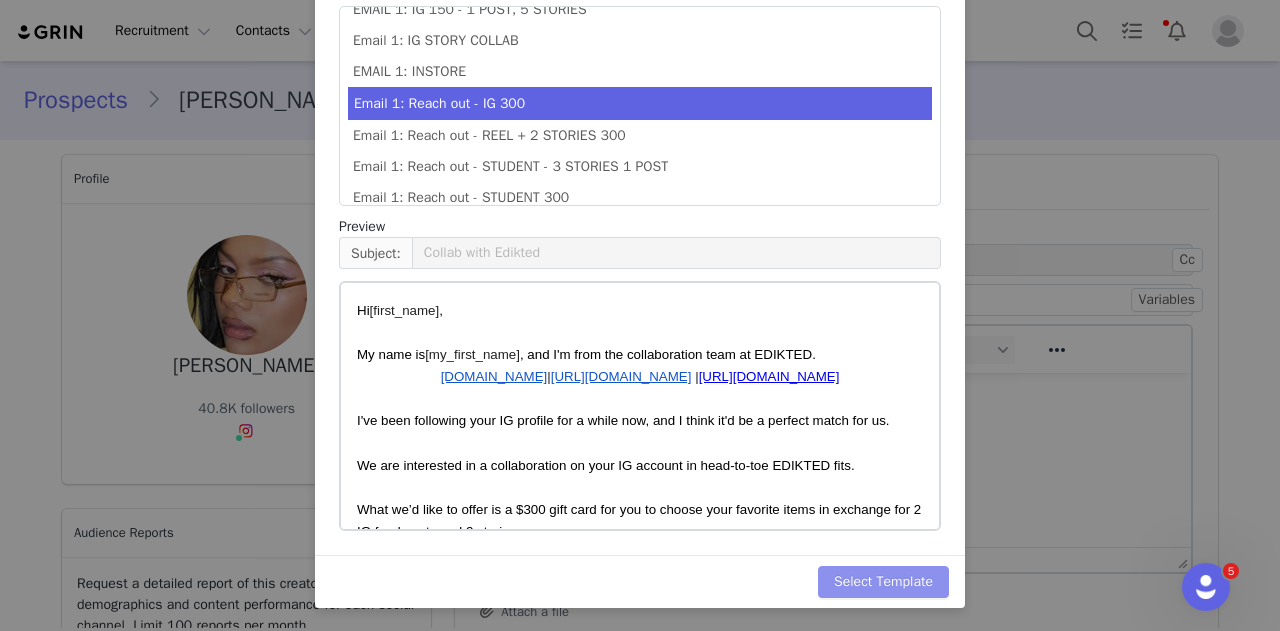 click on "Select Template" at bounding box center (883, 582) 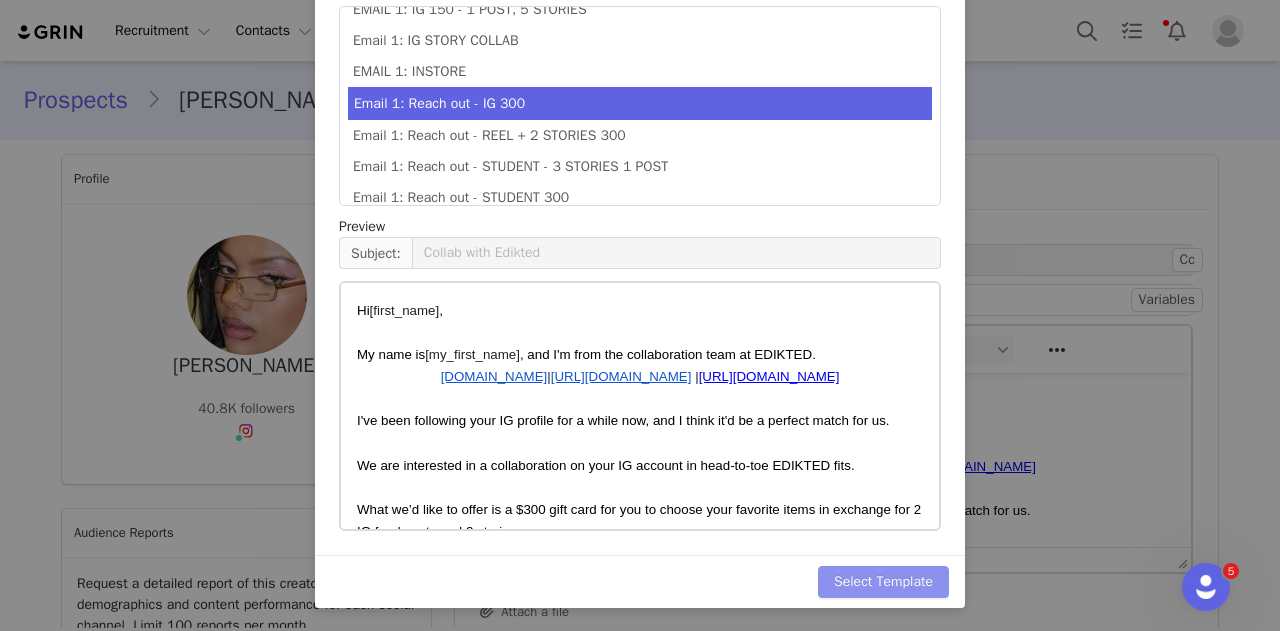 scroll, scrollTop: 0, scrollLeft: 0, axis: both 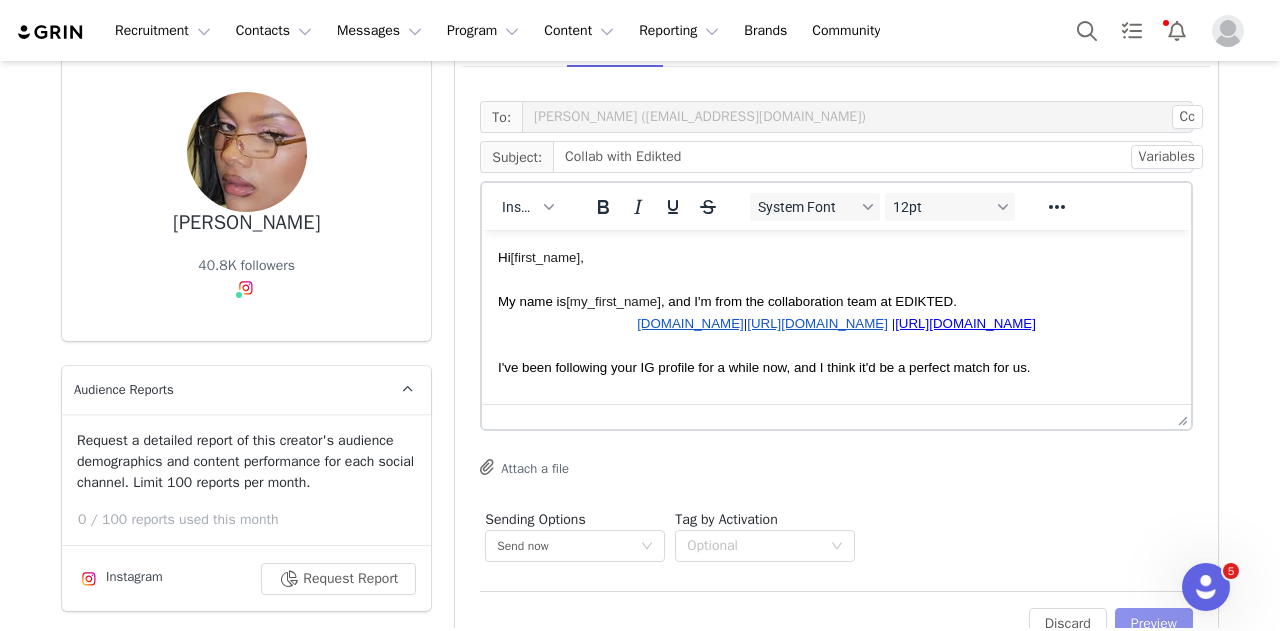 click on "Preview" at bounding box center (1154, 624) 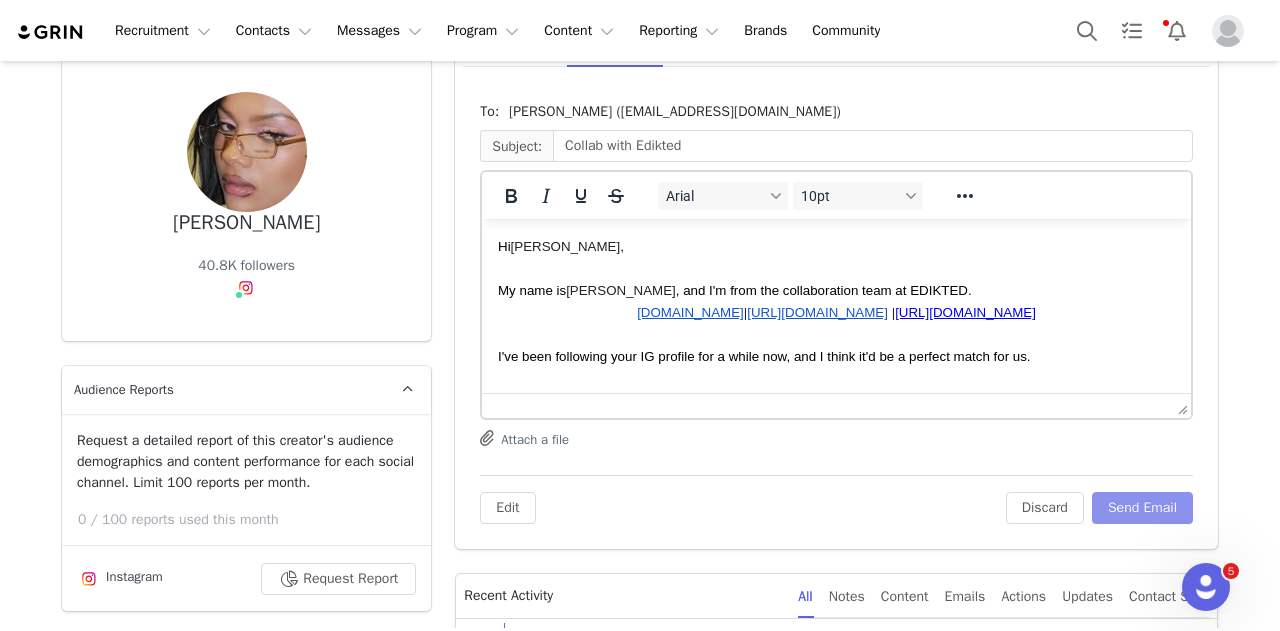 scroll, scrollTop: 0, scrollLeft: 0, axis: both 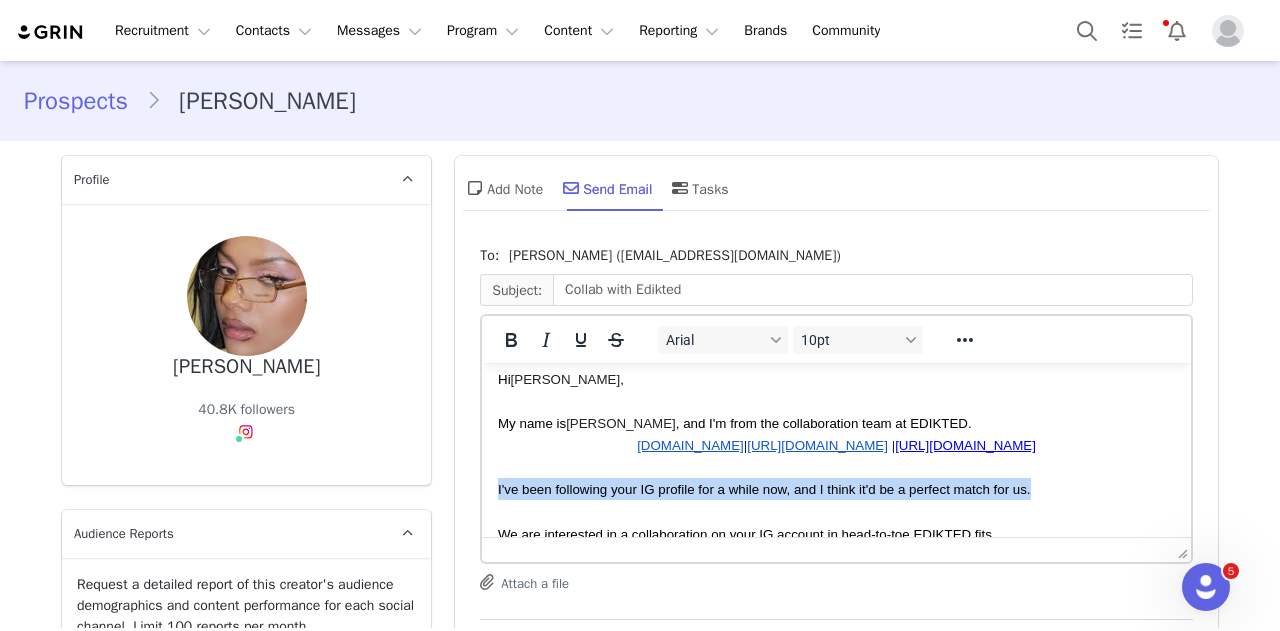 drag, startPoint x: 1074, startPoint y: 487, endPoint x: 480, endPoint y: 493, distance: 594.0303 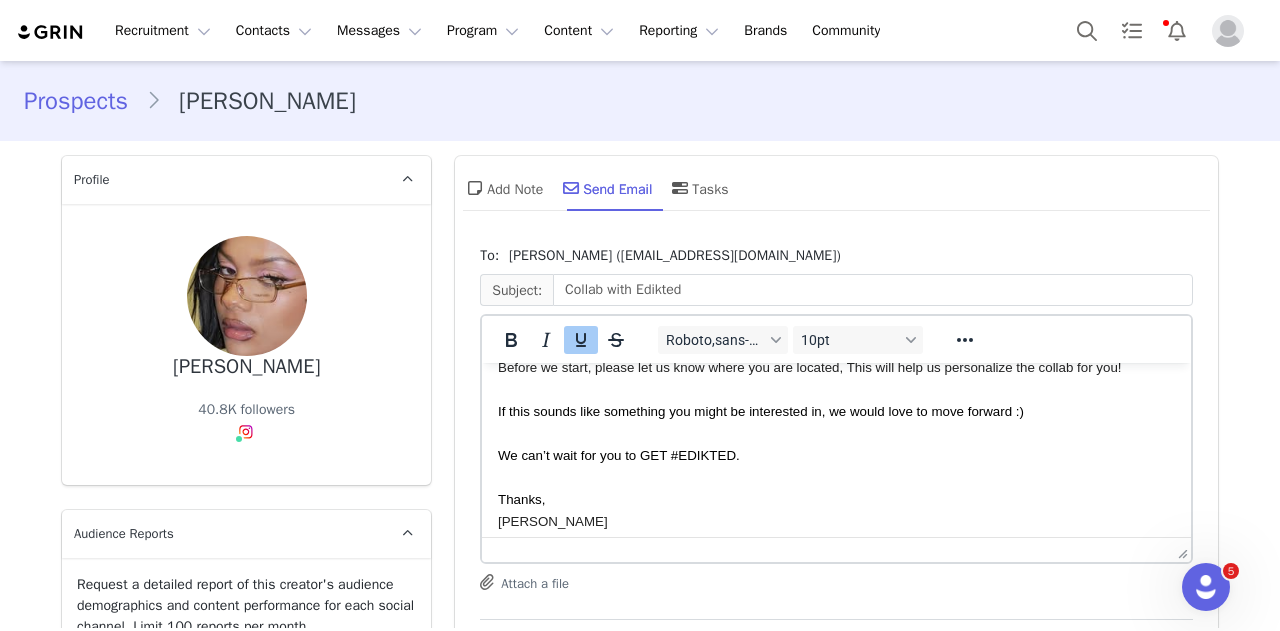 scroll, scrollTop: 289, scrollLeft: 0, axis: vertical 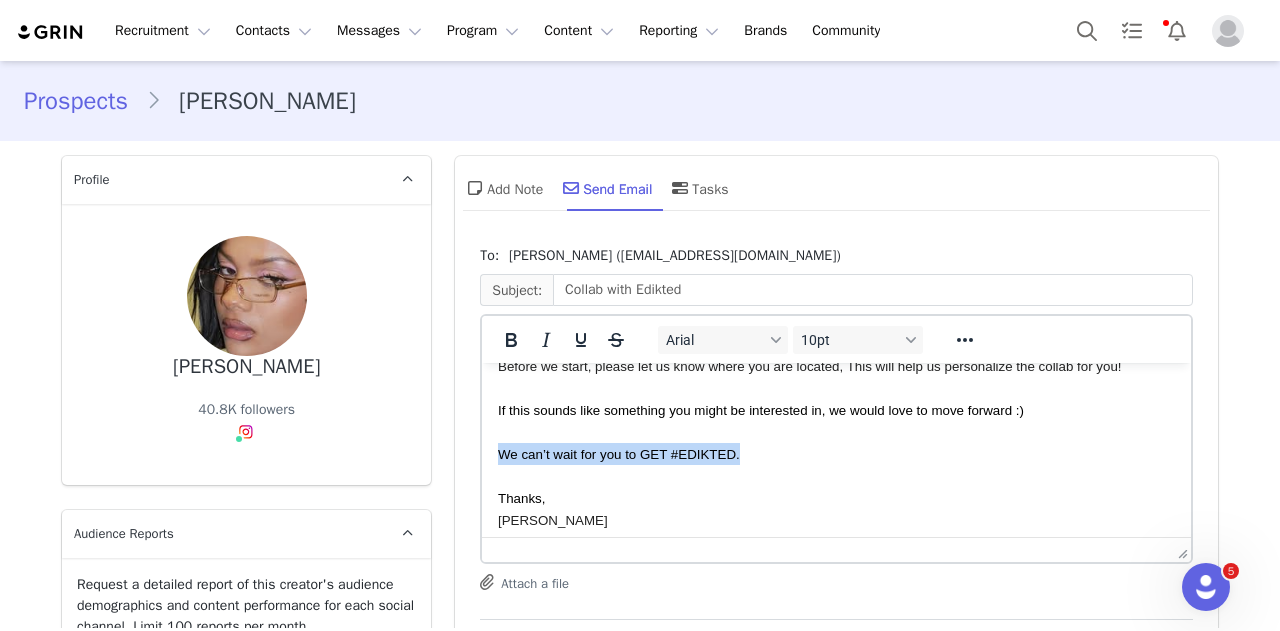 drag, startPoint x: 758, startPoint y: 480, endPoint x: 493, endPoint y: 479, distance: 265.0019 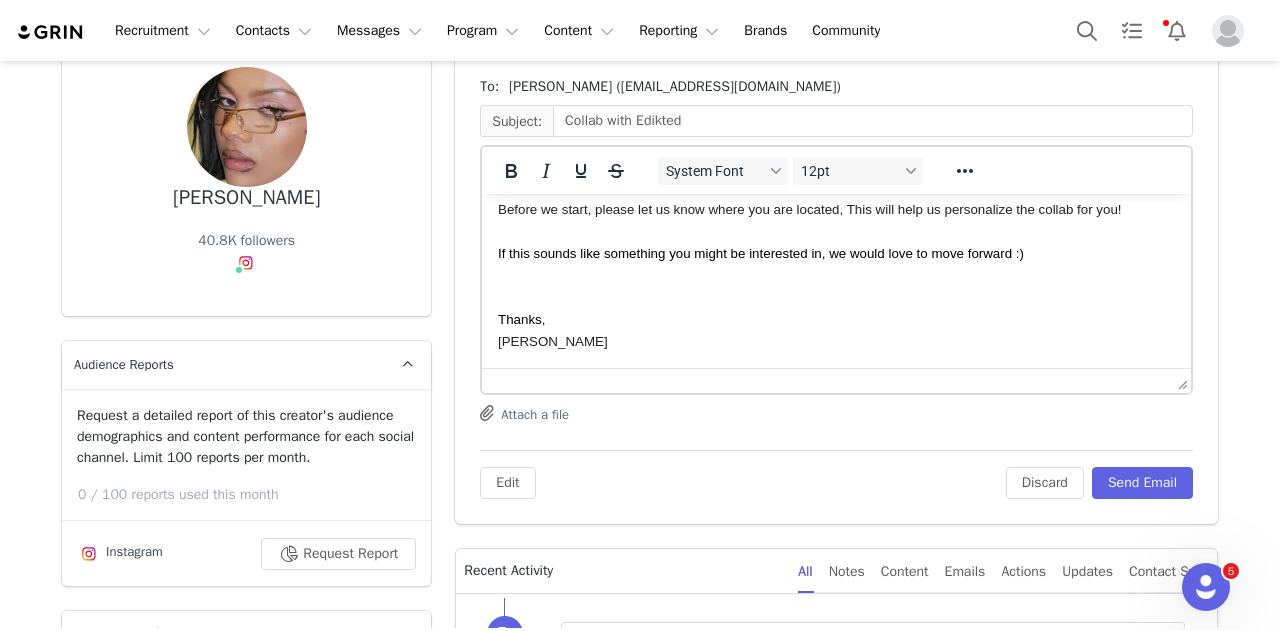 scroll, scrollTop: 177, scrollLeft: 0, axis: vertical 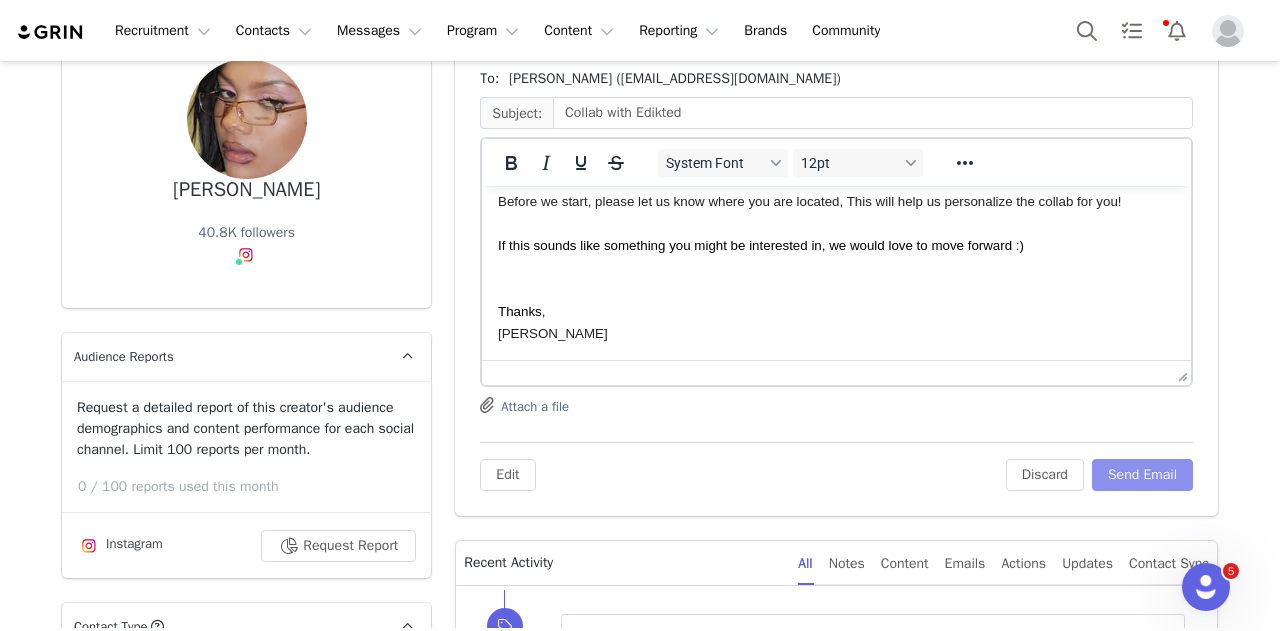 click on "Send Email" at bounding box center [1142, 475] 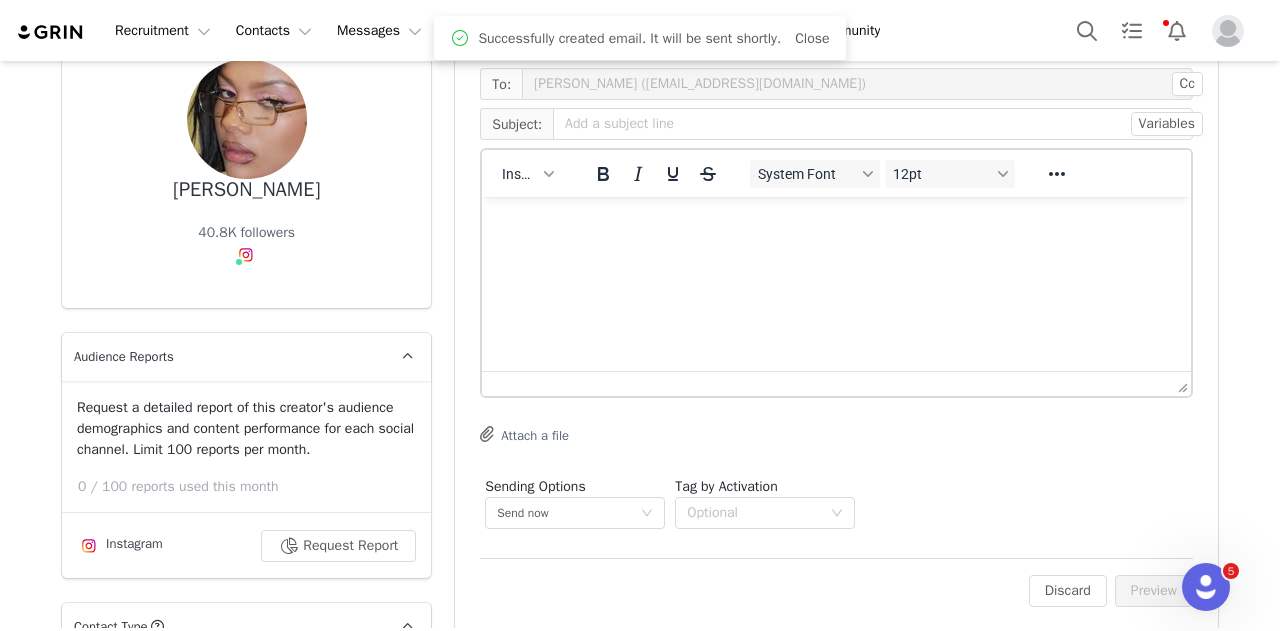 scroll, scrollTop: 0, scrollLeft: 0, axis: both 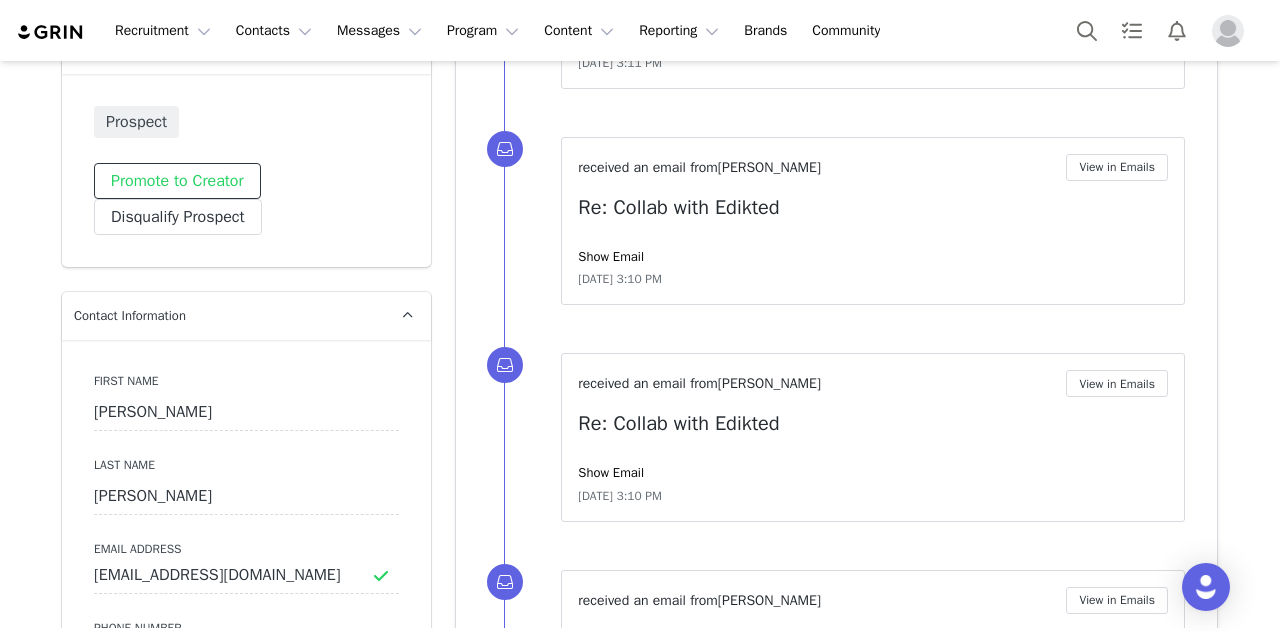 click on "Promote to Creator" at bounding box center (177, 181) 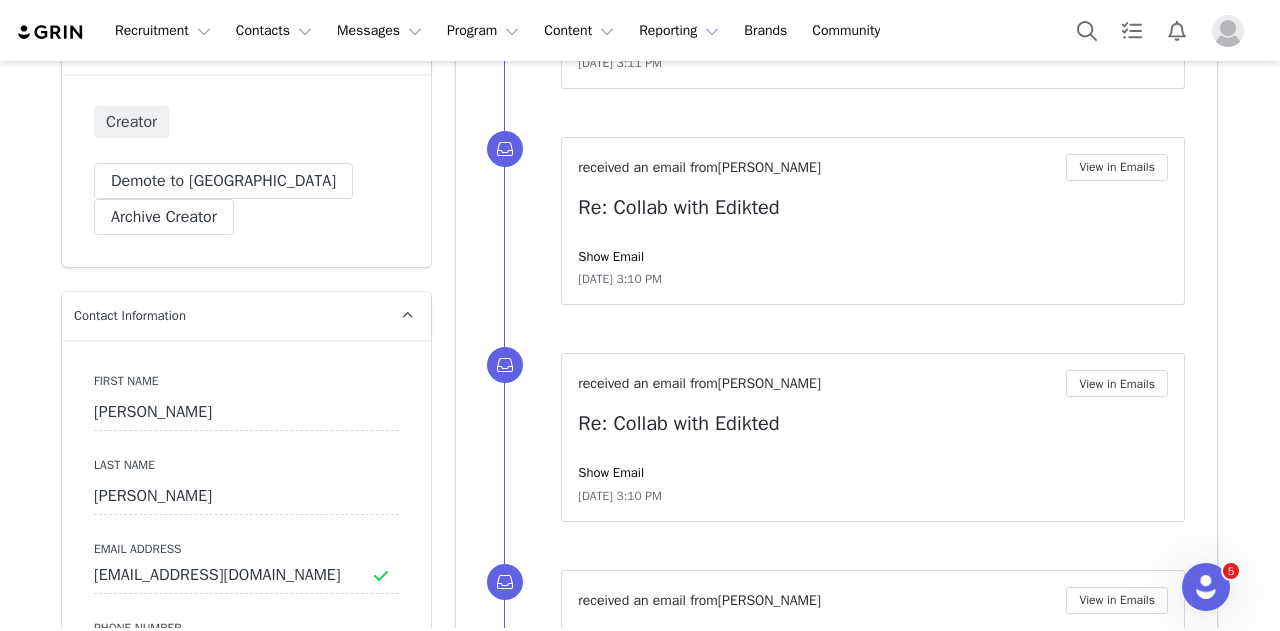 scroll, scrollTop: 0, scrollLeft: 0, axis: both 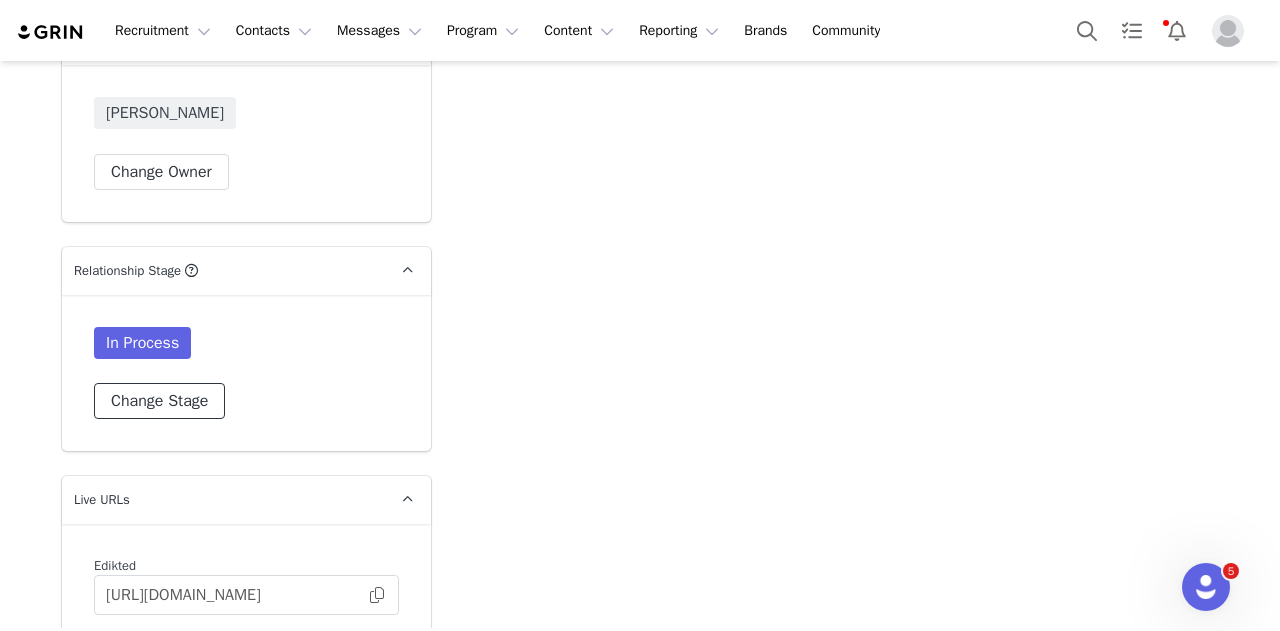 click on "Change Stage" at bounding box center [159, 401] 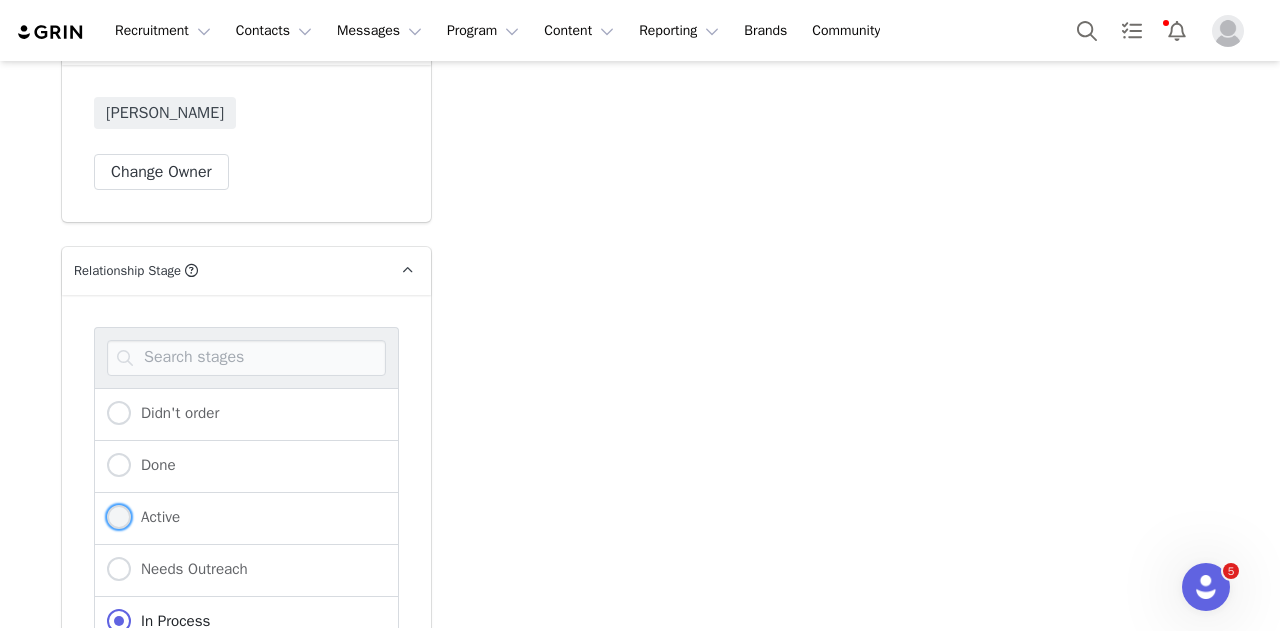 click on "Active" at bounding box center (155, 517) 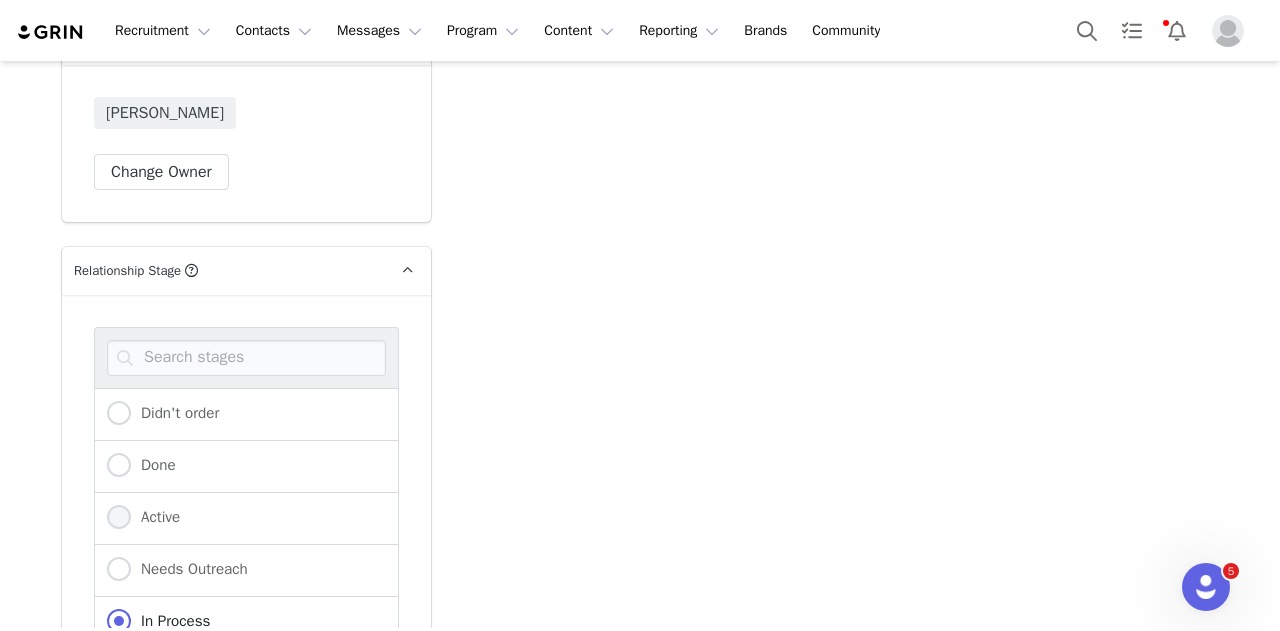 click on "Active" at bounding box center [119, 518] 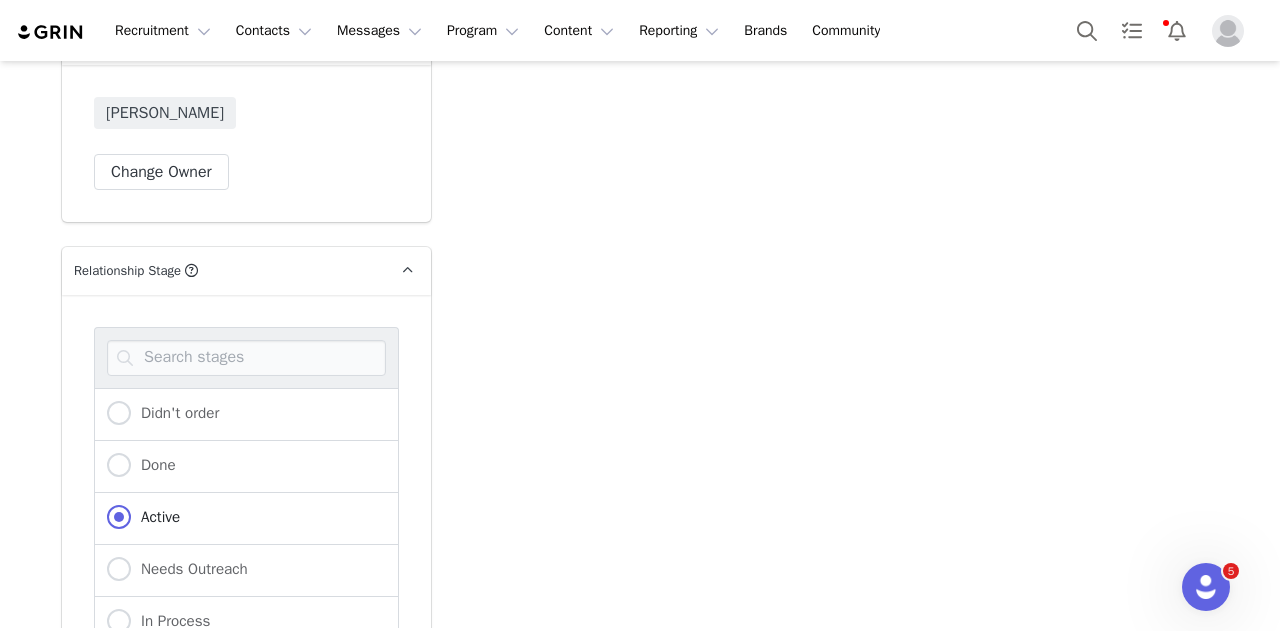 scroll, scrollTop: 3286, scrollLeft: 0, axis: vertical 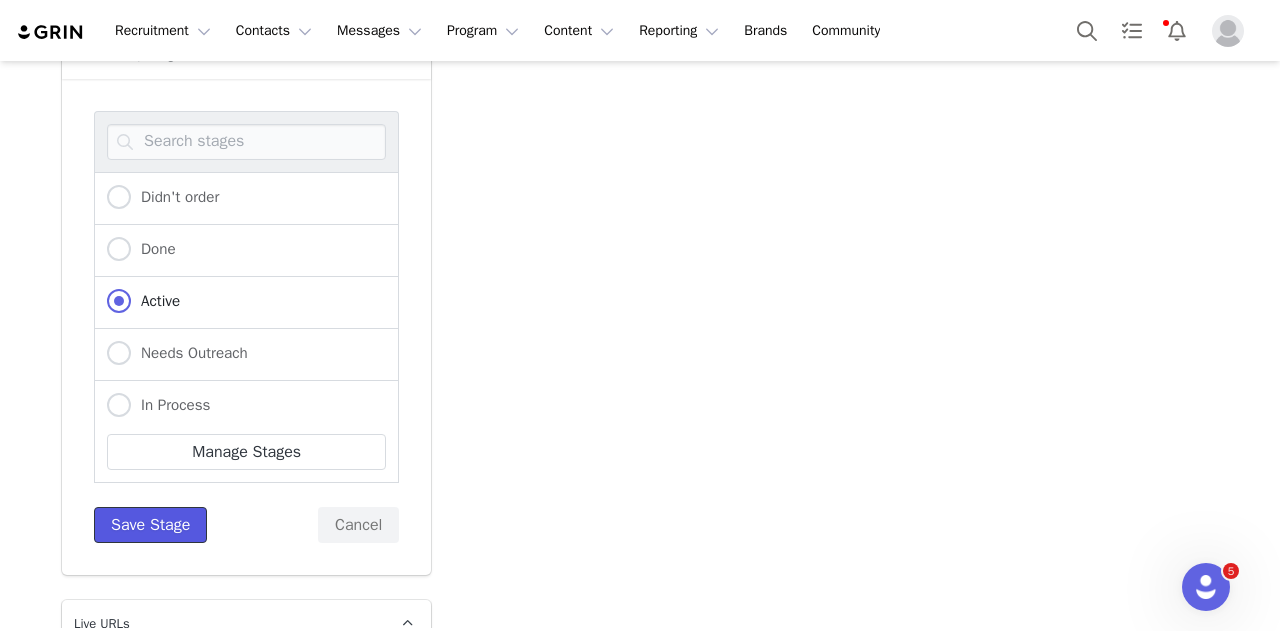 click on "Save Stage" at bounding box center (150, 525) 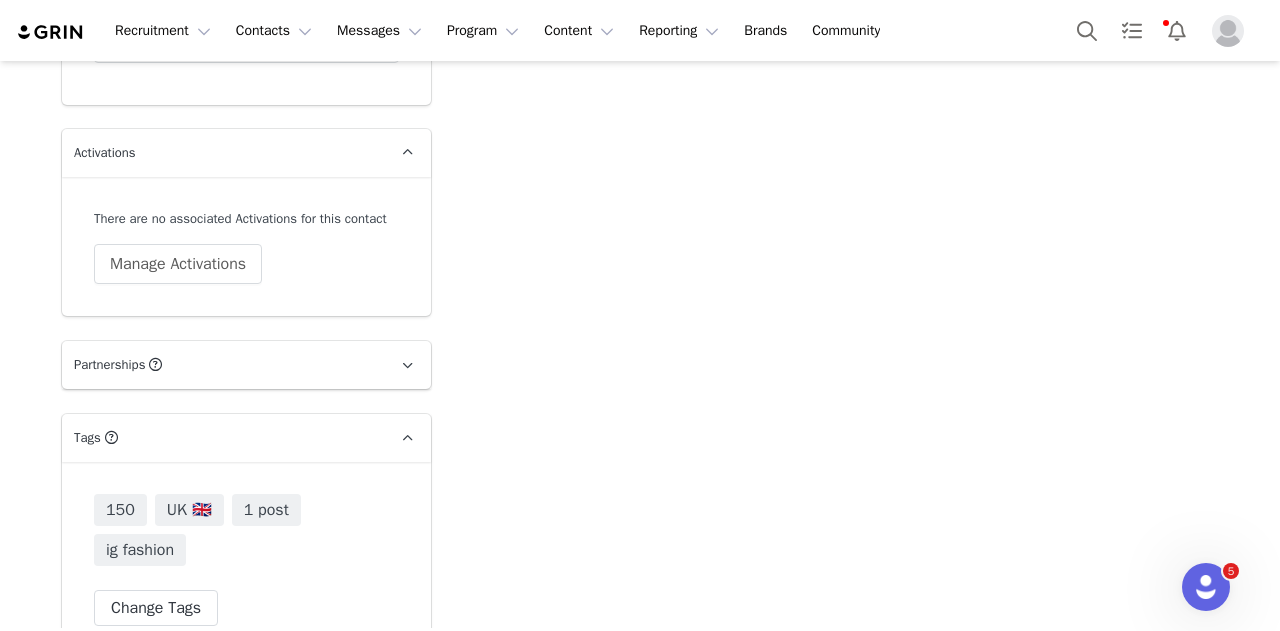 scroll, scrollTop: 3689, scrollLeft: 0, axis: vertical 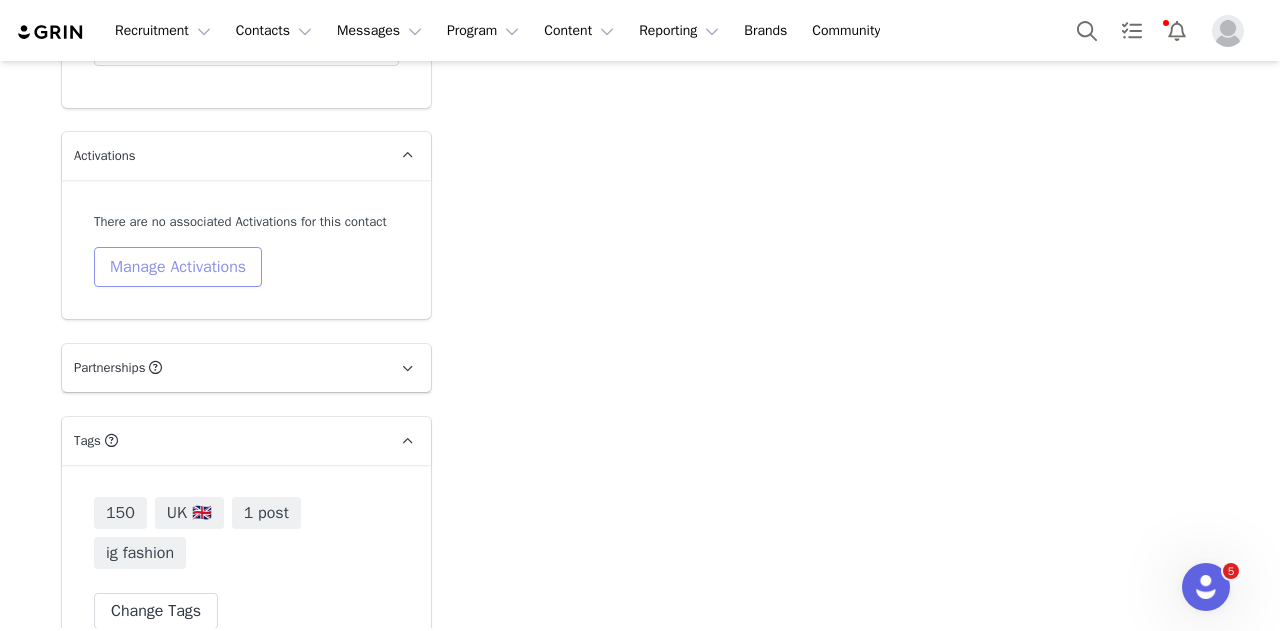 click on "Manage Activations" at bounding box center (178, 267) 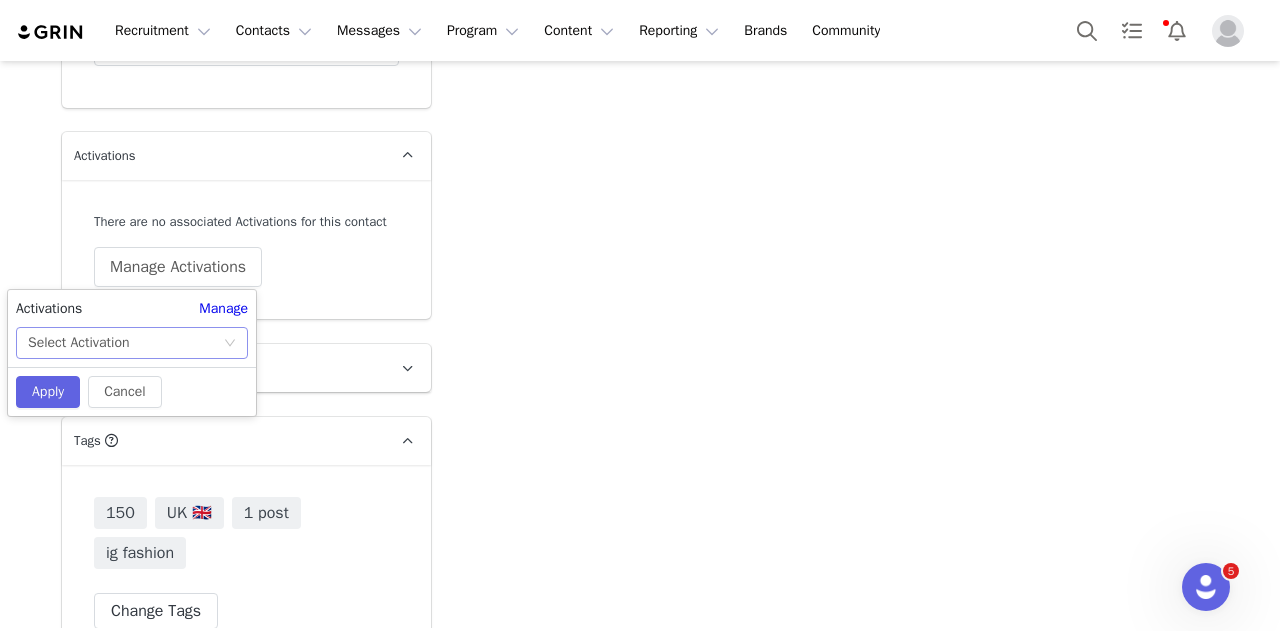 click on "Select Activation" at bounding box center [125, 343] 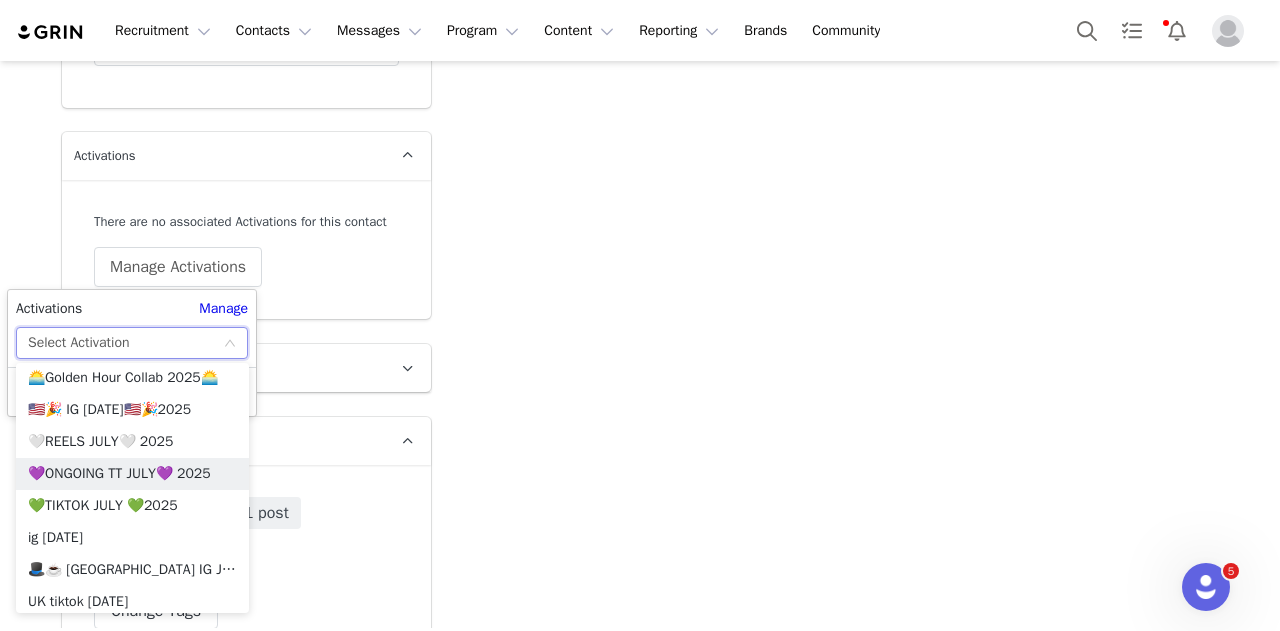 scroll, scrollTop: 1180, scrollLeft: 0, axis: vertical 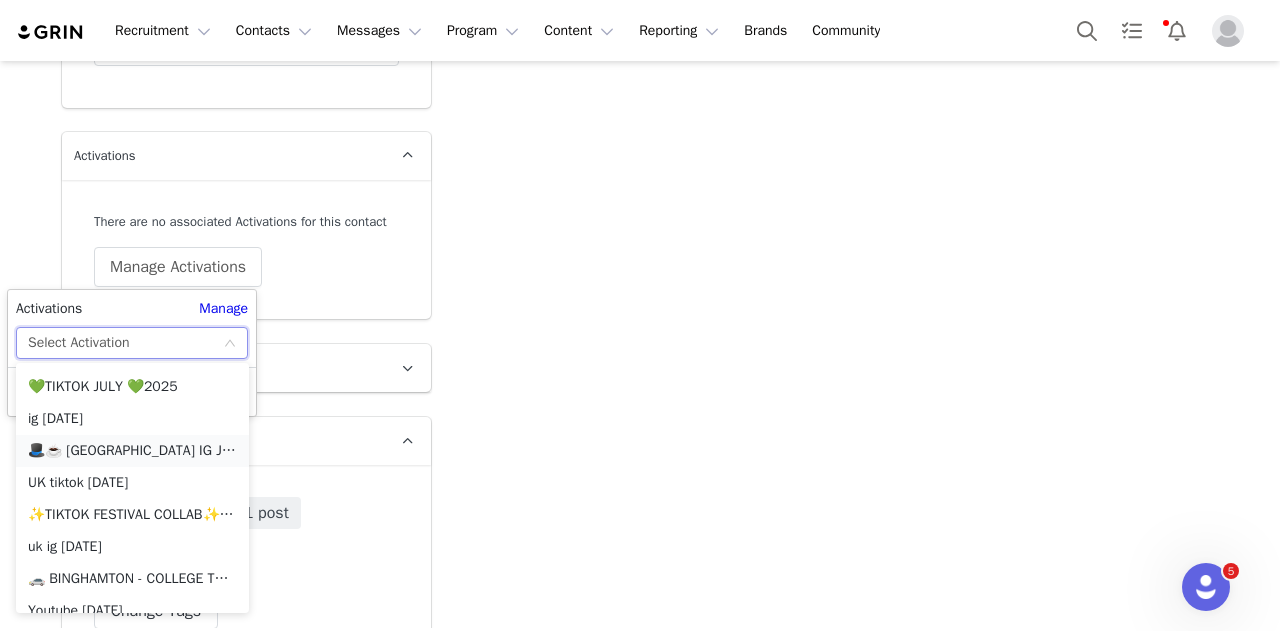 click on "🎩☕️ UK IG JULY 🎩☕️ 2025" at bounding box center [132, 451] 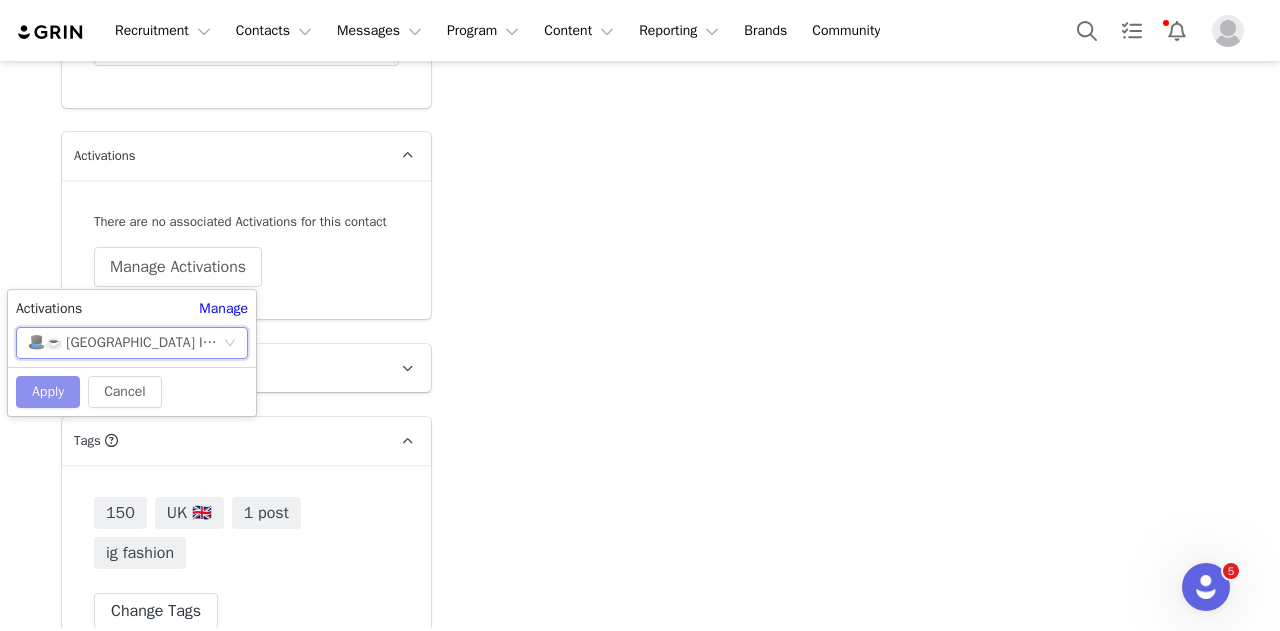 click on "Apply" at bounding box center (48, 392) 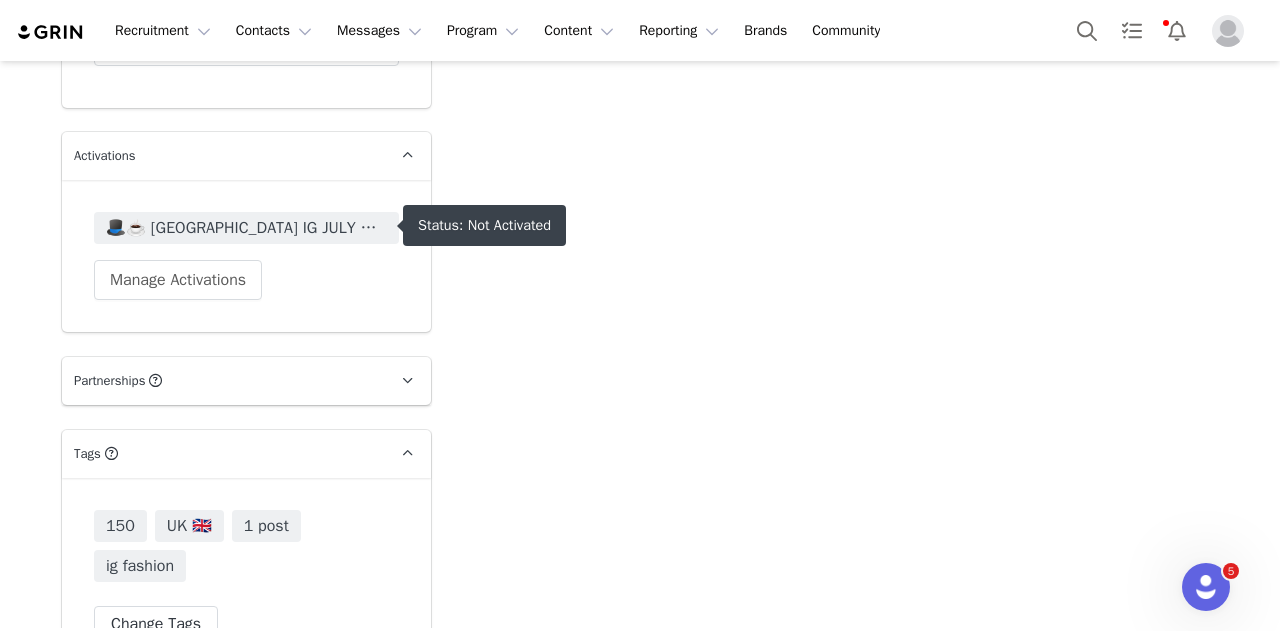 click on "🎩☕️ UK IG JULY 🎩☕️ 2025" at bounding box center [246, 228] 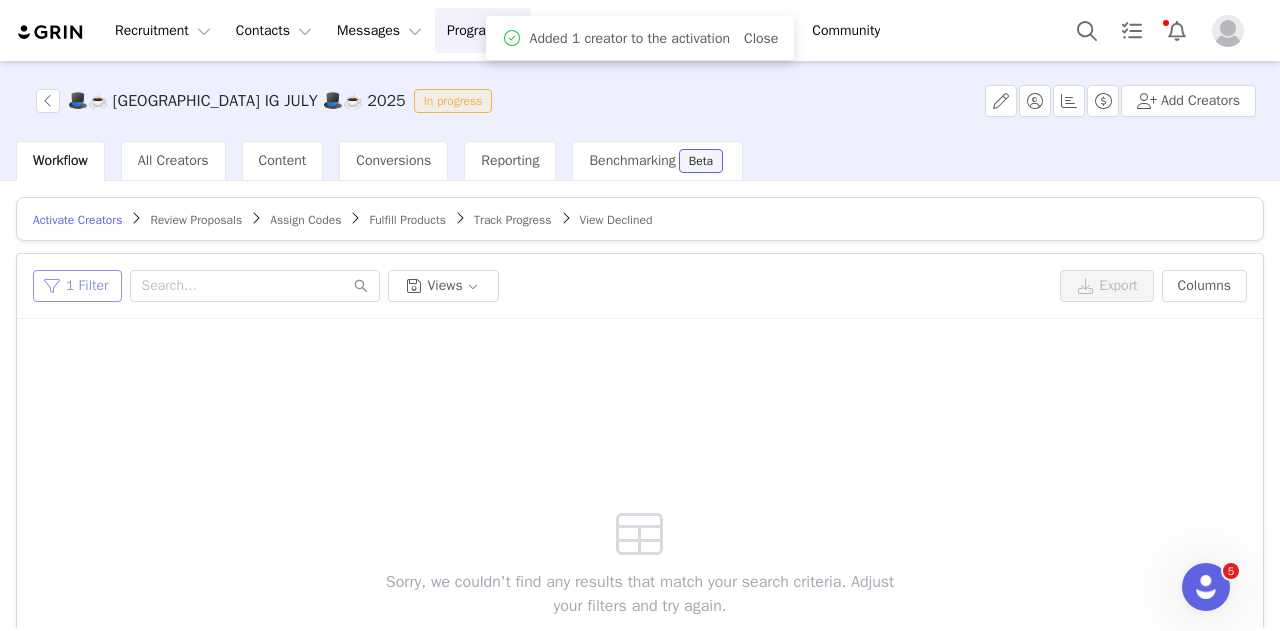 click on "1 Filter" at bounding box center [77, 286] 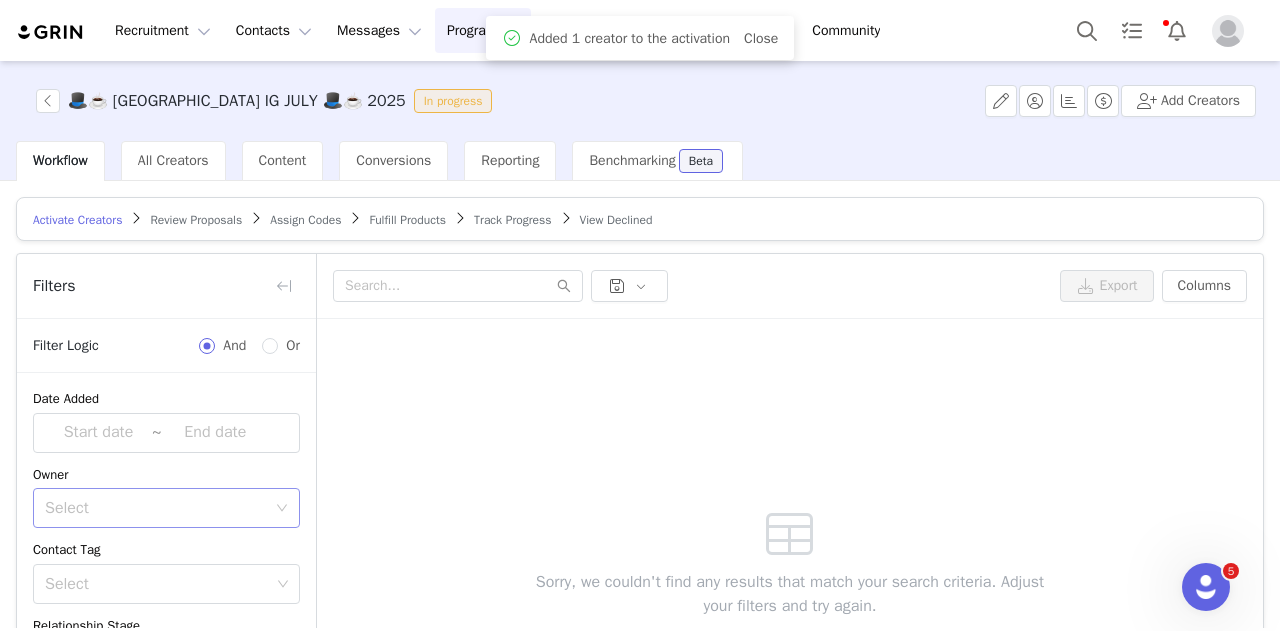 scroll, scrollTop: 130, scrollLeft: 0, axis: vertical 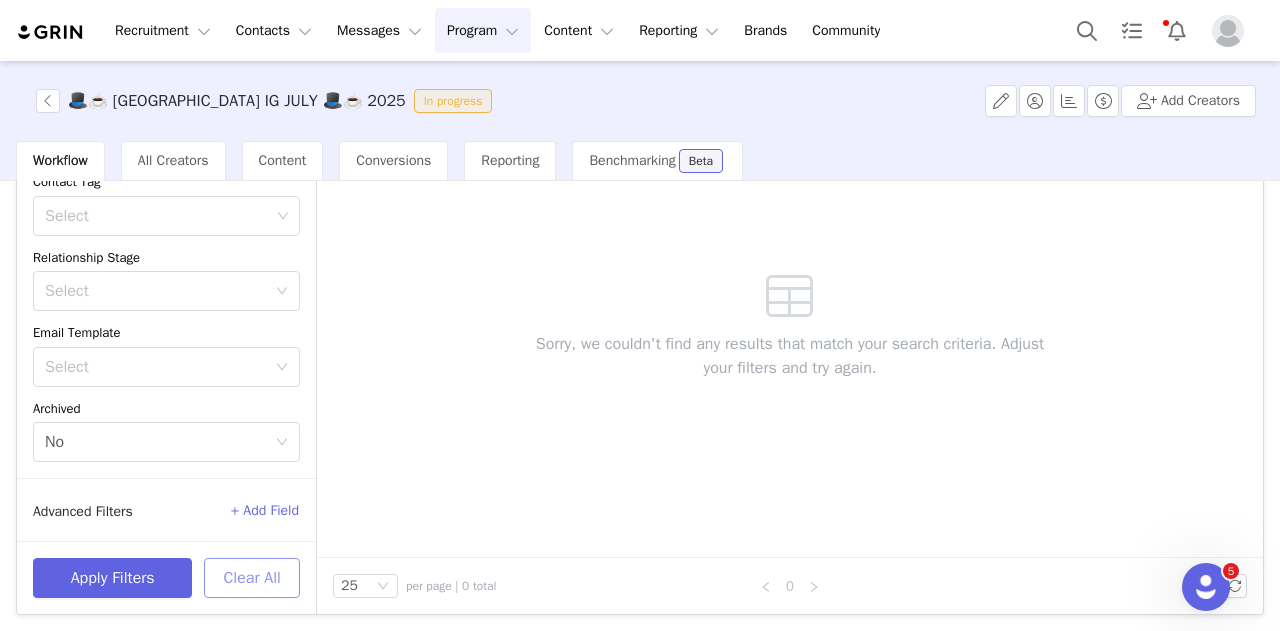 click on "Clear All" at bounding box center [252, 578] 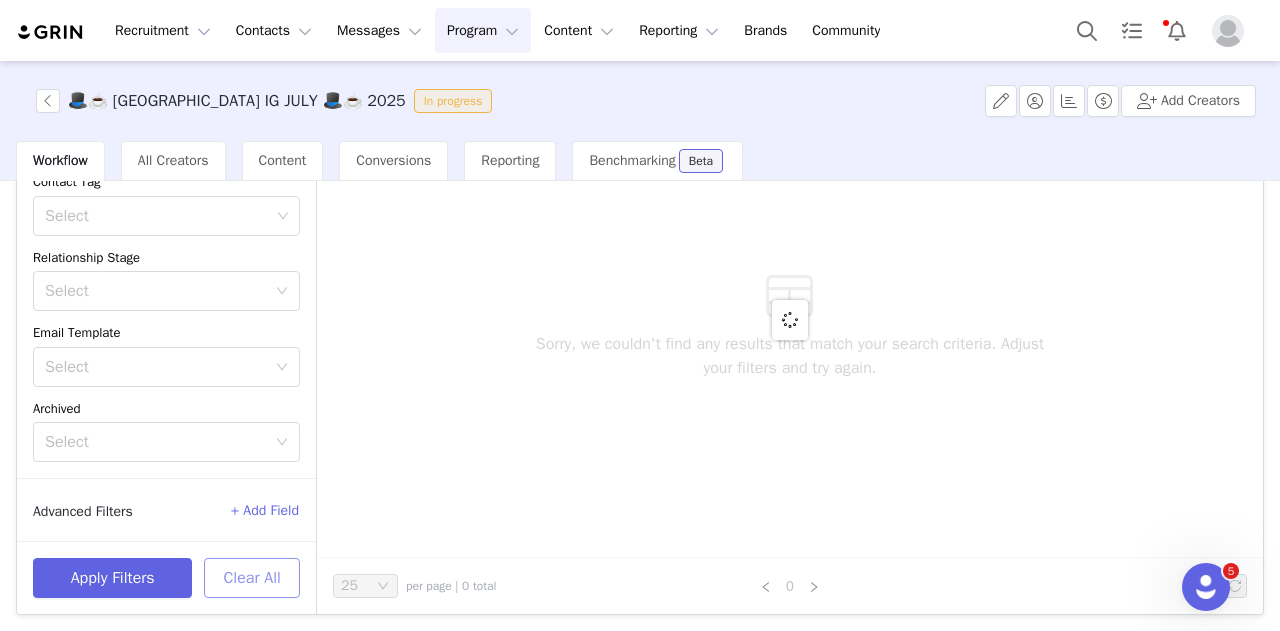scroll, scrollTop: 0, scrollLeft: 0, axis: both 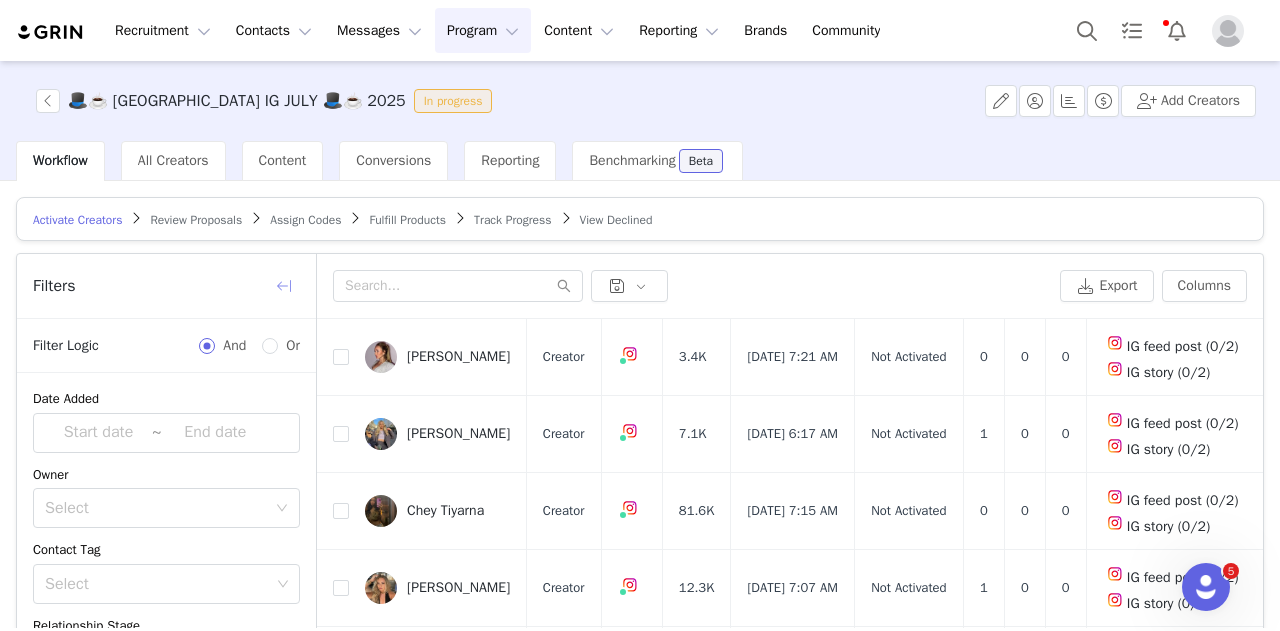 click at bounding box center (284, 286) 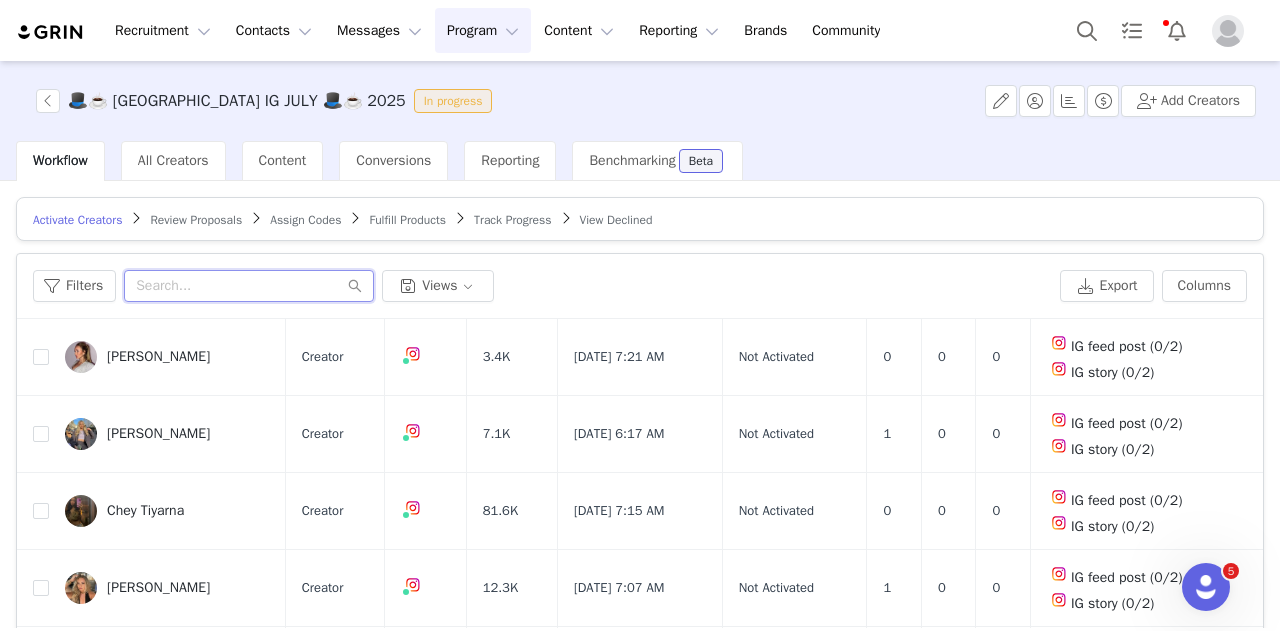 click at bounding box center [249, 286] 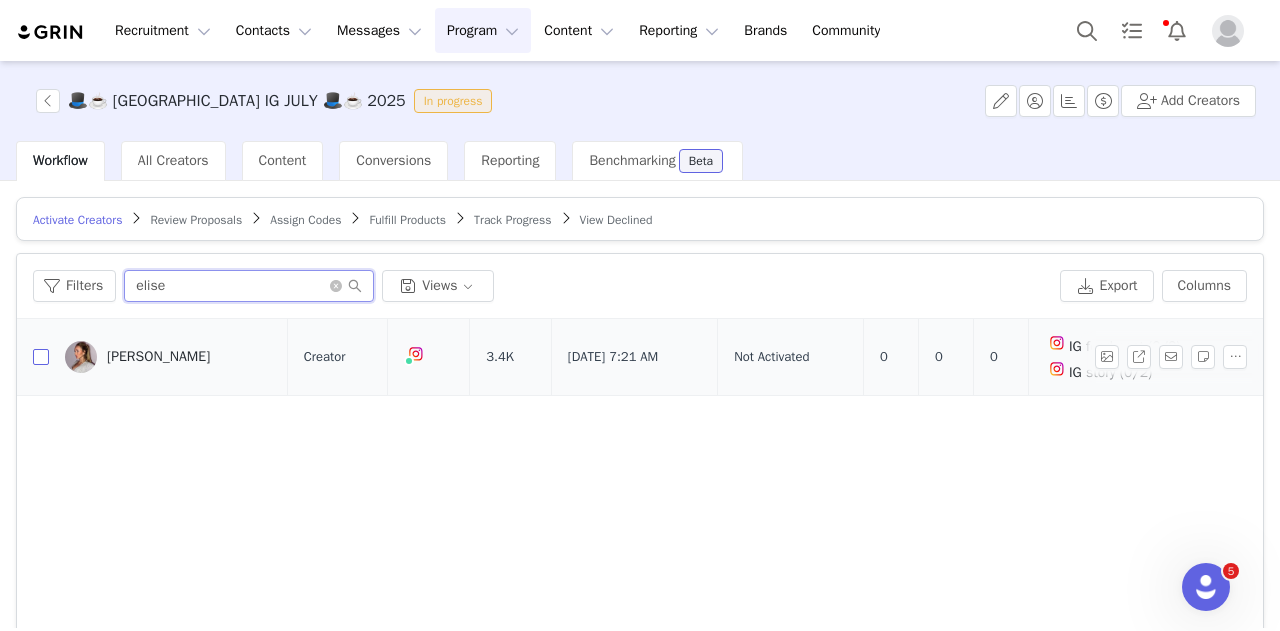 type on "elise" 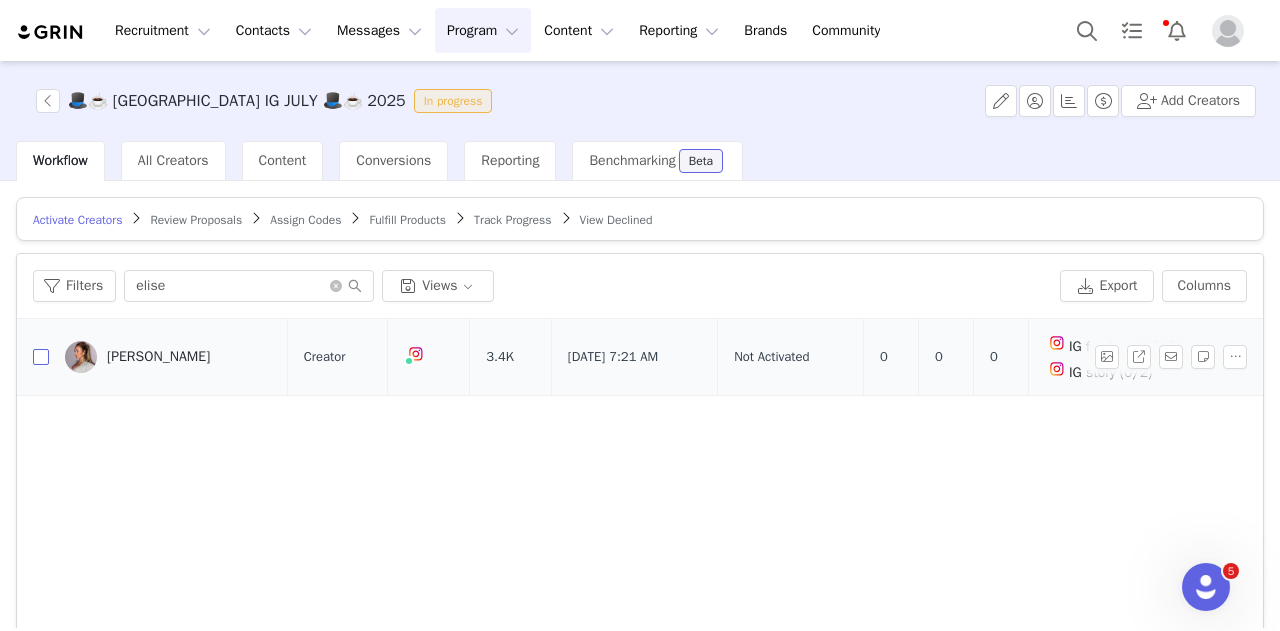 click at bounding box center [41, 357] 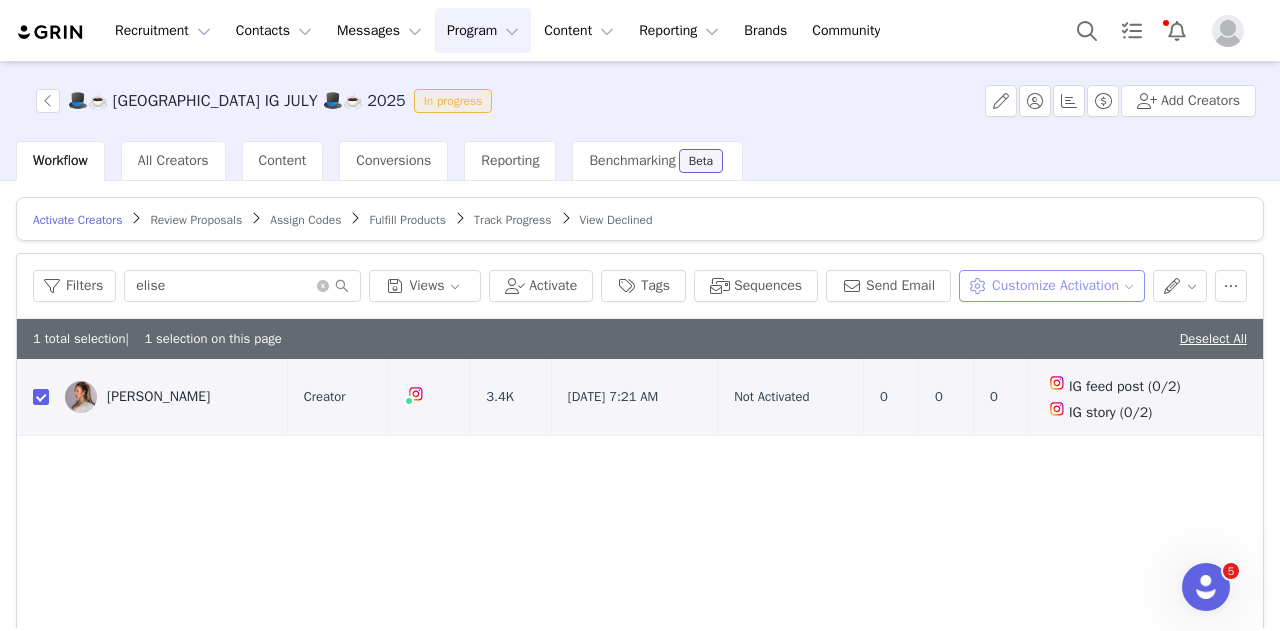 click on "Customize Activation" at bounding box center (1051, 286) 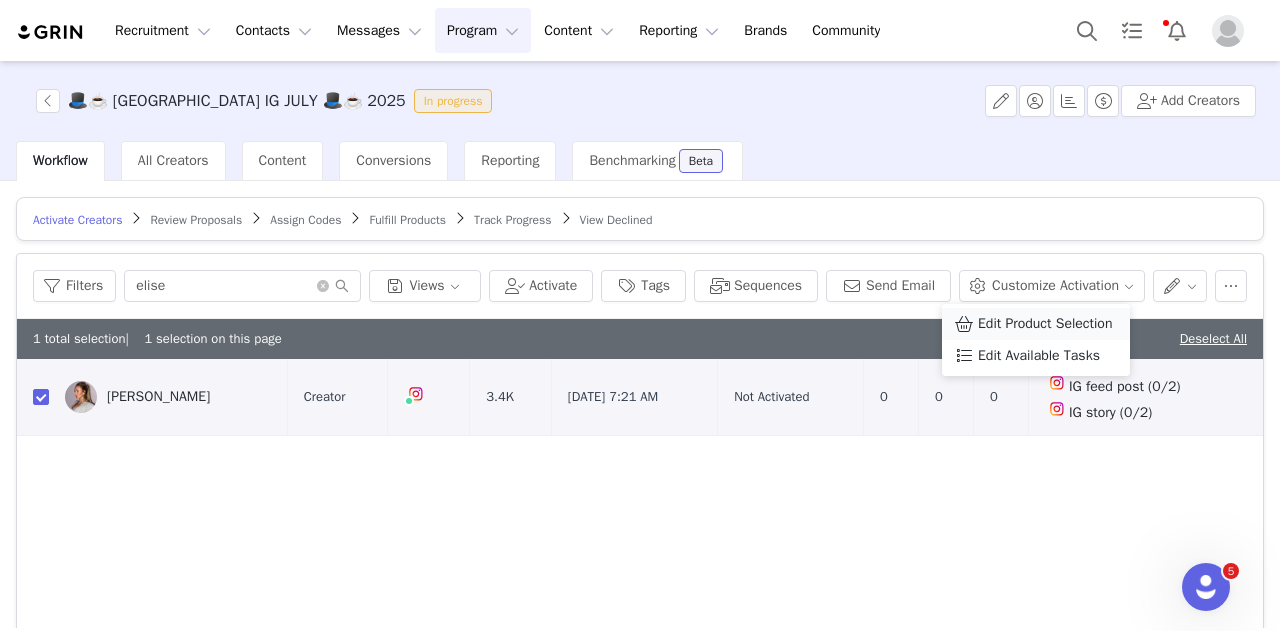 click on "Edit Product Selection" at bounding box center [1036, 324] 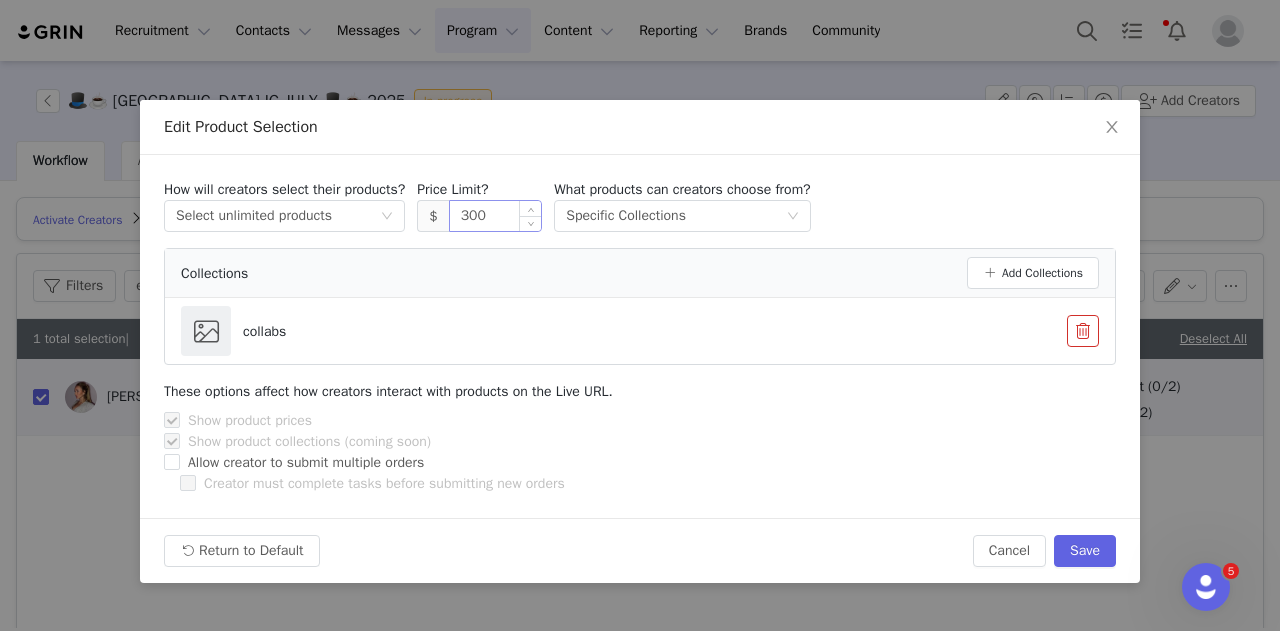 click on "300" at bounding box center (496, 216) 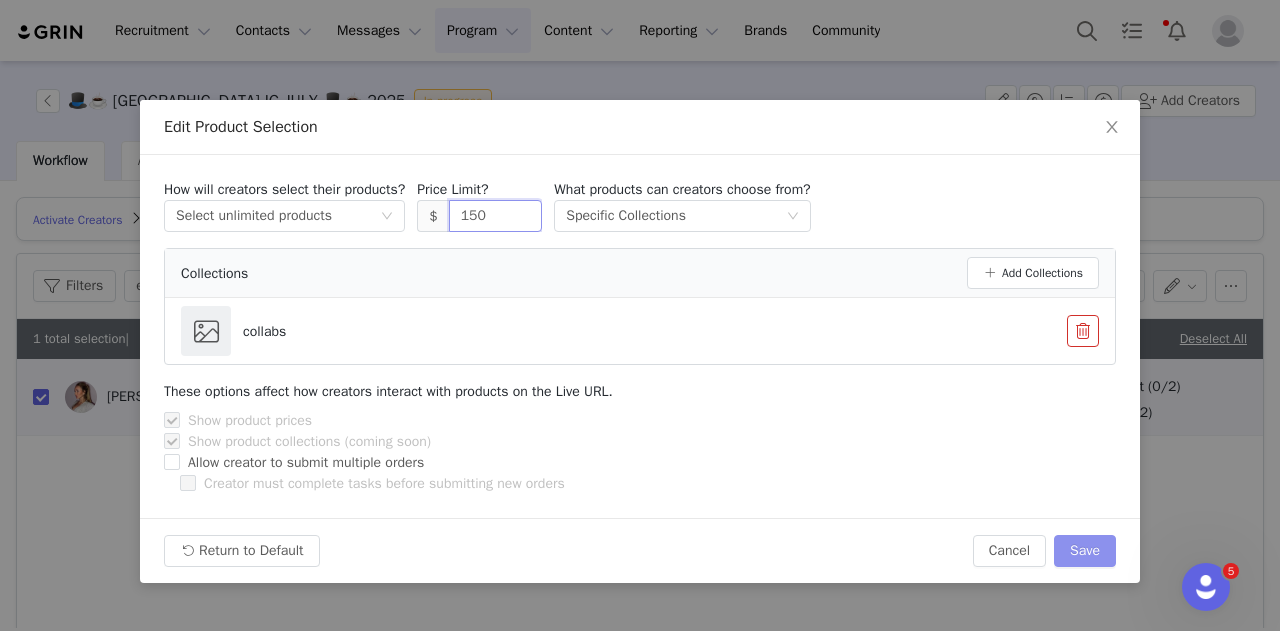 click on "Save" at bounding box center [1085, 551] 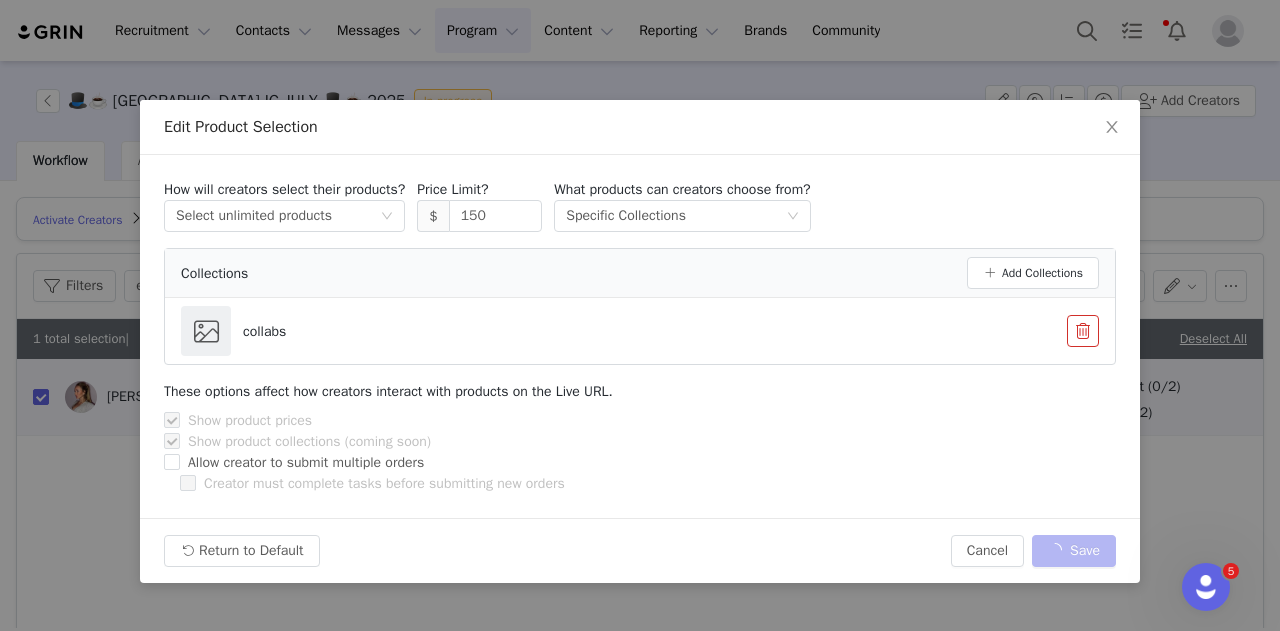 type on "300" 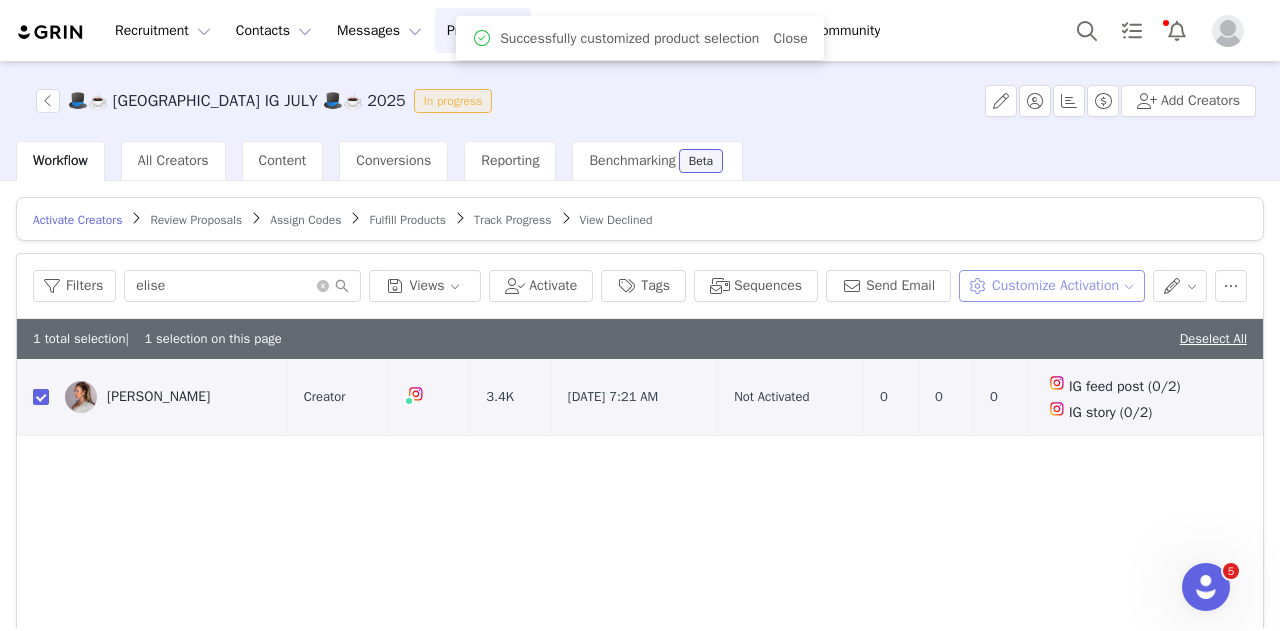 click on "Customize Activation" at bounding box center [1051, 286] 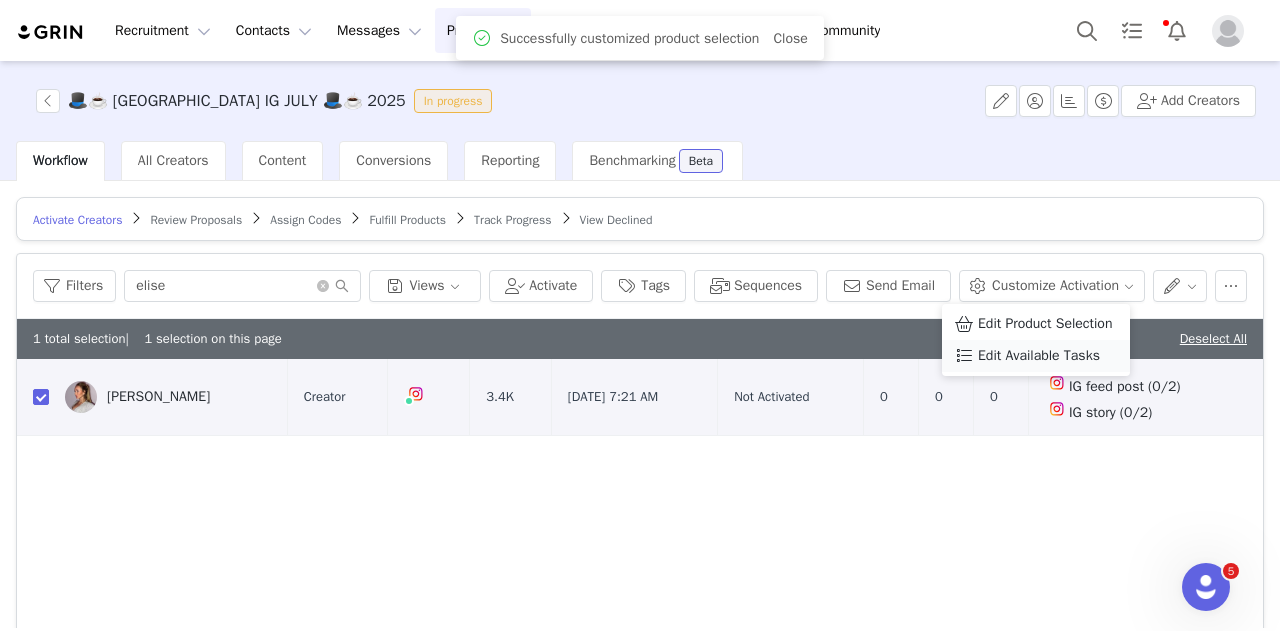 click on "Edit Available Tasks" at bounding box center (1039, 356) 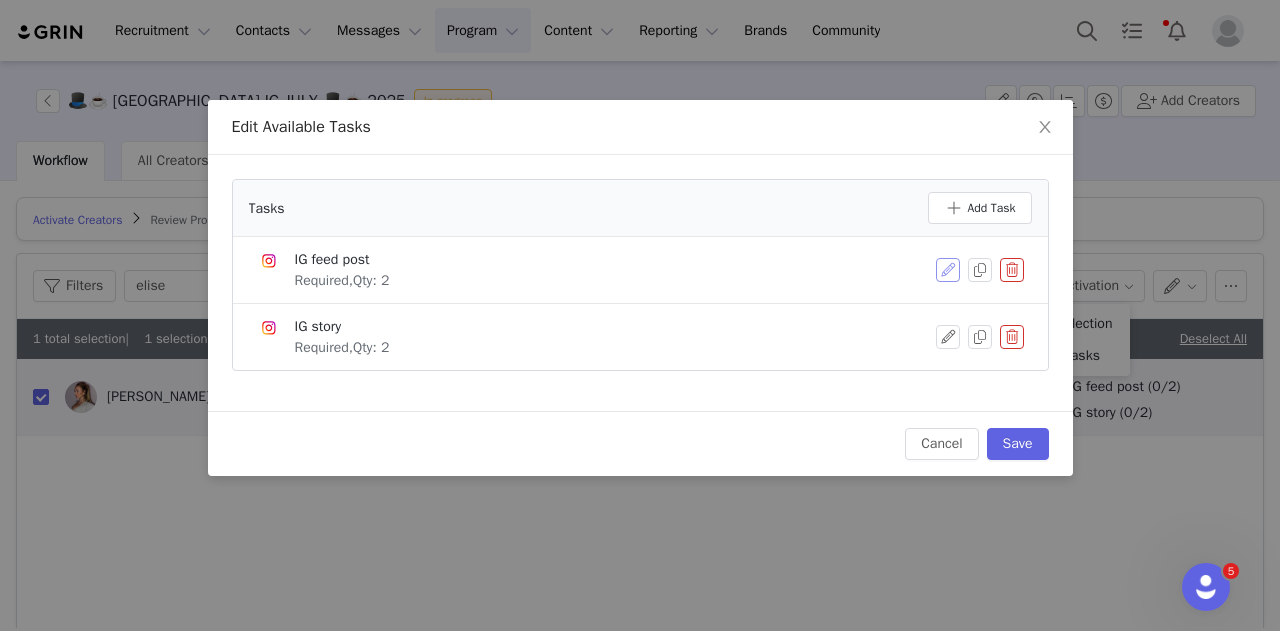 click at bounding box center [948, 270] 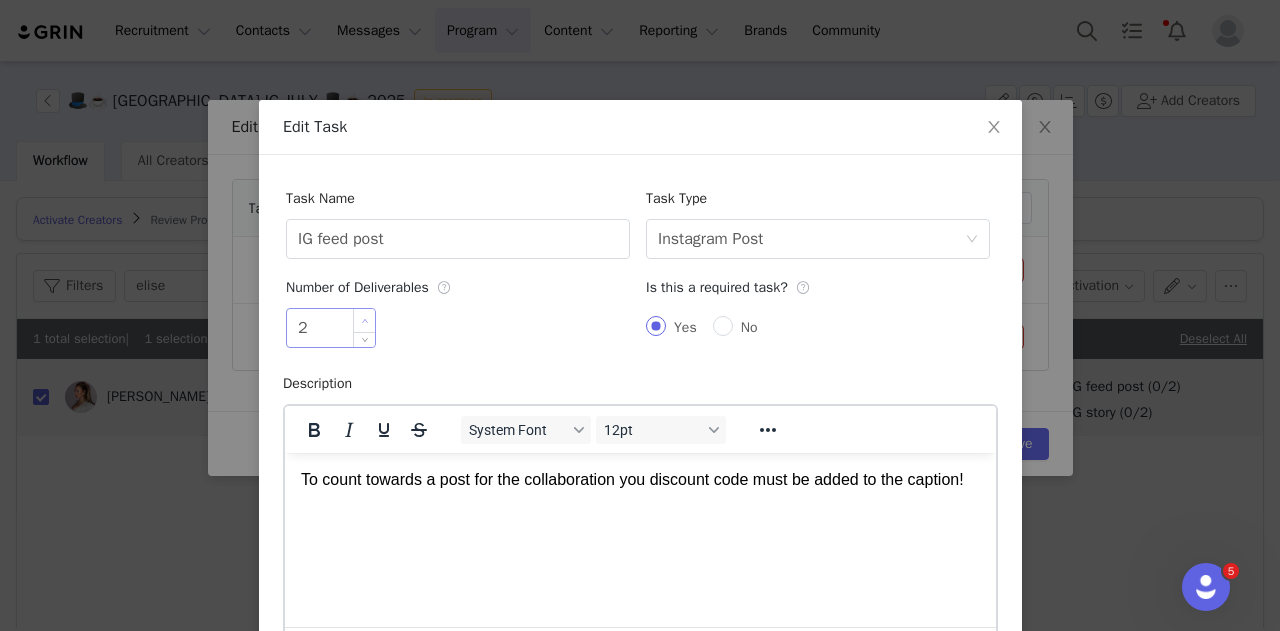 scroll, scrollTop: 0, scrollLeft: 0, axis: both 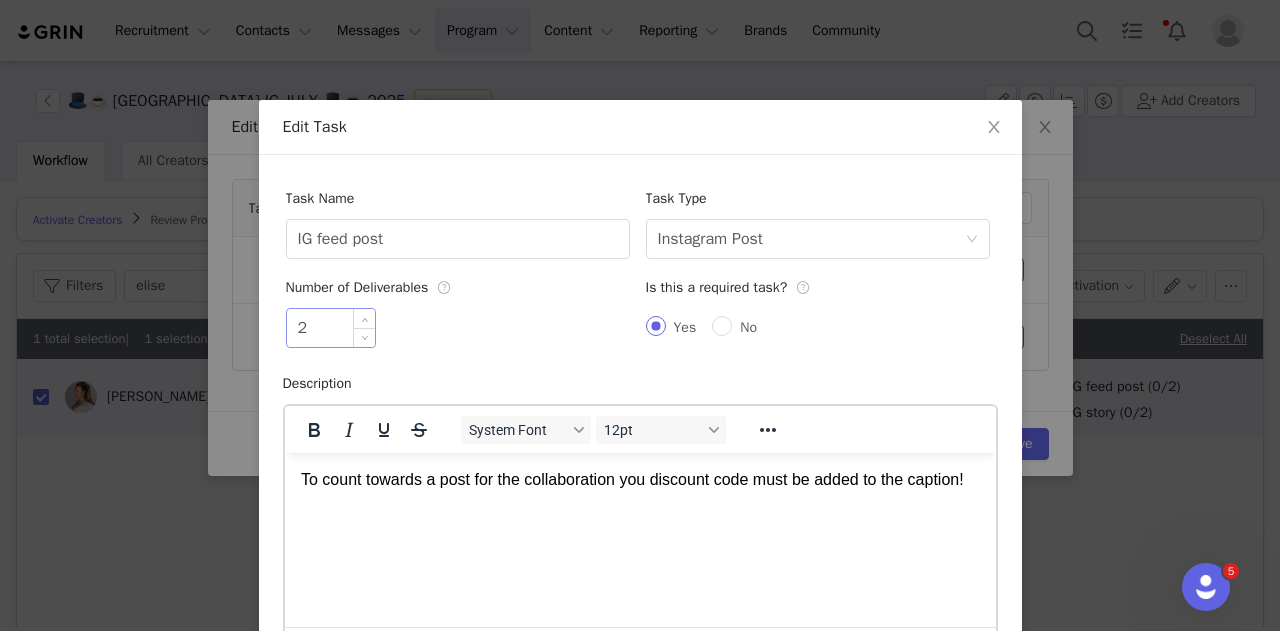 click on "2" at bounding box center [331, 328] 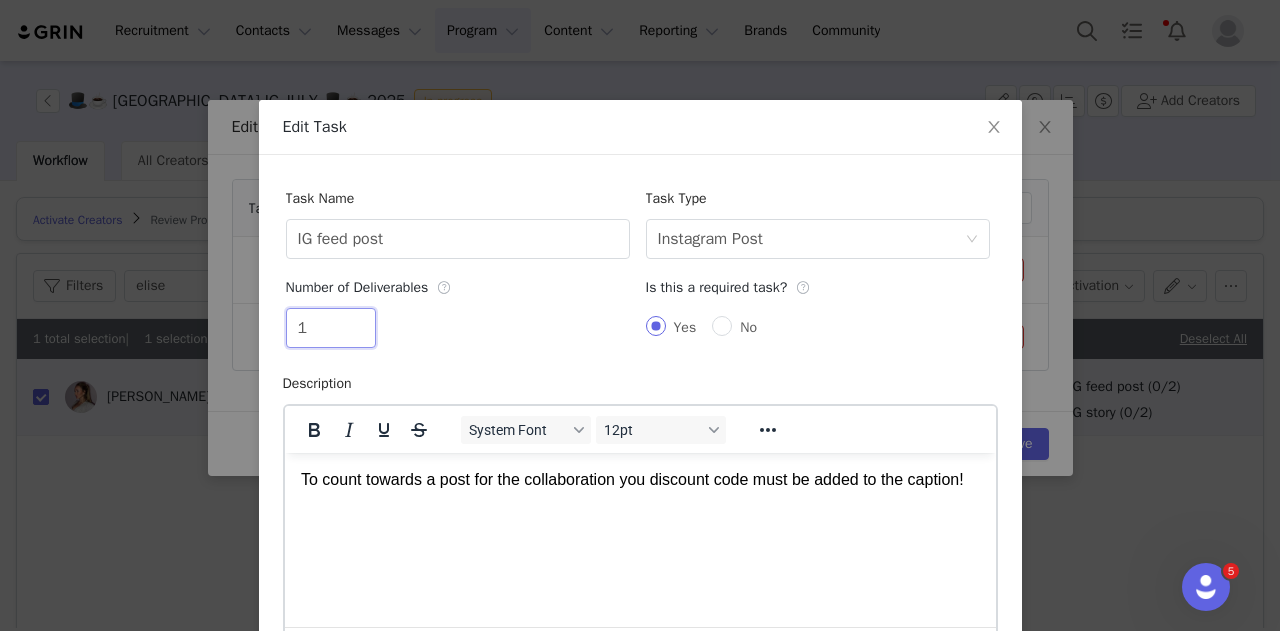 scroll, scrollTop: 239, scrollLeft: 0, axis: vertical 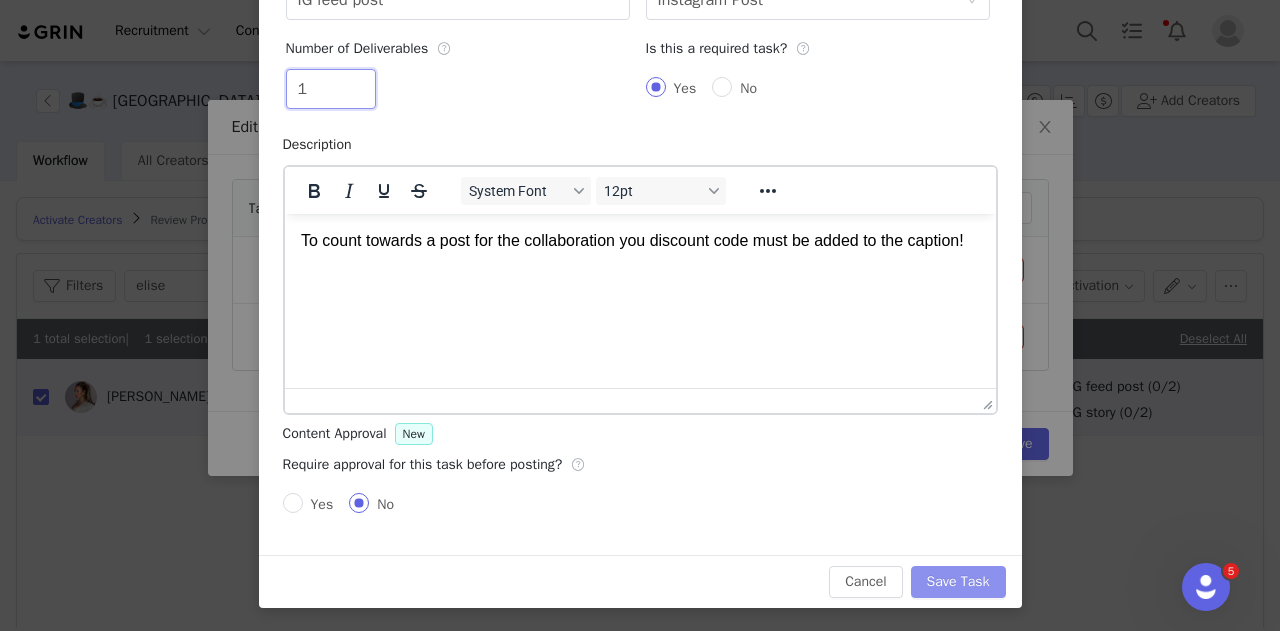 type on "1" 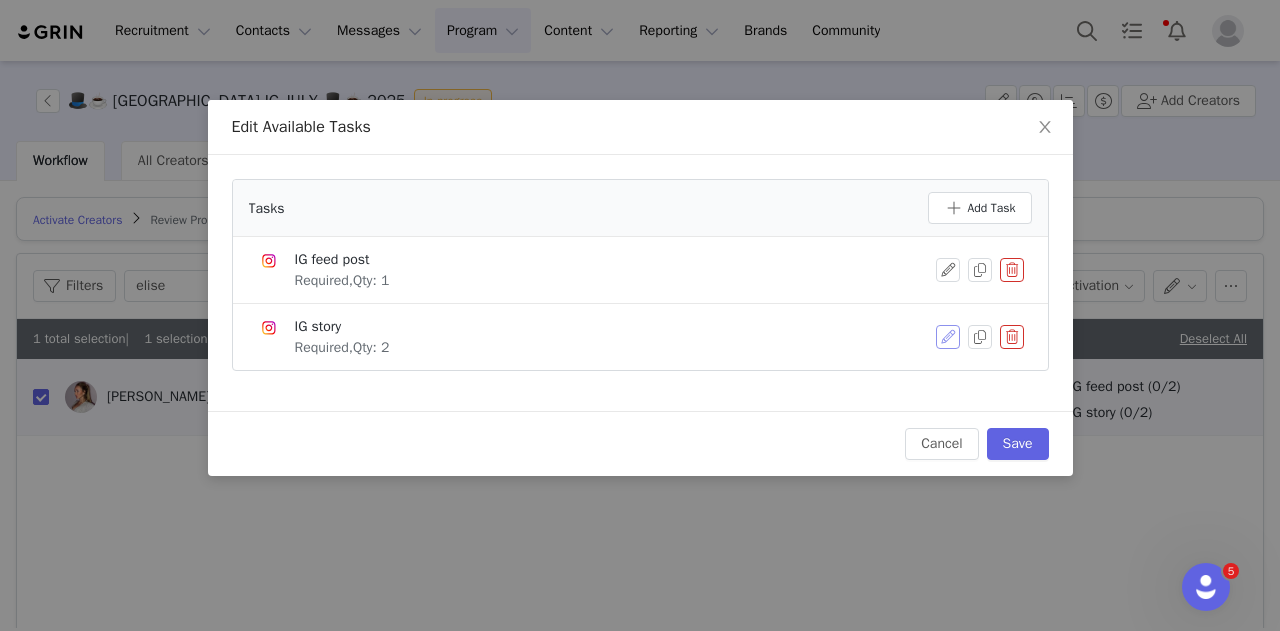 click at bounding box center (948, 337) 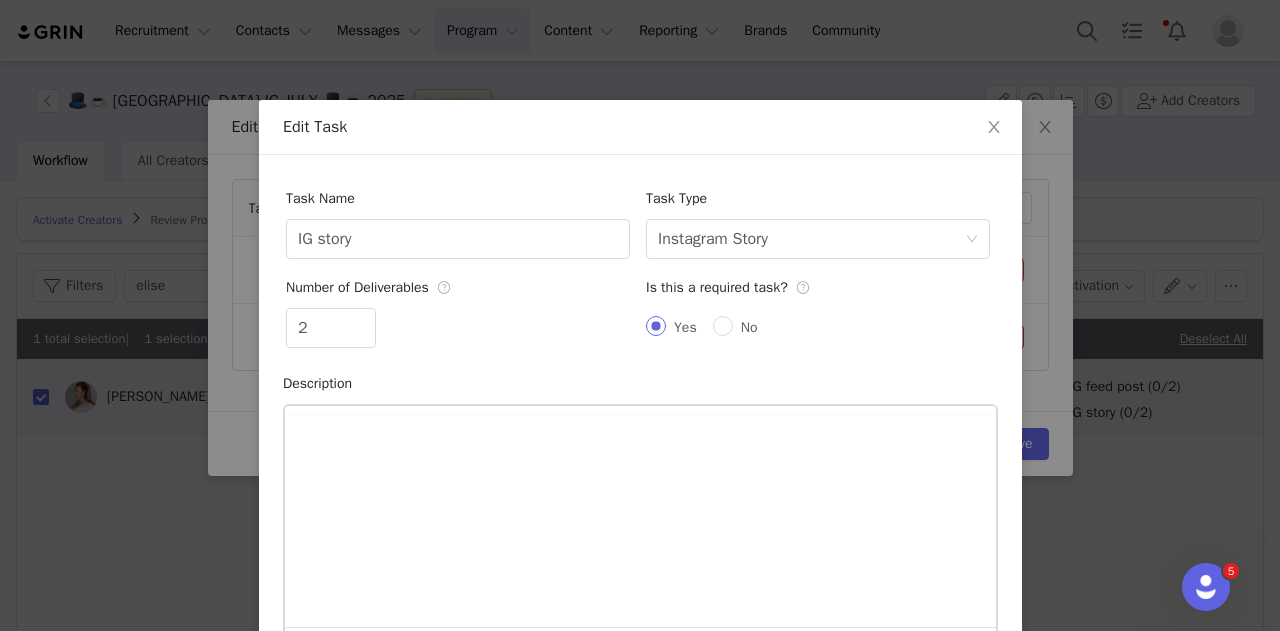 scroll, scrollTop: 0, scrollLeft: 0, axis: both 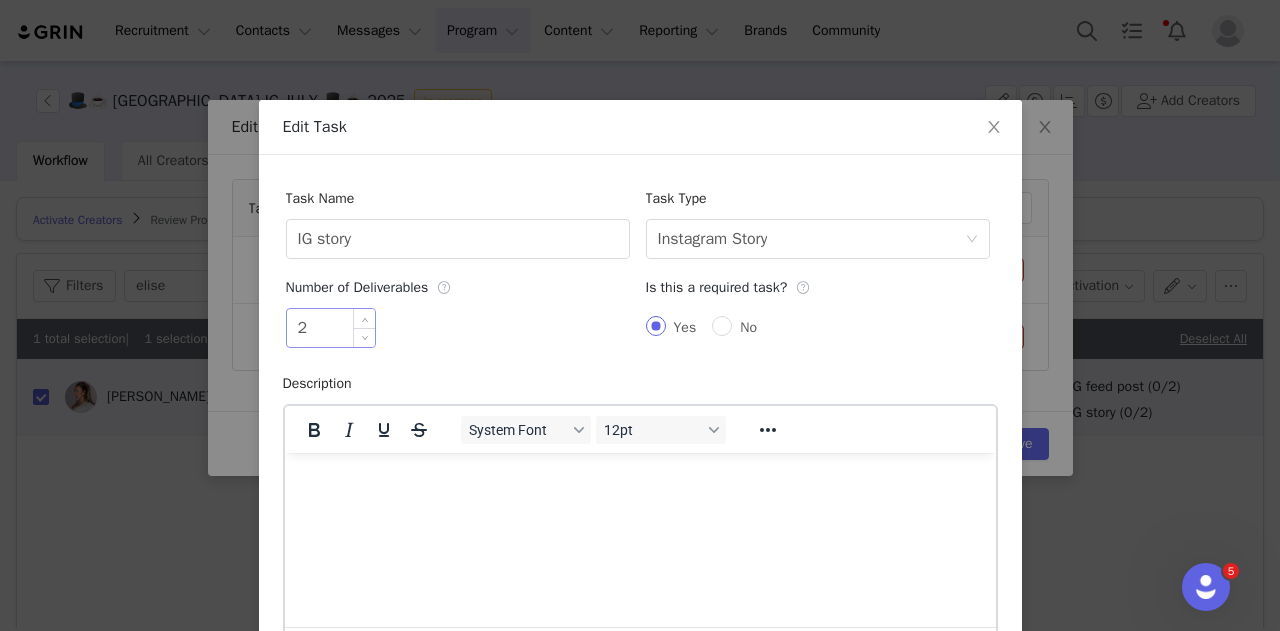 click on "2" at bounding box center (331, 328) 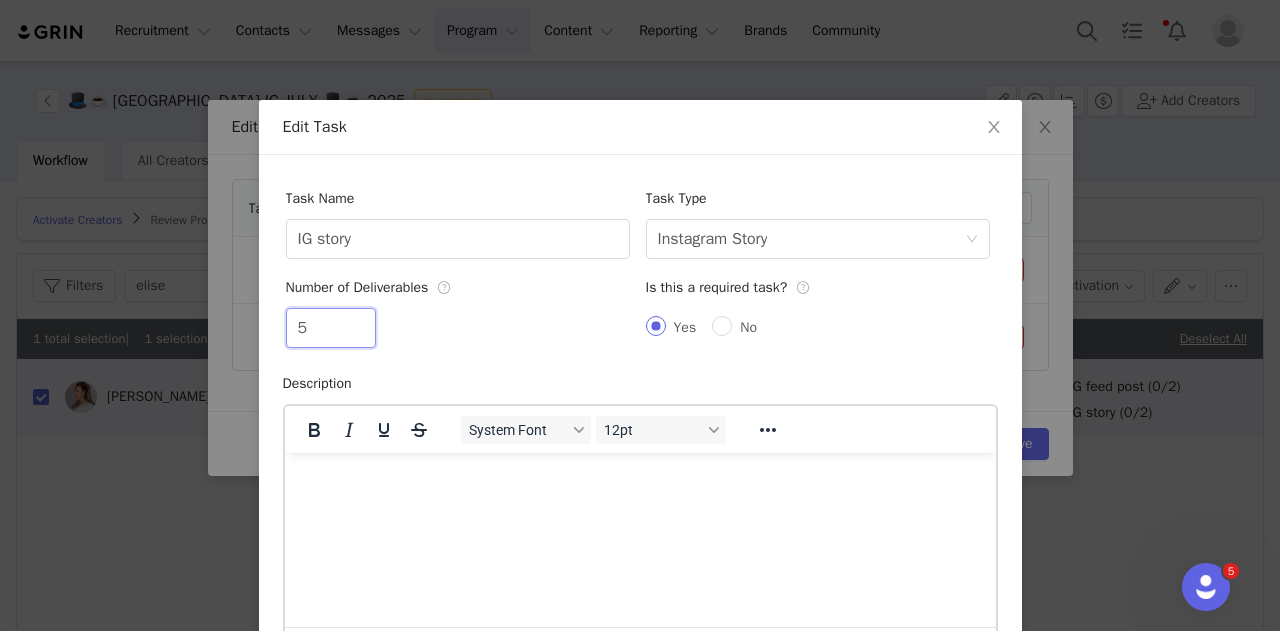 scroll, scrollTop: 239, scrollLeft: 0, axis: vertical 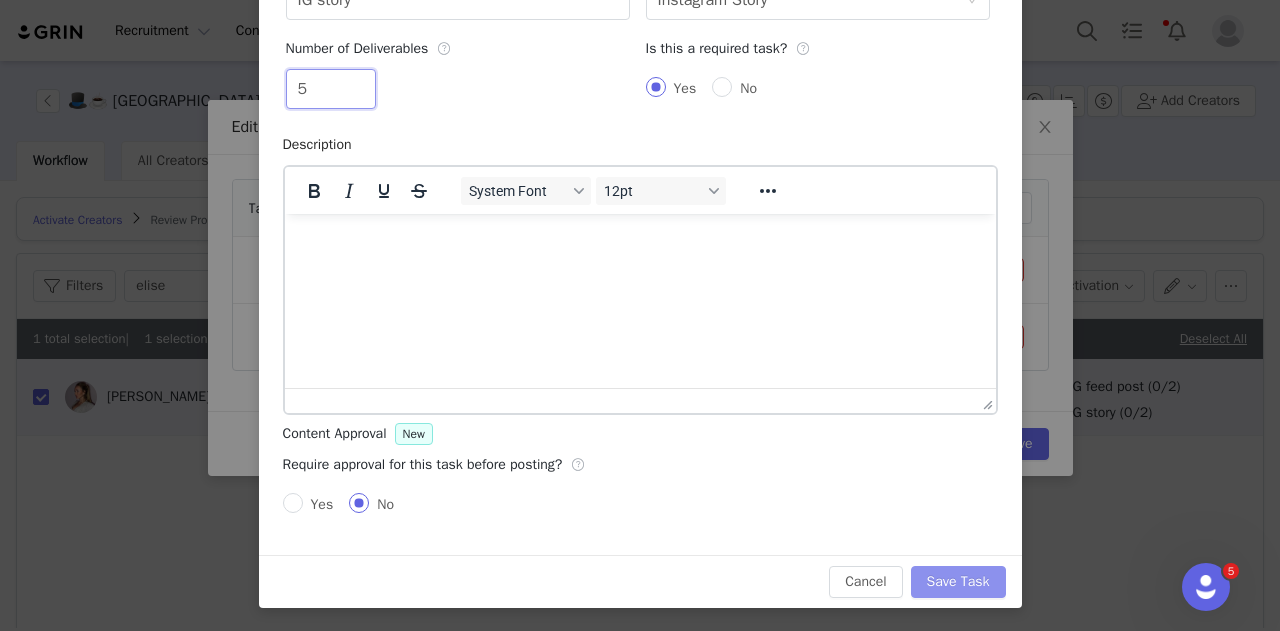 type on "5" 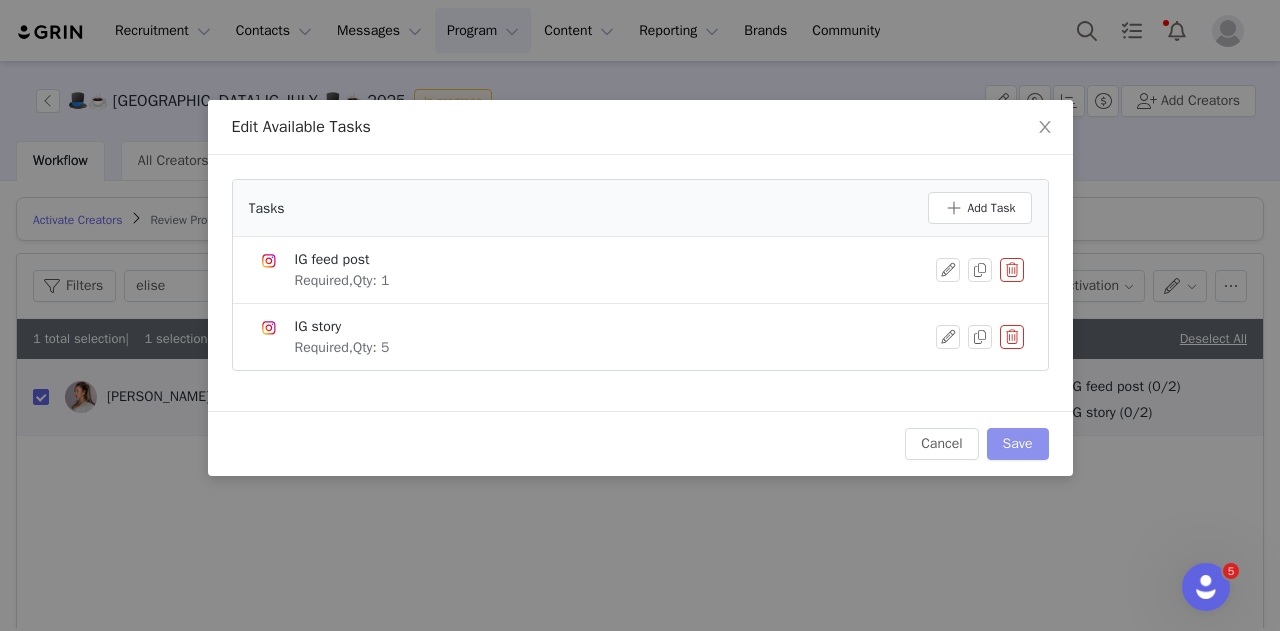 click on "Save" at bounding box center (1018, 444) 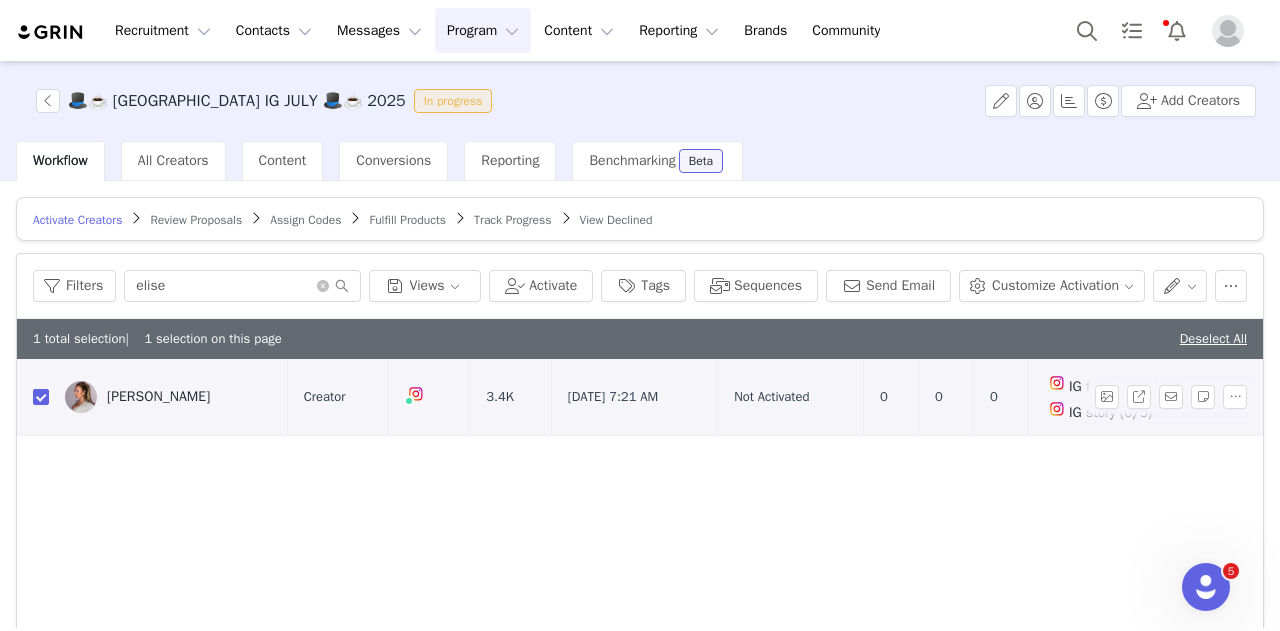 click on "Elise Nicholson" at bounding box center [158, 397] 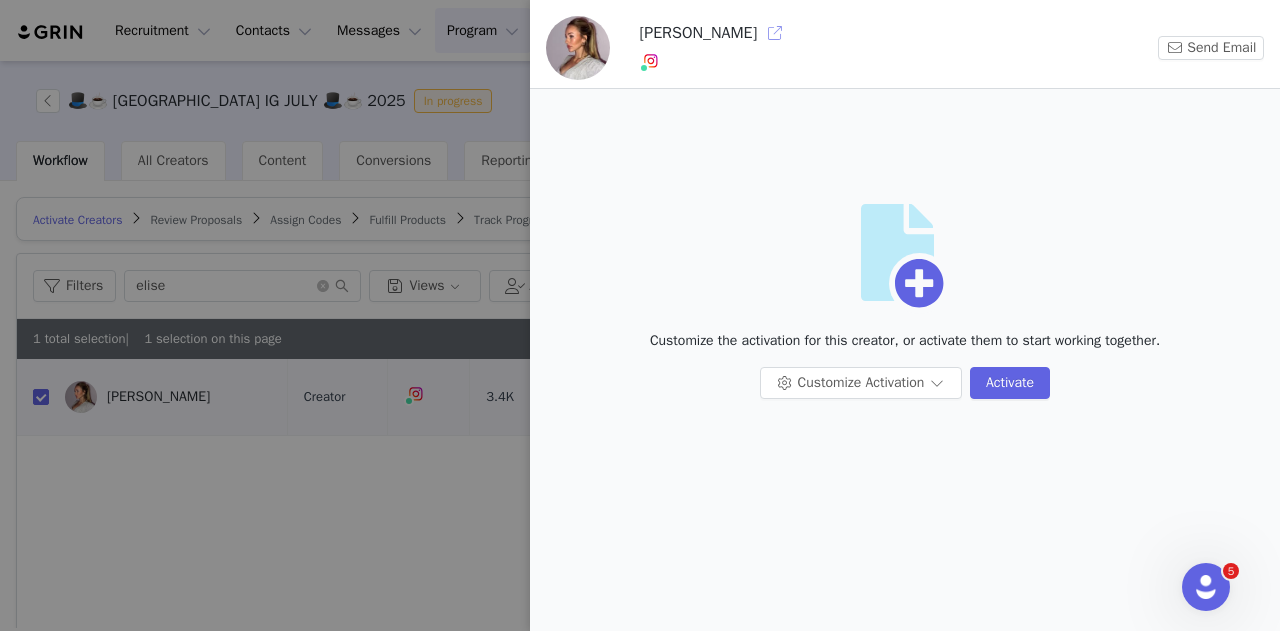 click at bounding box center (775, 33) 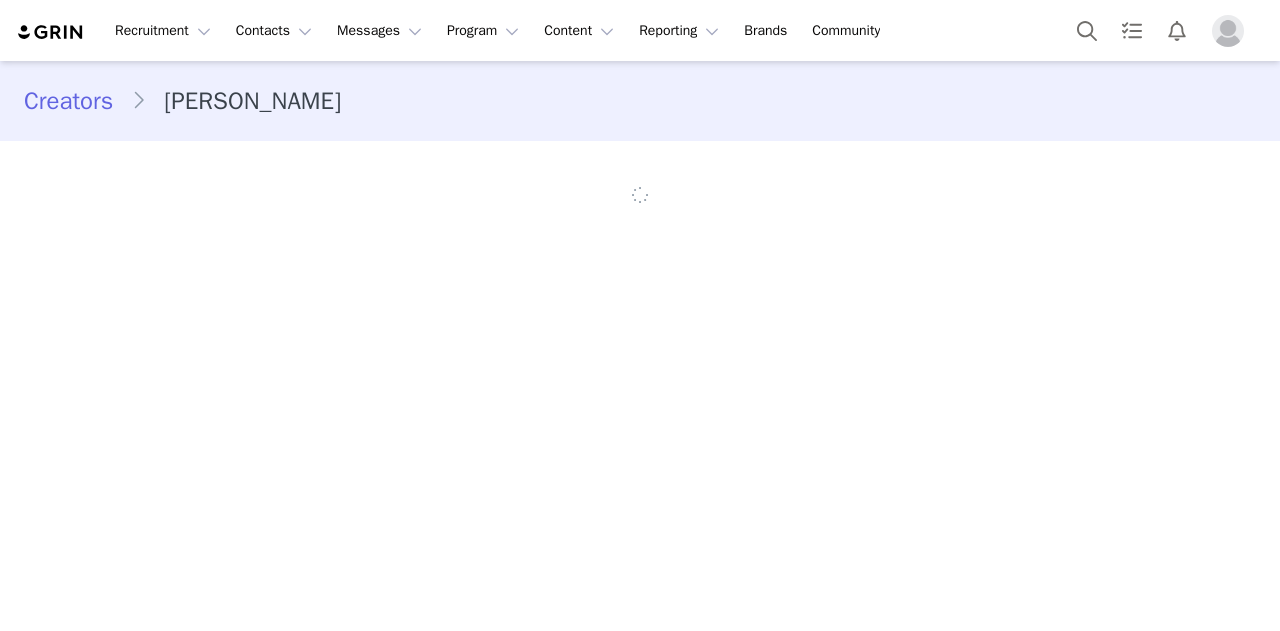 scroll, scrollTop: 0, scrollLeft: 0, axis: both 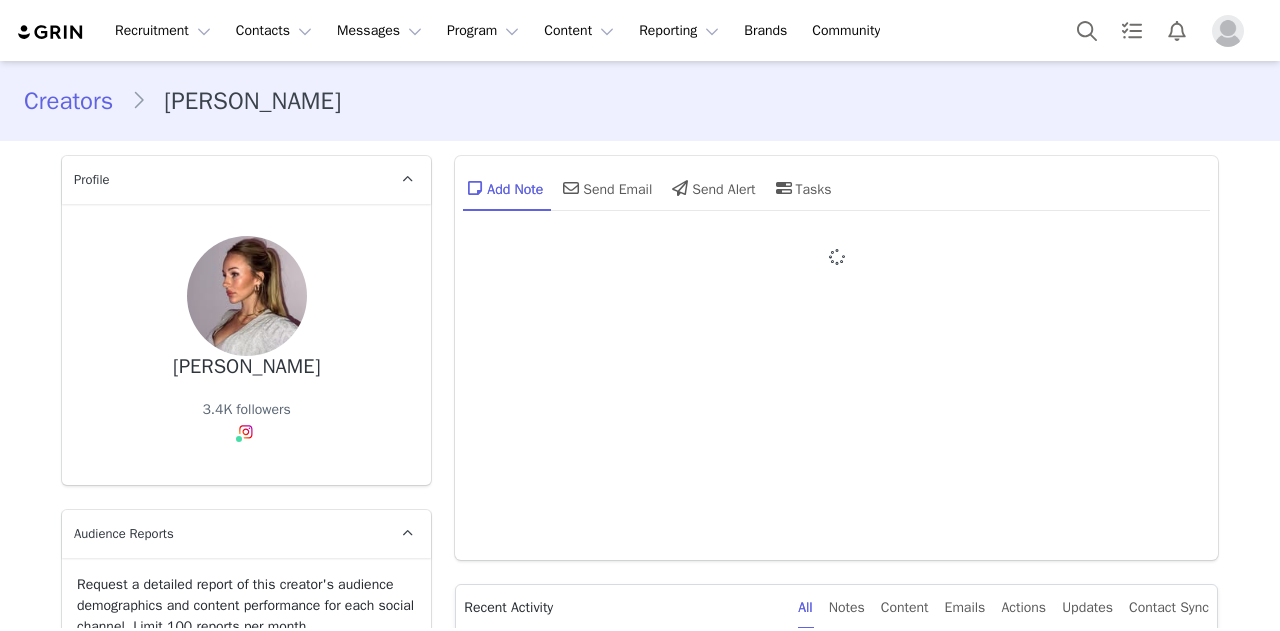 type on "+1 ([GEOGRAPHIC_DATA])" 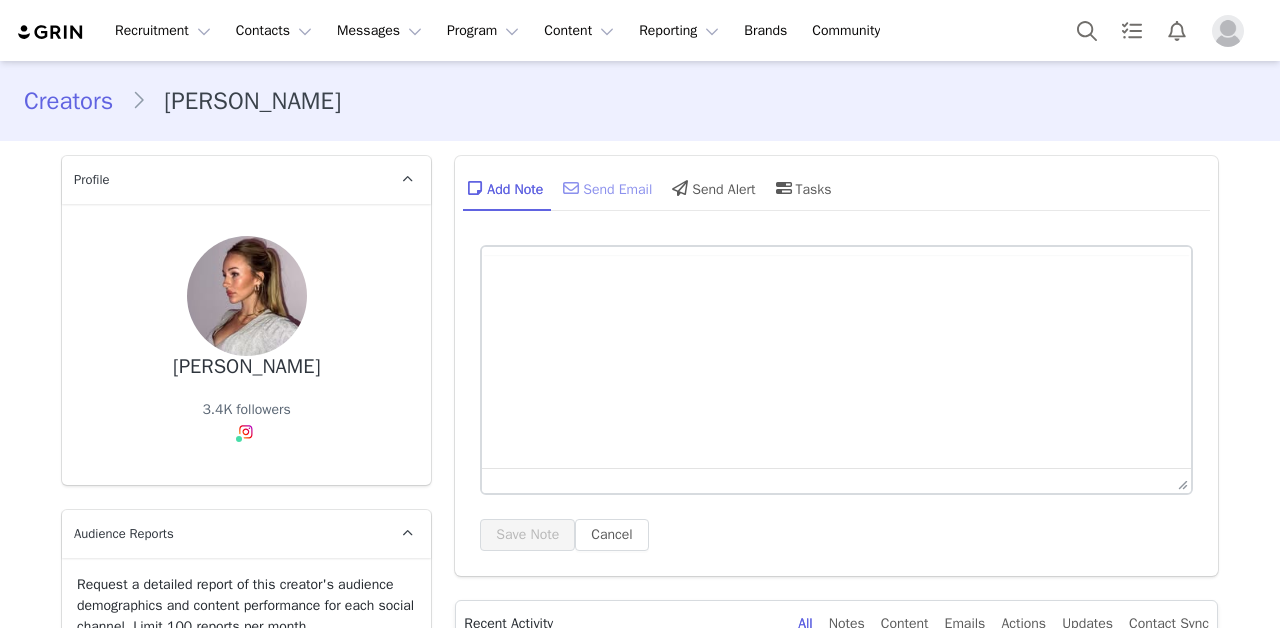 click on "Send Email" at bounding box center [605, 188] 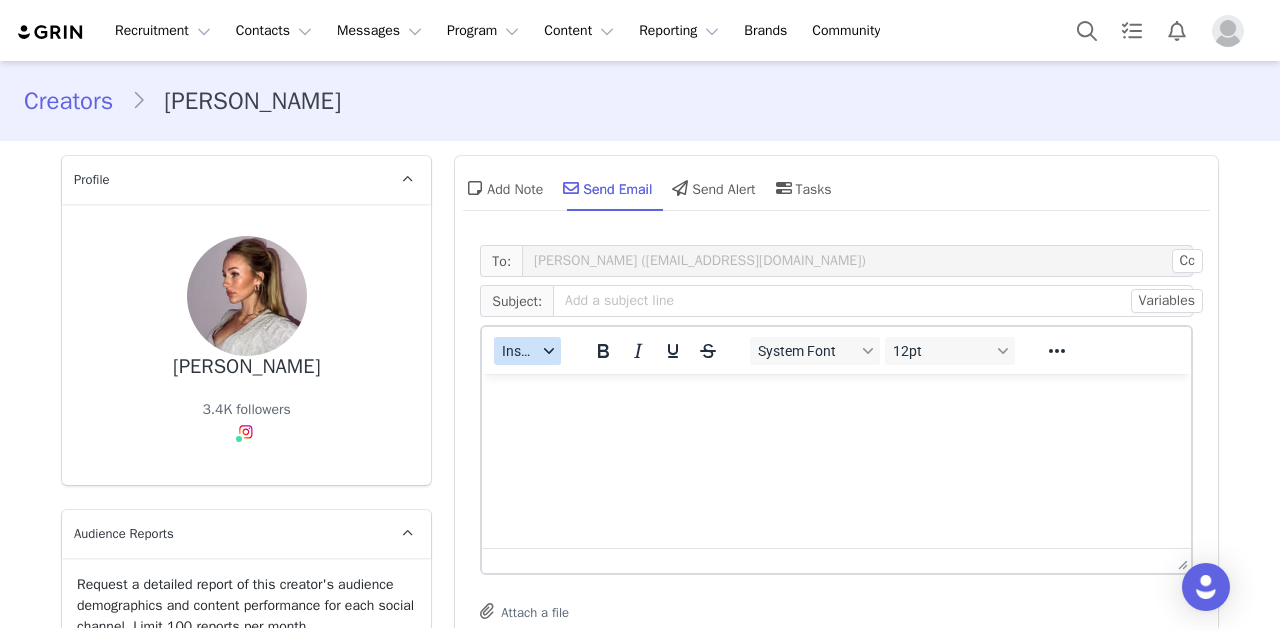 scroll, scrollTop: 0, scrollLeft: 0, axis: both 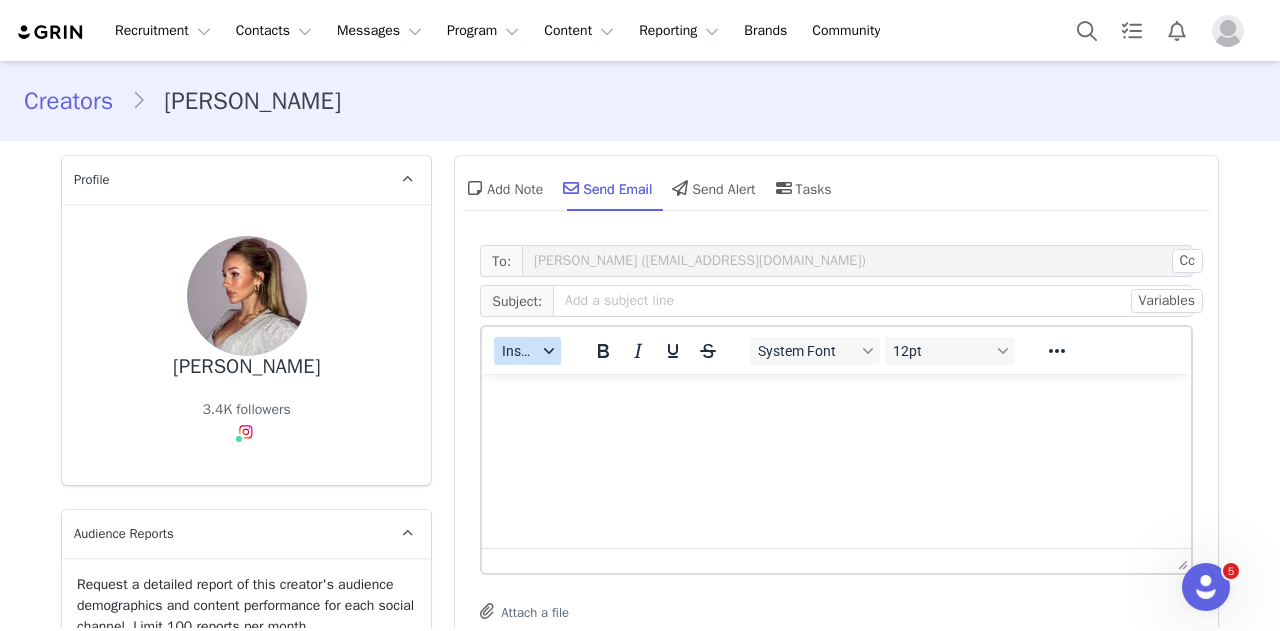 click on "Insert" at bounding box center [519, 351] 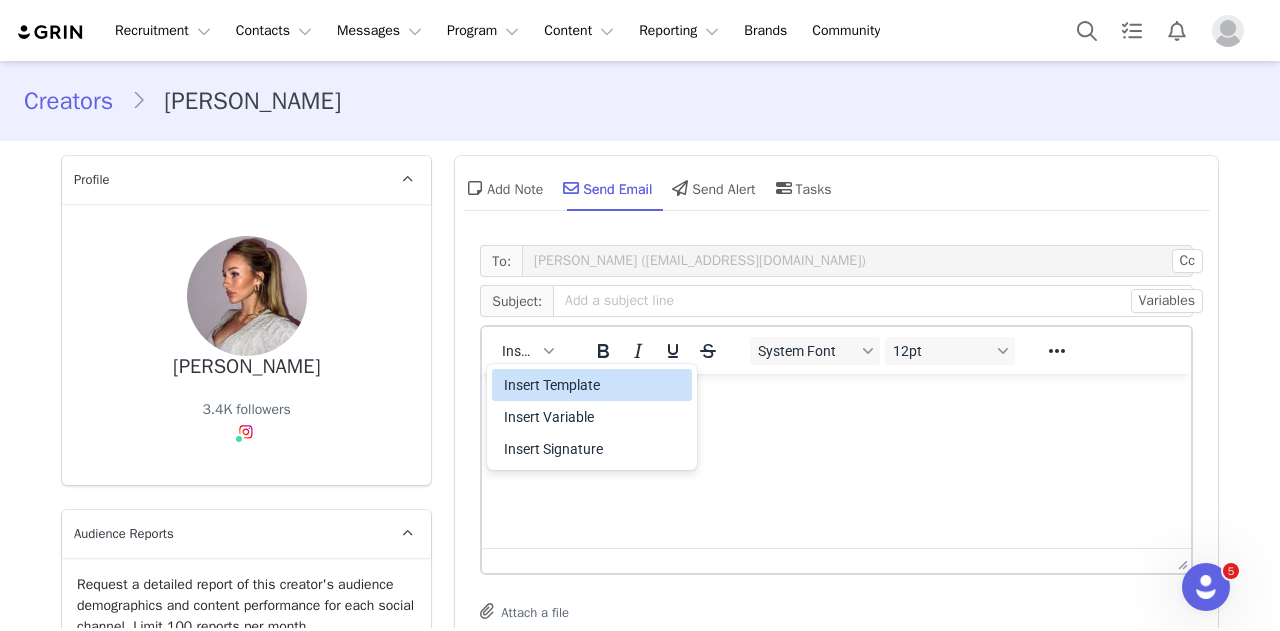 click on "Insert Template" at bounding box center (594, 385) 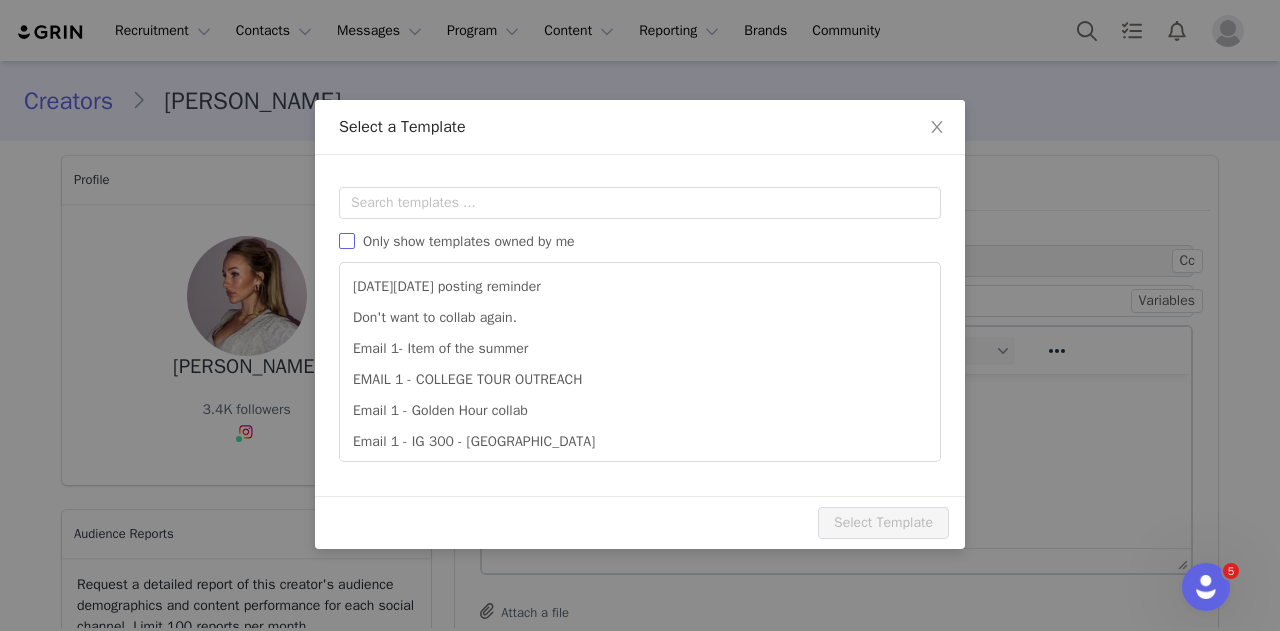 scroll, scrollTop: 0, scrollLeft: 0, axis: both 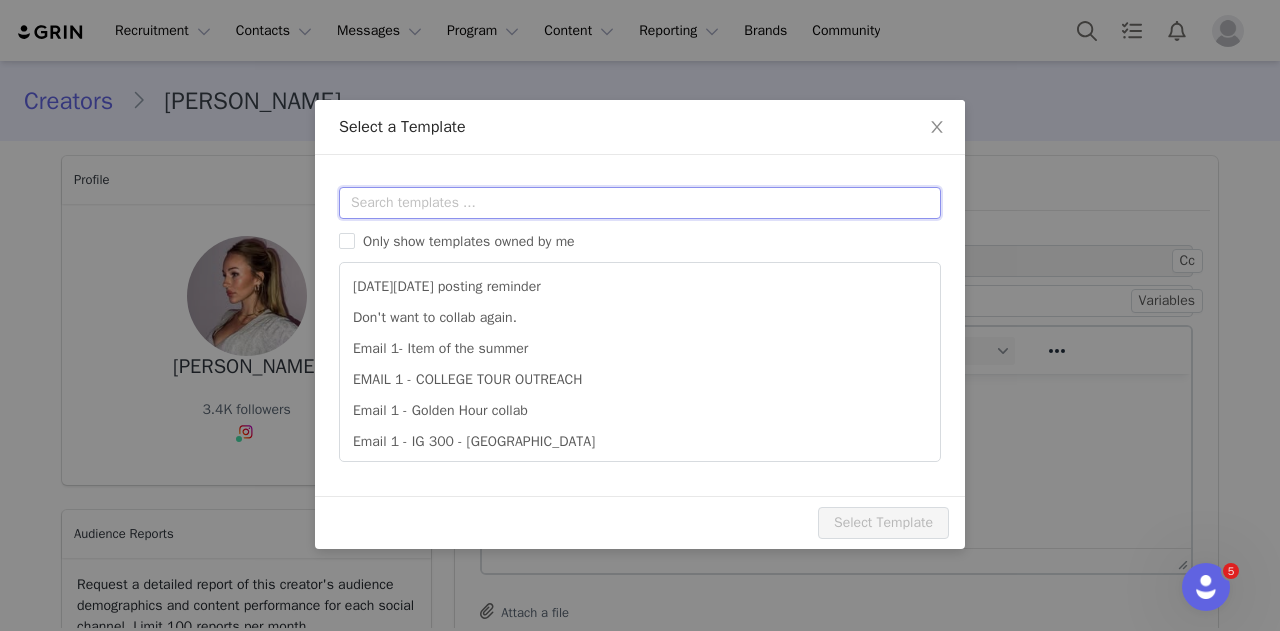 click at bounding box center [640, 203] 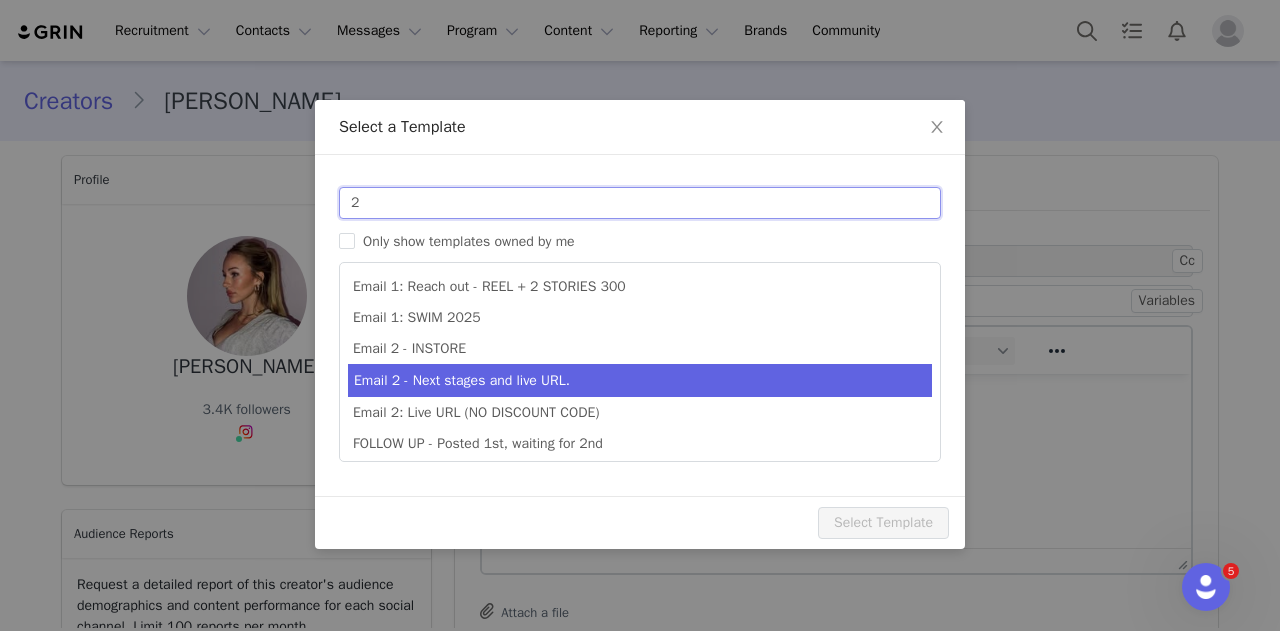 type on "2" 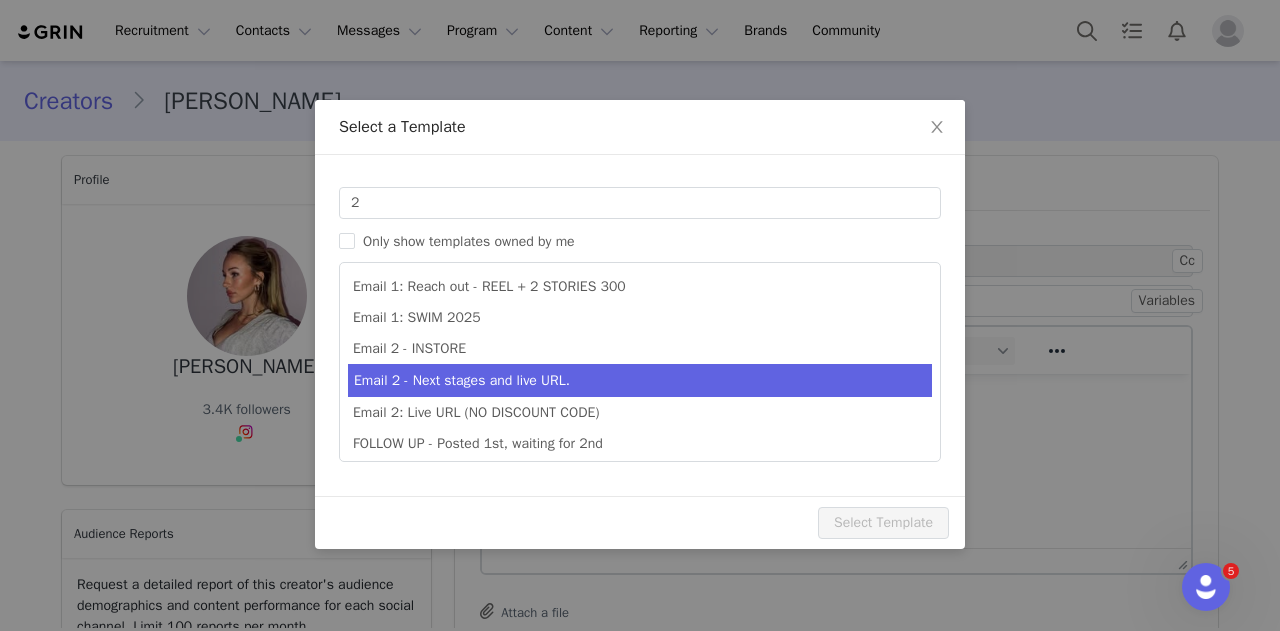 type on "Collab with Edikted" 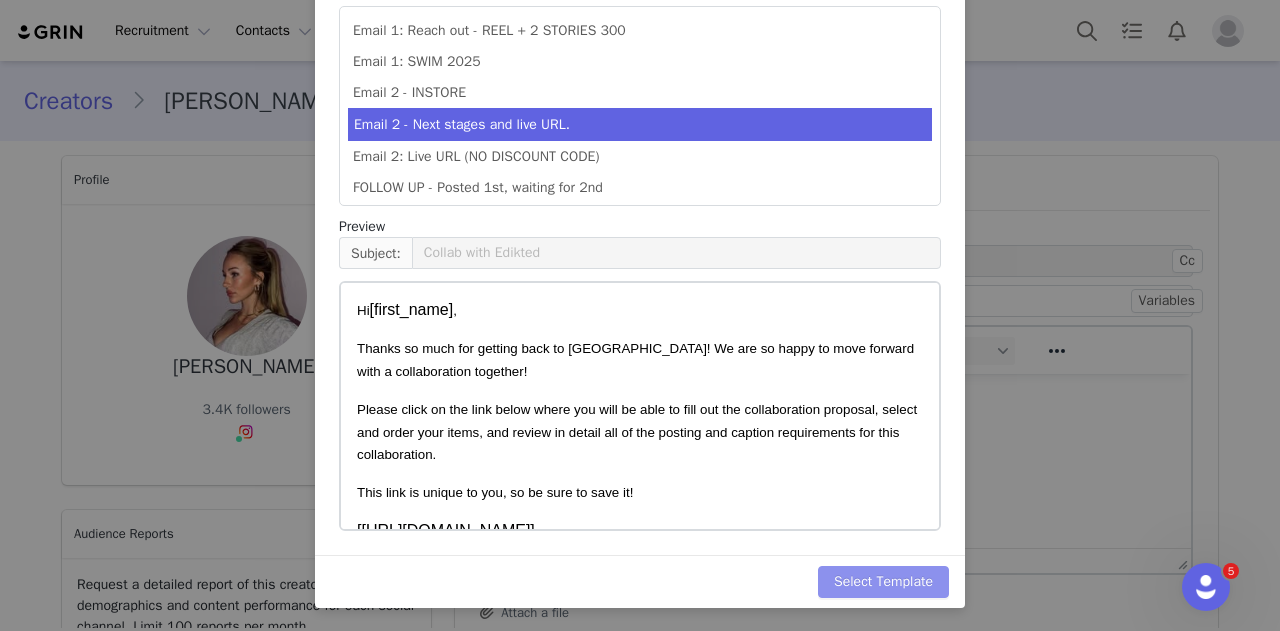 click on "Select Template" at bounding box center (883, 582) 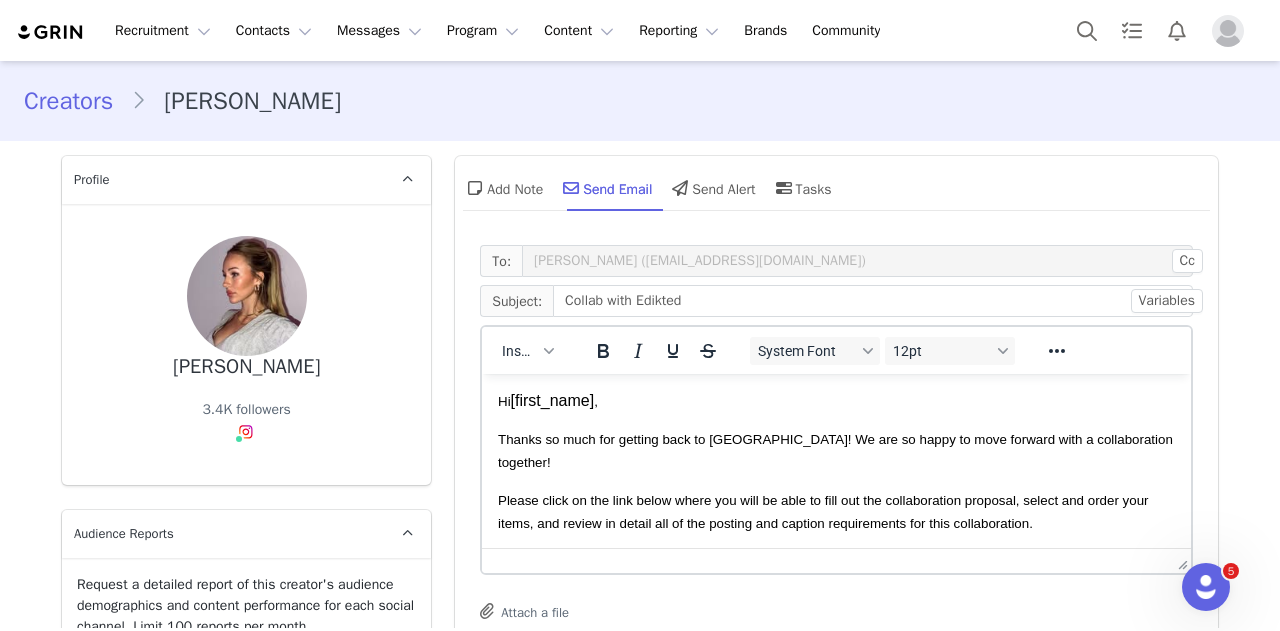 scroll, scrollTop: 4, scrollLeft: 0, axis: vertical 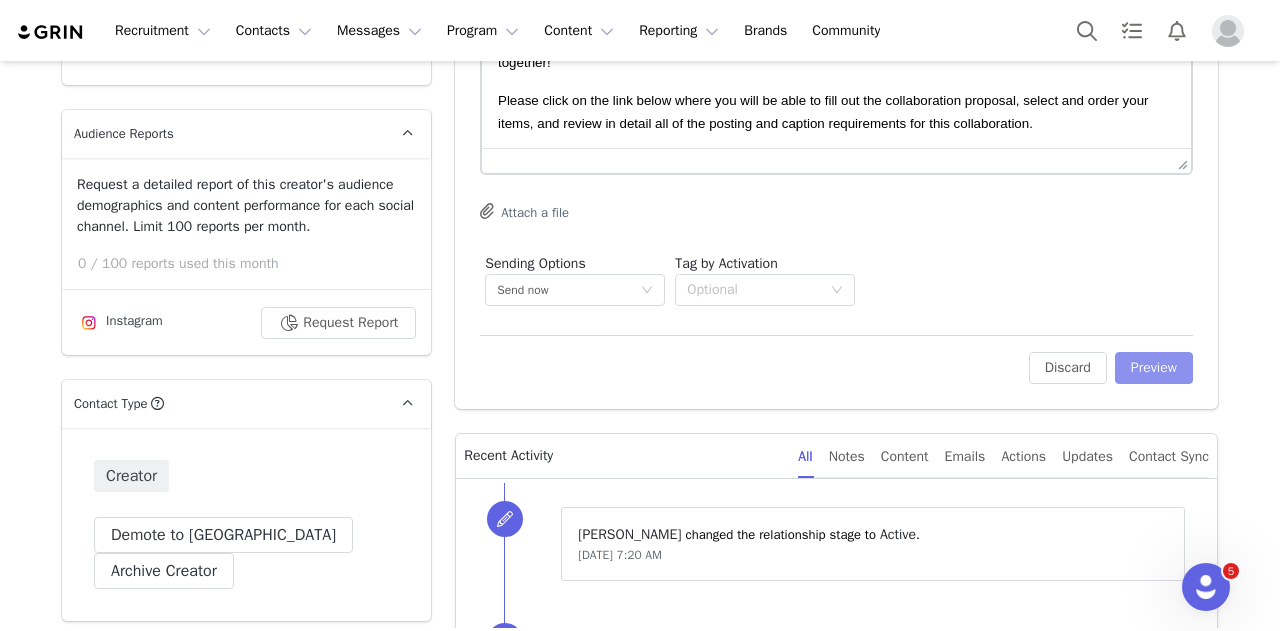 click on "Preview" at bounding box center [1154, 368] 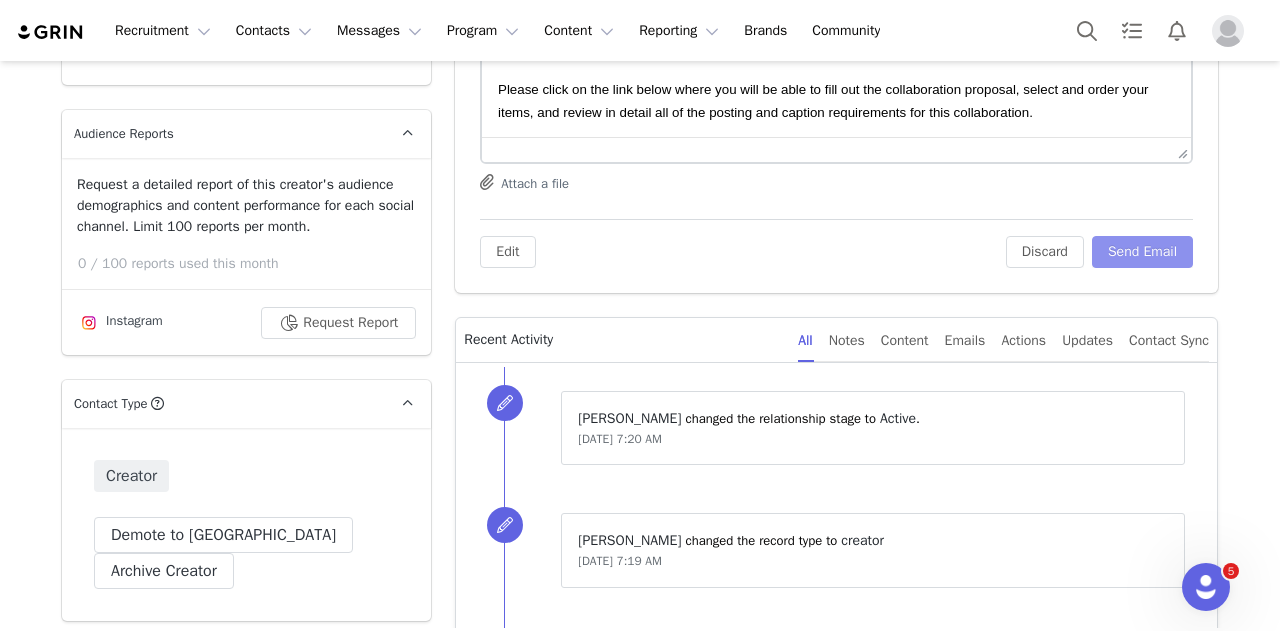 scroll, scrollTop: 0, scrollLeft: 0, axis: both 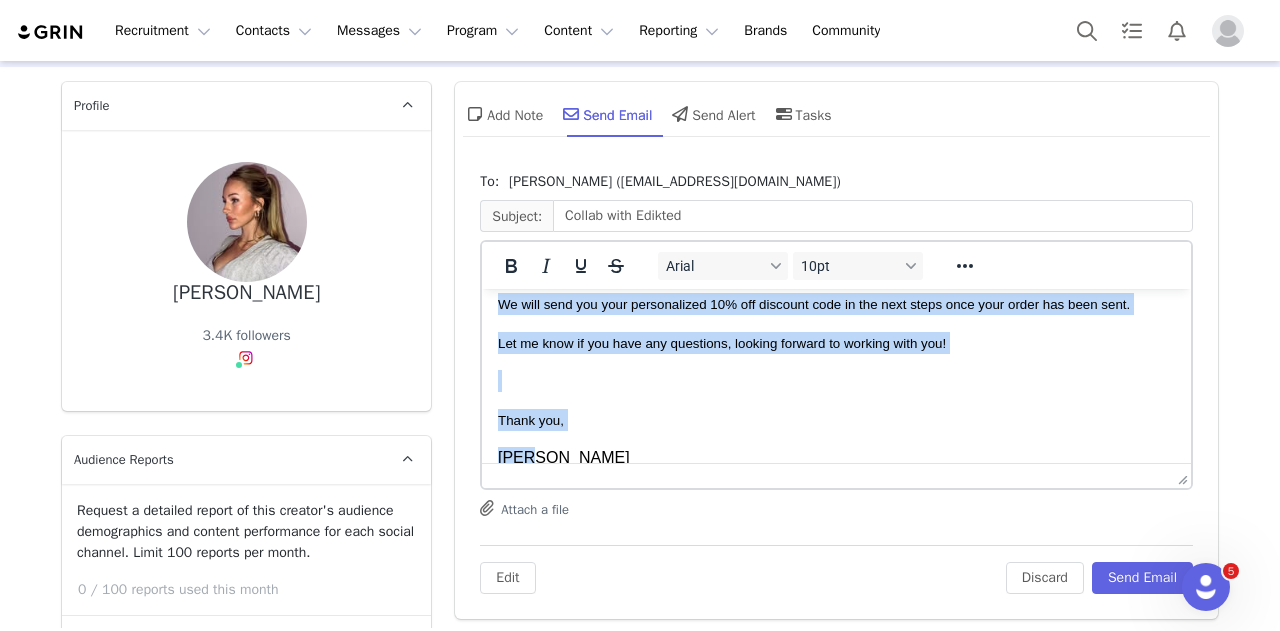 drag, startPoint x: 497, startPoint y: 316, endPoint x: 622, endPoint y: 567, distance: 280.4033 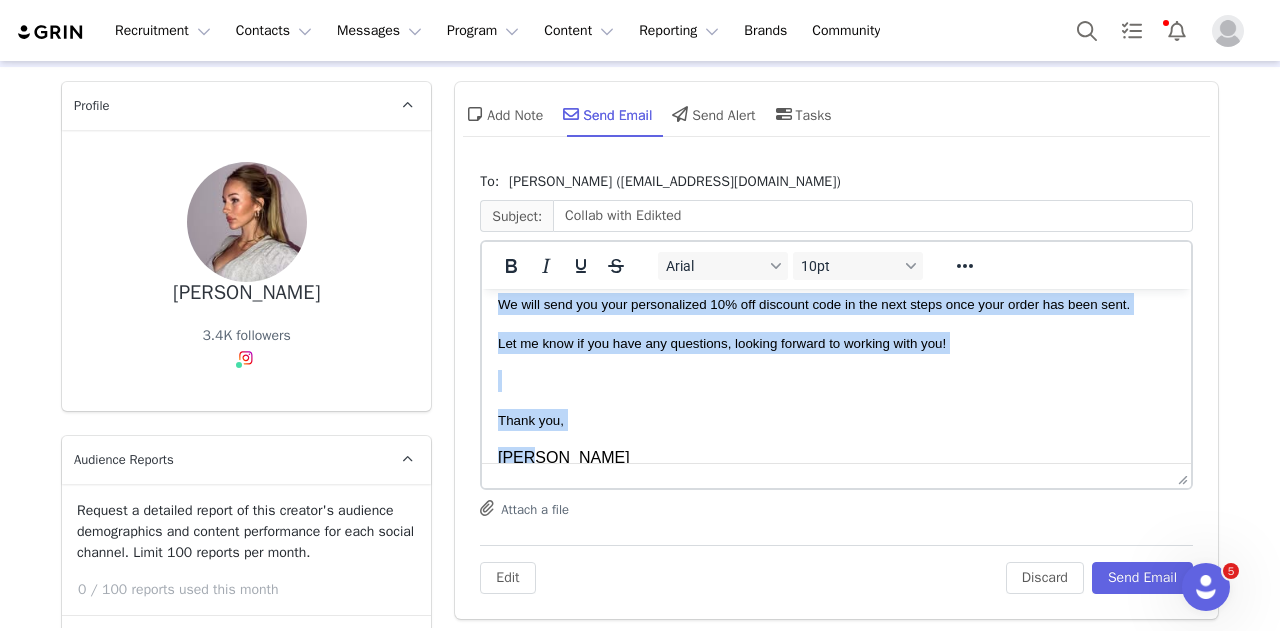 copy on "Hi  Elise , Thanks so much for getting back to us! We are so happy to move forward with a collaboration together! Please click on the link below where you will be able to fill out the collaboration proposal, select and order your items, and review in detail all of the posting and caption requirements for this collaboration. This link is unique to you, so be sure to save it!   https://collabs.edikted.com/778f6de0-7fb9-4cd5-b063-1500eed0c8d4   It is crucial to fill out every step/question in the link and to read all of the information mentioned for the collaboration.  Please note, all influencer collaboration orders need to be placed through the link above and when adding items to your order pay attention that you need to select a size and color for every item. The order for the collaboration can only be placed once and you cannot place multiple orders so make sure you are selecting all of the items you want before submitting the proposal. If the link doesn't work, please try opening it in an incognito windo..." 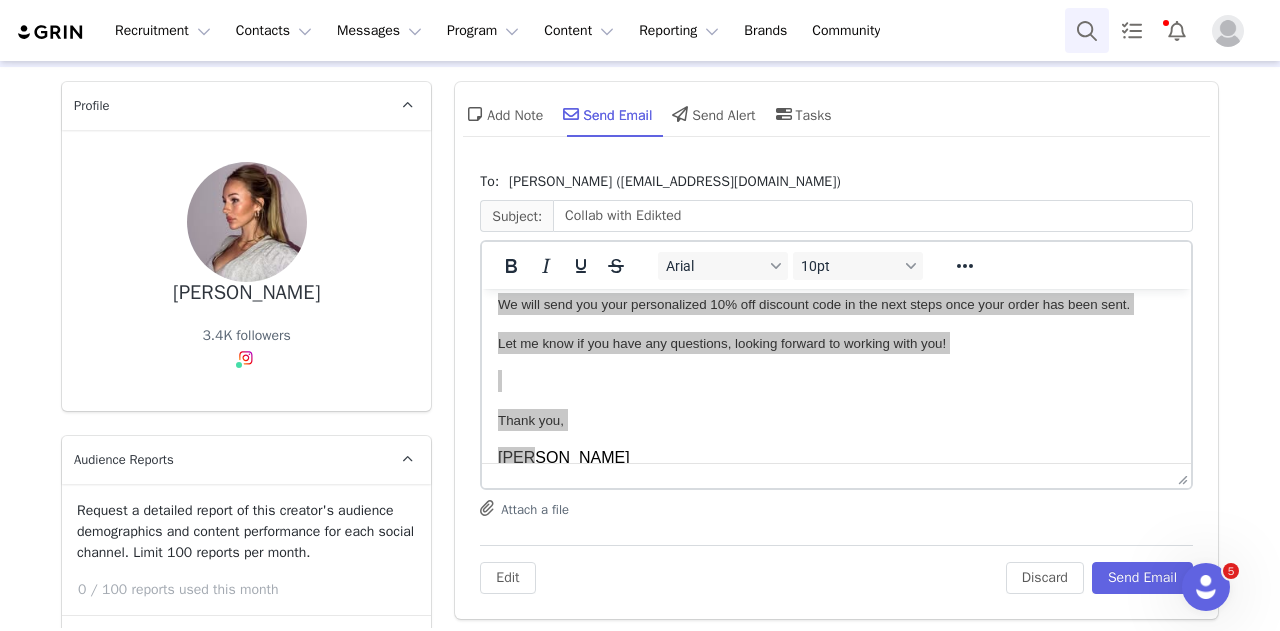 click at bounding box center [1087, 30] 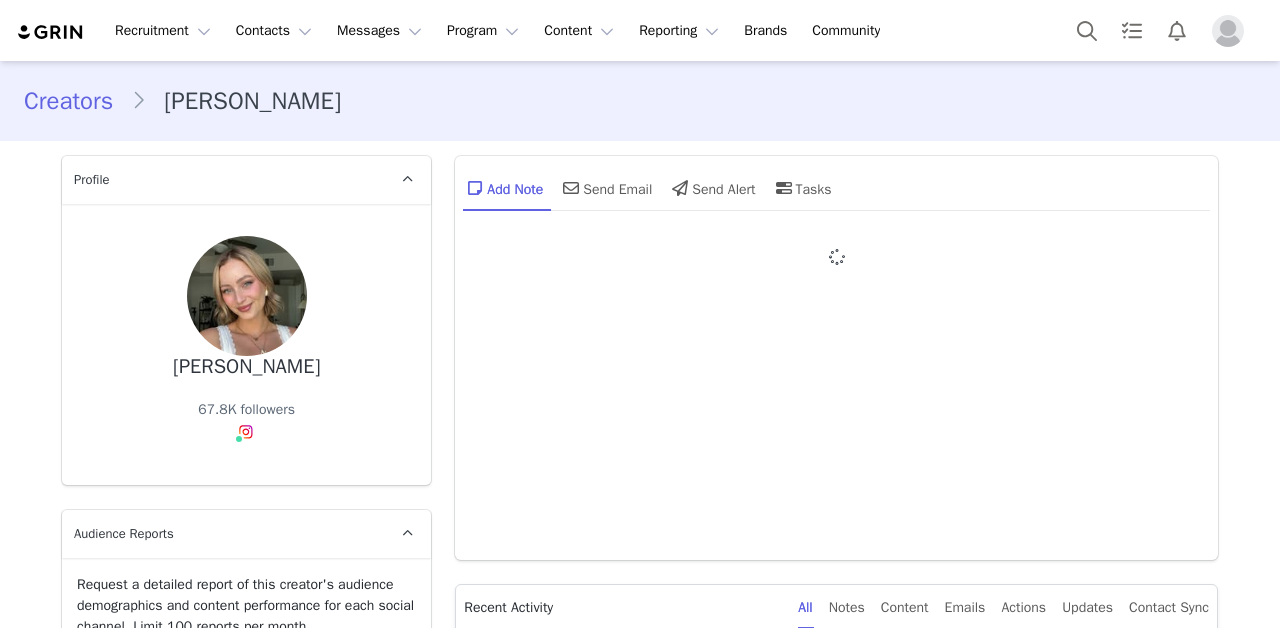 type on "+1 ([GEOGRAPHIC_DATA])" 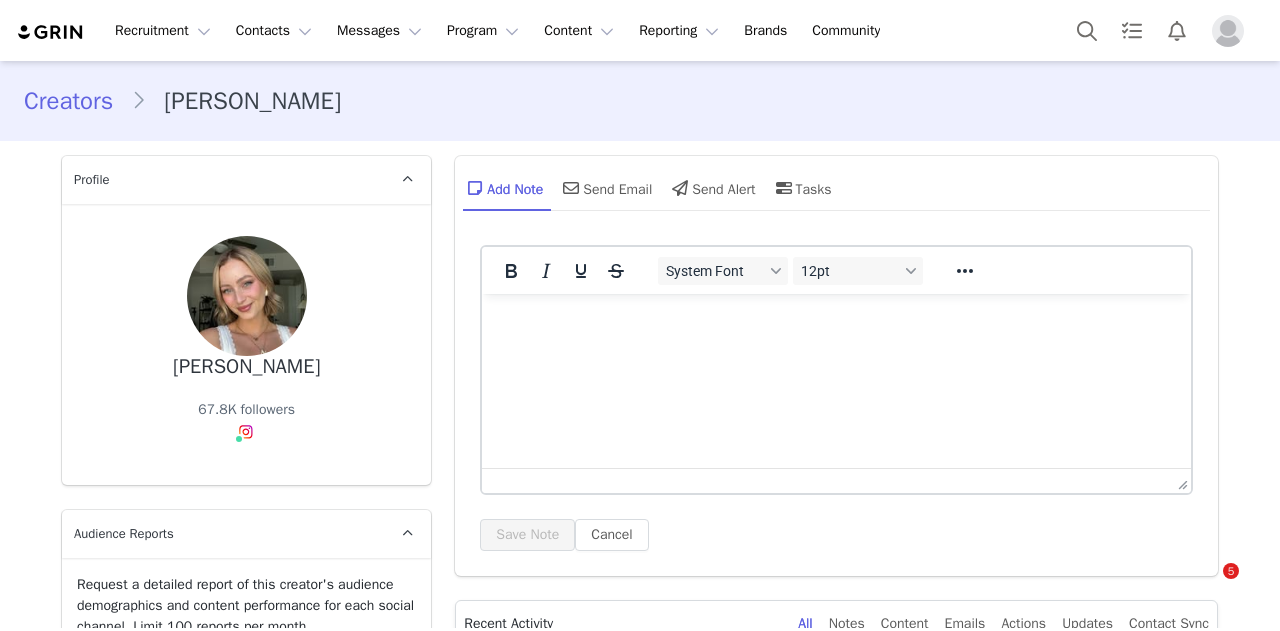 scroll, scrollTop: 0, scrollLeft: 0, axis: both 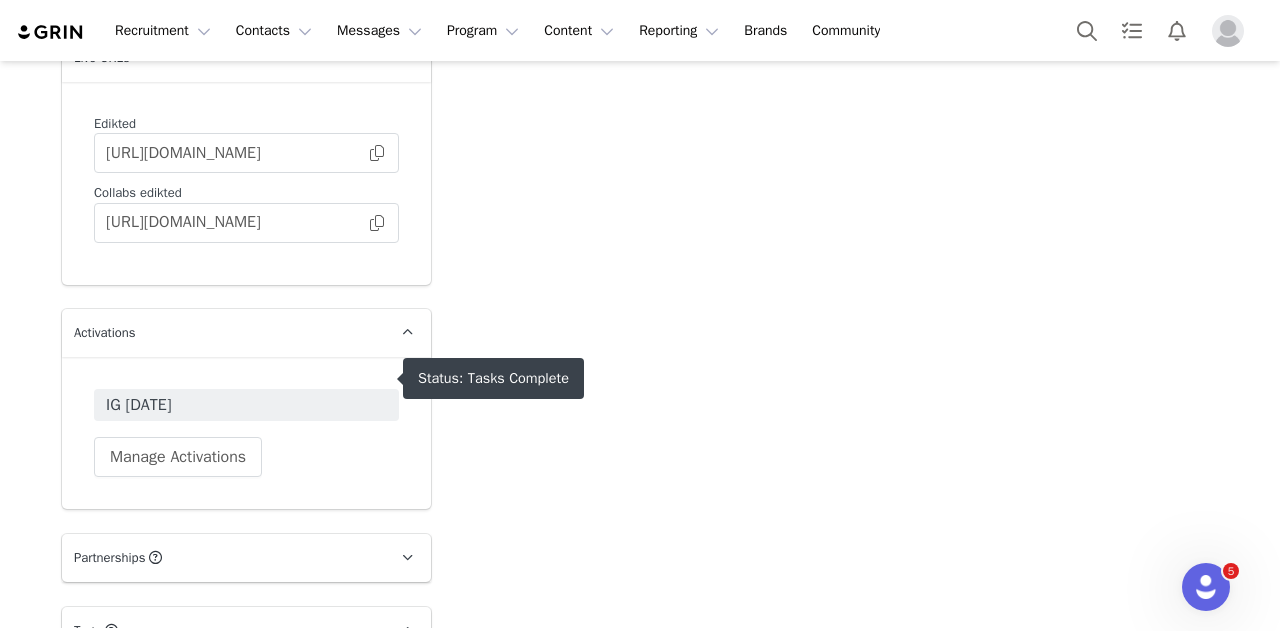 click on "IG [DATE]" at bounding box center (246, 405) 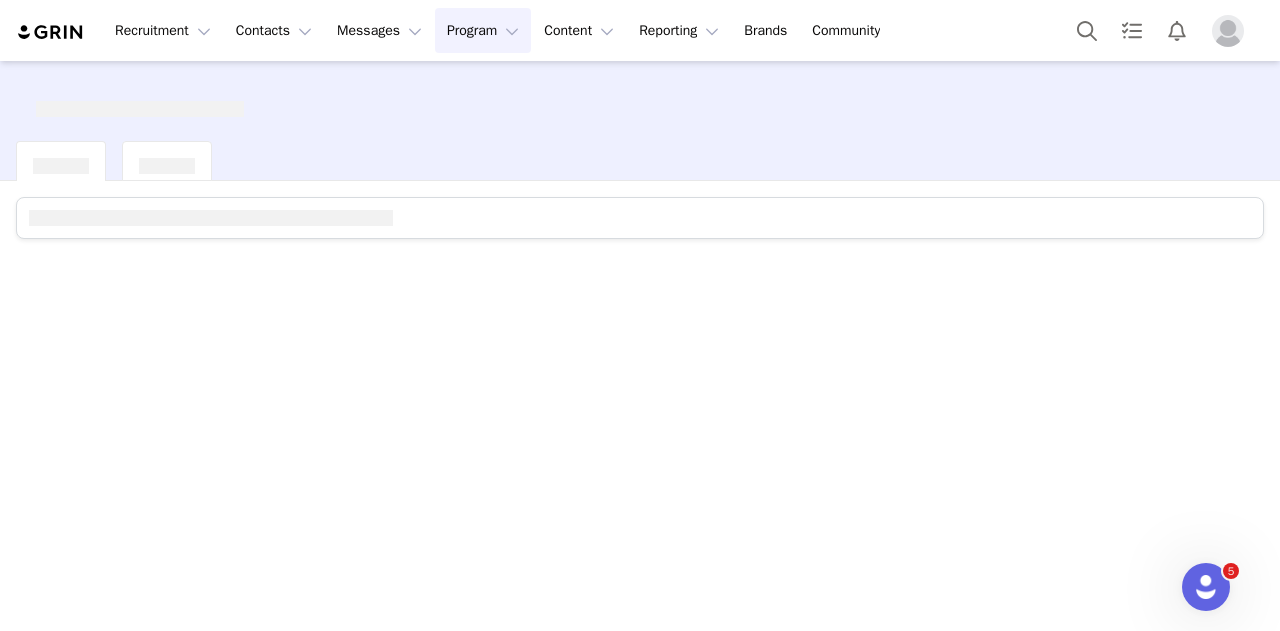 scroll, scrollTop: 0, scrollLeft: 0, axis: both 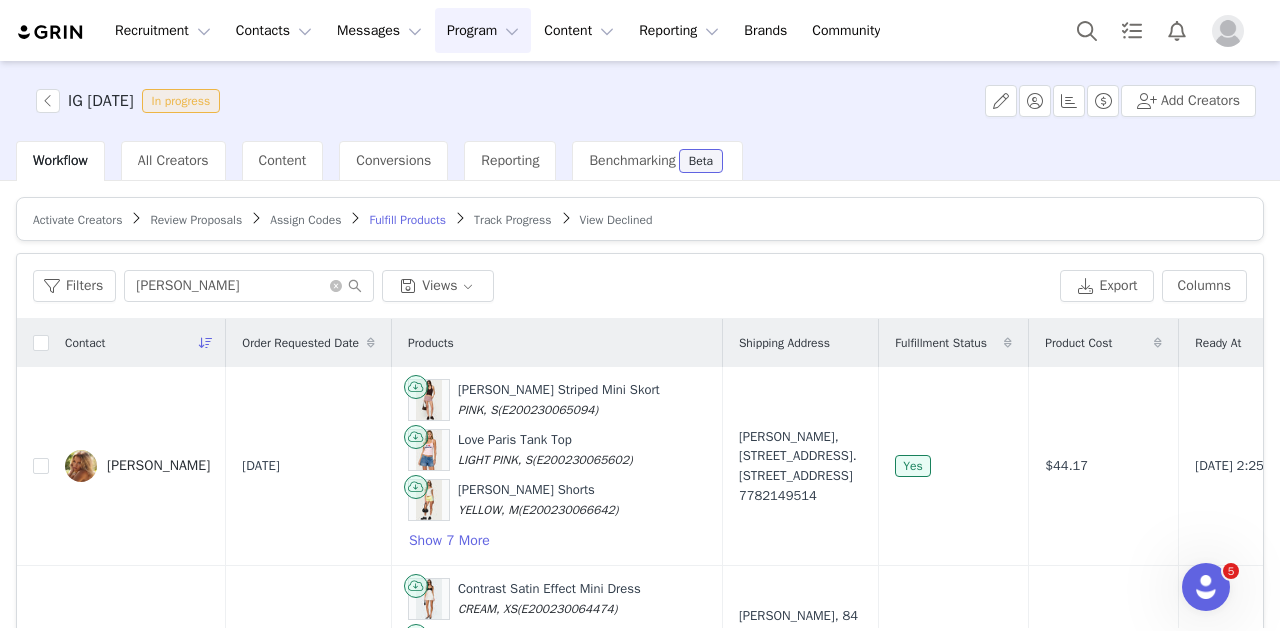 click on "Track Progress" at bounding box center [512, 220] 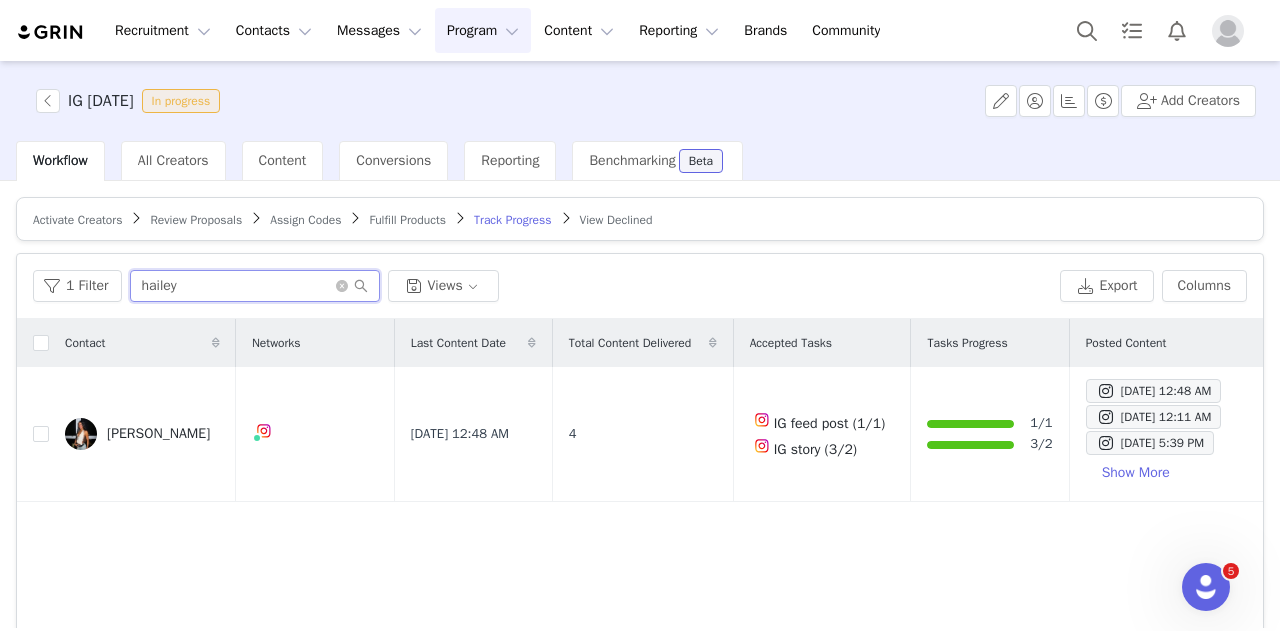 drag, startPoint x: 110, startPoint y: 287, endPoint x: 0, endPoint y: 291, distance: 110.0727 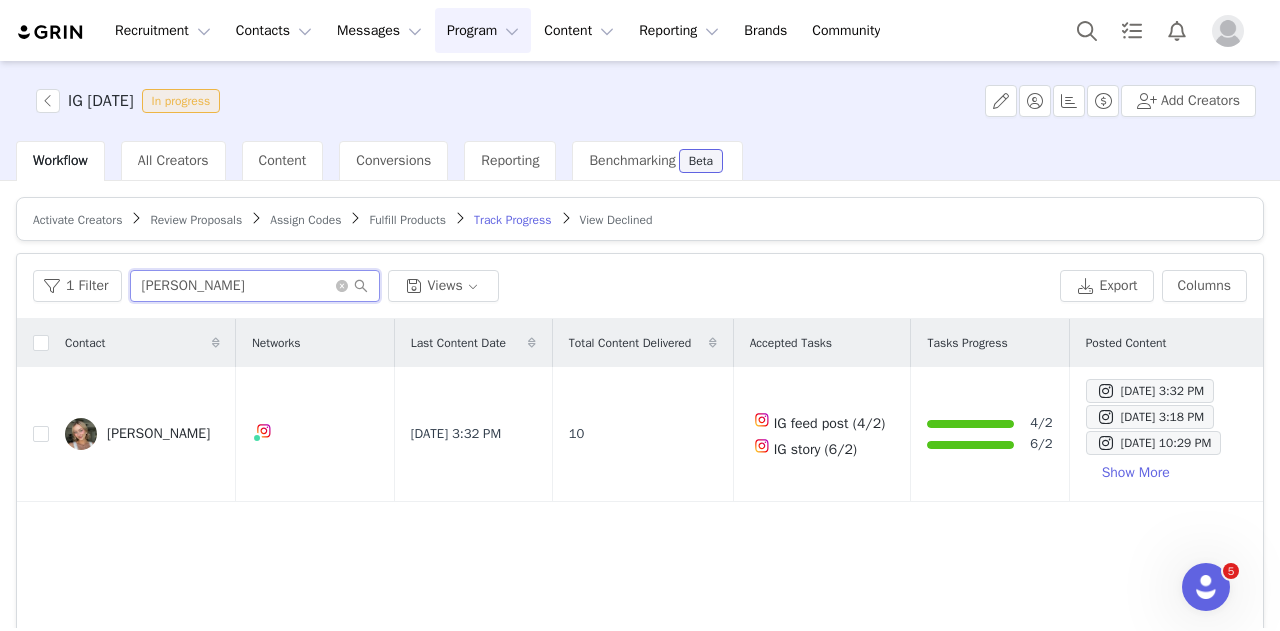 type on "[PERSON_NAME]" 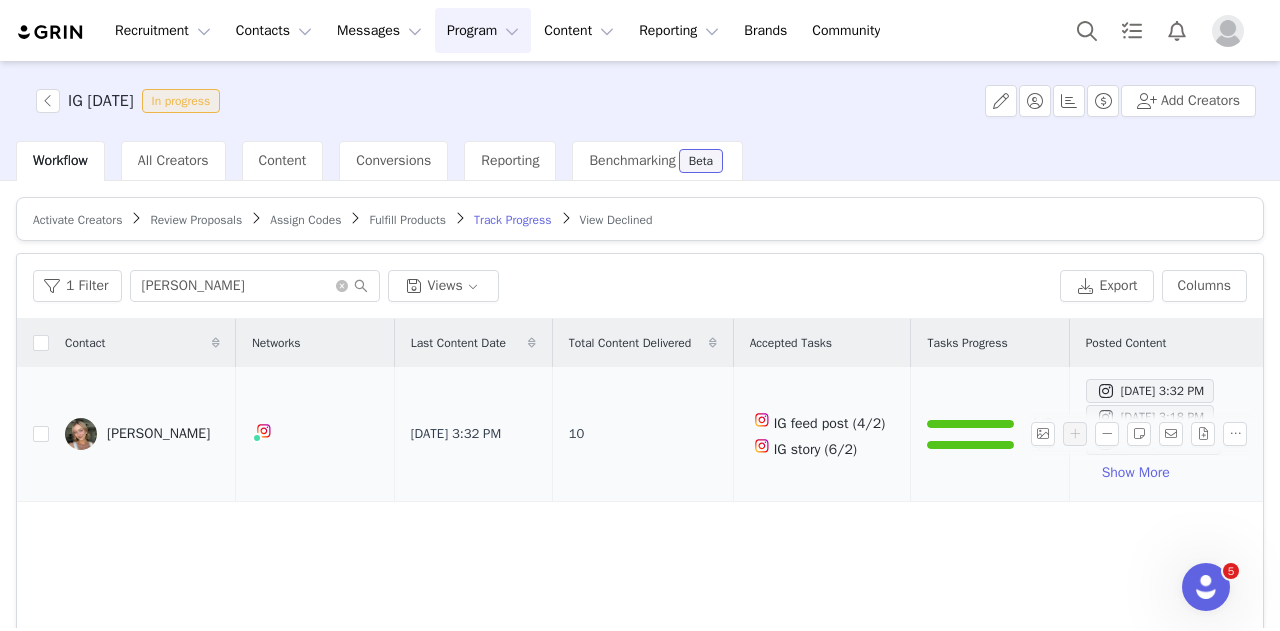 click on "[PERSON_NAME]" at bounding box center [142, 434] 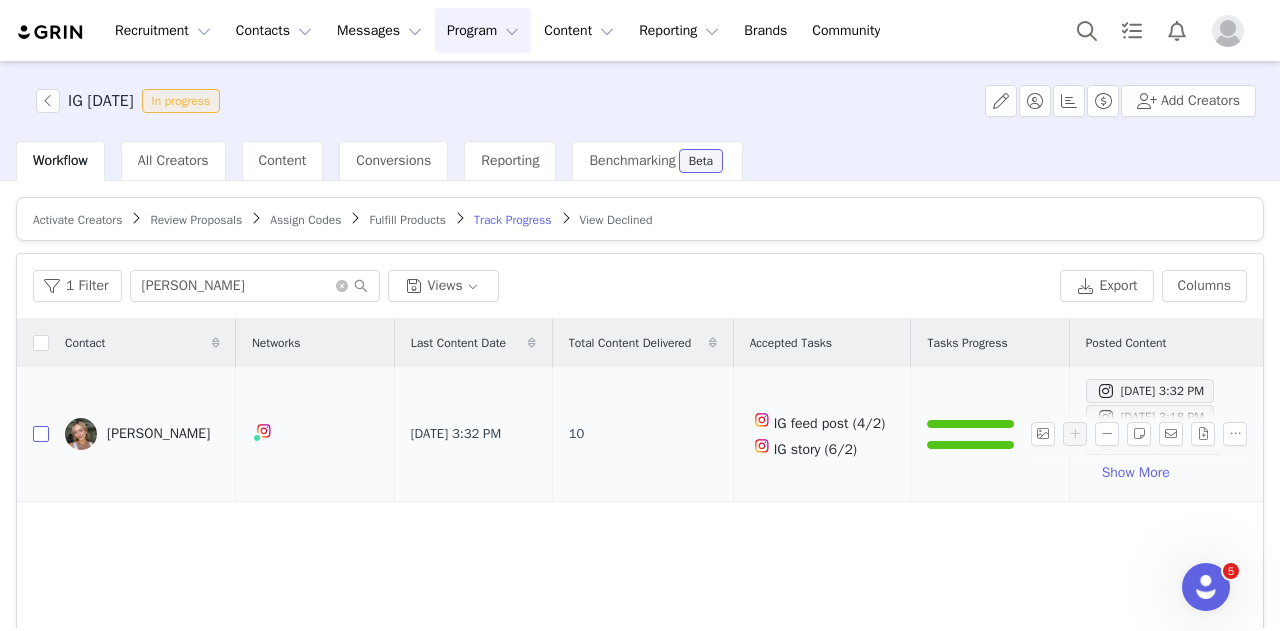 click at bounding box center [41, 434] 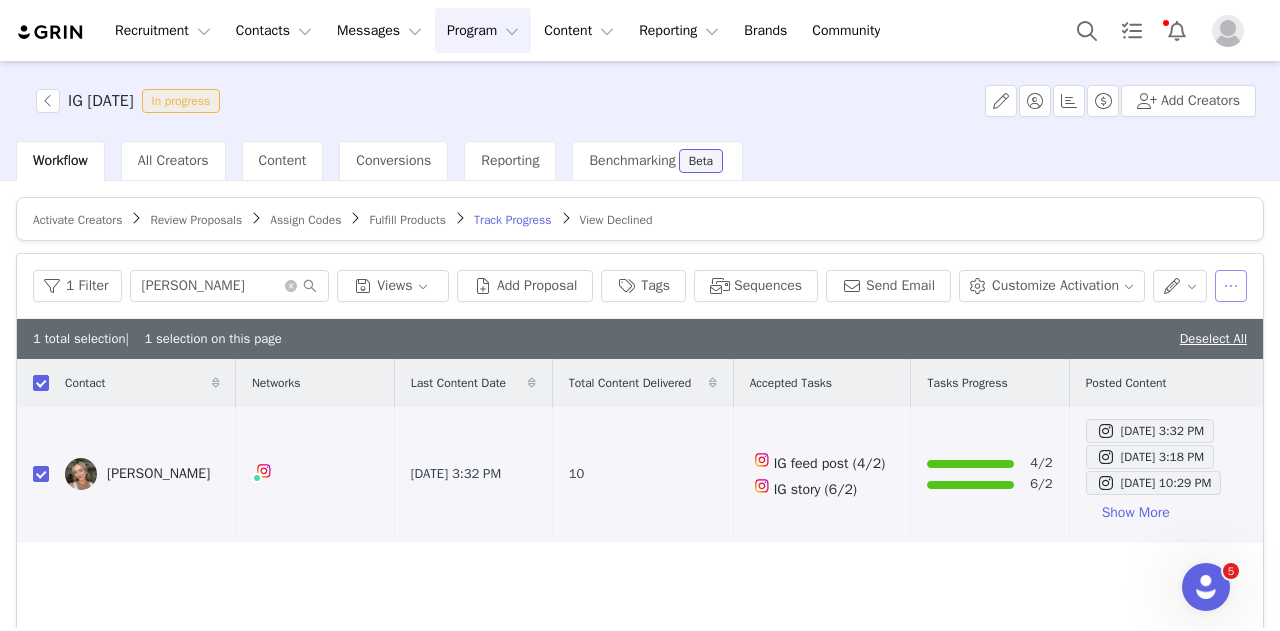click at bounding box center (1231, 286) 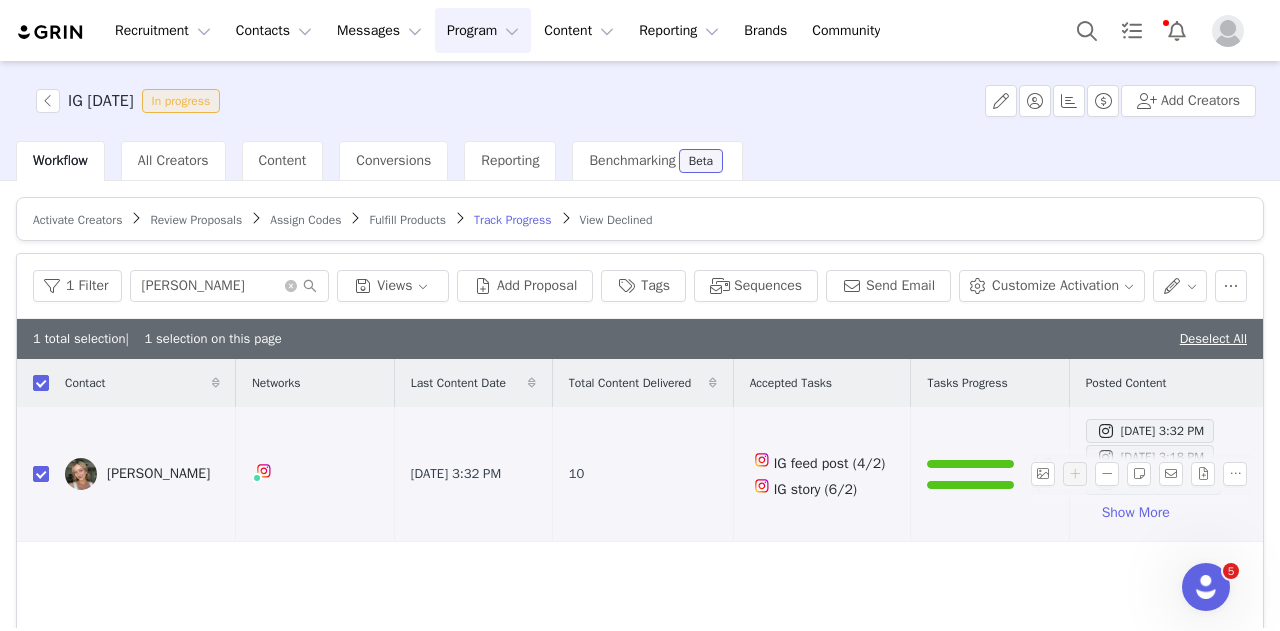 click on "[PERSON_NAME]" at bounding box center (158, 474) 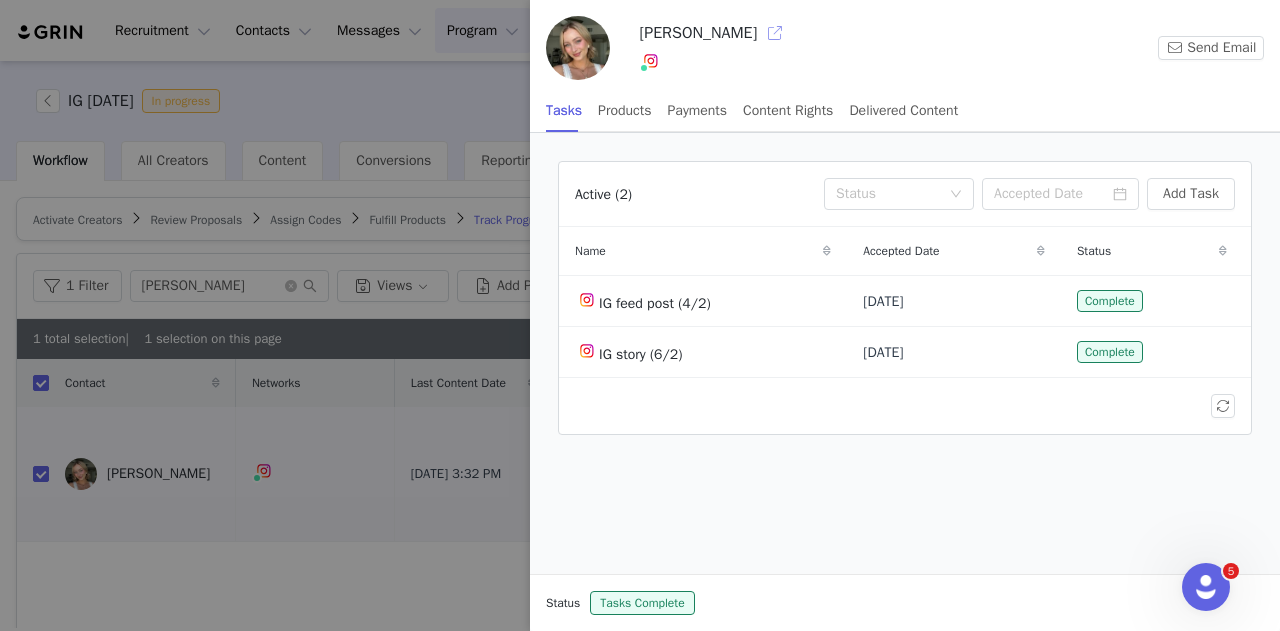 click at bounding box center (775, 33) 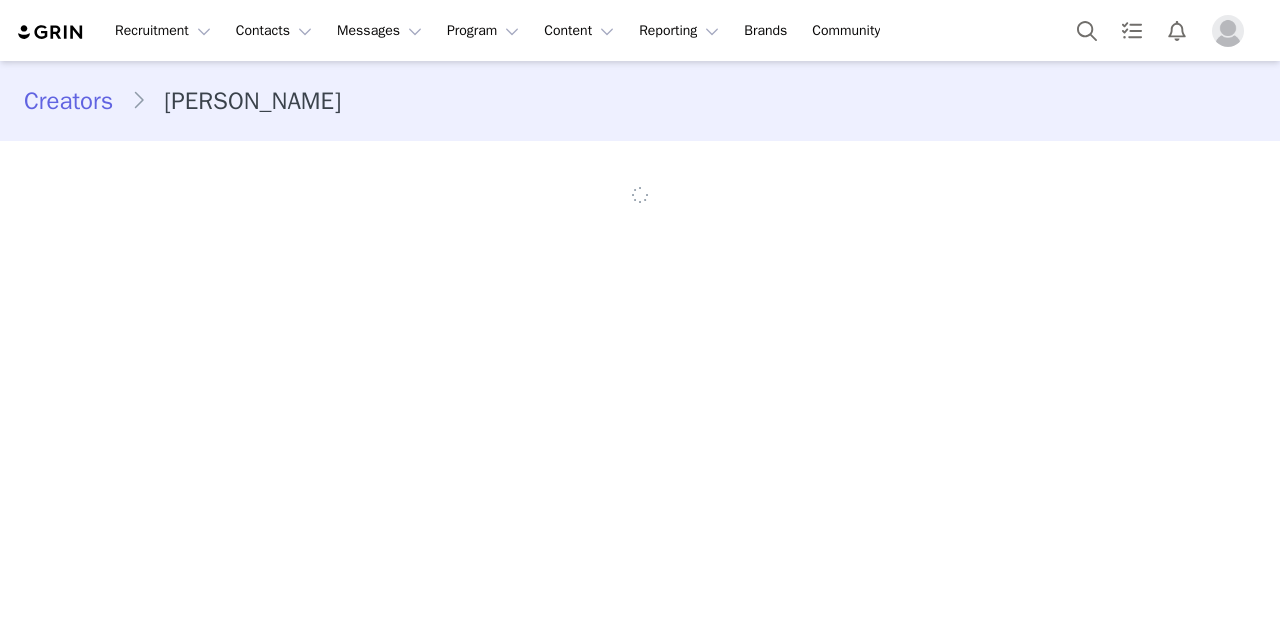 scroll, scrollTop: 0, scrollLeft: 0, axis: both 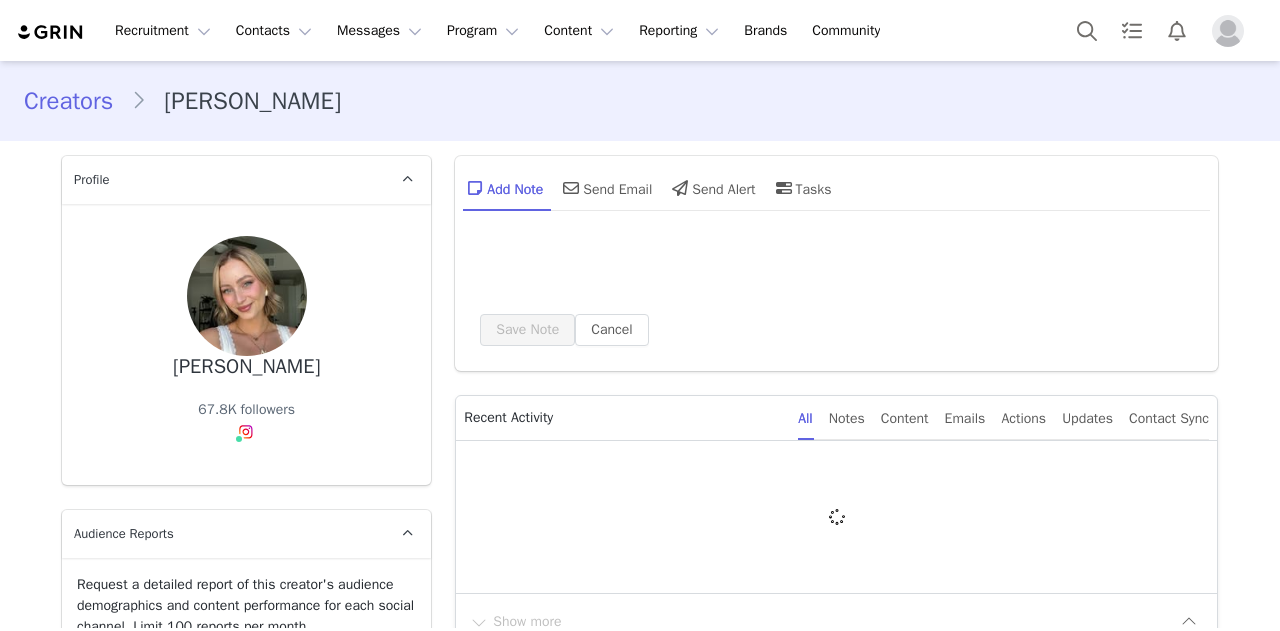 type on "+1 ([GEOGRAPHIC_DATA])" 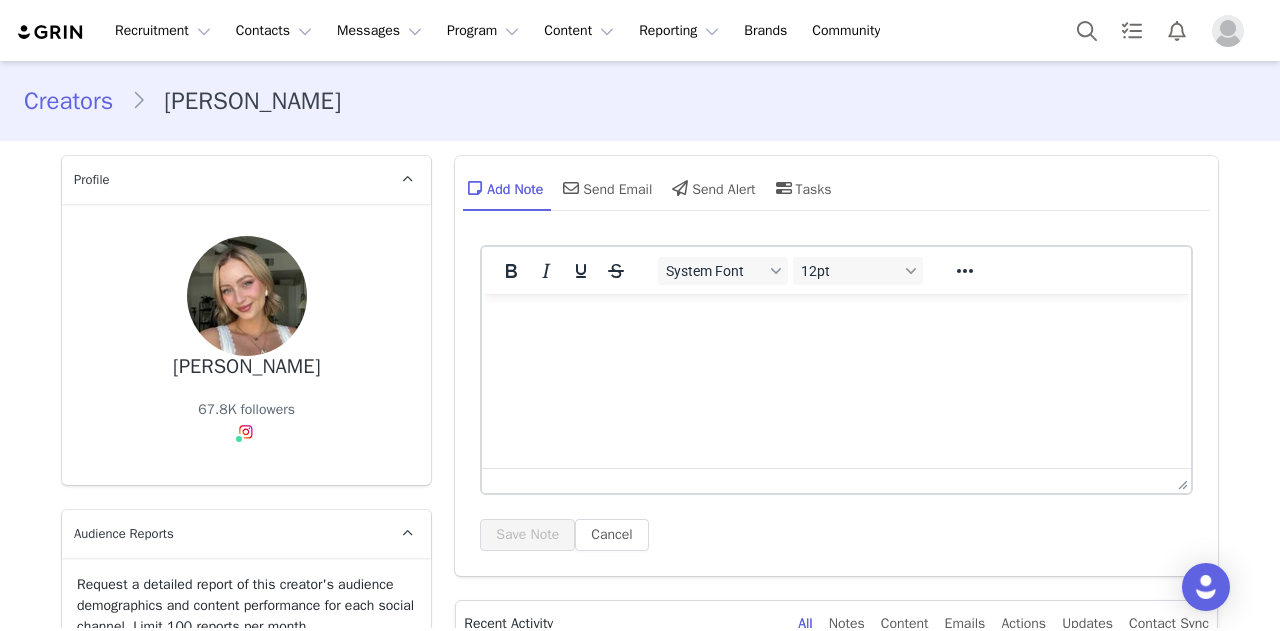 scroll, scrollTop: 0, scrollLeft: 0, axis: both 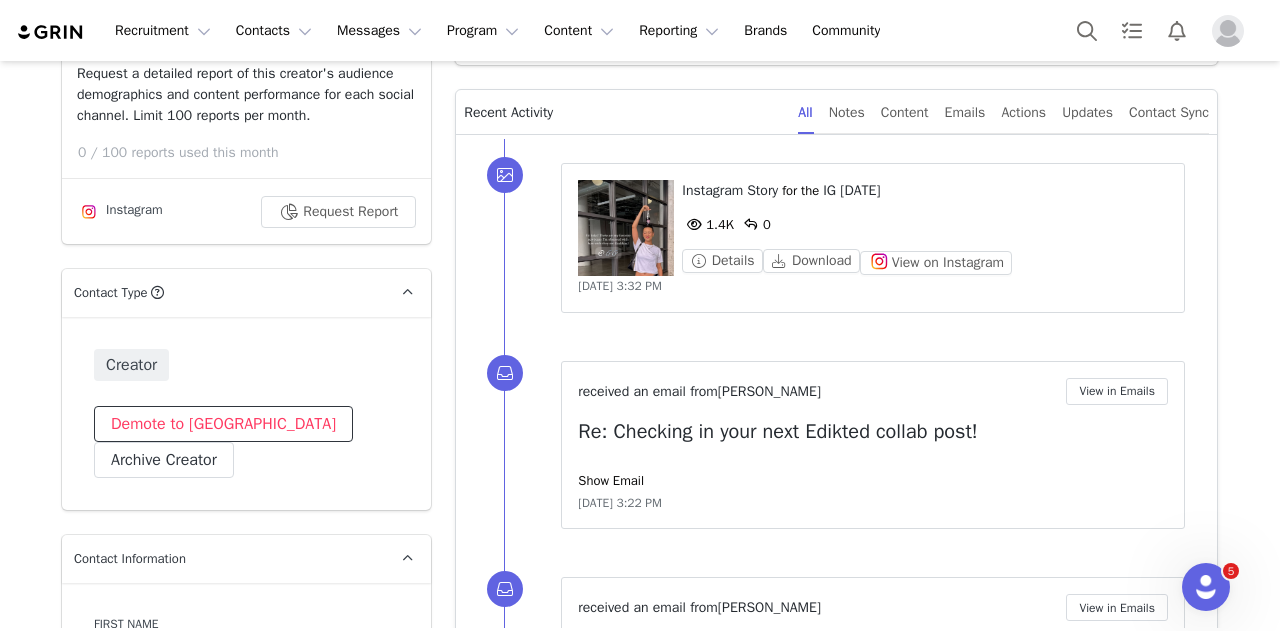 click on "Demote to [GEOGRAPHIC_DATA]" at bounding box center [223, 424] 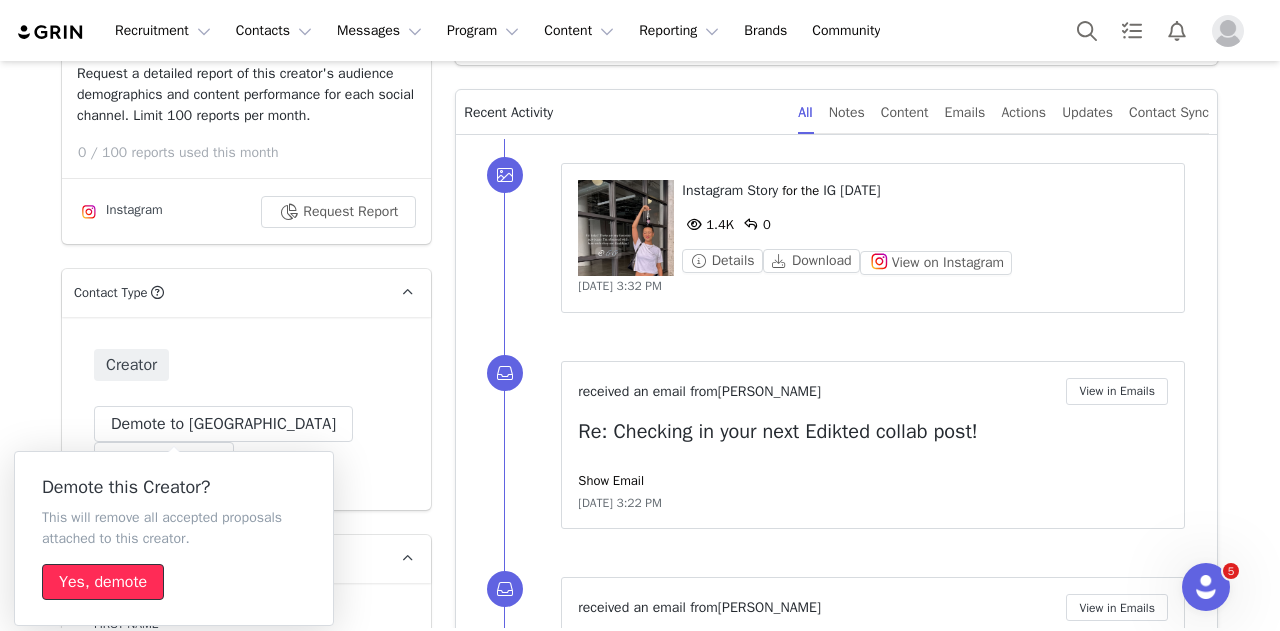 click on "Yes, demote" at bounding box center [103, 582] 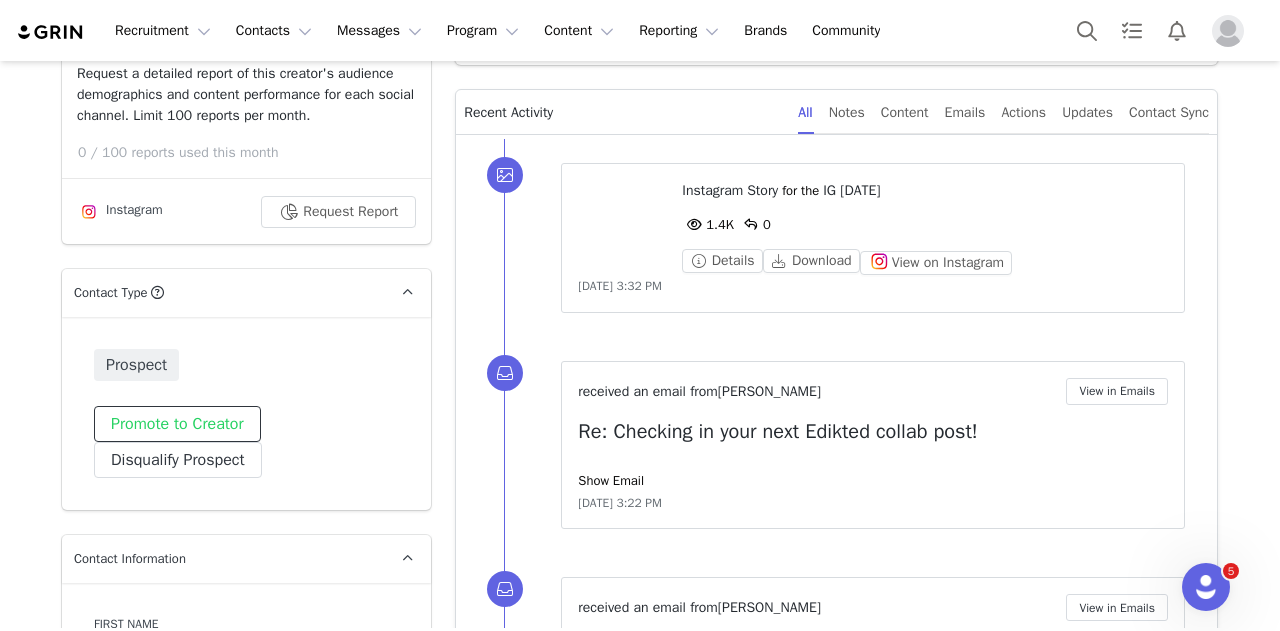 click on "Promote to Creator" at bounding box center (177, 424) 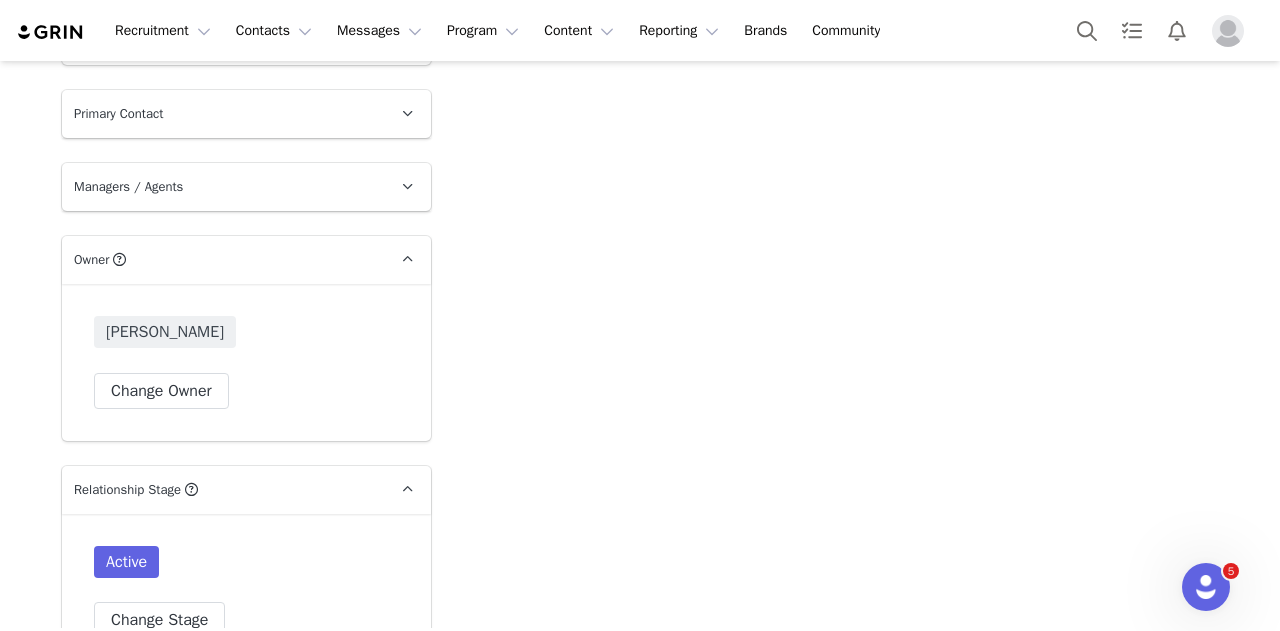 scroll, scrollTop: 3062, scrollLeft: 0, axis: vertical 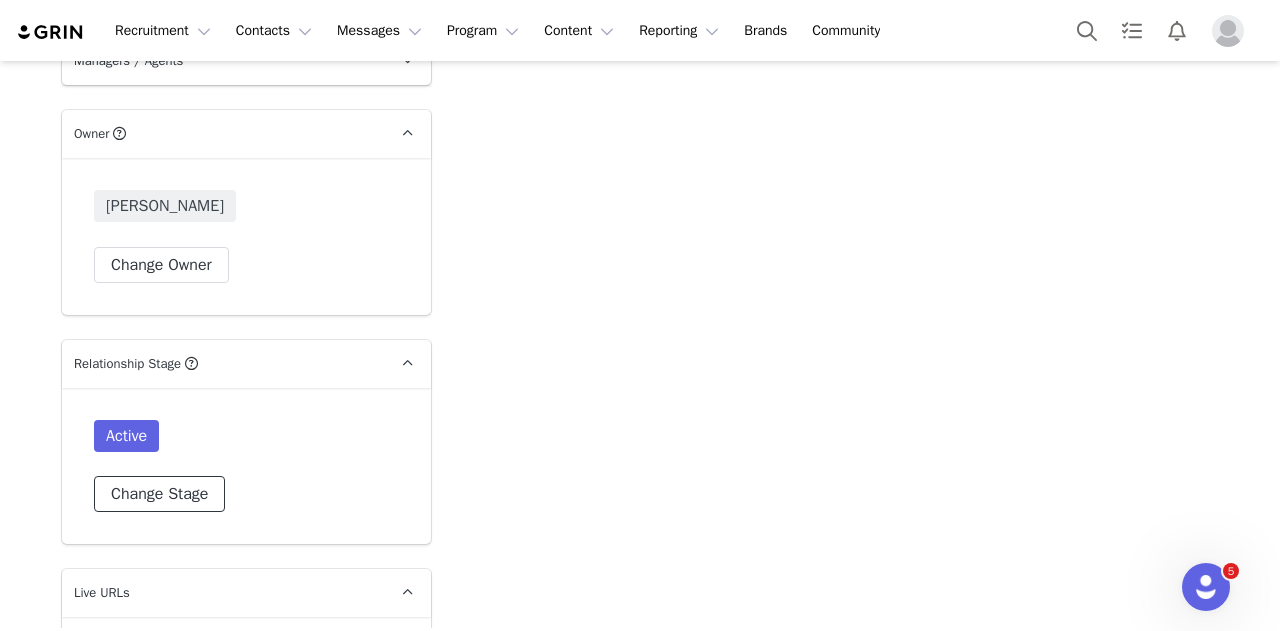 click on "Change Stage" at bounding box center [159, 494] 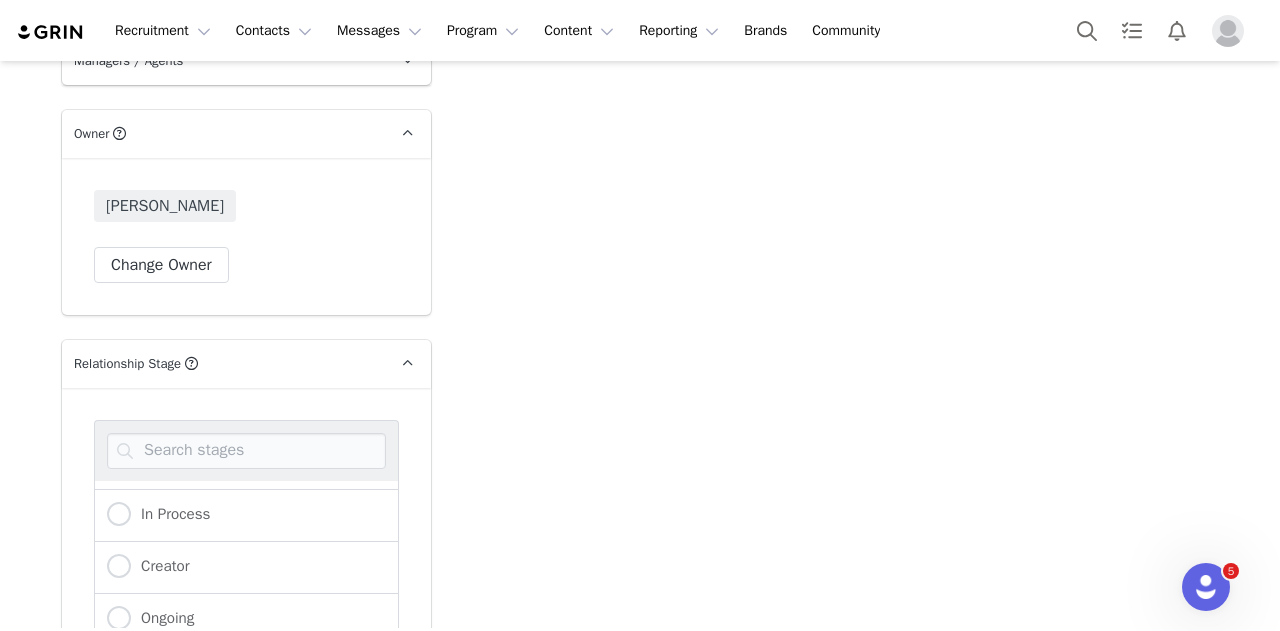scroll, scrollTop: 0, scrollLeft: 0, axis: both 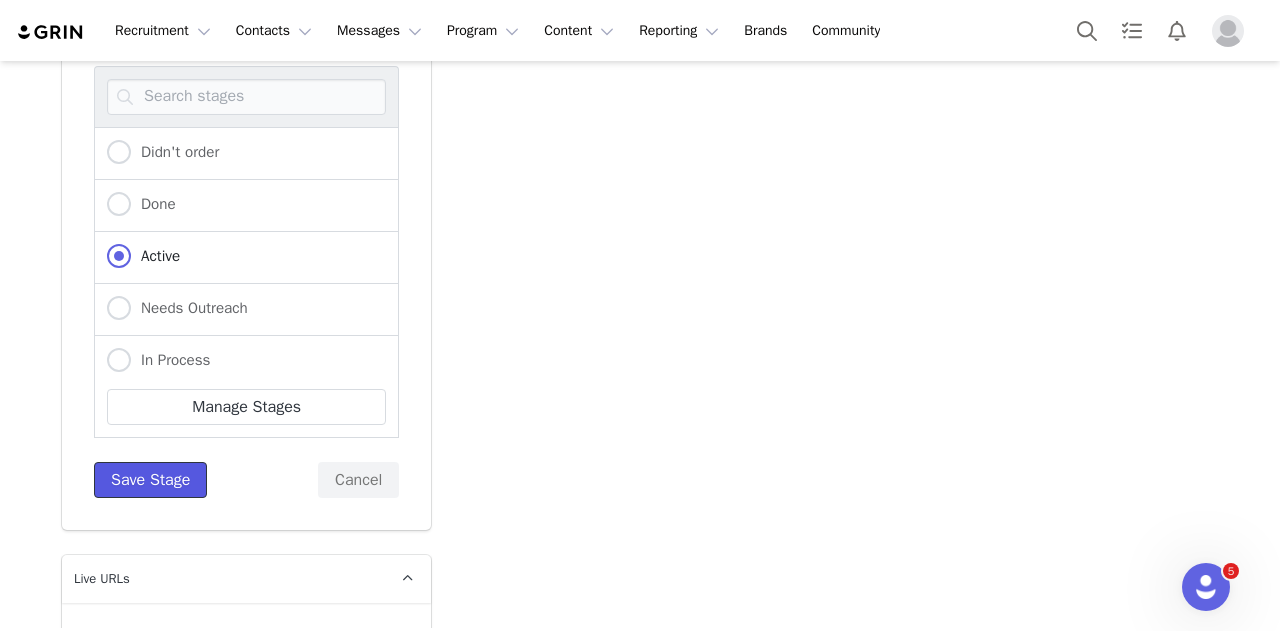 click on "Save Stage" at bounding box center (150, 480) 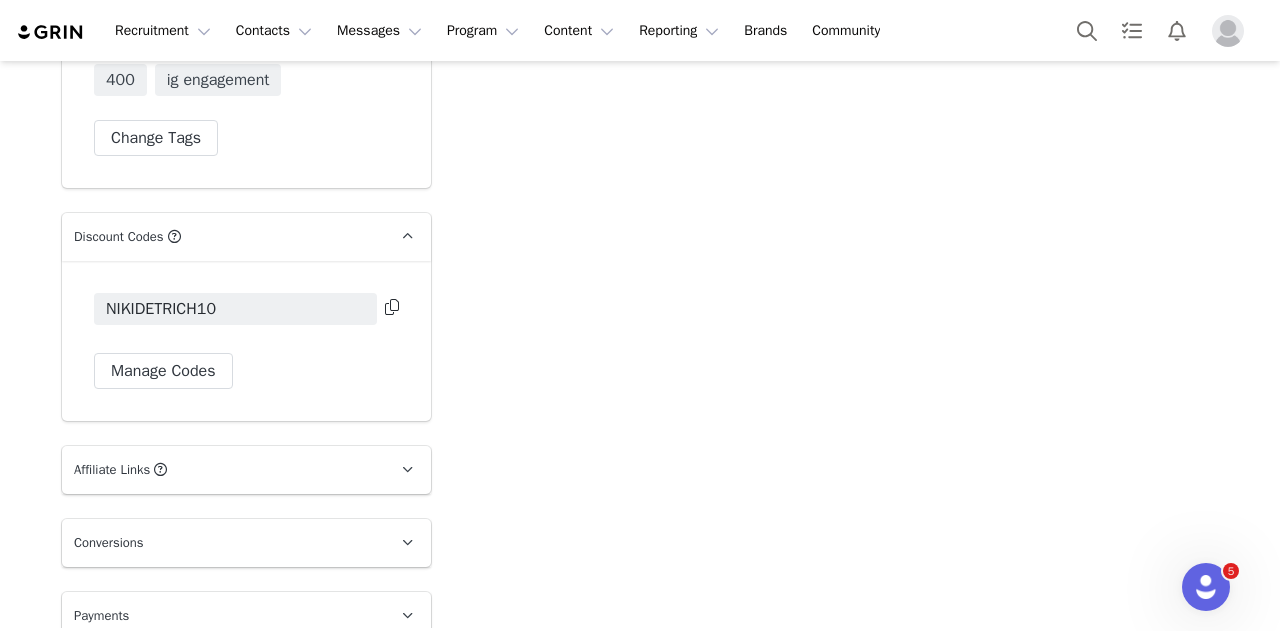 scroll, scrollTop: 3737, scrollLeft: 0, axis: vertical 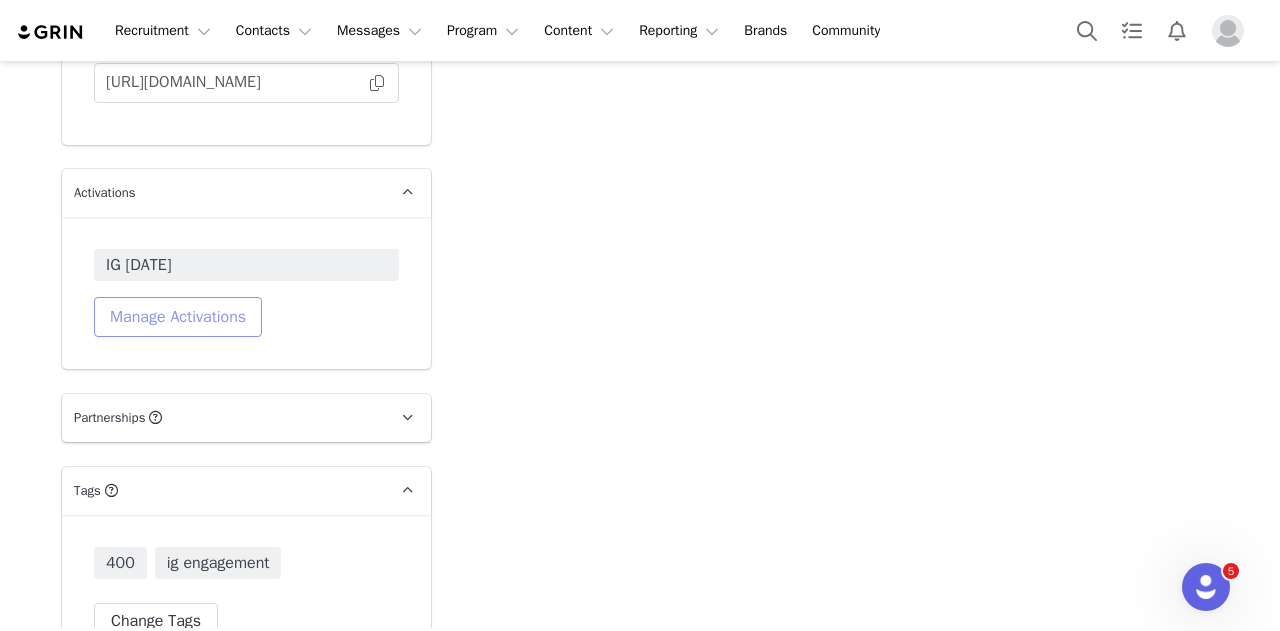 click on "Manage Activations" at bounding box center [178, 317] 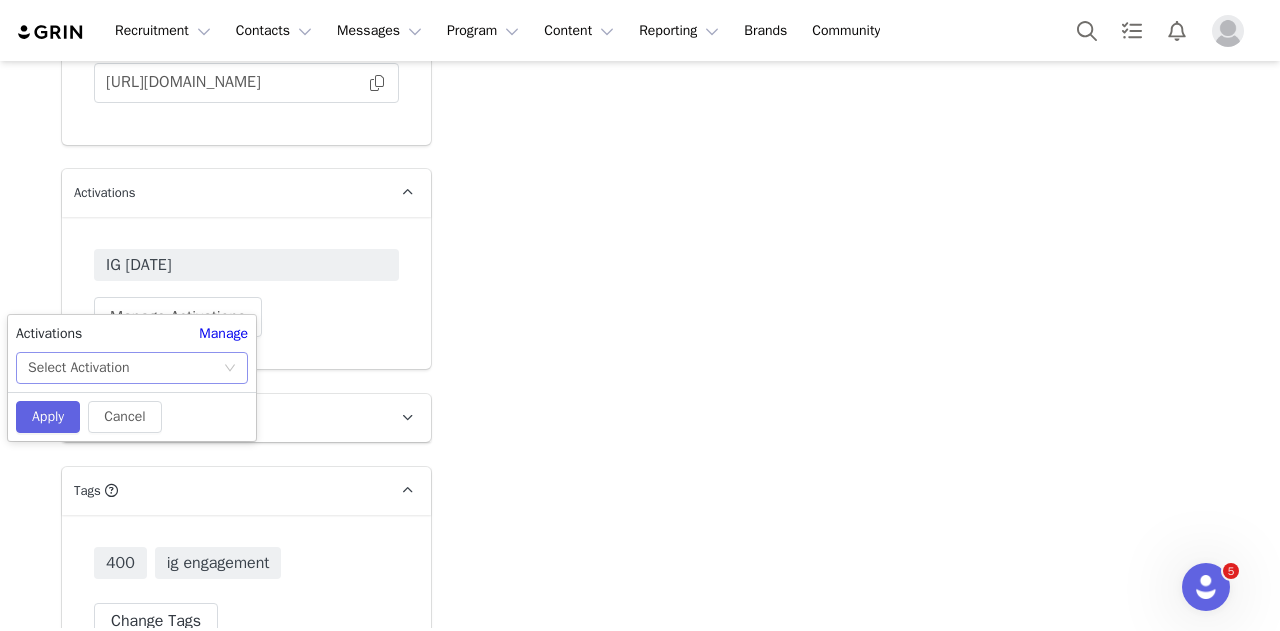 click on "Select Activation" at bounding box center [125, 368] 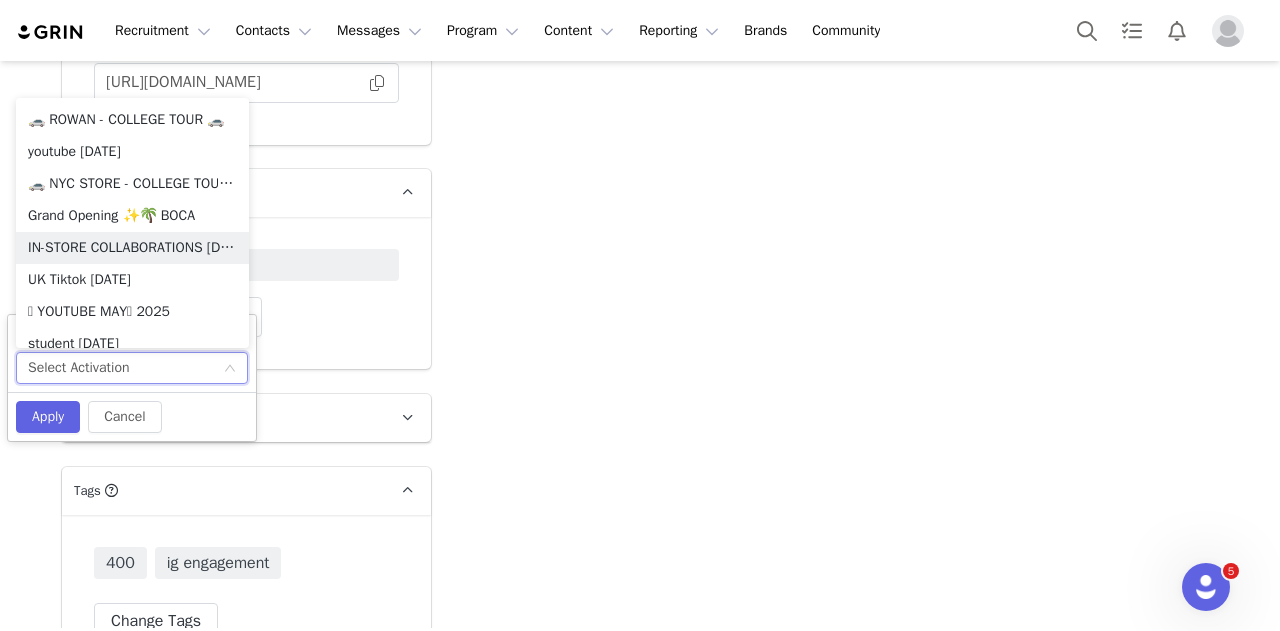 scroll, scrollTop: 694, scrollLeft: 0, axis: vertical 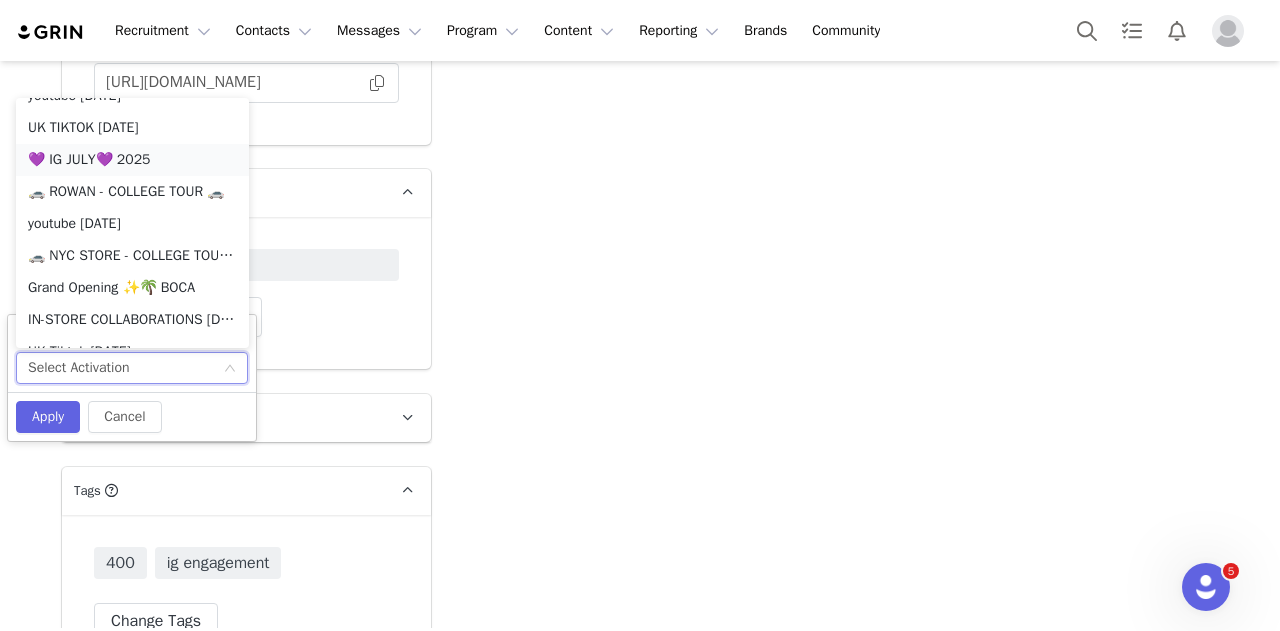 click on "💜 IG JULY💜 2025" at bounding box center [132, 160] 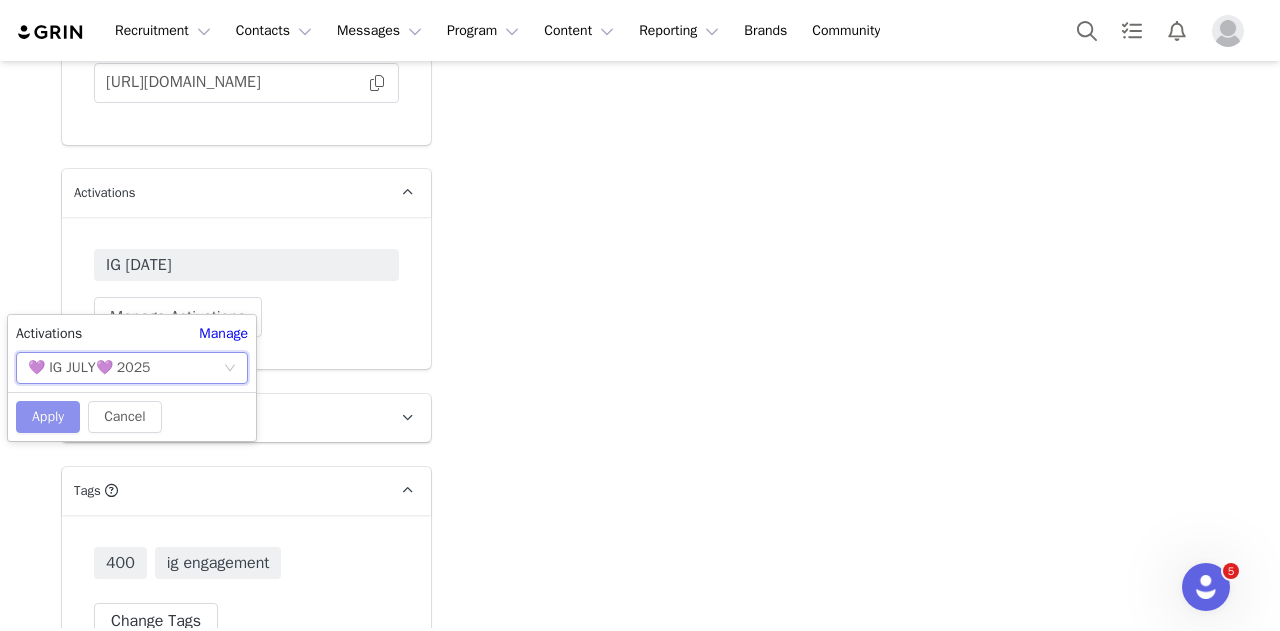 click on "Apply" at bounding box center (48, 417) 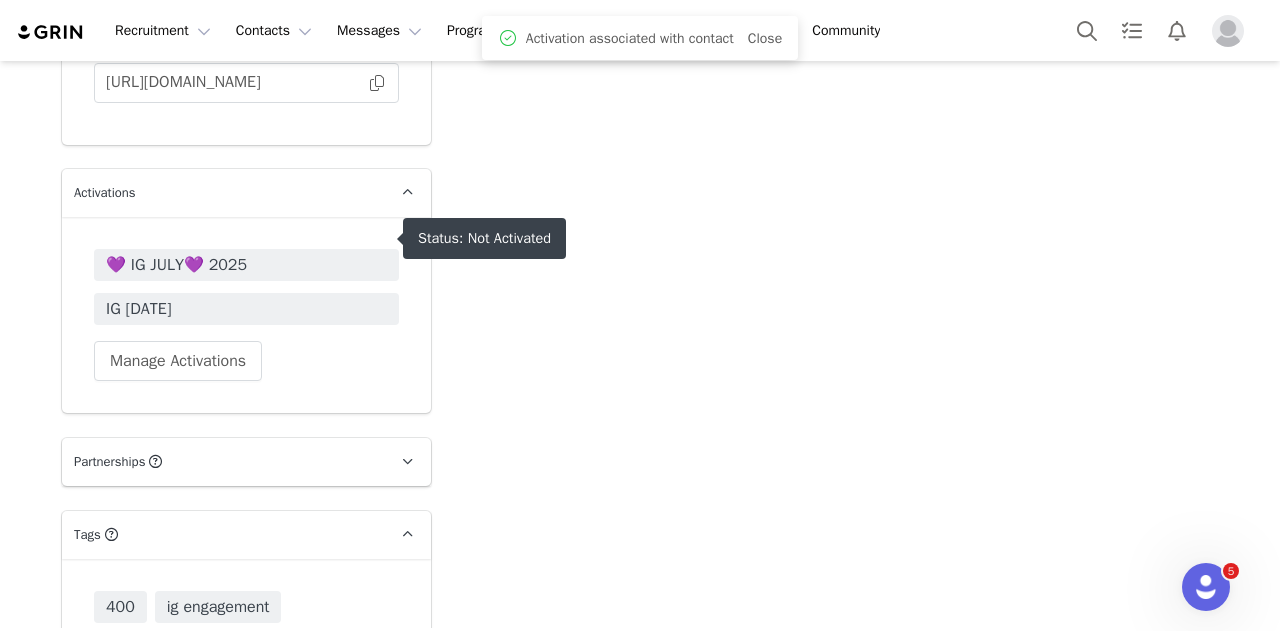 click on "💜 IG JULY💜 2025" at bounding box center (246, 265) 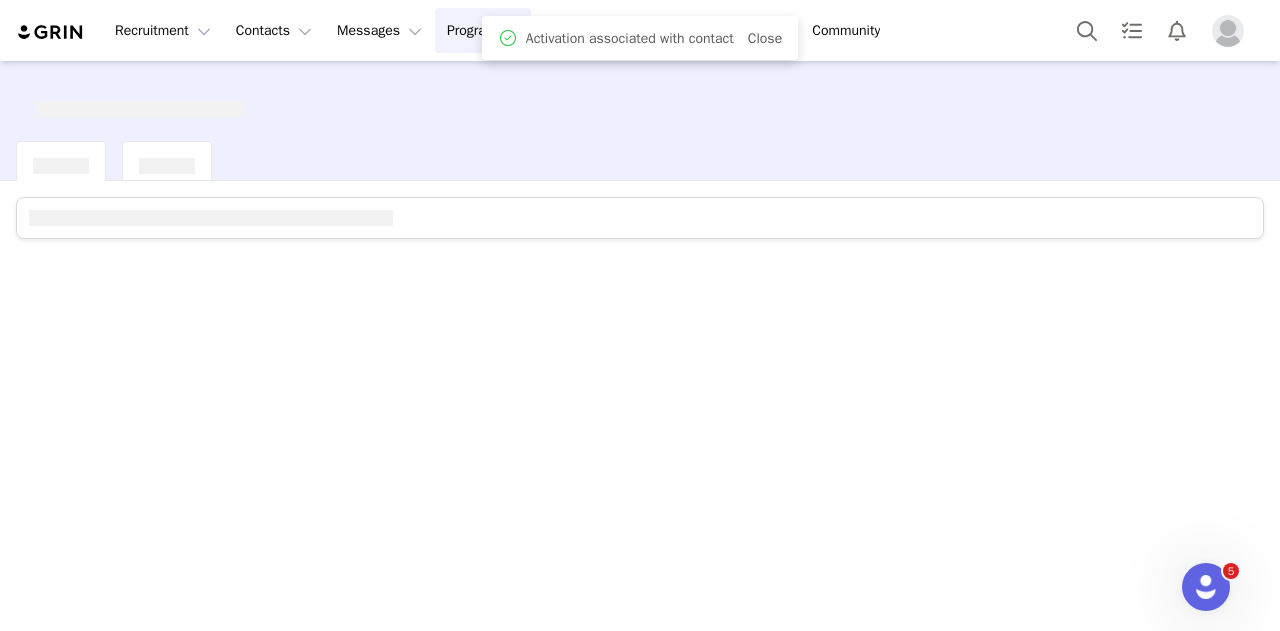 scroll, scrollTop: 0, scrollLeft: 0, axis: both 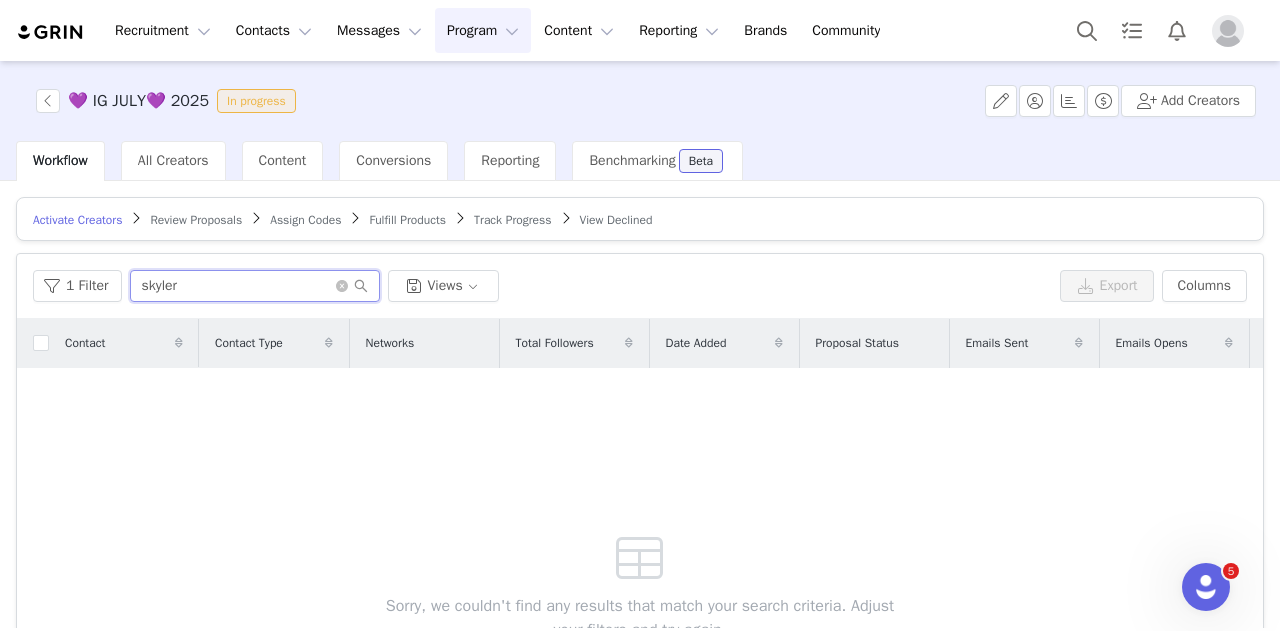 drag, startPoint x: 194, startPoint y: 291, endPoint x: 76, endPoint y: 267, distance: 120.41595 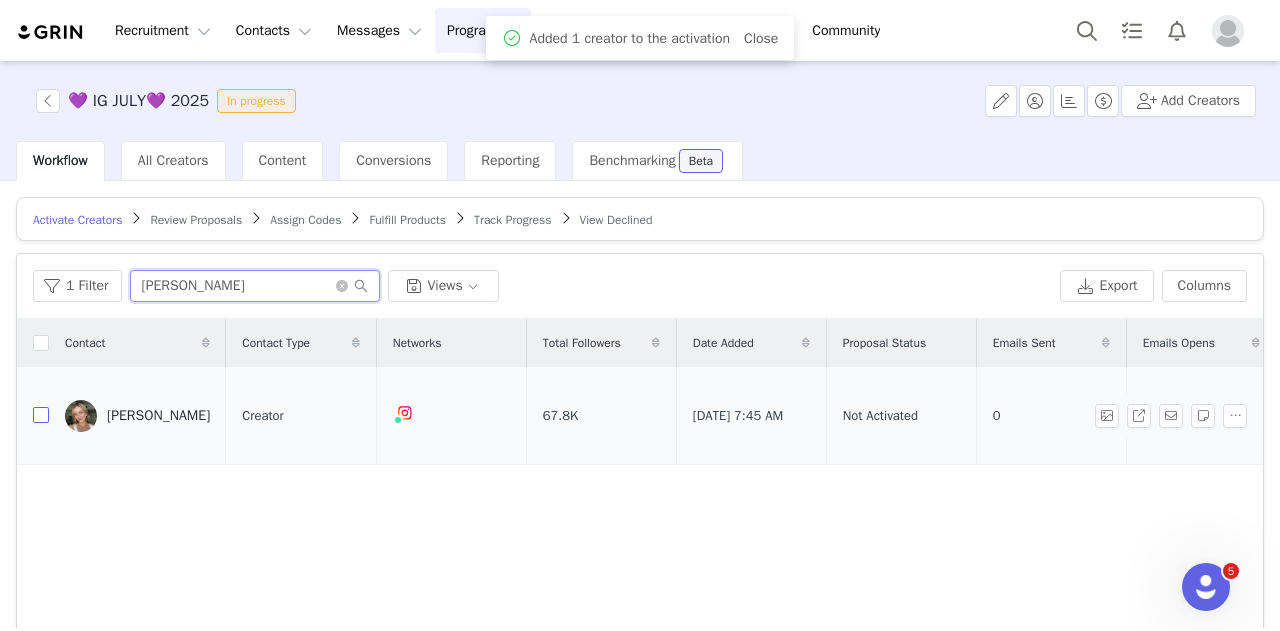type on "niki" 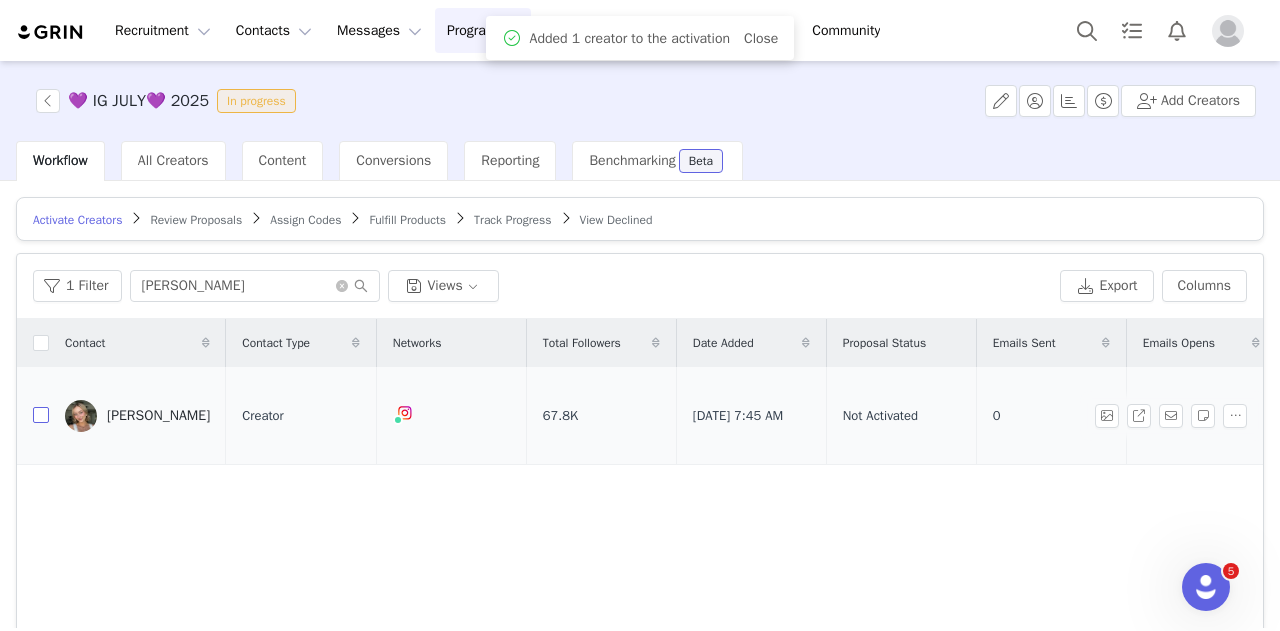 click at bounding box center (41, 415) 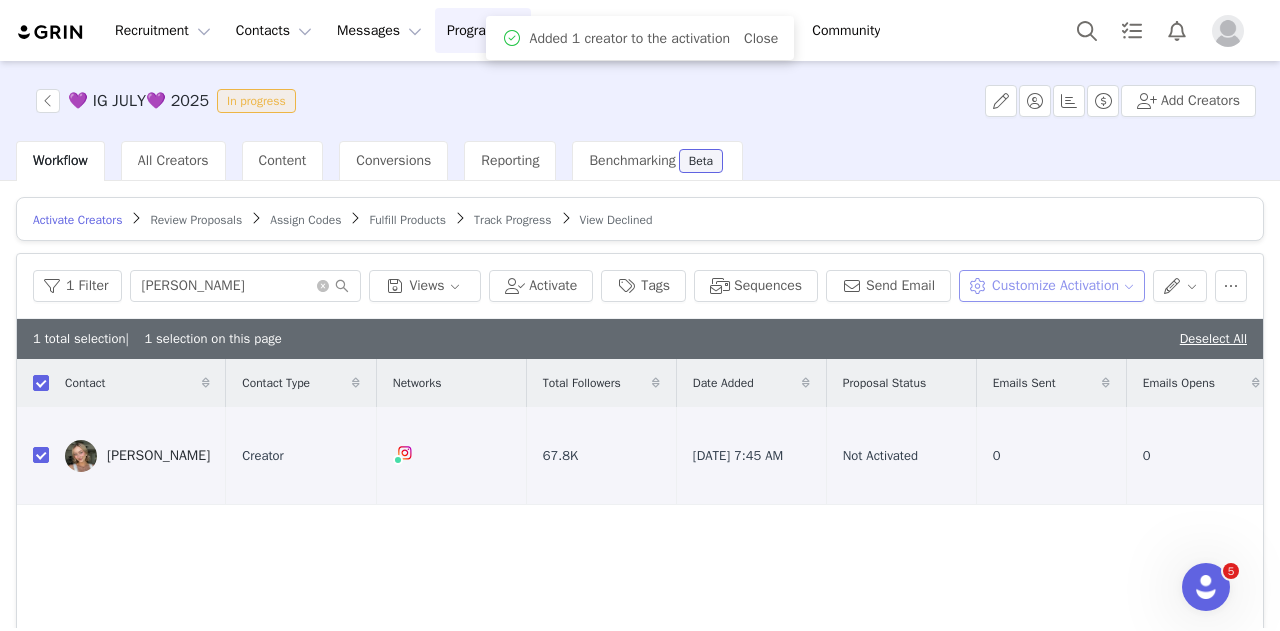 click on "Customize Activation" at bounding box center [1051, 286] 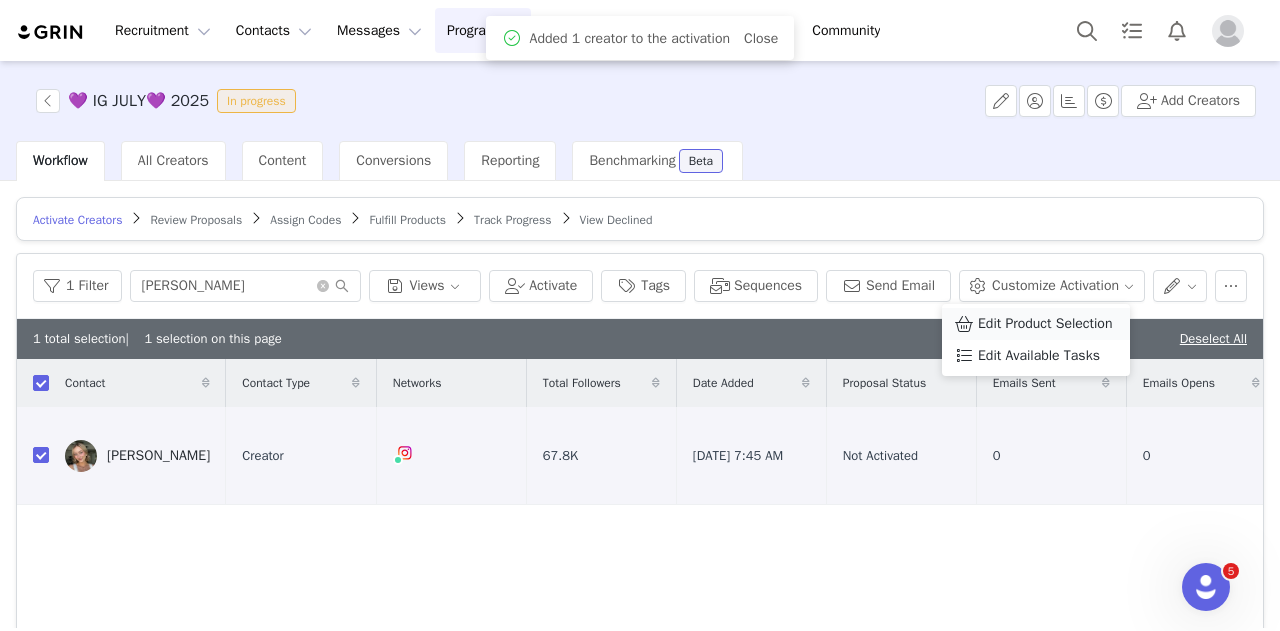 click on "Edit Product Selection" at bounding box center [1045, 324] 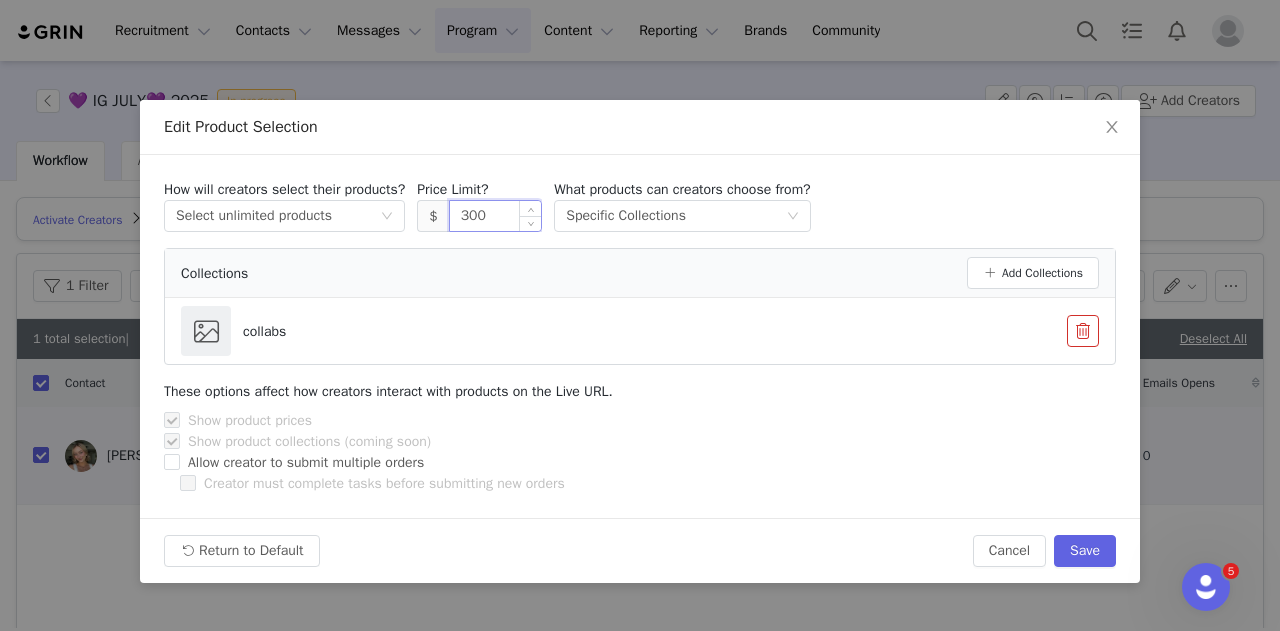 click on "300" at bounding box center (496, 216) 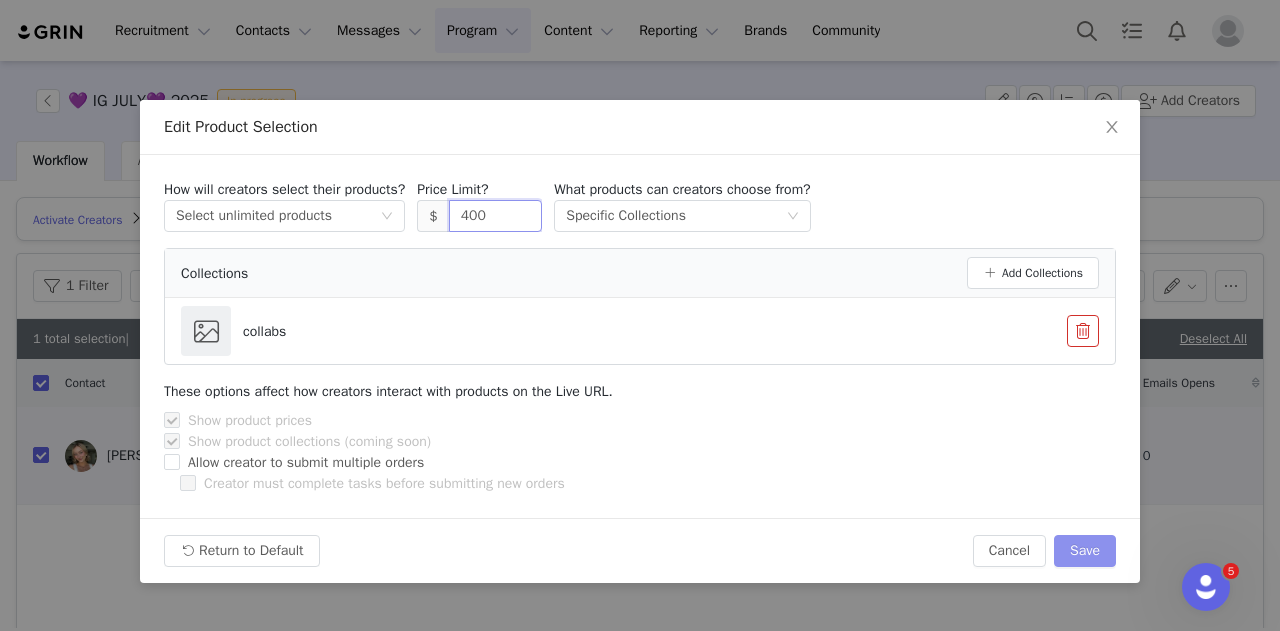 click on "Save" at bounding box center (1085, 551) 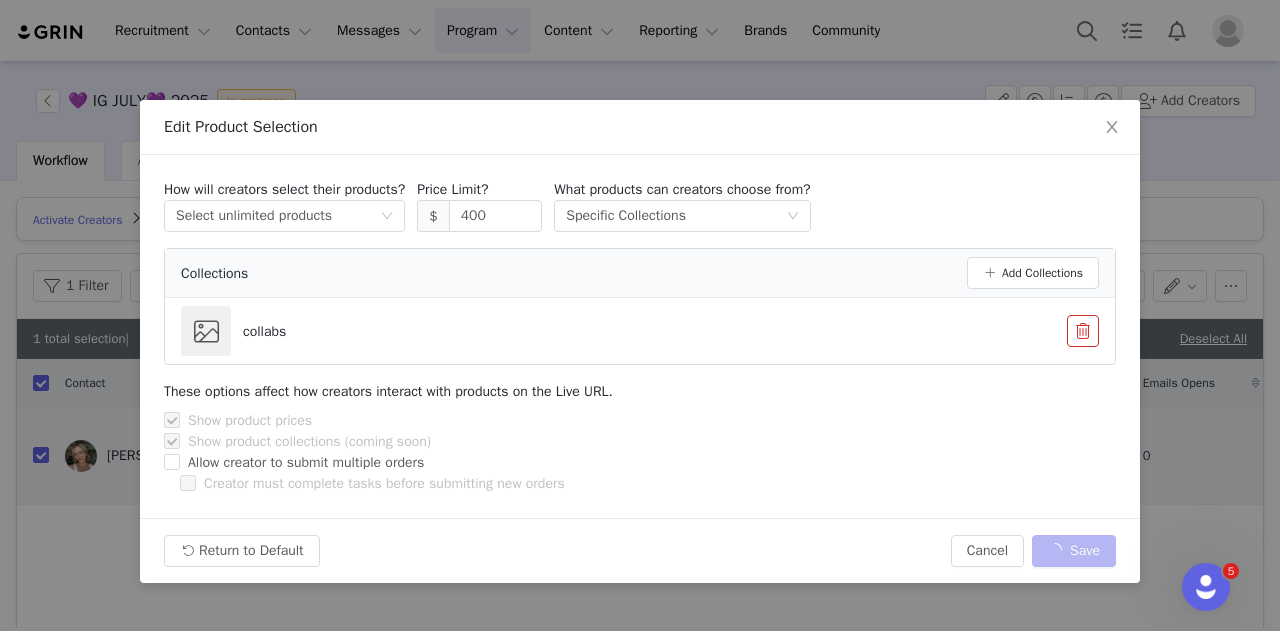 type on "300" 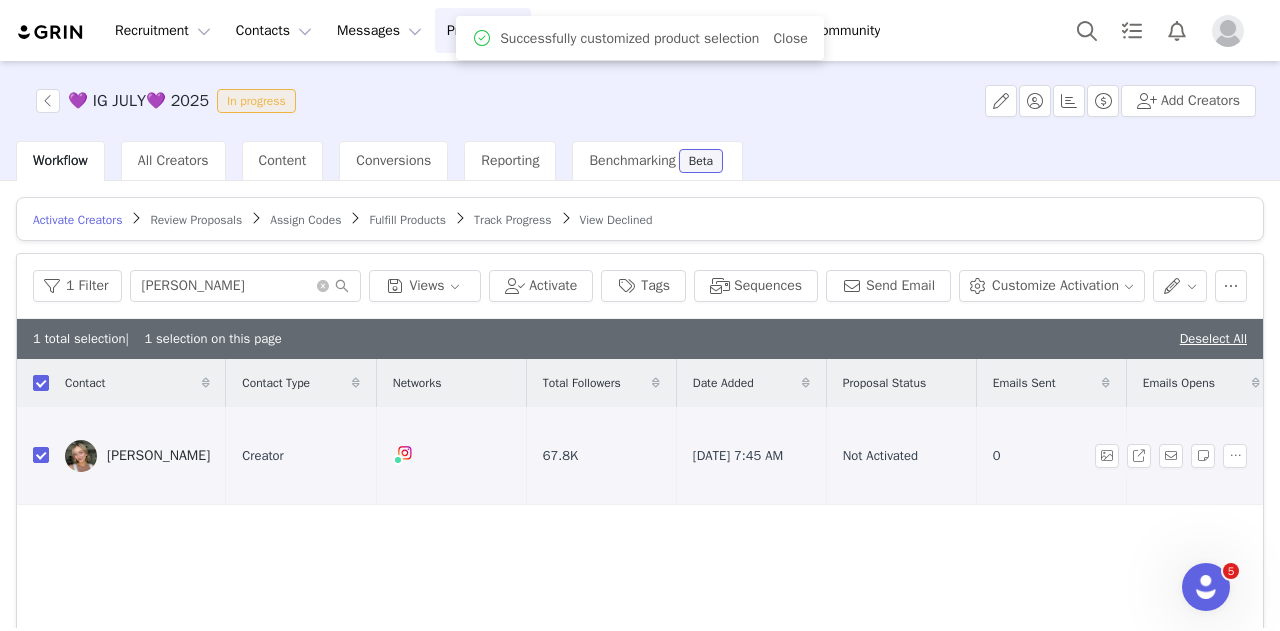 click on "Niki Detrich" at bounding box center [158, 456] 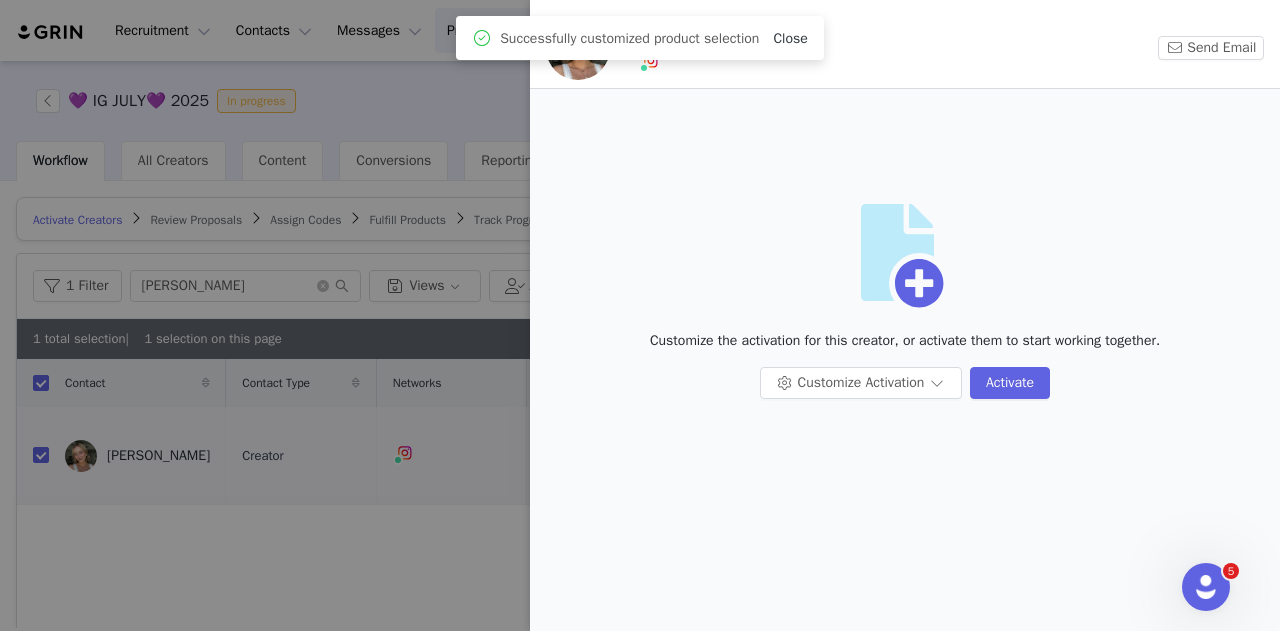 click on "Close" at bounding box center [790, 38] 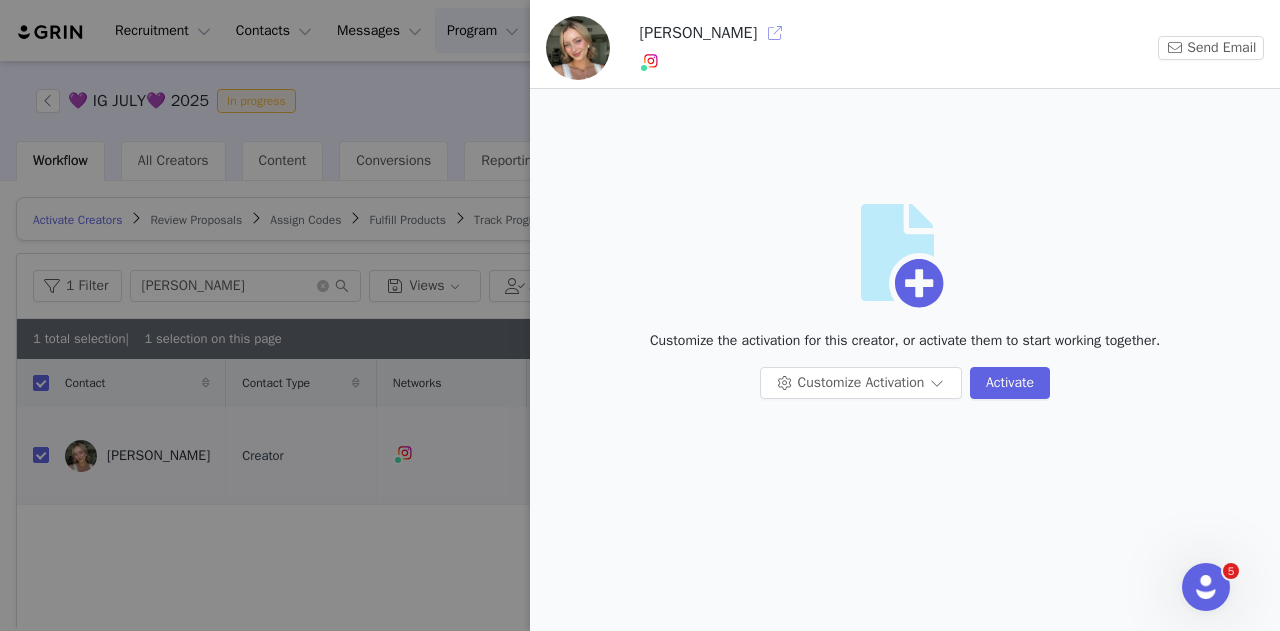 click at bounding box center [775, 33] 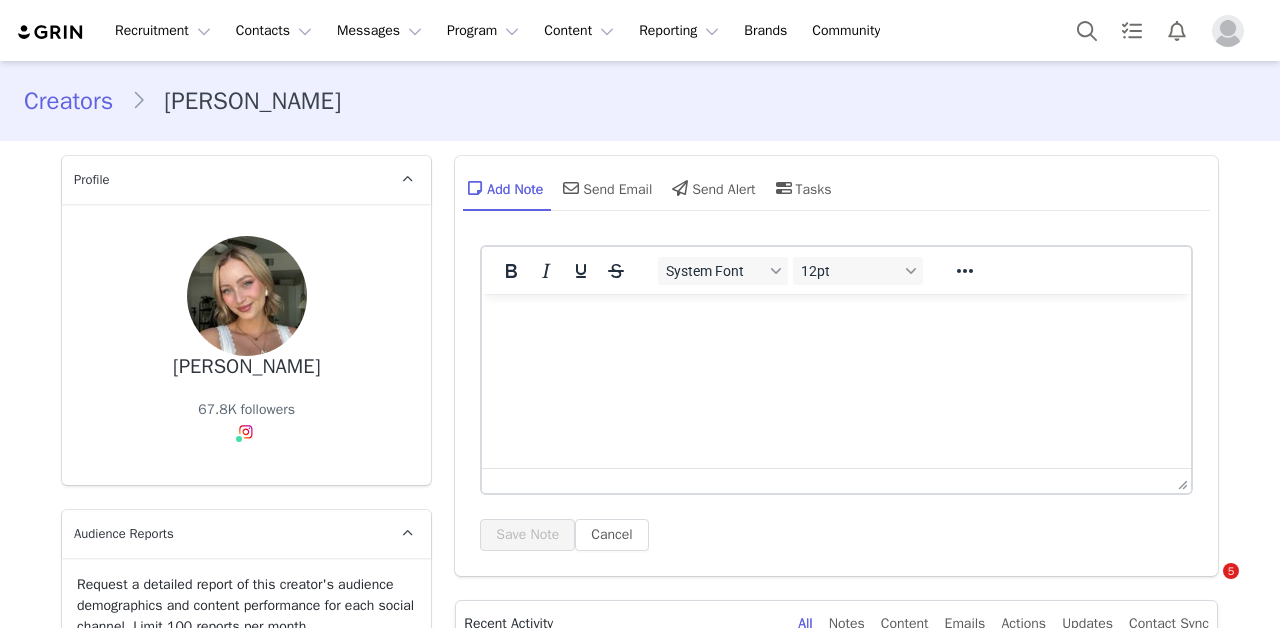 scroll, scrollTop: 0, scrollLeft: 0, axis: both 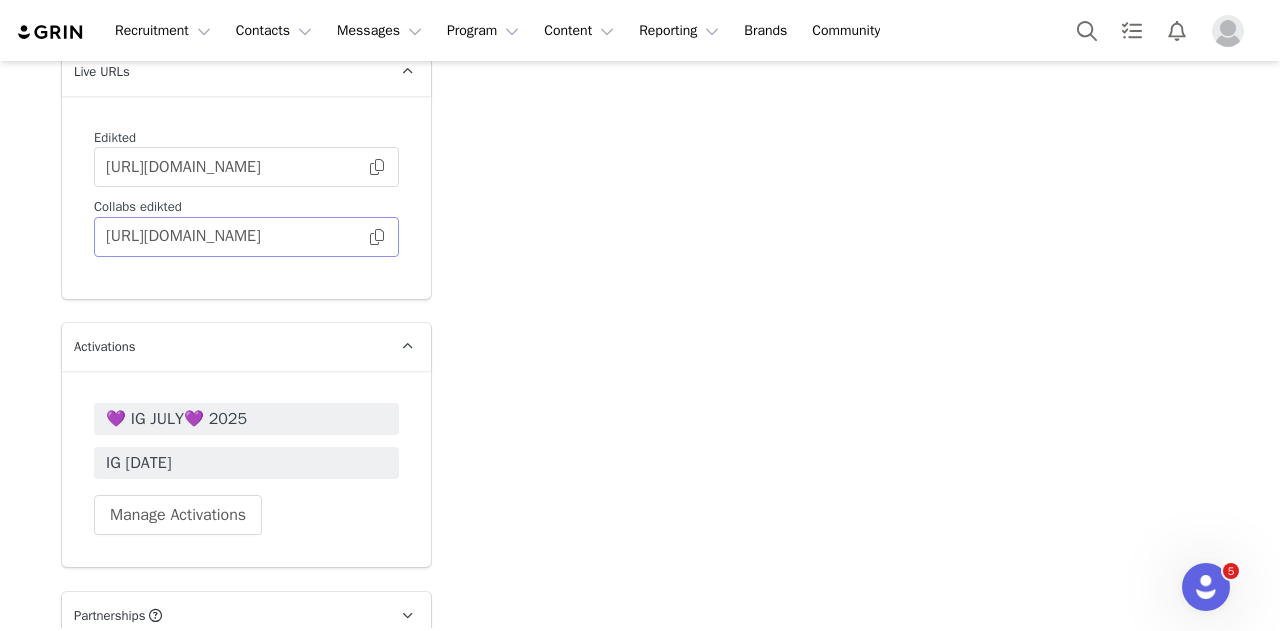 click at bounding box center [377, 237] 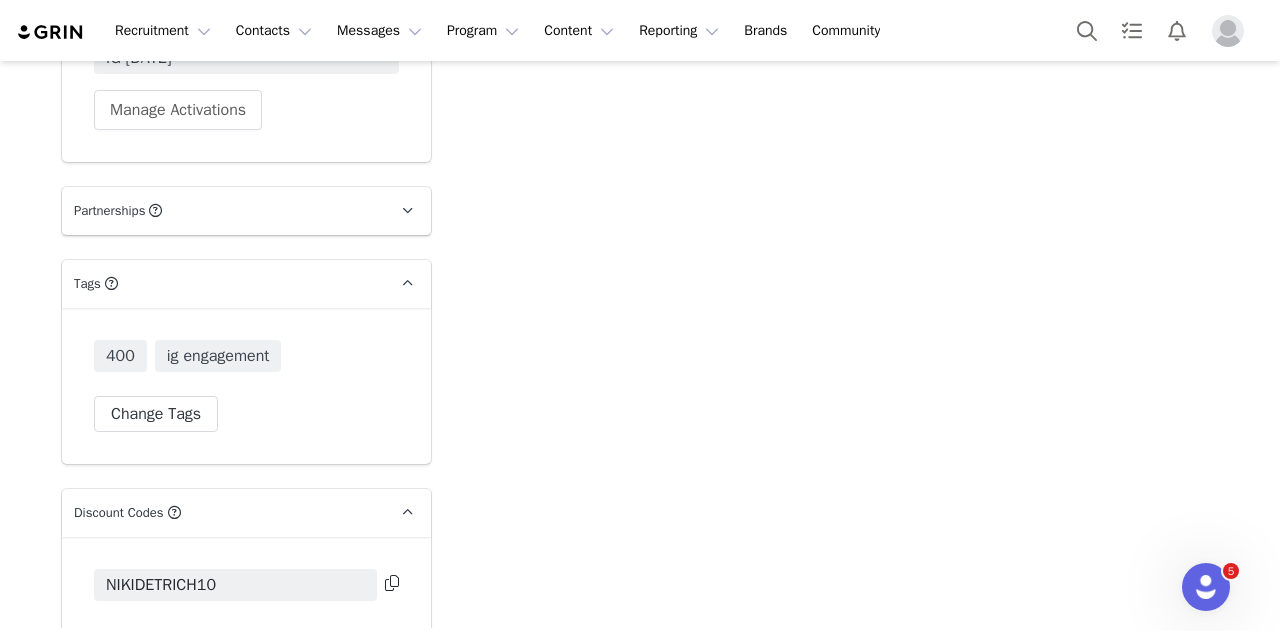 scroll, scrollTop: 4122, scrollLeft: 0, axis: vertical 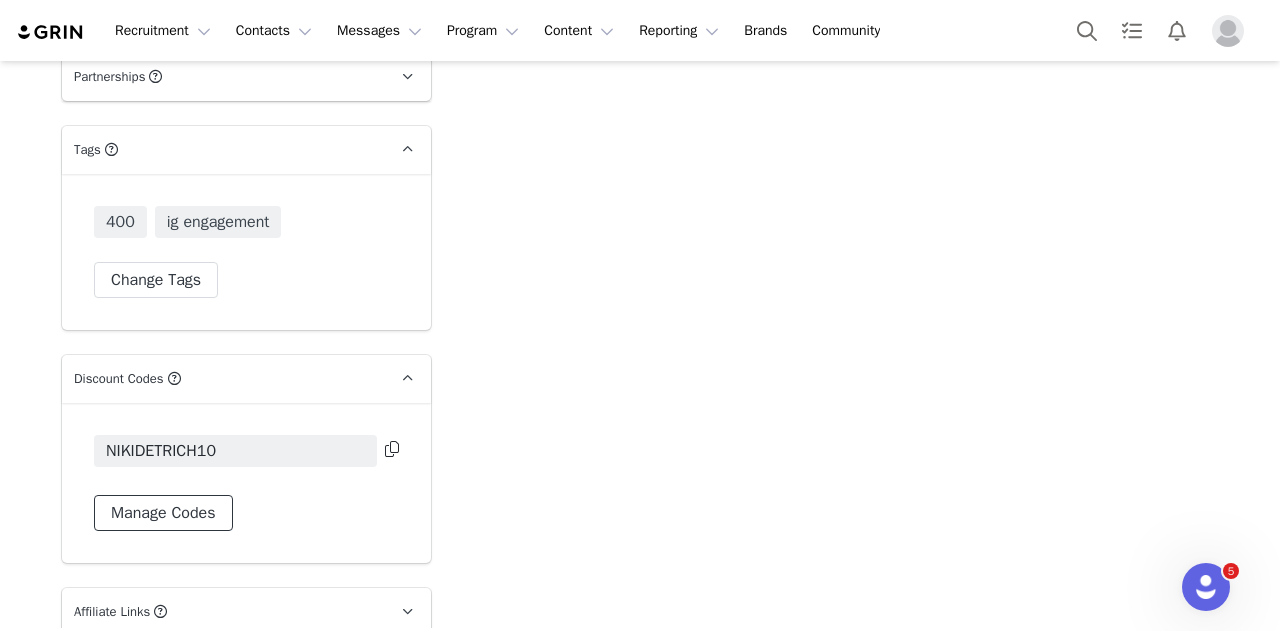click on "Manage Codes" at bounding box center (163, 513) 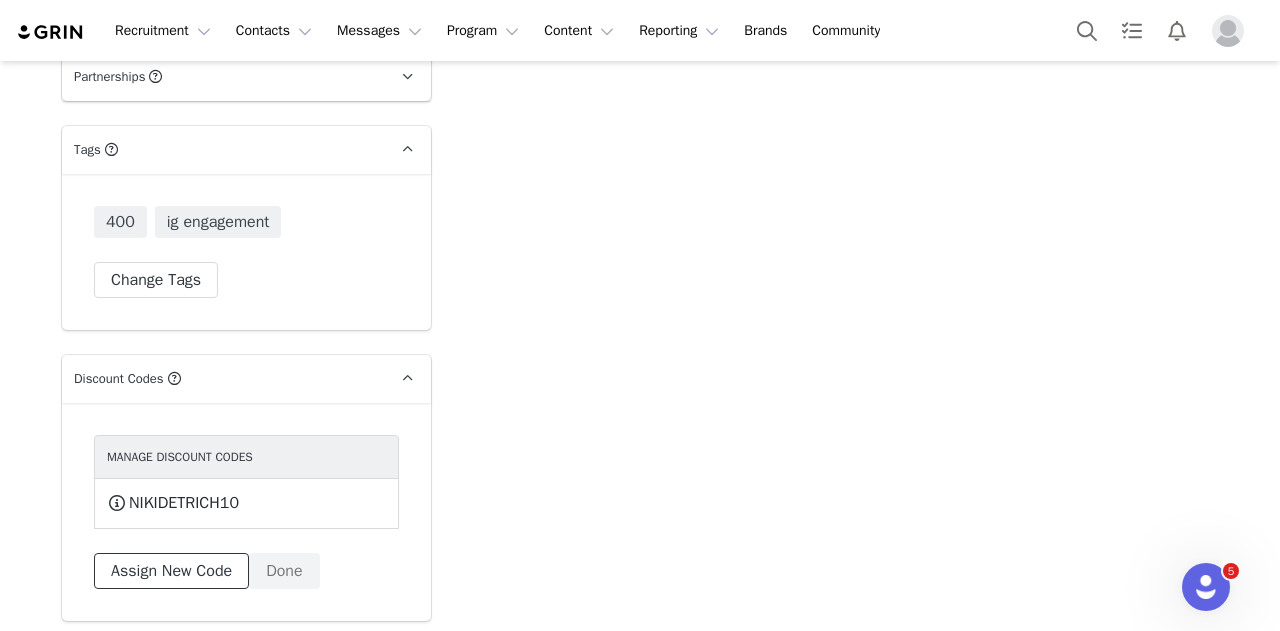 click on "Assign New Code" at bounding box center (171, 571) 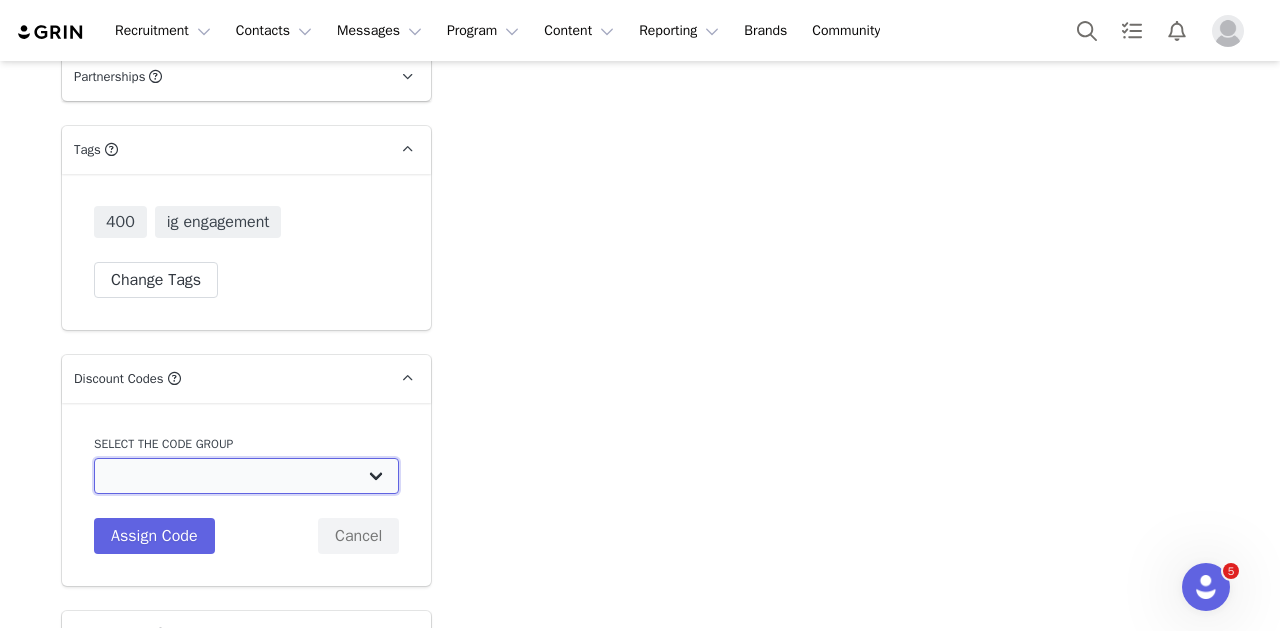 click on "Edikted: Students + IG   Edikted: Tiktok   Edikted: Youtube   Edikted: GRIN TEST GROUP" at bounding box center [246, 476] 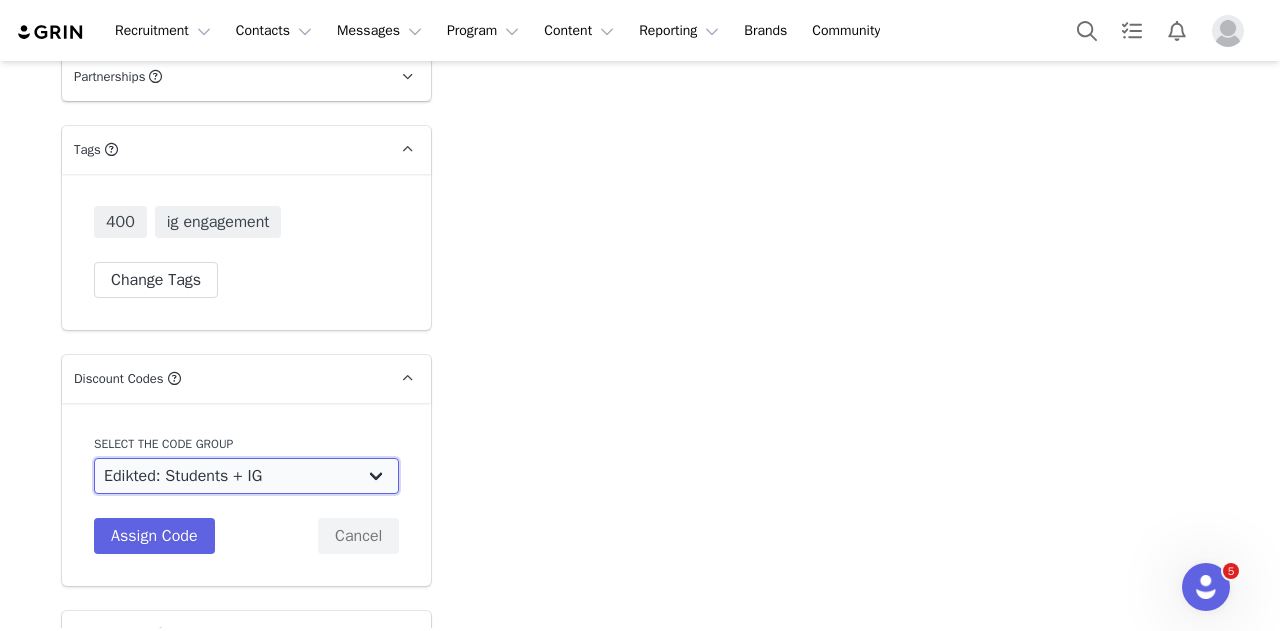 click on "Edikted: Students + IG   Edikted: Tiktok   Edikted: Youtube   Edikted: GRIN TEST GROUP" at bounding box center [246, 476] 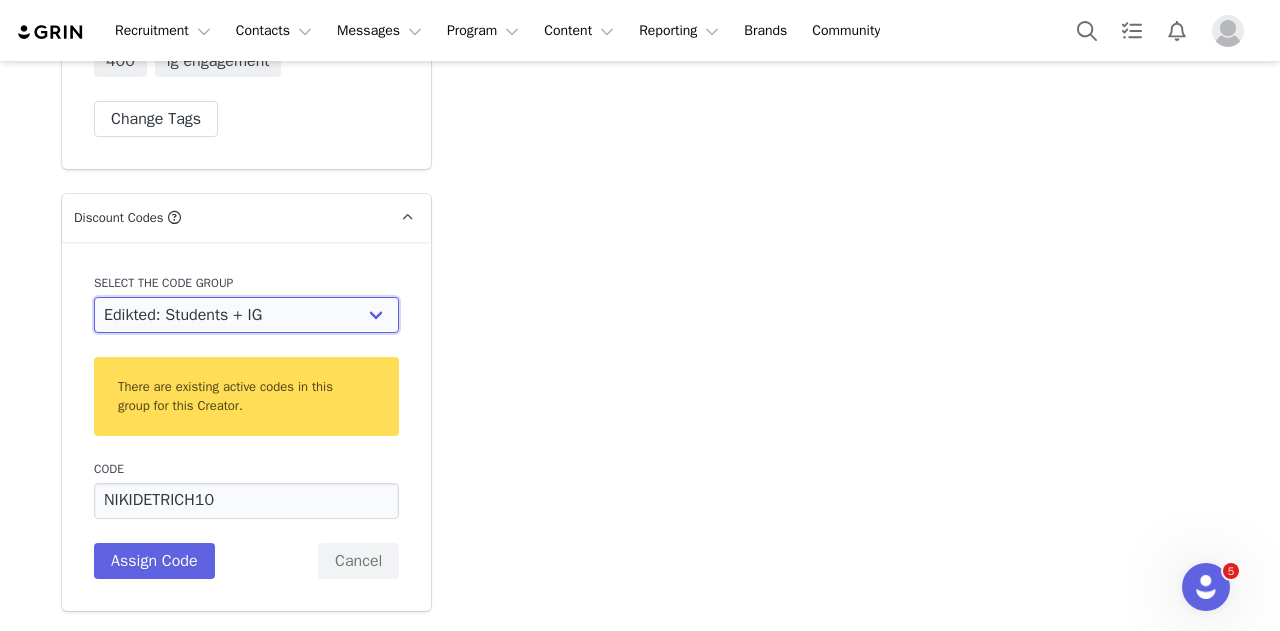 scroll, scrollTop: 4284, scrollLeft: 0, axis: vertical 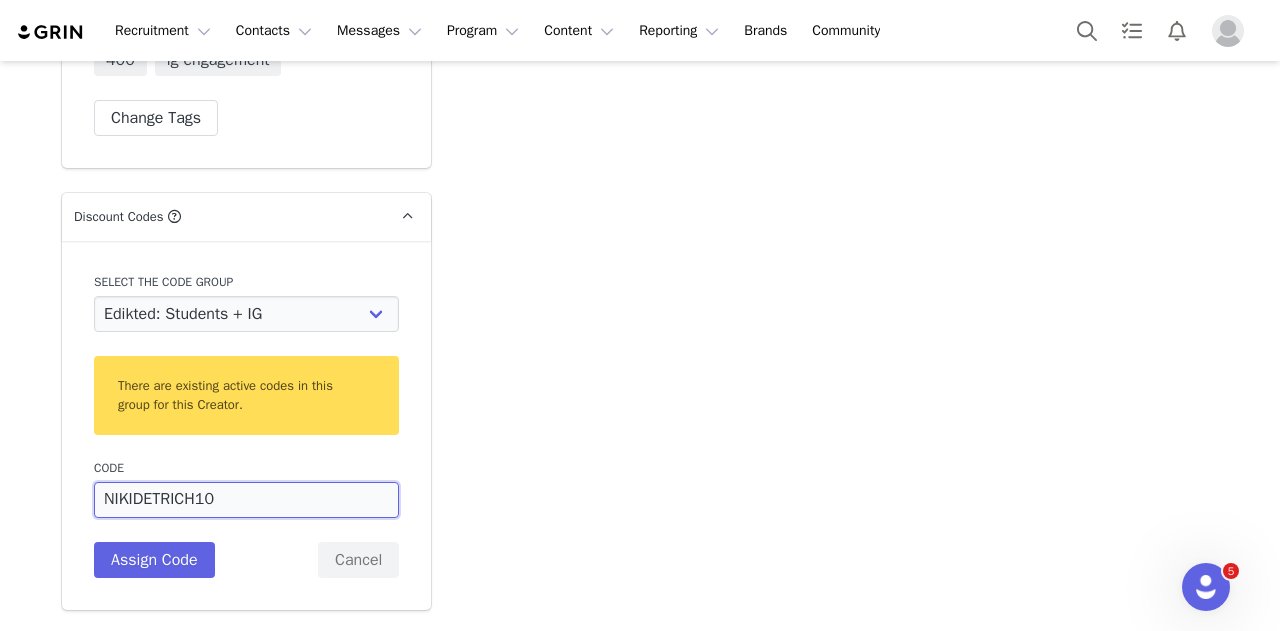 click on "NIKIDETRICH10" at bounding box center [246, 500] 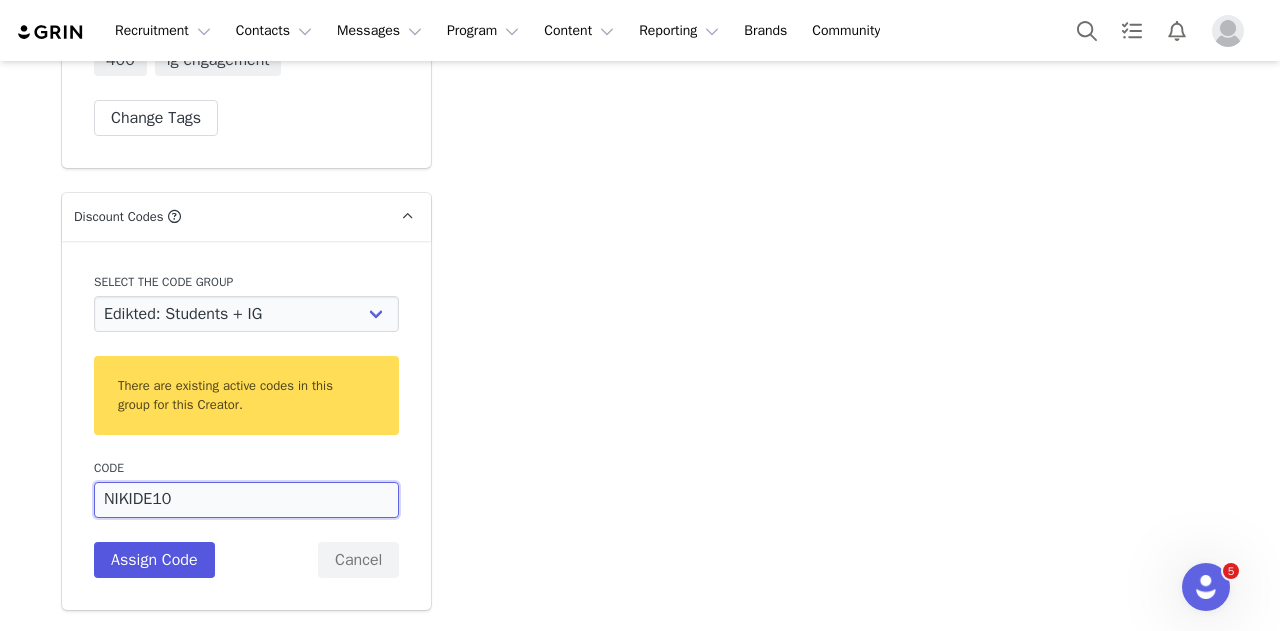type on "NIKIDE10" 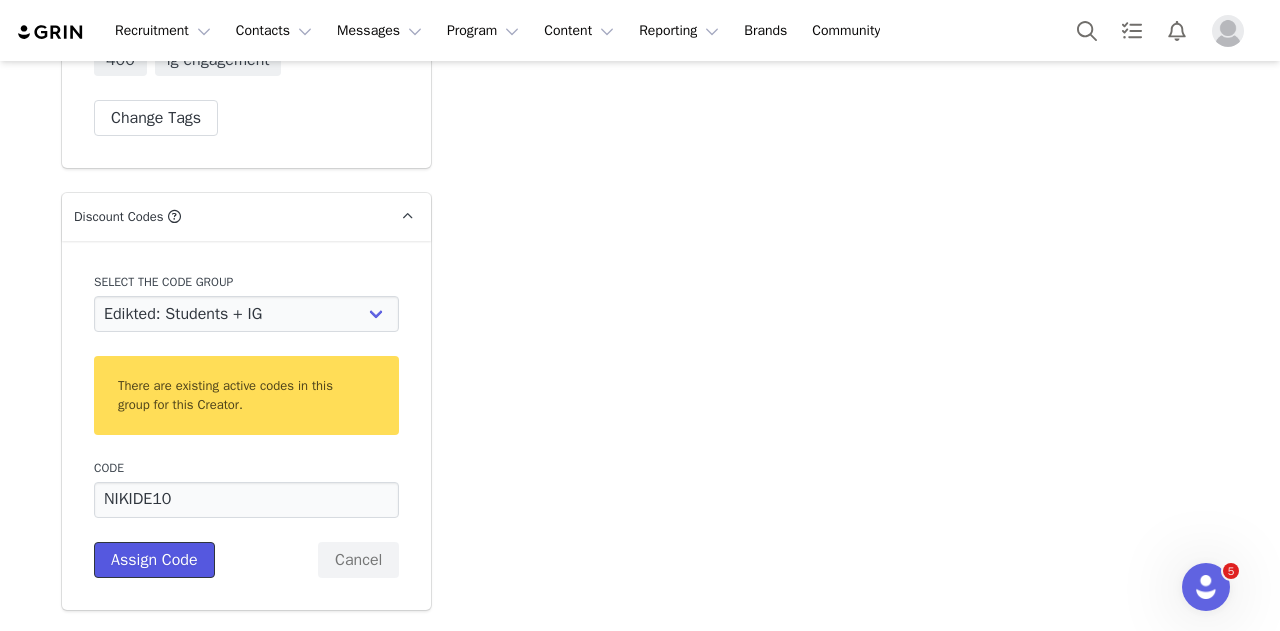 click on "Assign Code" at bounding box center (154, 560) 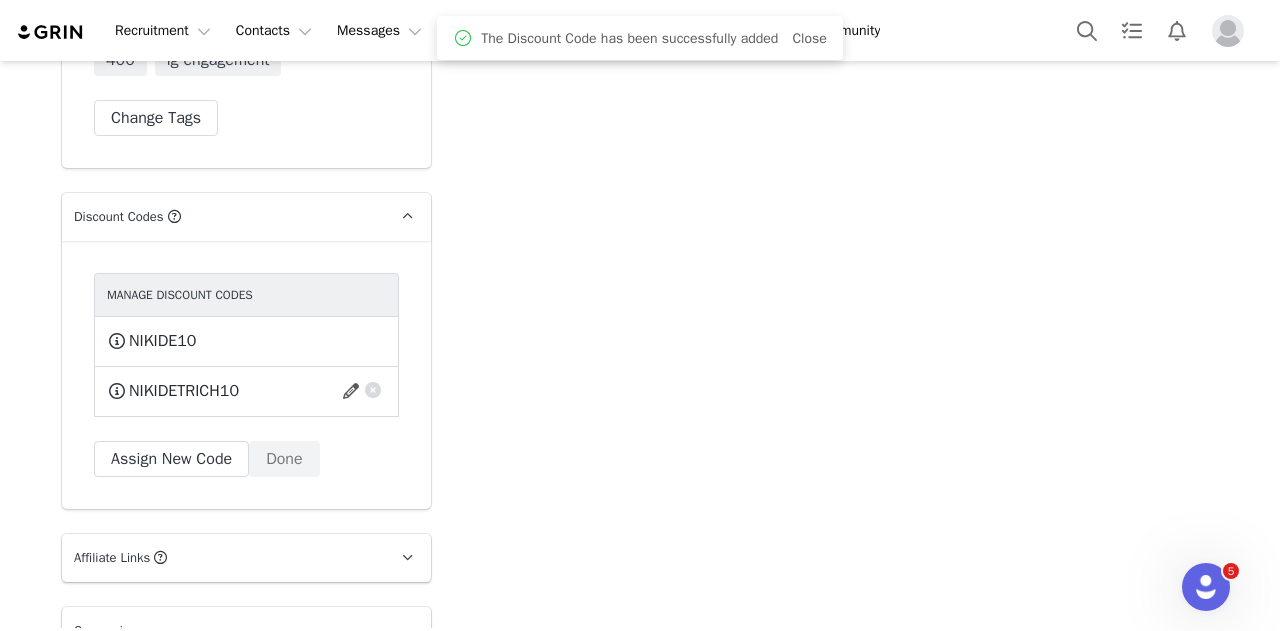 scroll, scrollTop: 4317, scrollLeft: 0, axis: vertical 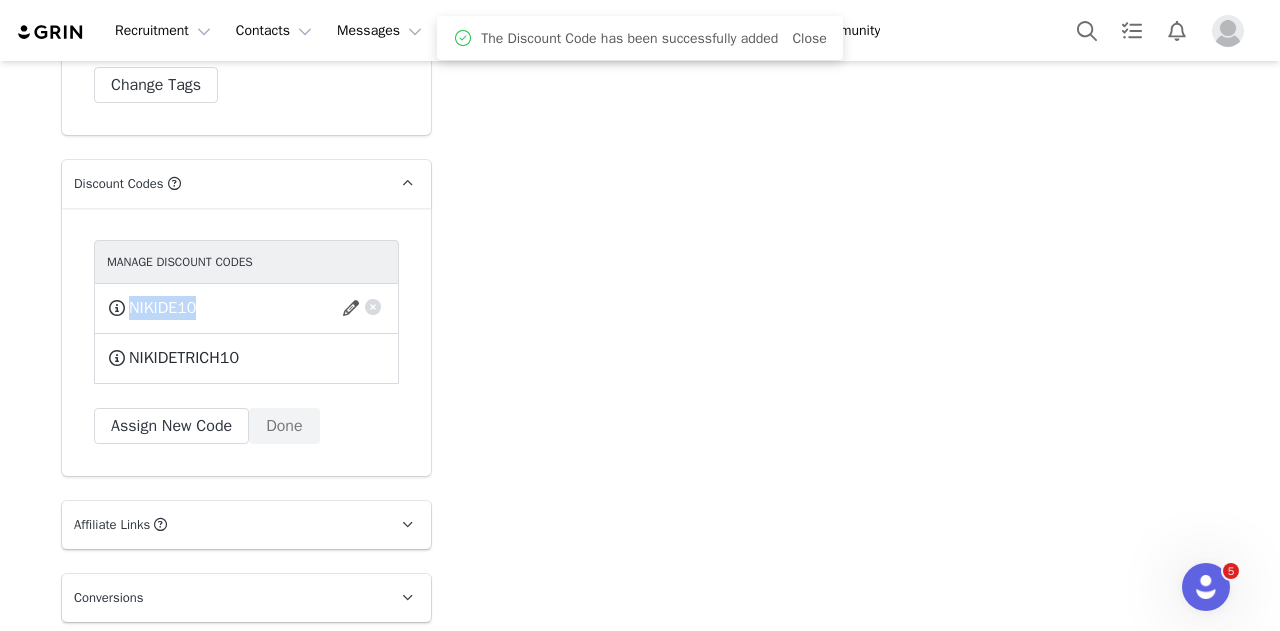 drag, startPoint x: 202, startPoint y: 289, endPoint x: 122, endPoint y: 287, distance: 80.024994 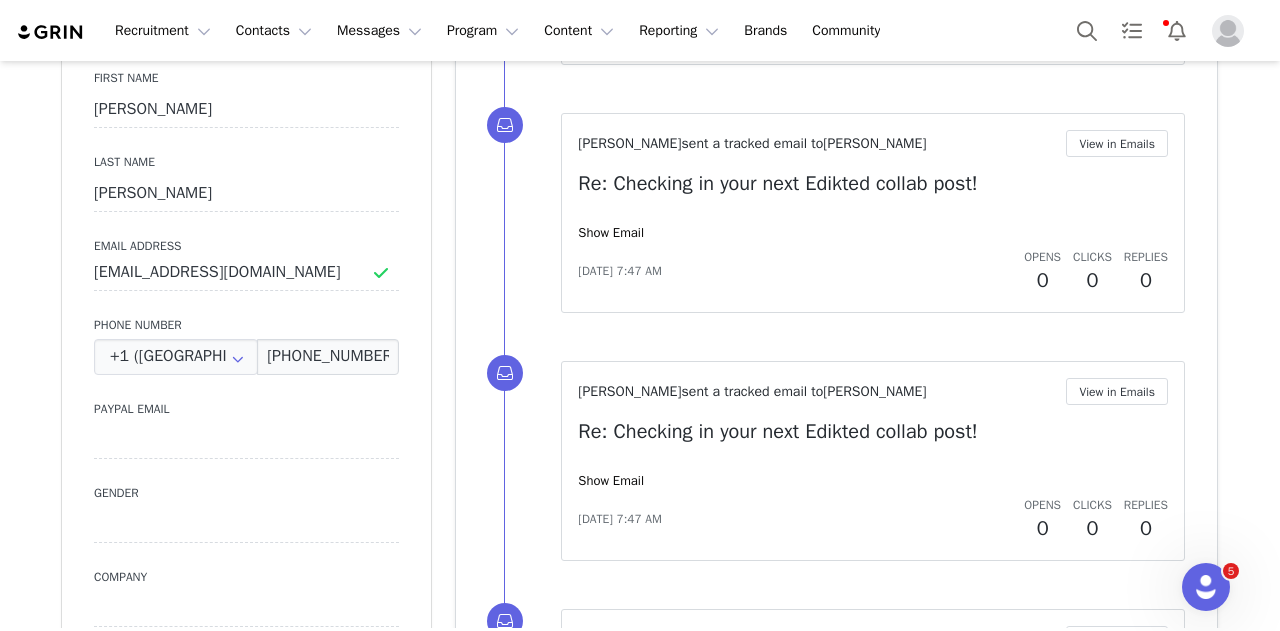 scroll, scrollTop: 811, scrollLeft: 0, axis: vertical 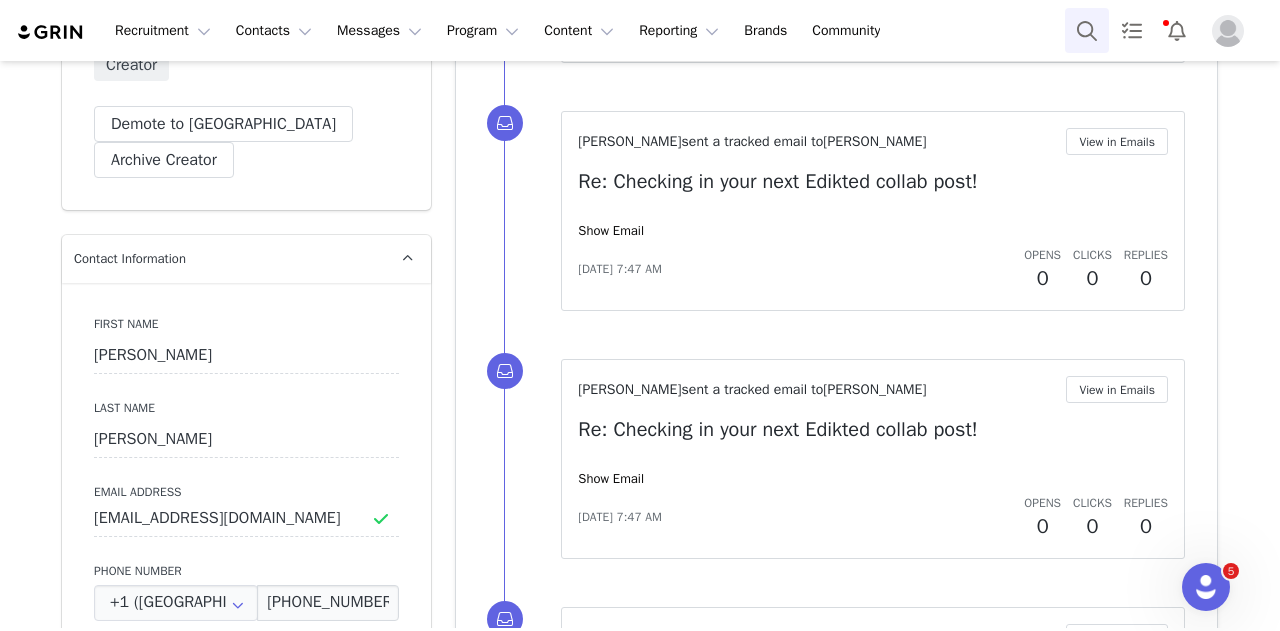 click at bounding box center (1087, 30) 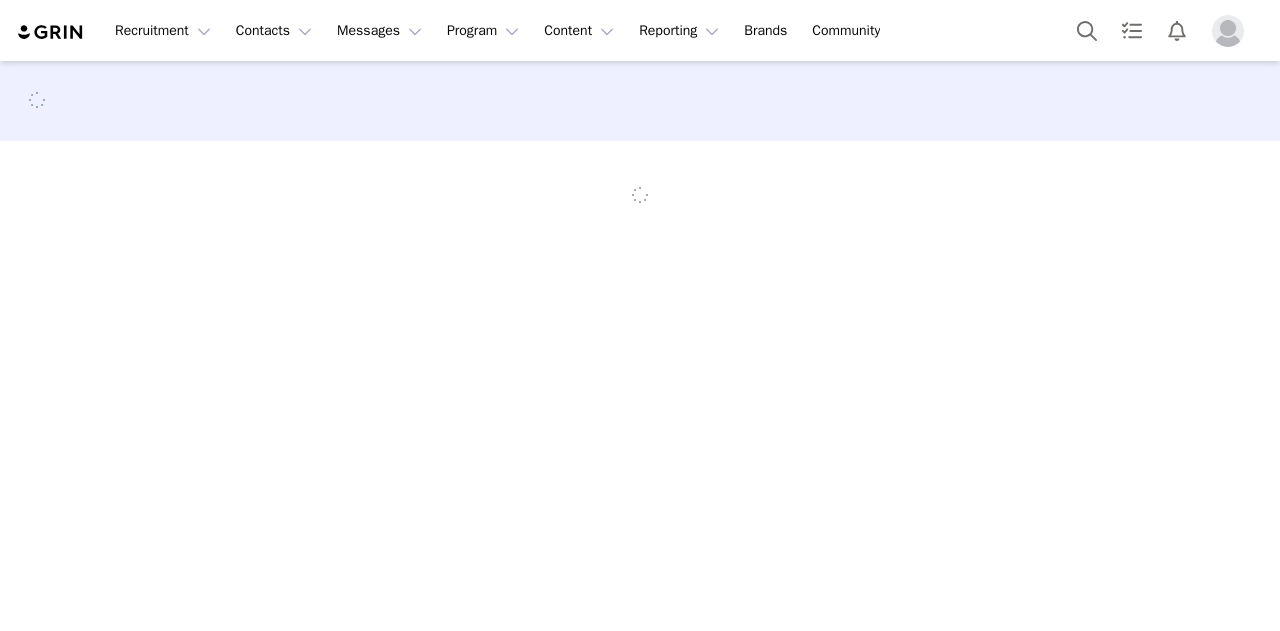 scroll, scrollTop: 0, scrollLeft: 0, axis: both 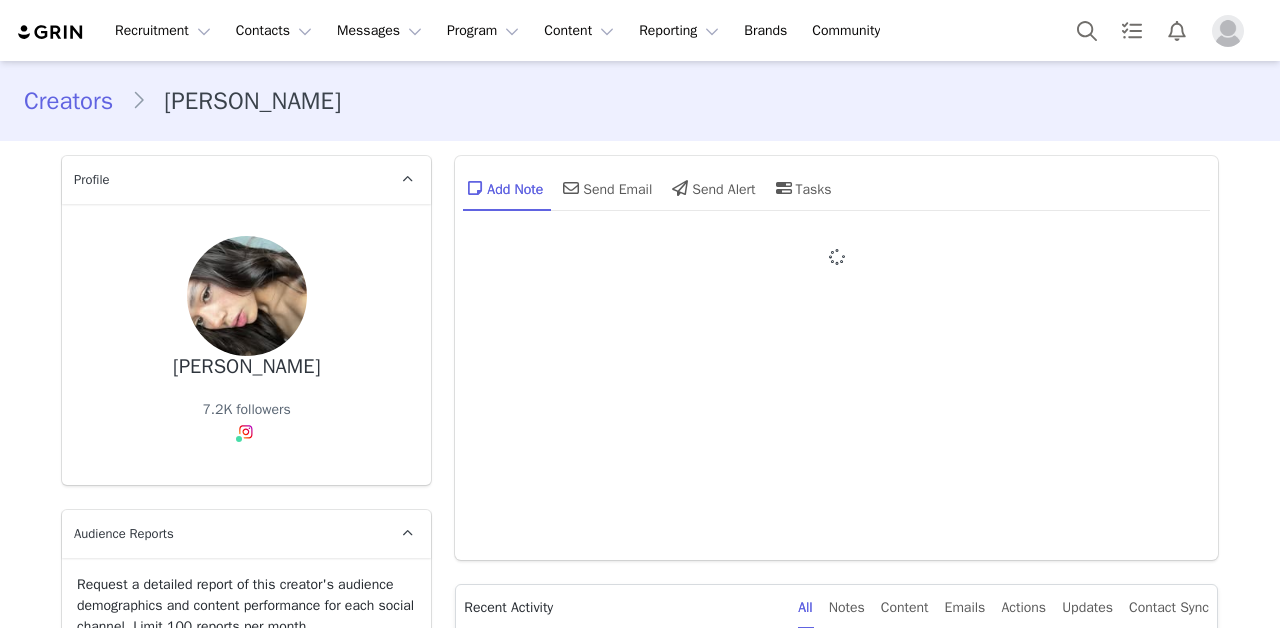 type on "+1 ([GEOGRAPHIC_DATA])" 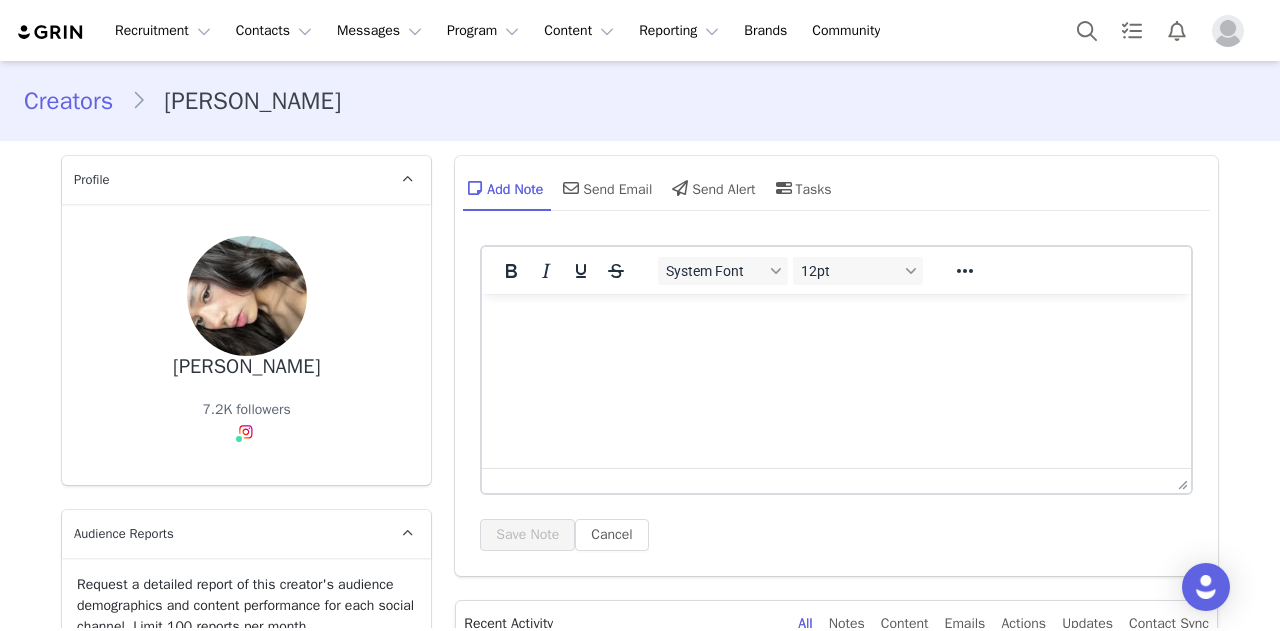 scroll, scrollTop: 0, scrollLeft: 0, axis: both 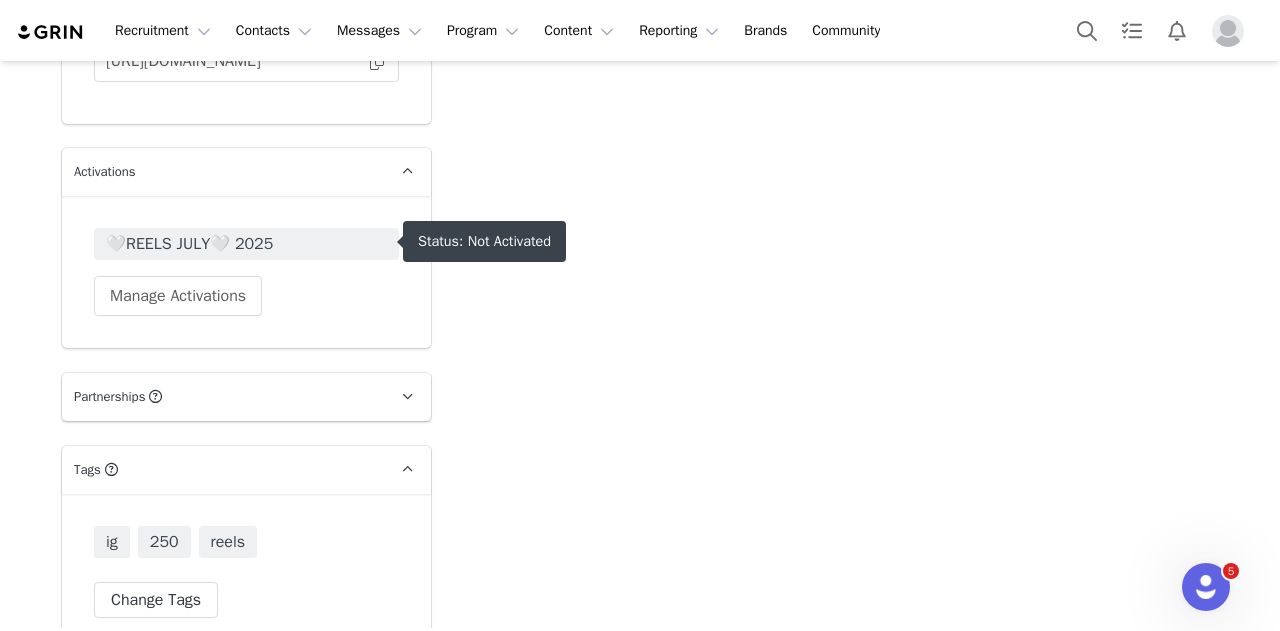 click on "🤍REELS JULY🤍 2025" at bounding box center (246, 244) 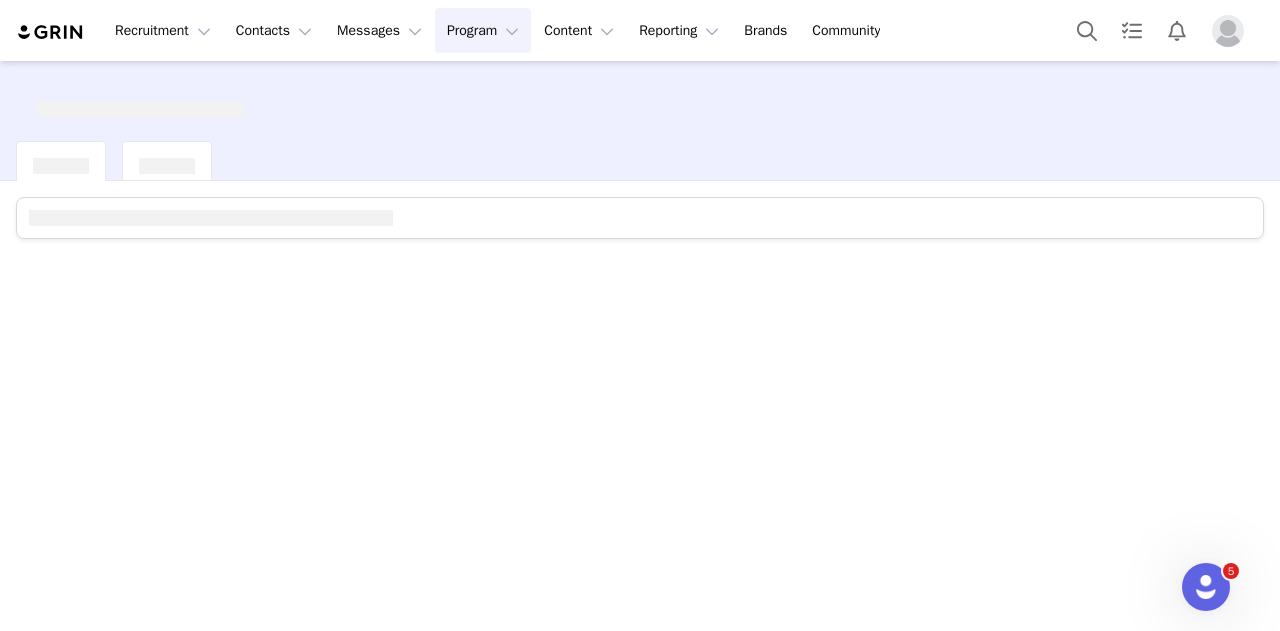 scroll, scrollTop: 0, scrollLeft: 0, axis: both 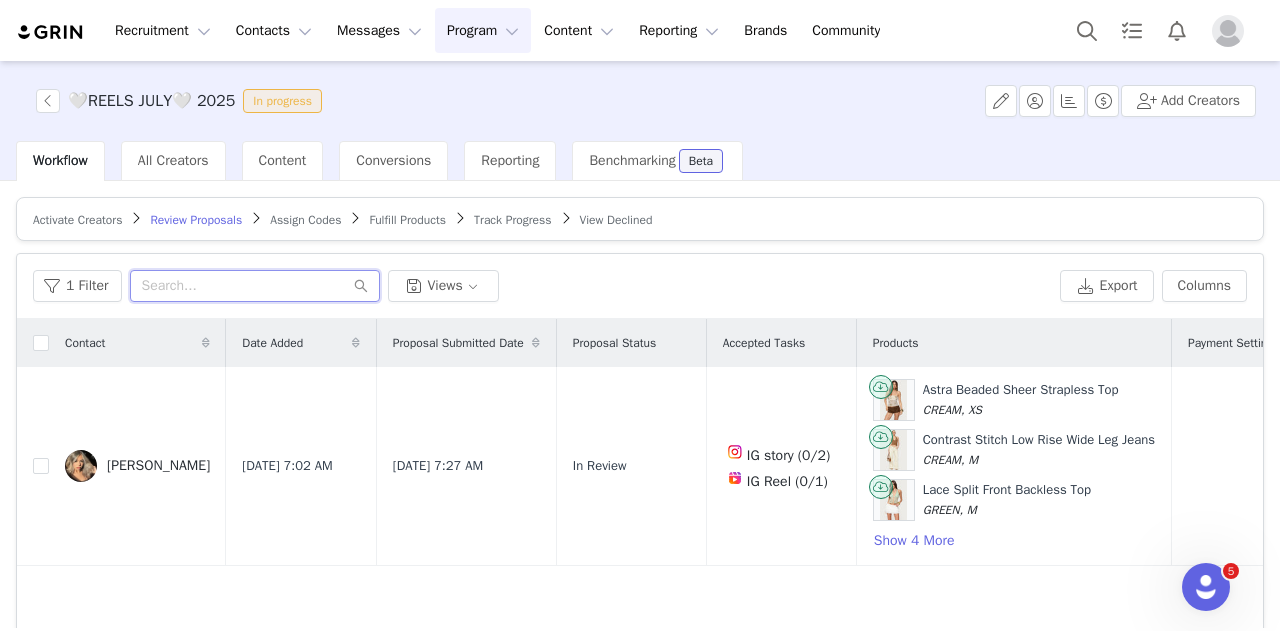 click at bounding box center (255, 286) 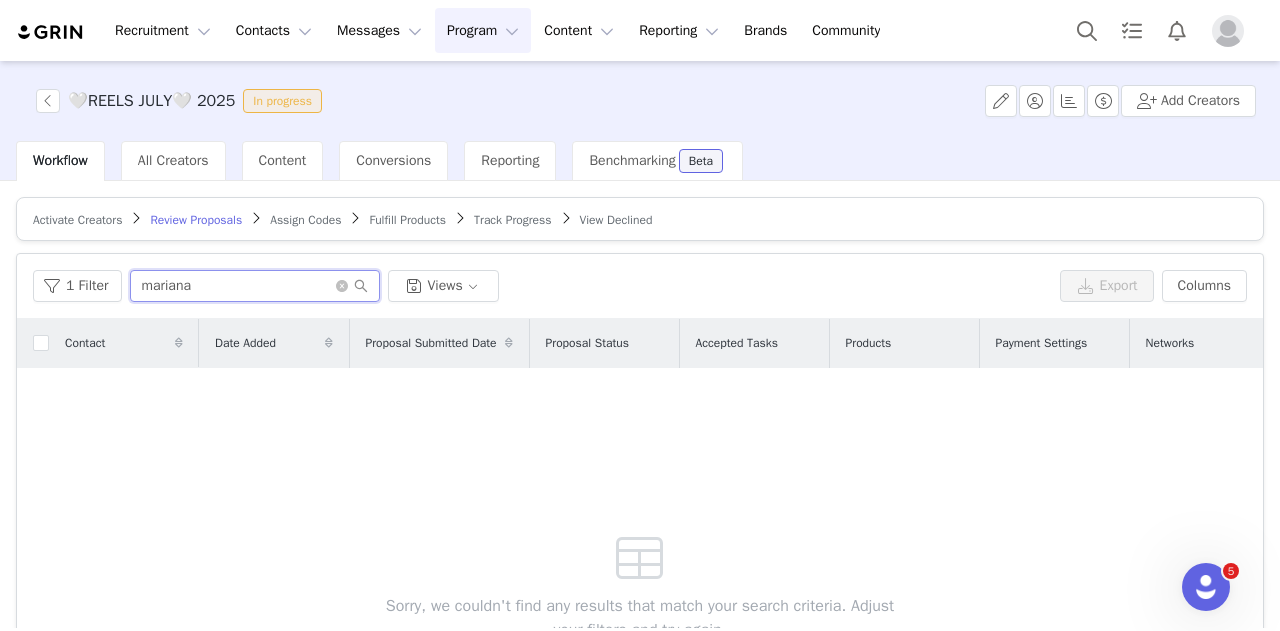 type on "mariana" 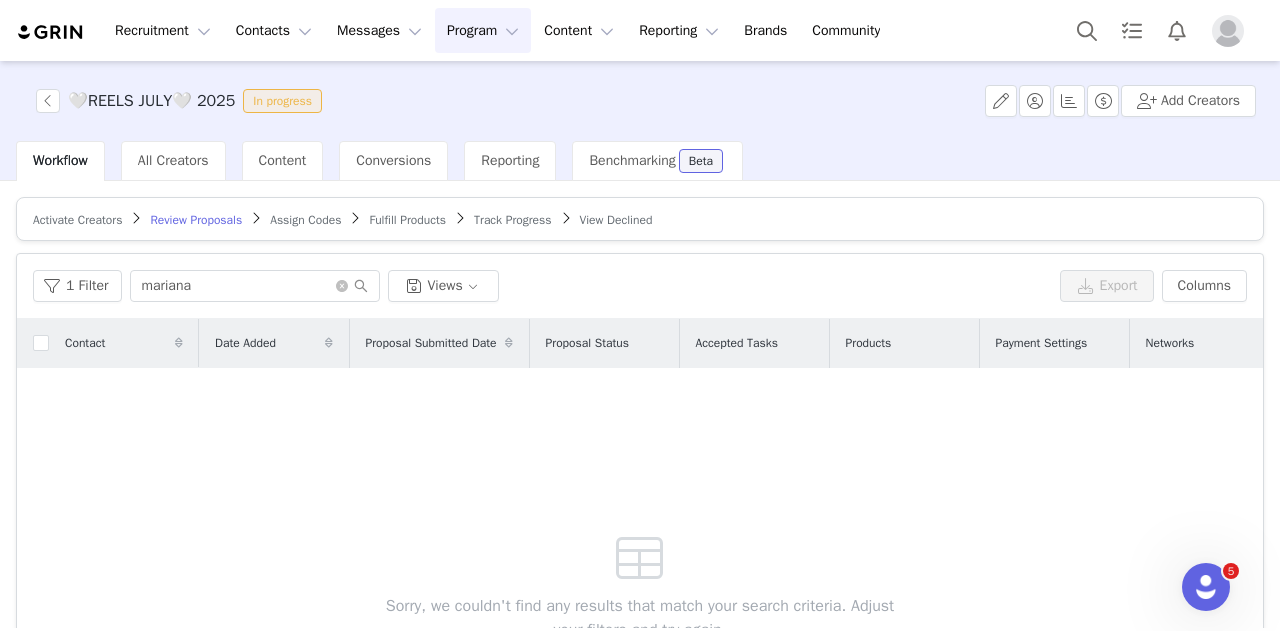 click on "Activate Creators Review Proposals Assign Codes Fulfill Products Track Progress View Declined" at bounding box center [640, 219] 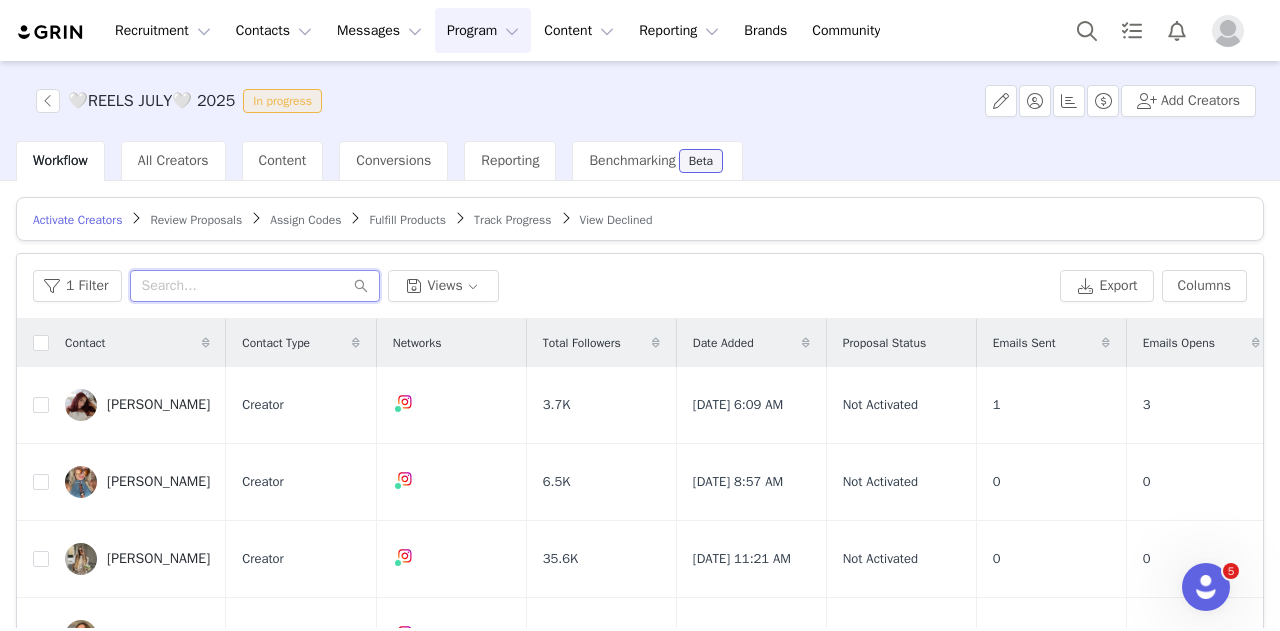 click at bounding box center (255, 286) 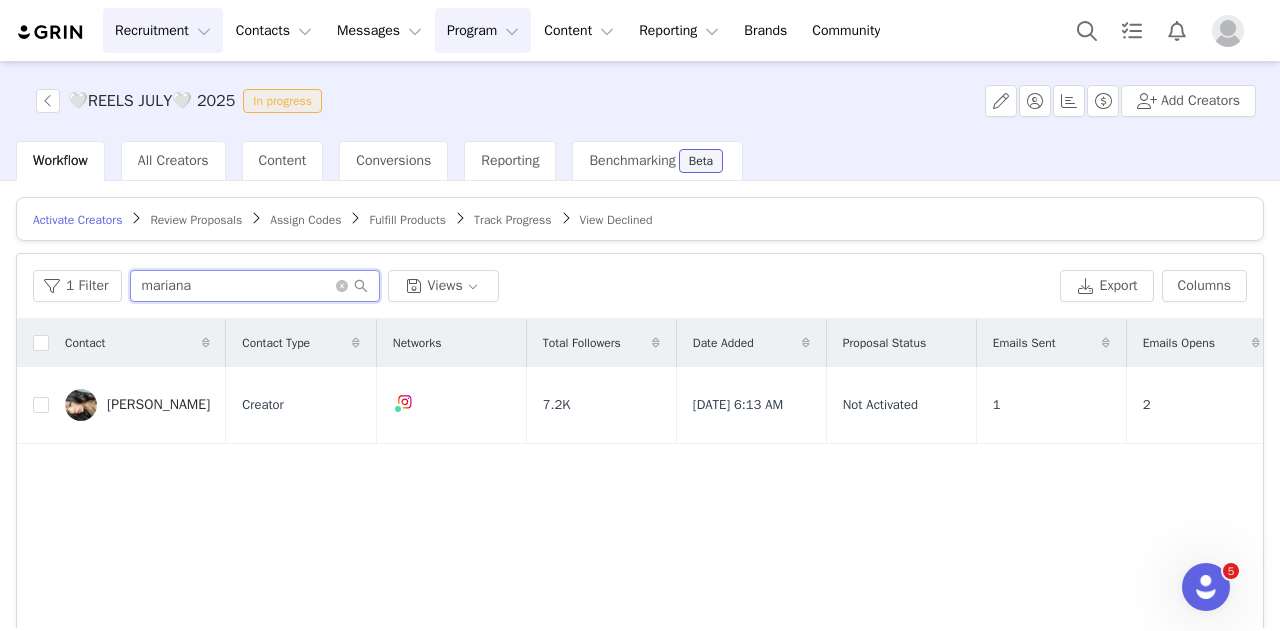 type on "mariana" 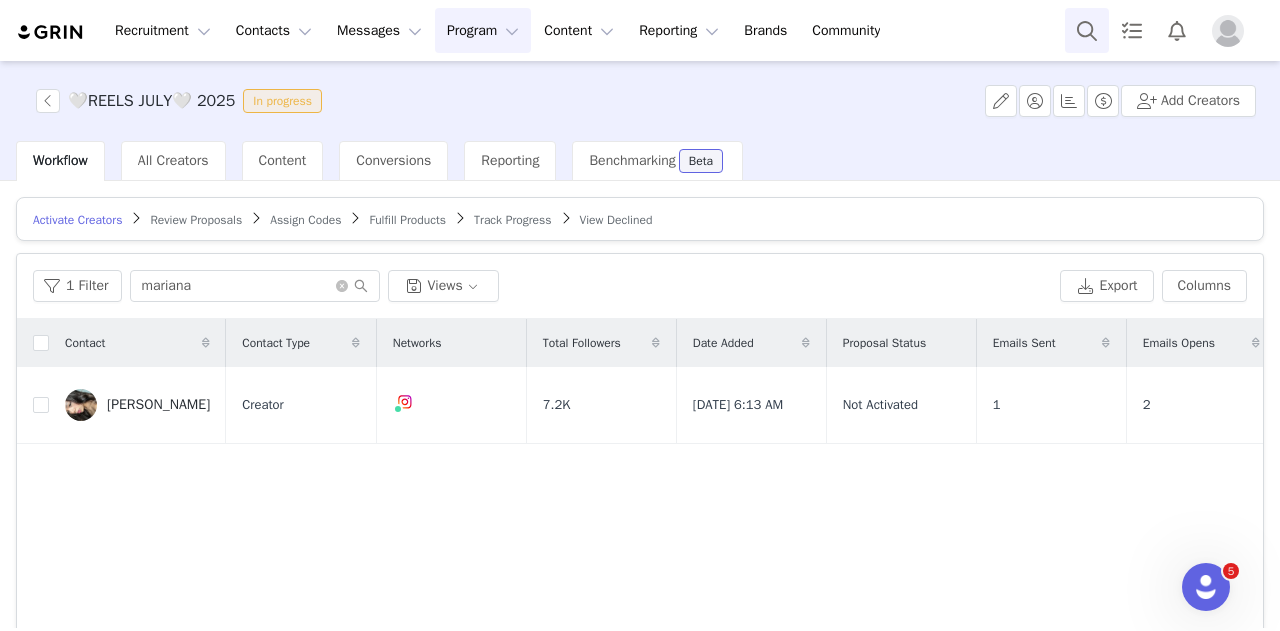 click at bounding box center [1087, 30] 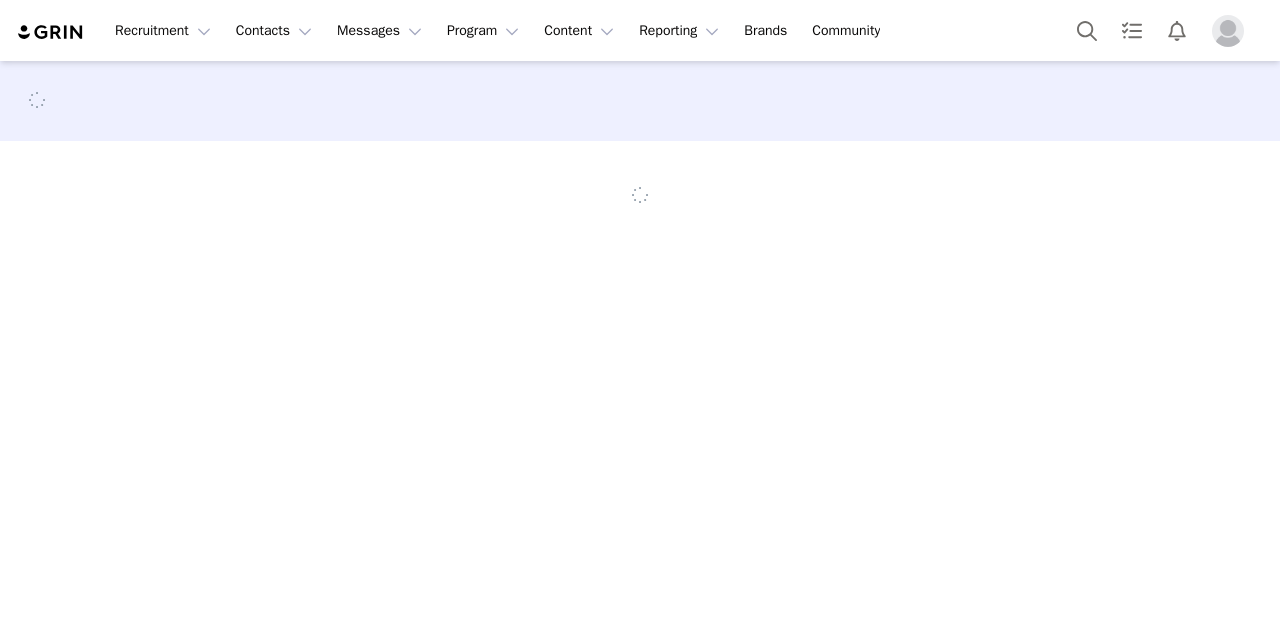 scroll, scrollTop: 0, scrollLeft: 0, axis: both 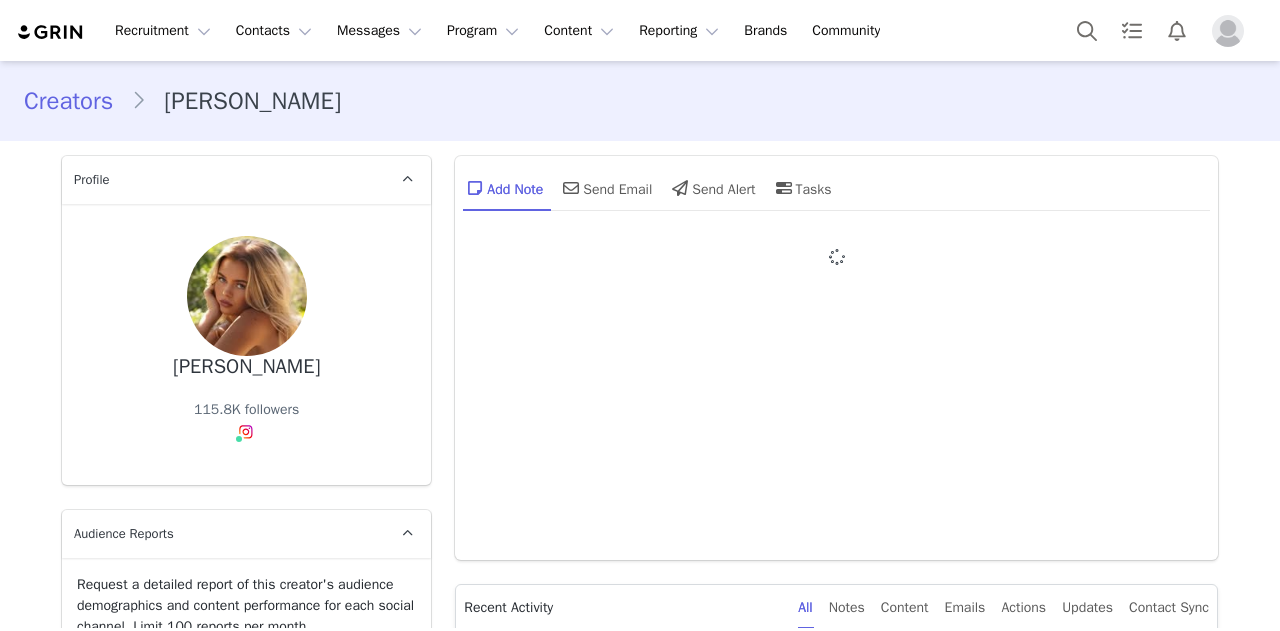 type on "+1 ([GEOGRAPHIC_DATA])" 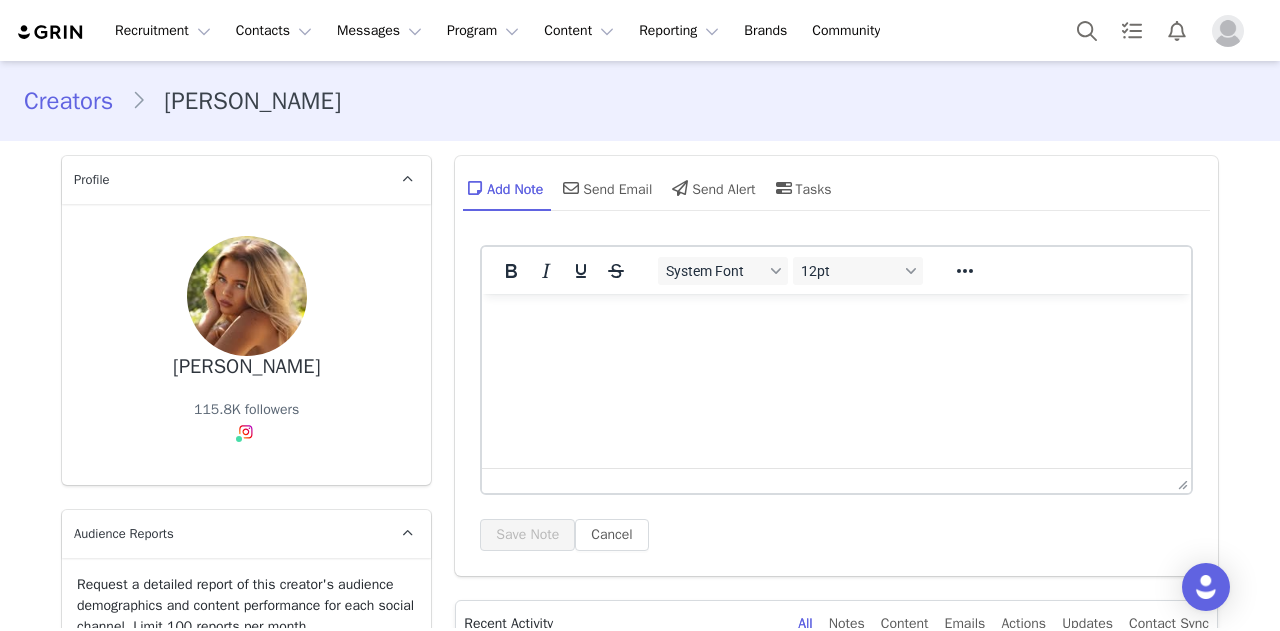 scroll, scrollTop: 0, scrollLeft: 0, axis: both 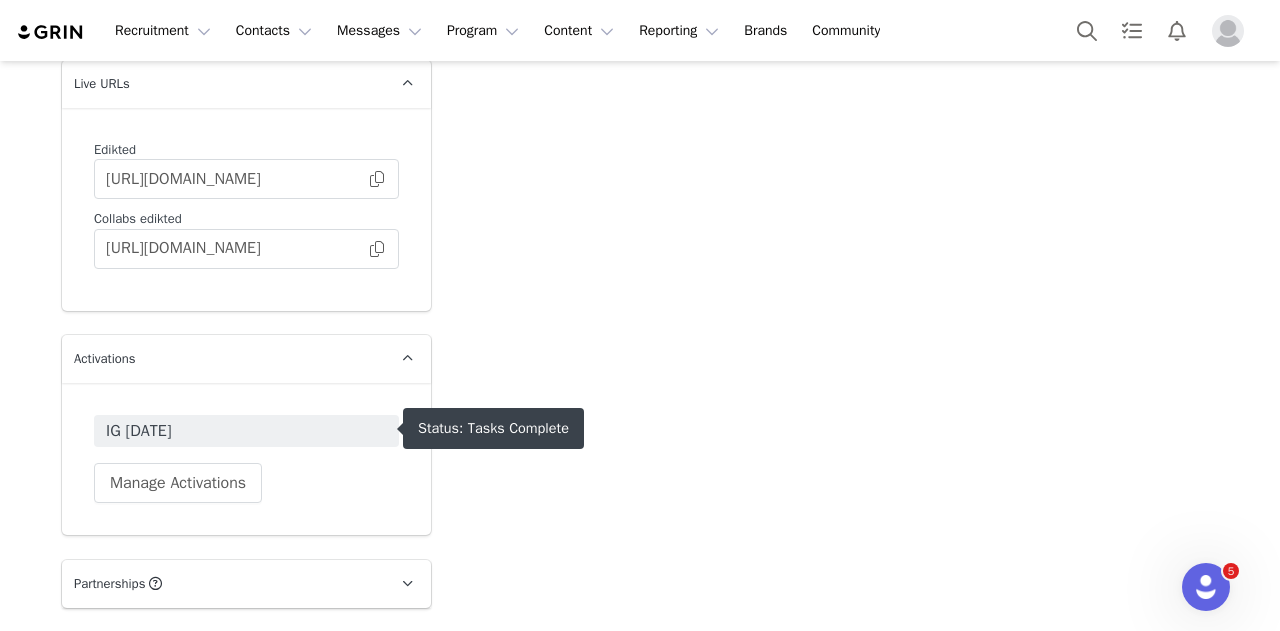 click on "IG [DATE]" at bounding box center [246, 431] 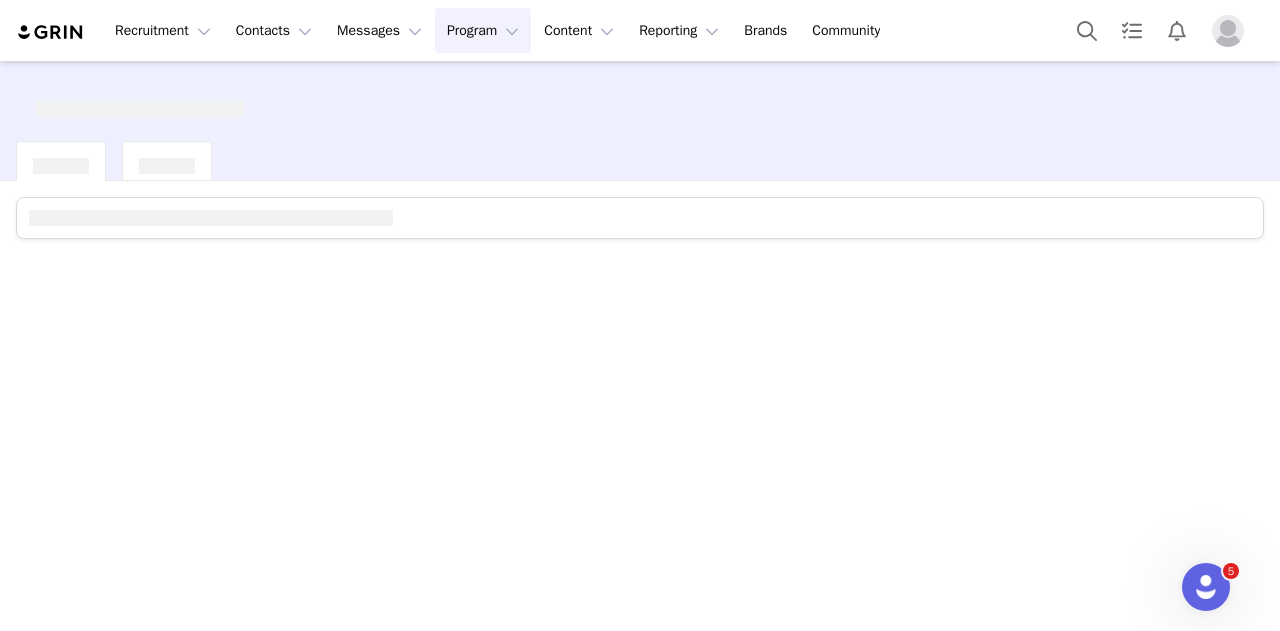 scroll, scrollTop: 0, scrollLeft: 0, axis: both 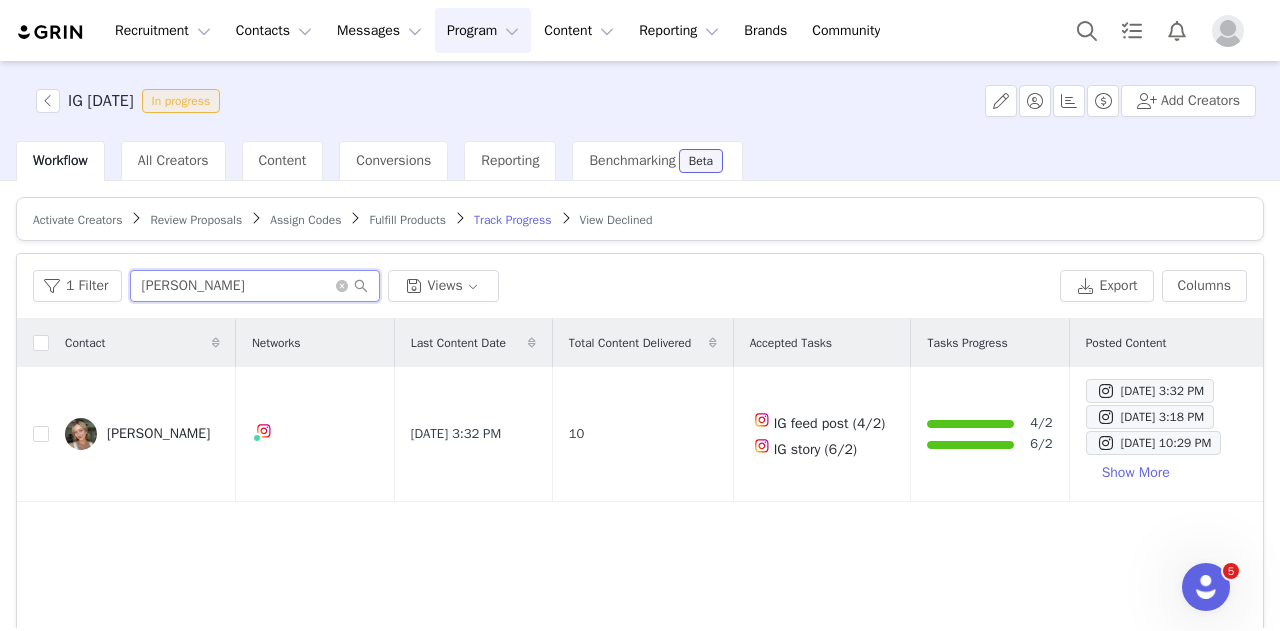 drag, startPoint x: 240, startPoint y: 281, endPoint x: 0, endPoint y: 273, distance: 240.1333 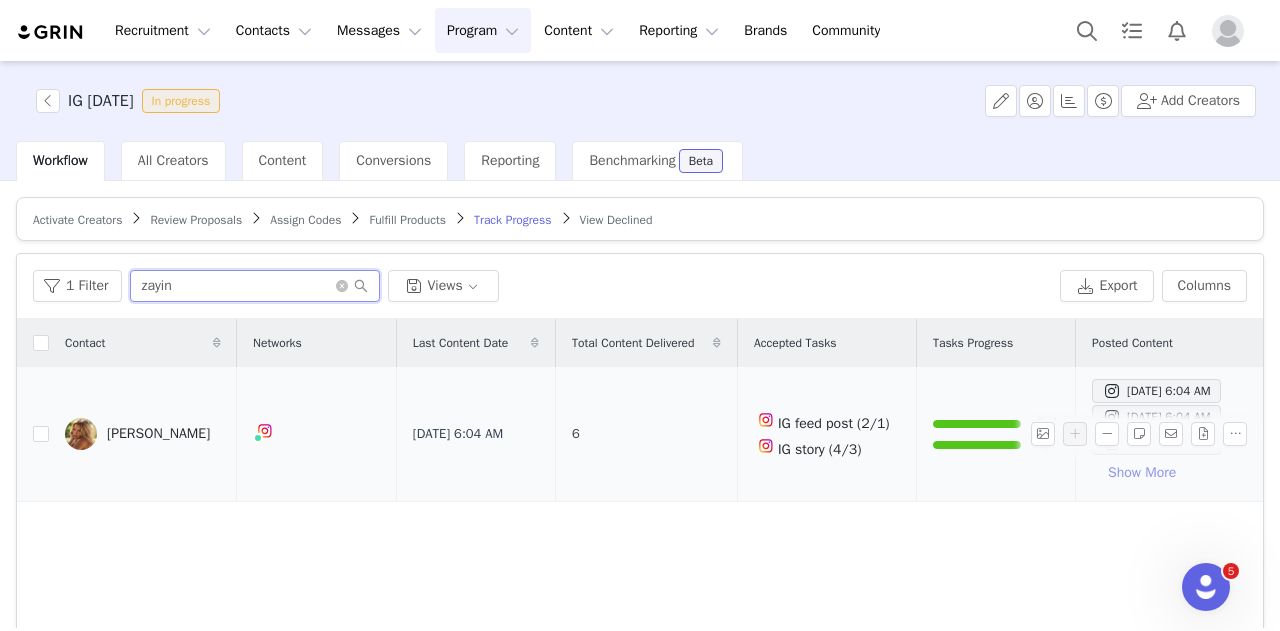 type on "zayin" 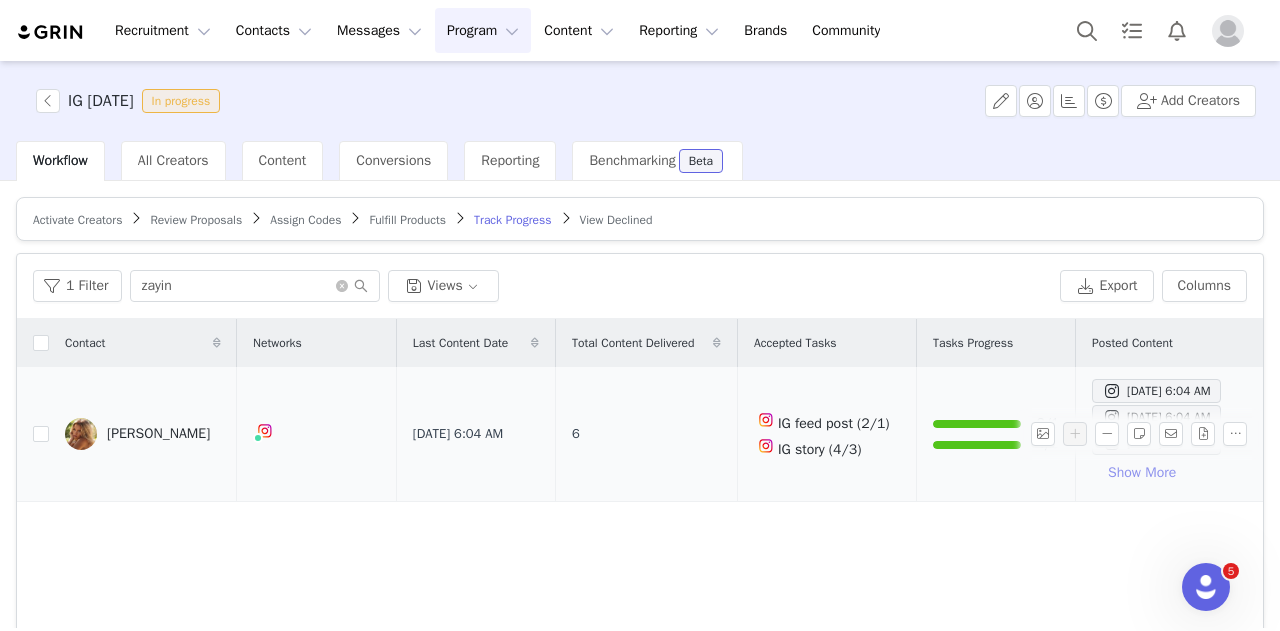 click on "Show More" at bounding box center (1142, 473) 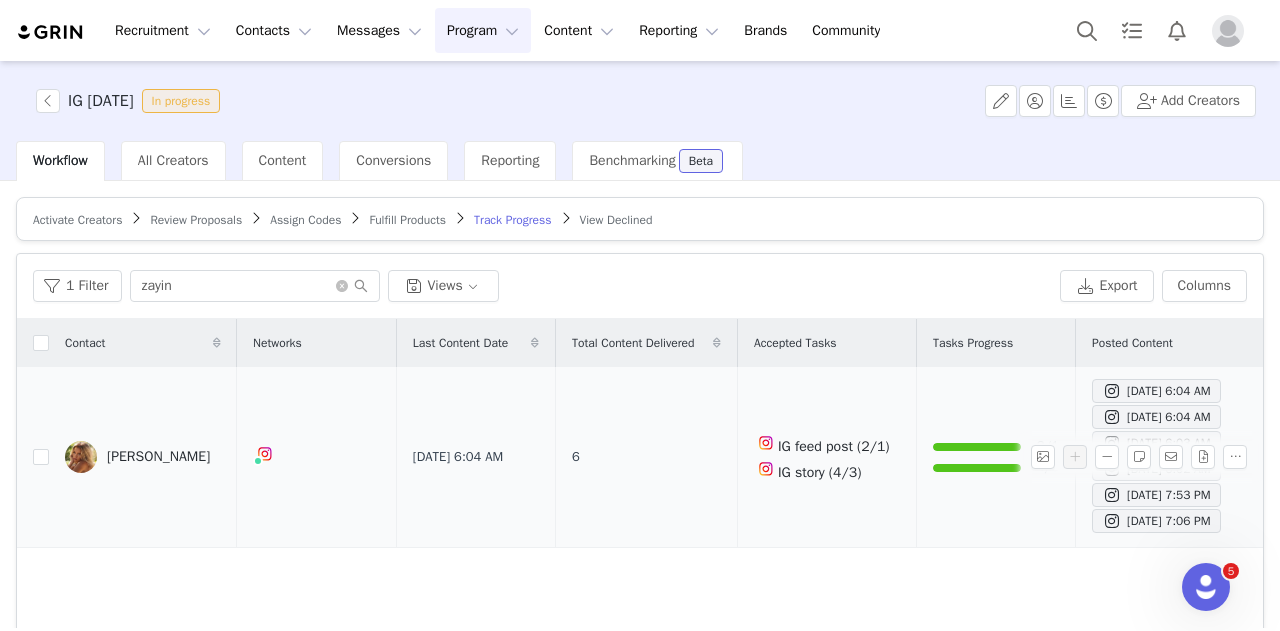 scroll, scrollTop: 95, scrollLeft: 0, axis: vertical 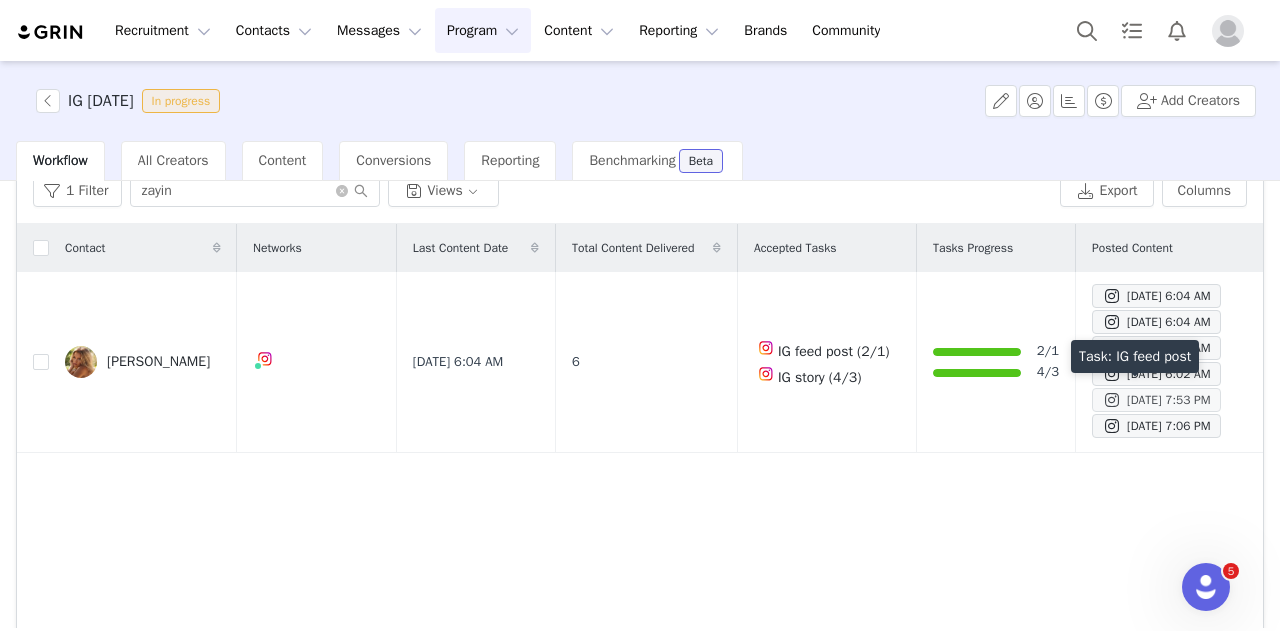 click on "Jul 4, 2025 7:53 PM" at bounding box center [1156, 400] 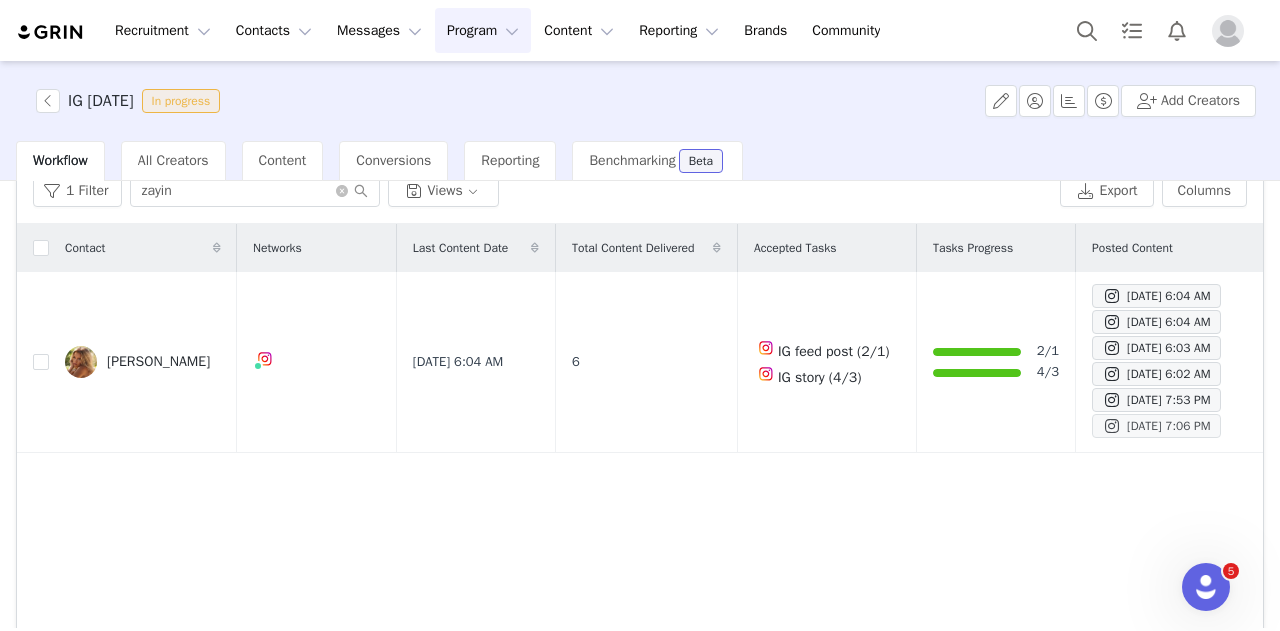 click on "Jul 4, 2025 7:06 PM" at bounding box center [1156, 426] 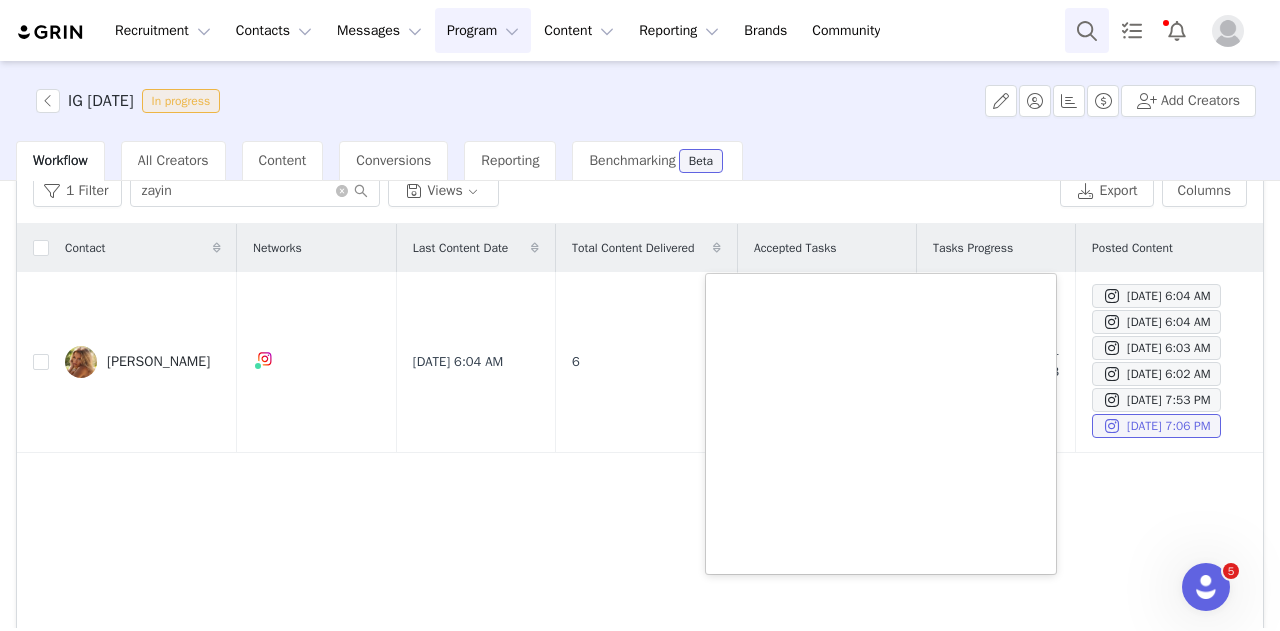 click at bounding box center [1087, 30] 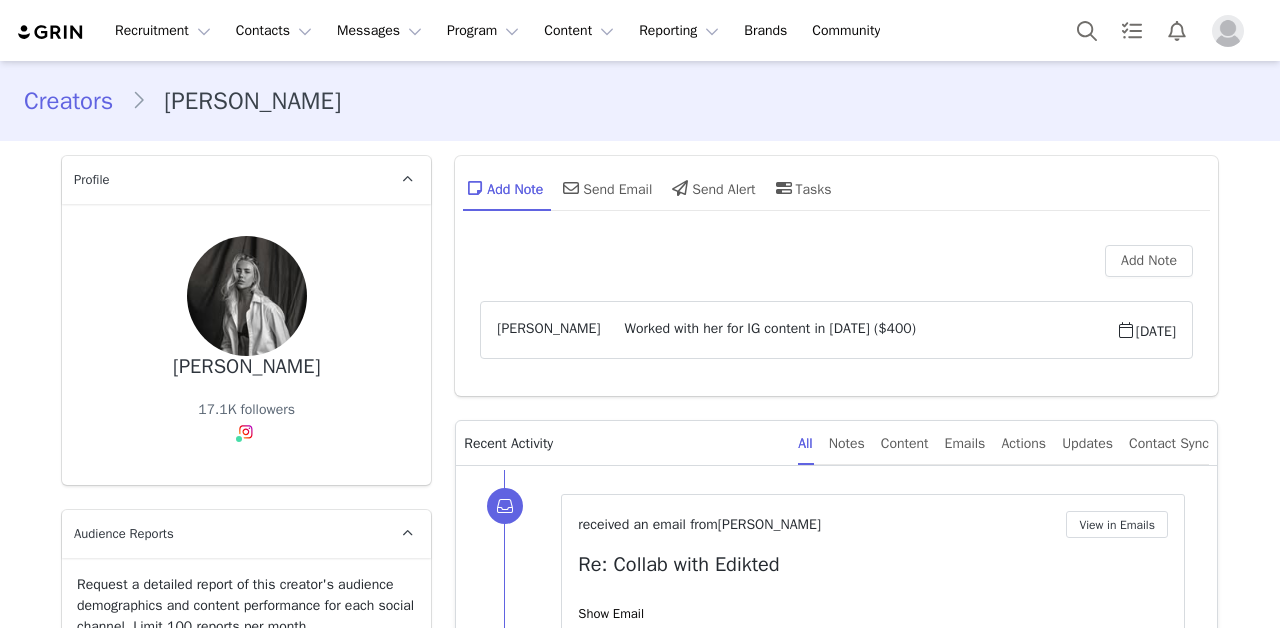 scroll, scrollTop: 0, scrollLeft: 0, axis: both 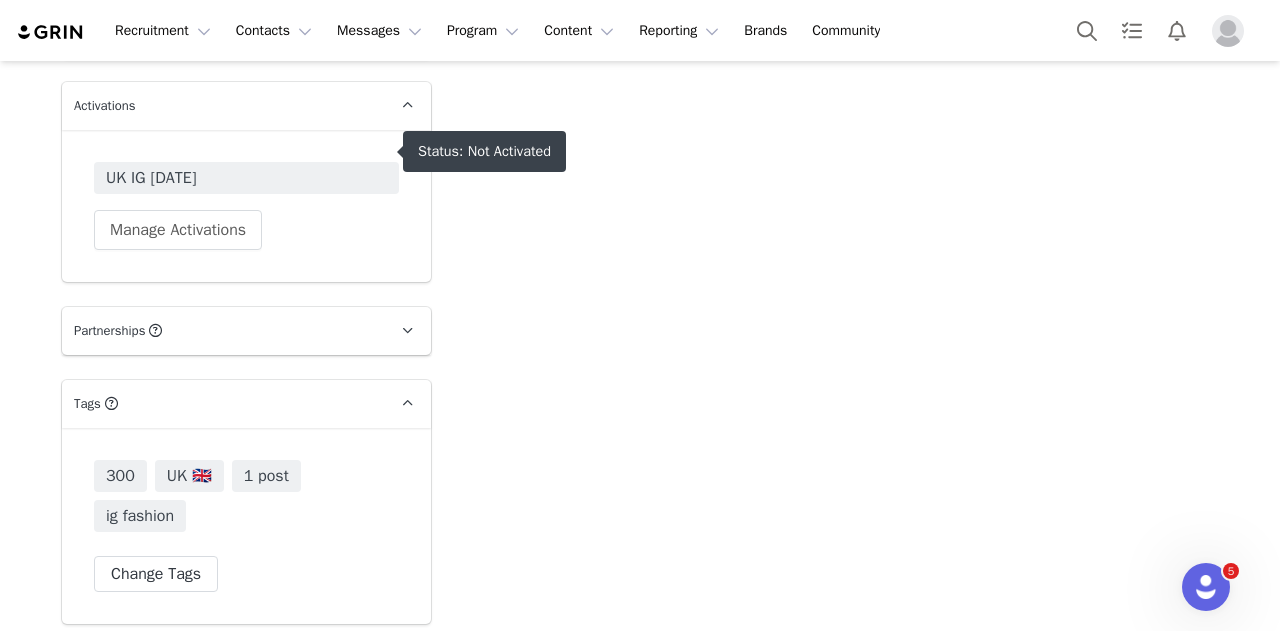 click on "UK IG [DATE]" at bounding box center [246, 178] 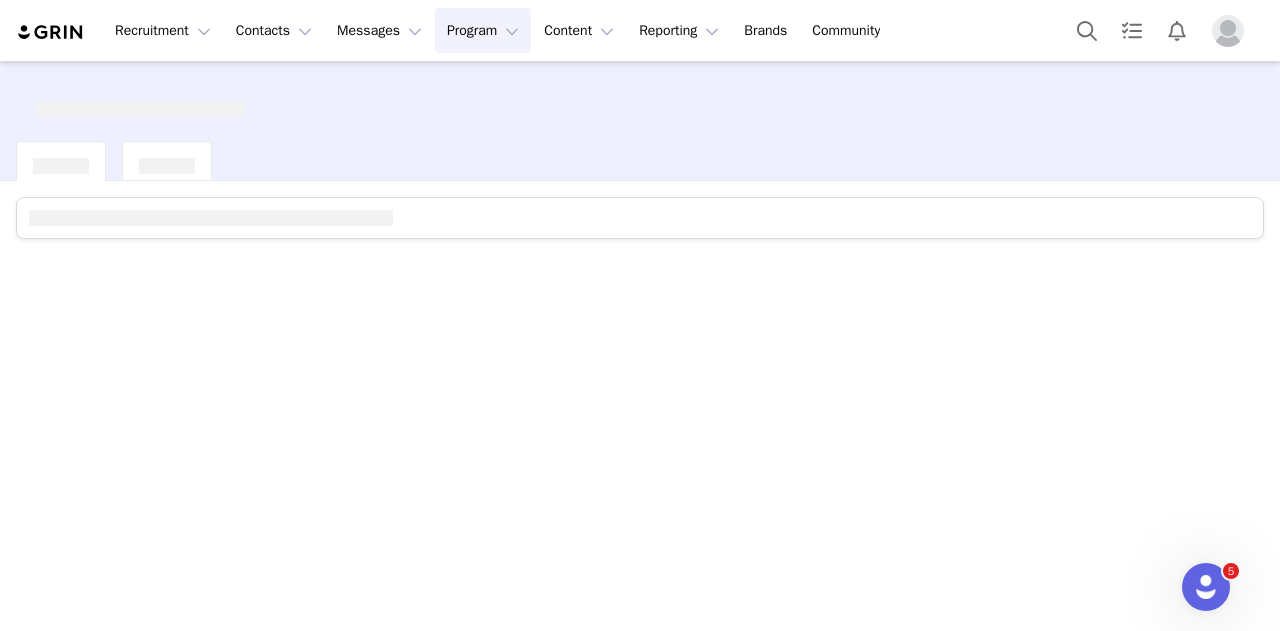 scroll, scrollTop: 0, scrollLeft: 0, axis: both 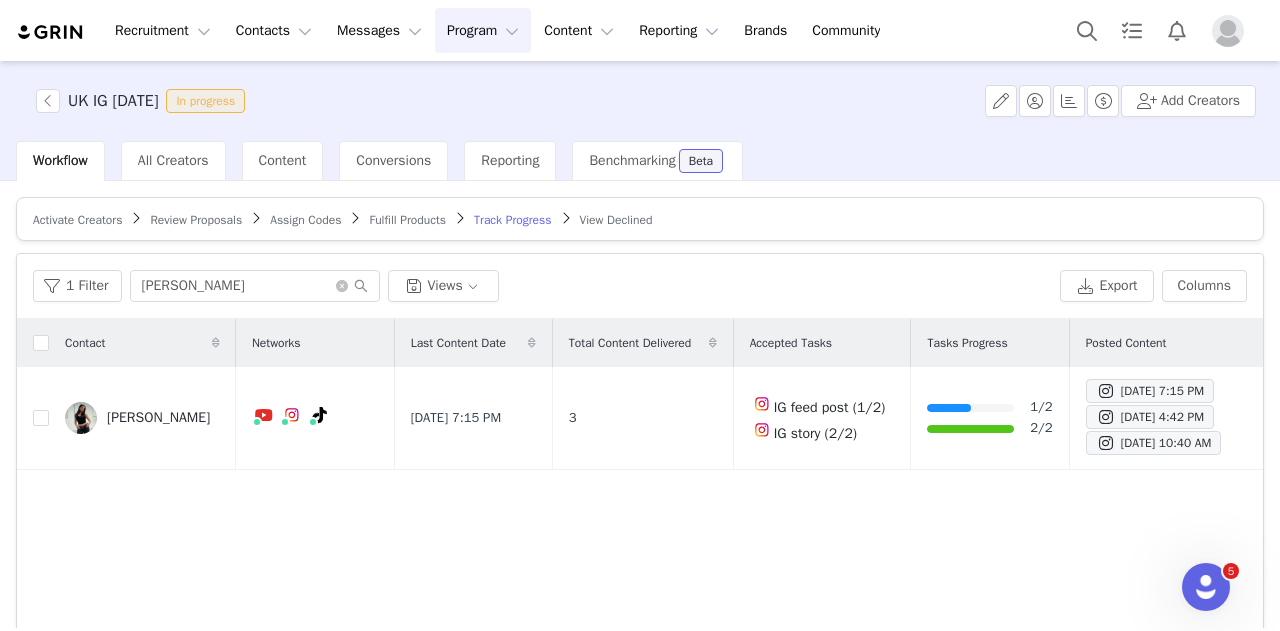 click on "Review Proposals" at bounding box center [196, 220] 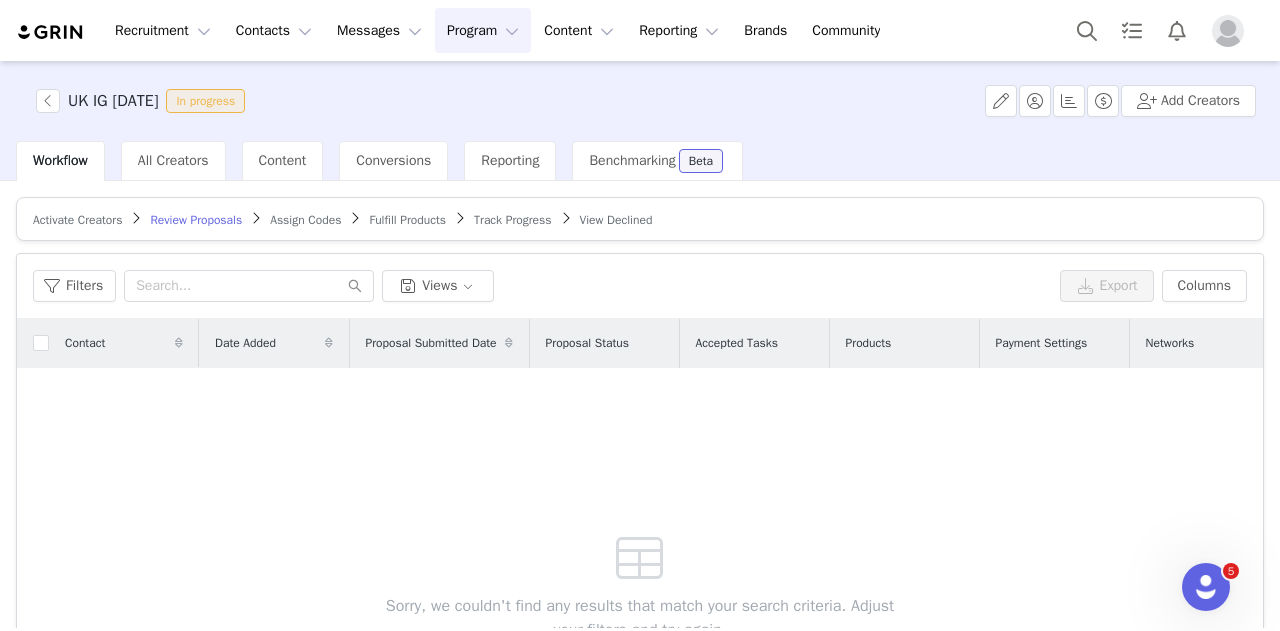 click on "Activate Creators" at bounding box center (77, 220) 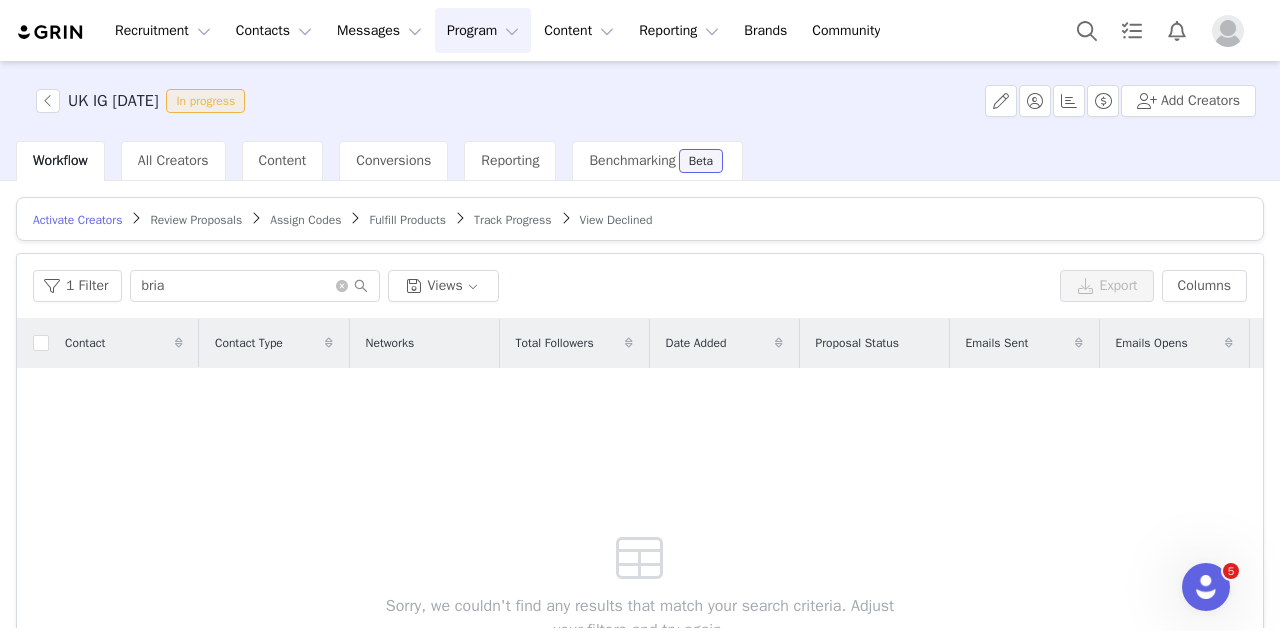 click on "Fulfill Products" at bounding box center [407, 220] 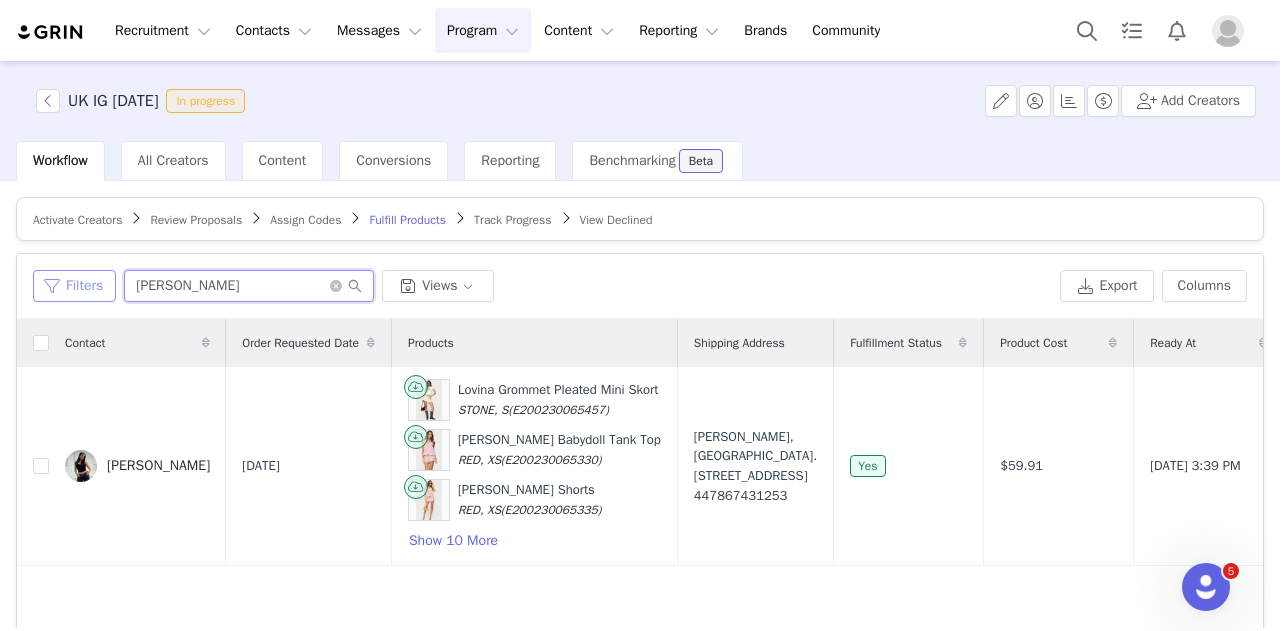 drag, startPoint x: 70, startPoint y: 291, endPoint x: 59, endPoint y: 289, distance: 11.18034 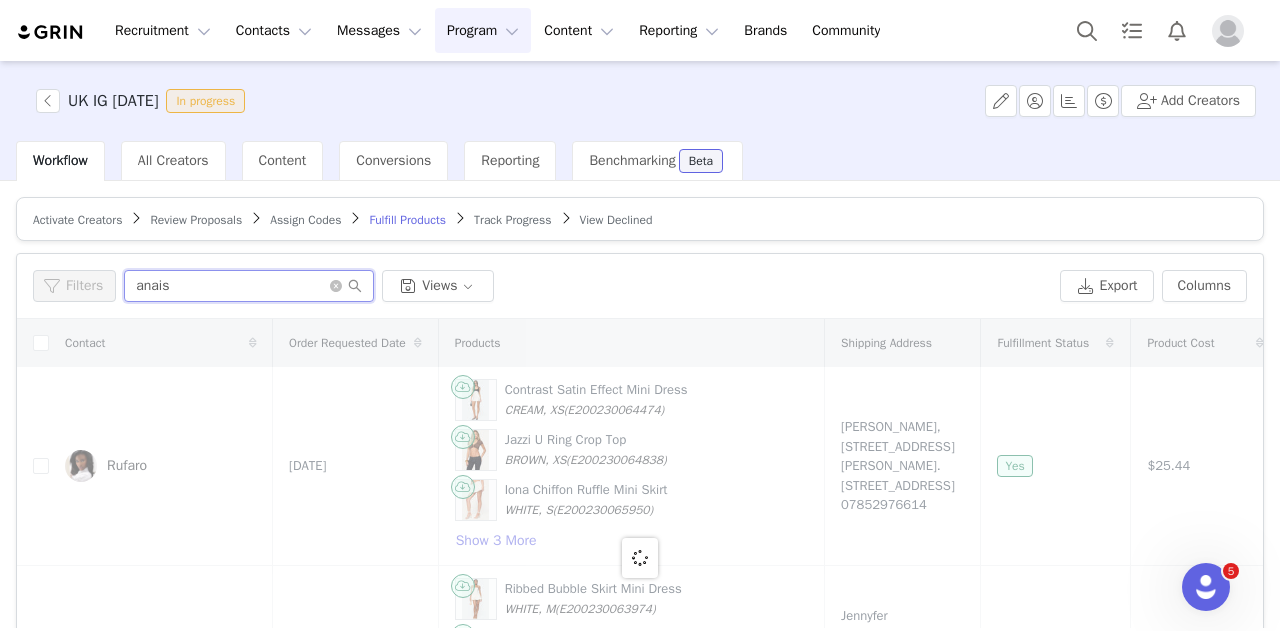 scroll, scrollTop: 0, scrollLeft: 0, axis: both 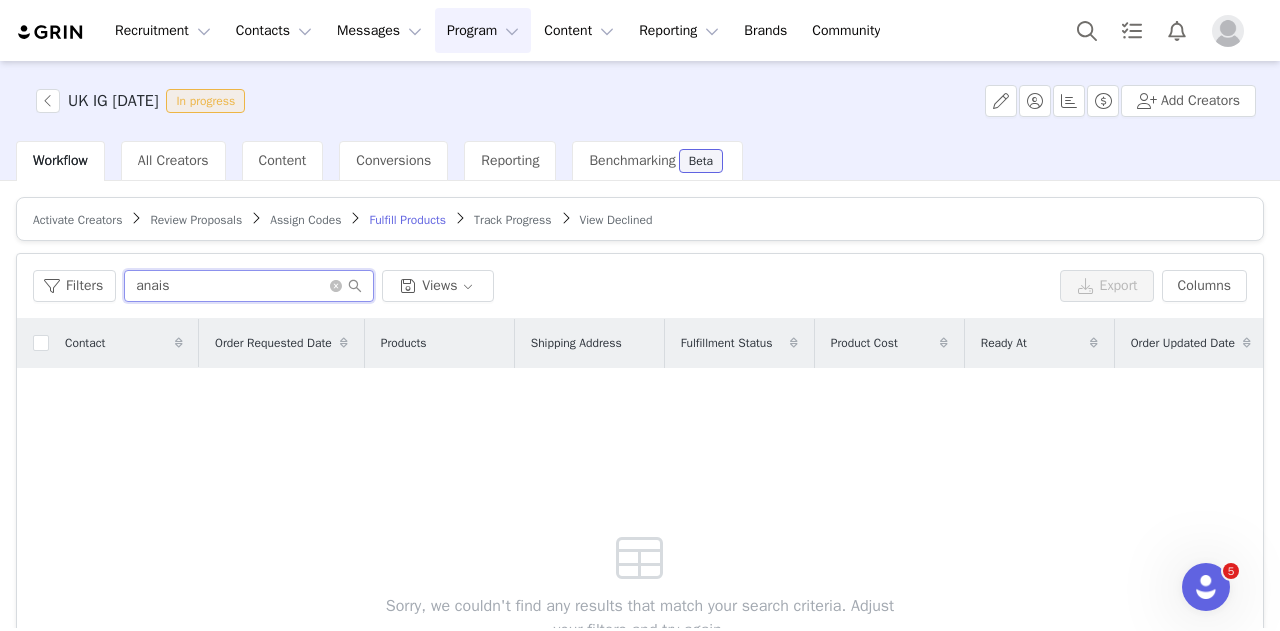 type on "anais" 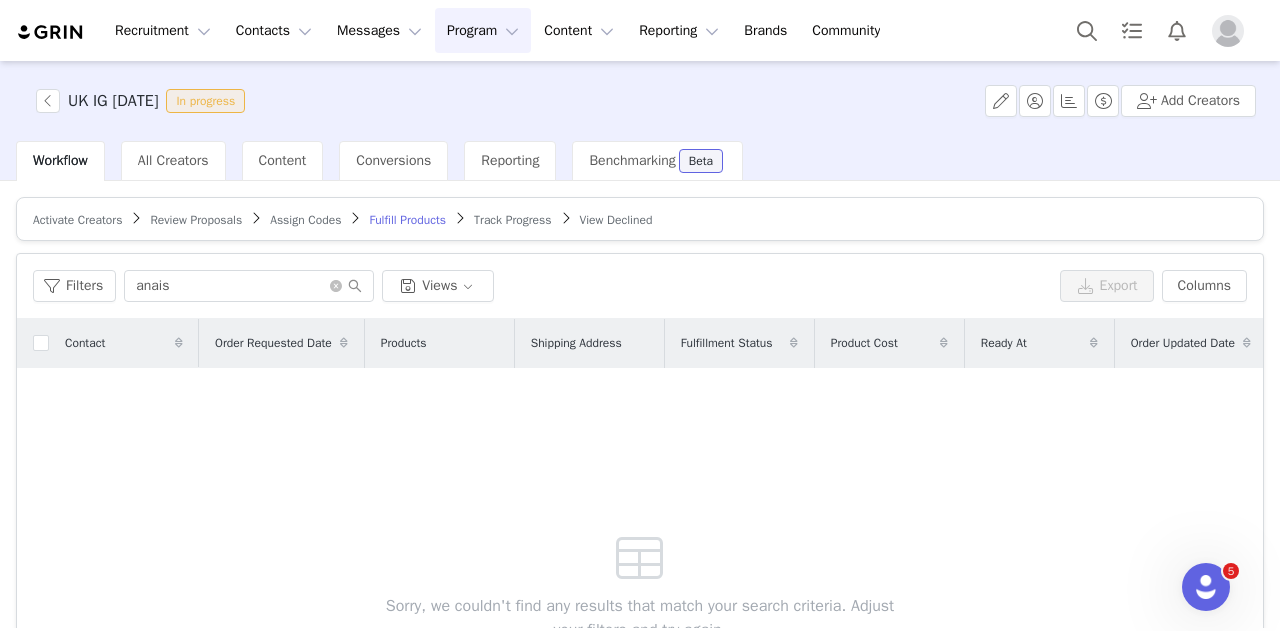 click on "Activate Creators" at bounding box center [77, 220] 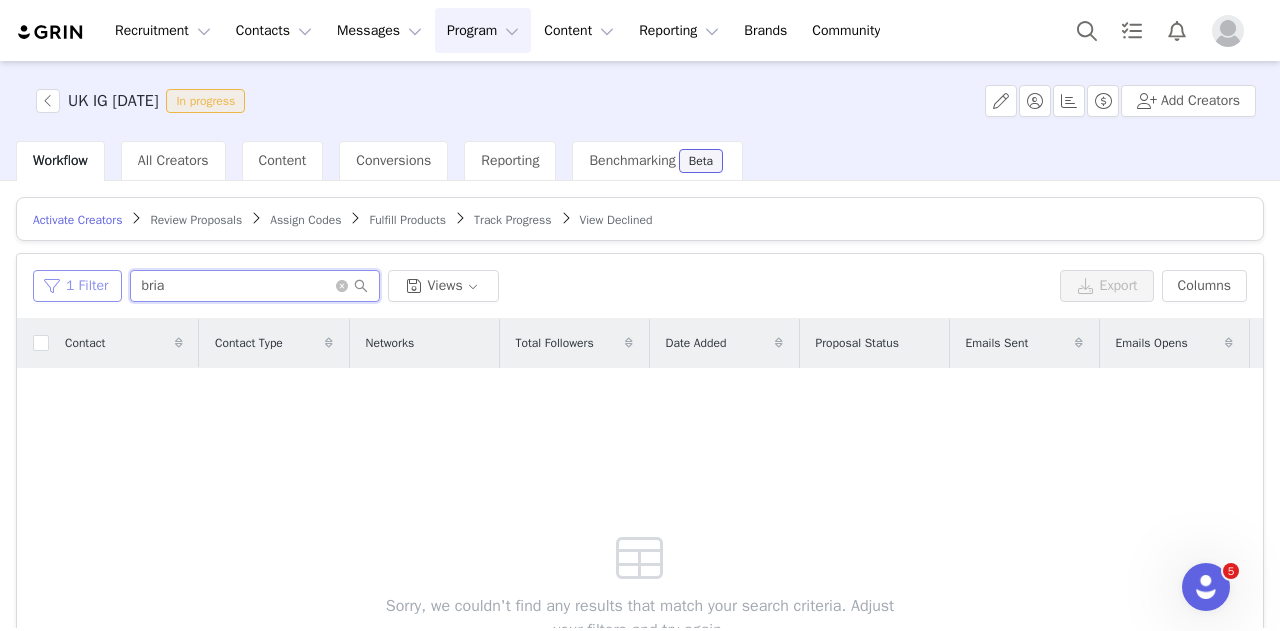 drag, startPoint x: 166, startPoint y: 292, endPoint x: 69, endPoint y: 292, distance: 97 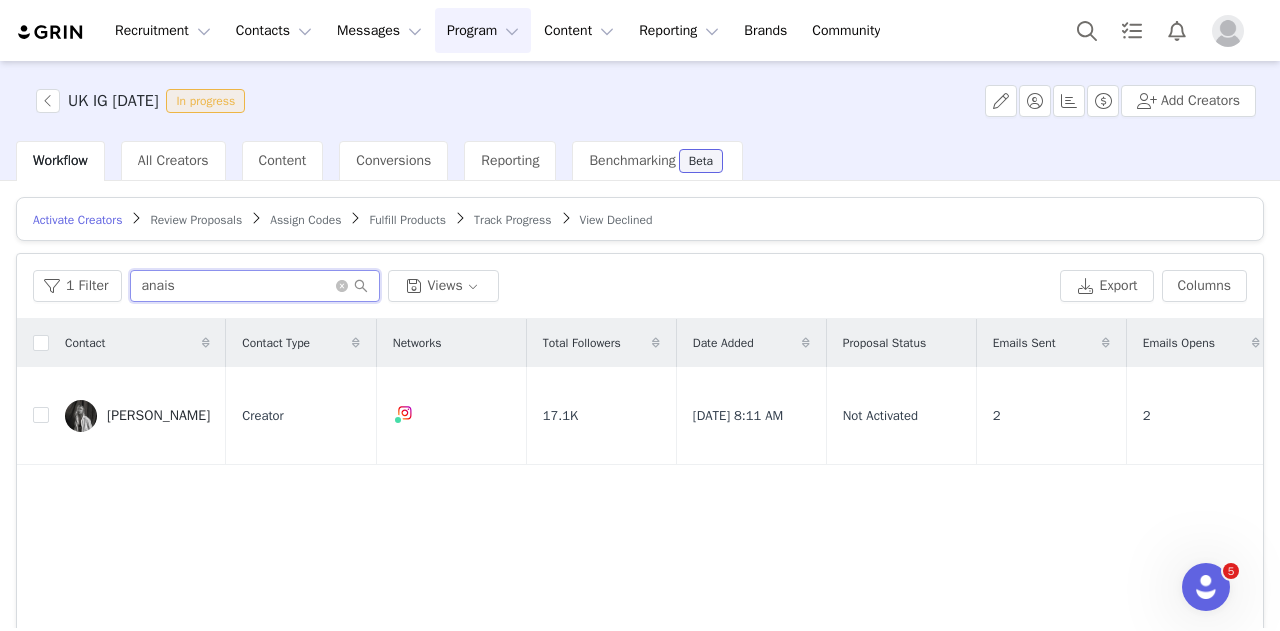 type on "anais" 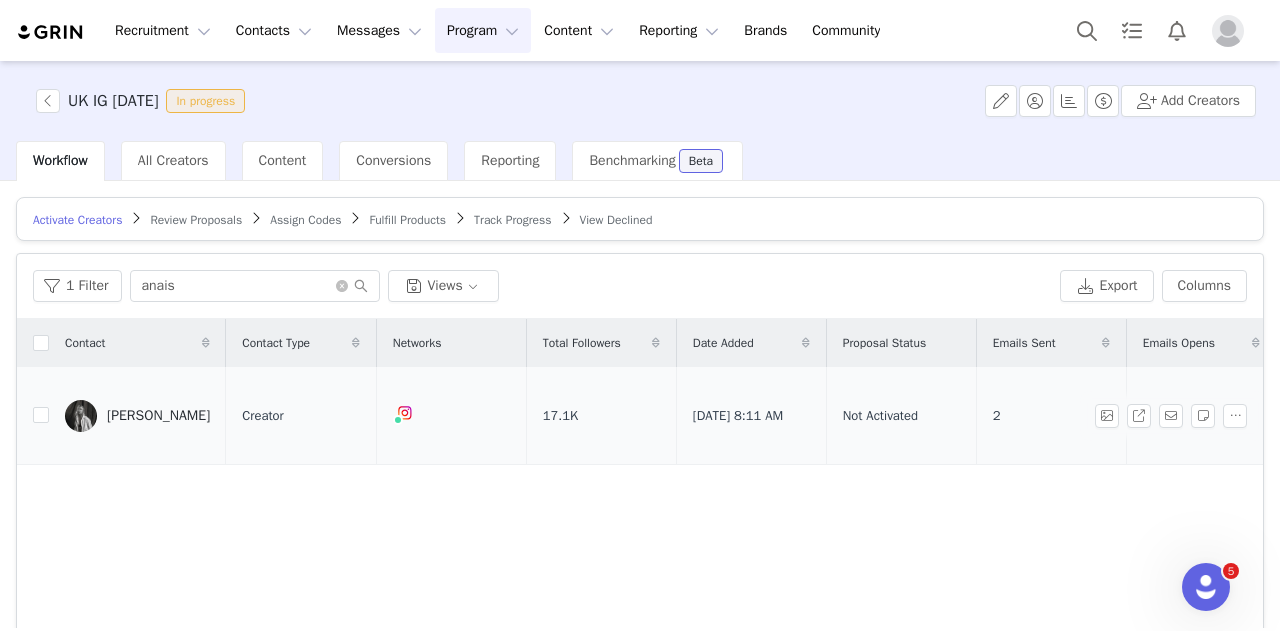 click on "[PERSON_NAME]" at bounding box center [158, 416] 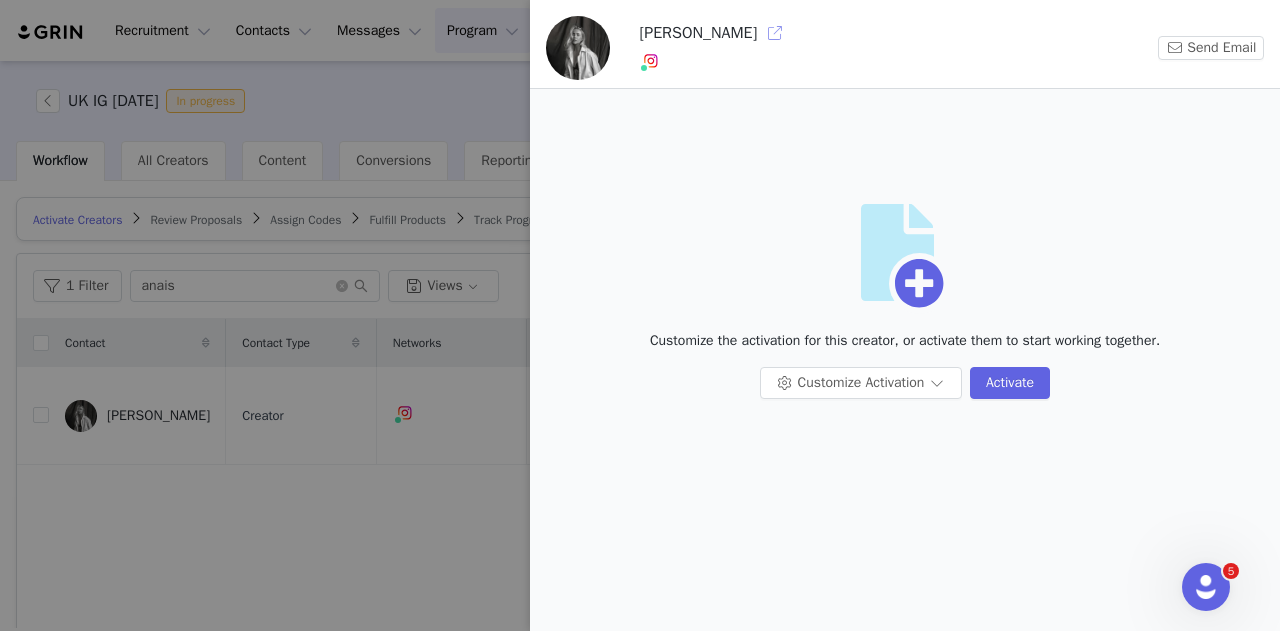 click at bounding box center (775, 33) 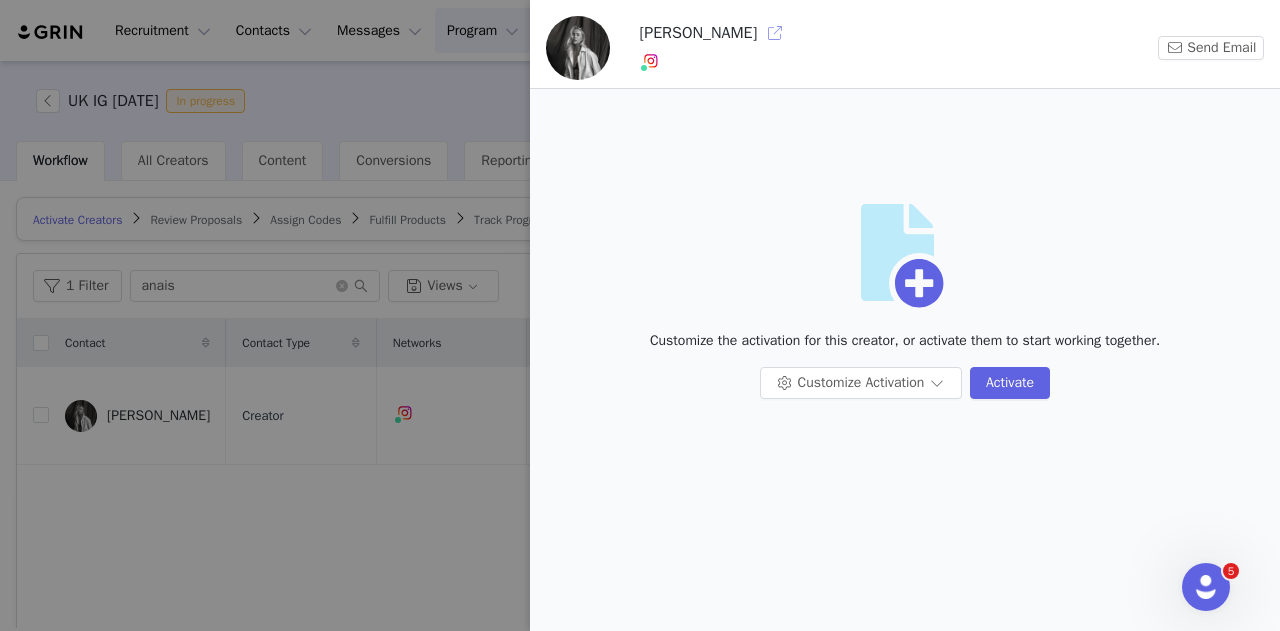 click at bounding box center (775, 33) 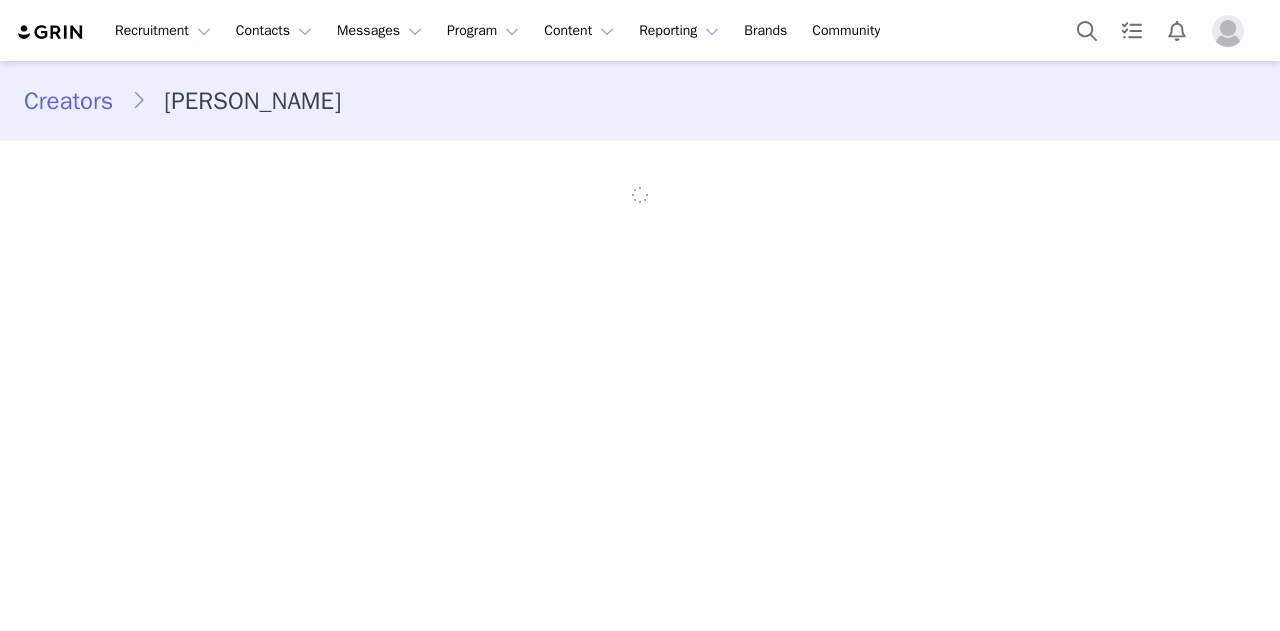 scroll, scrollTop: 0, scrollLeft: 0, axis: both 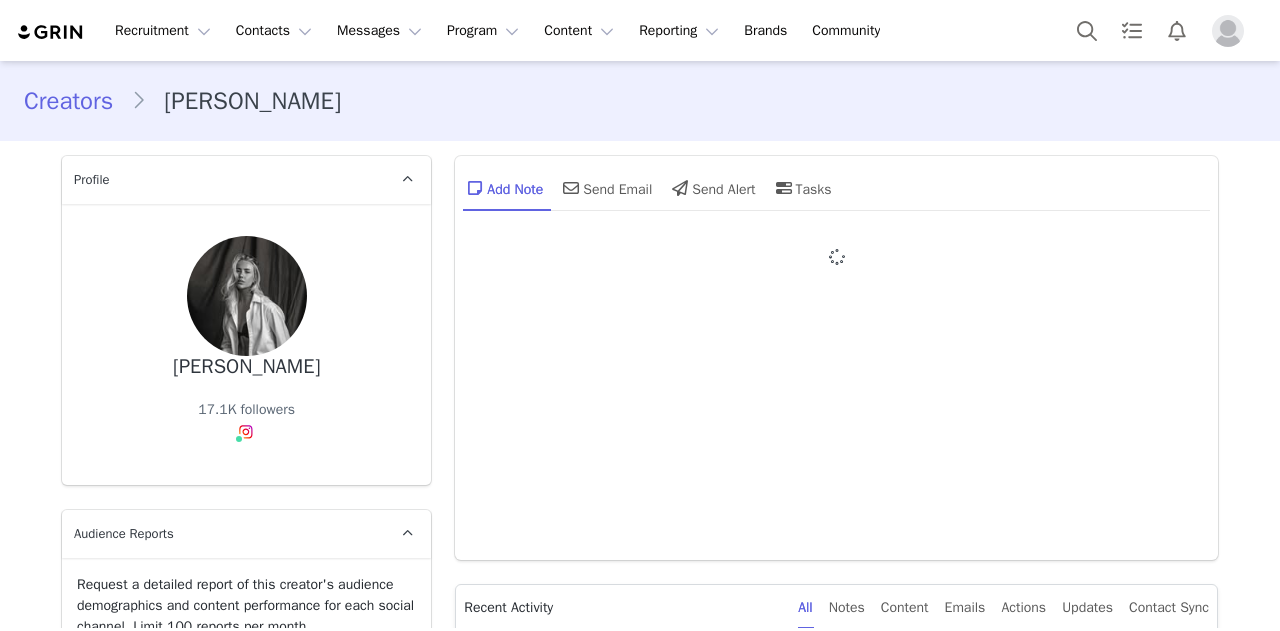 type on "+1 ([GEOGRAPHIC_DATA])" 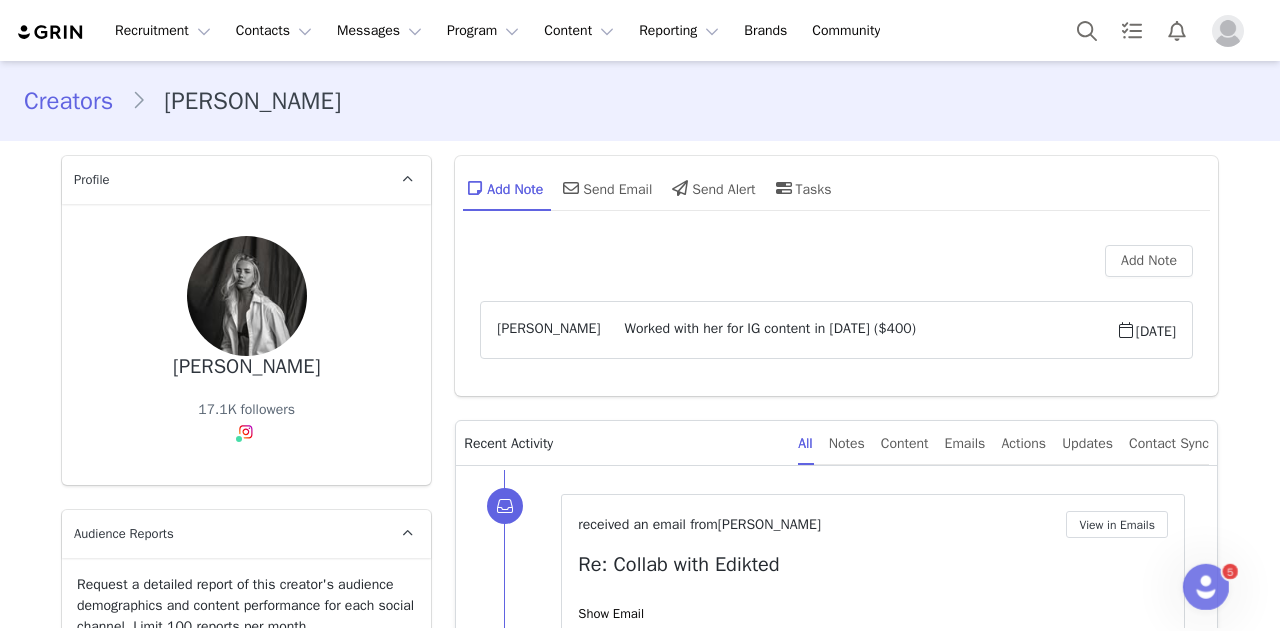 scroll, scrollTop: 0, scrollLeft: 0, axis: both 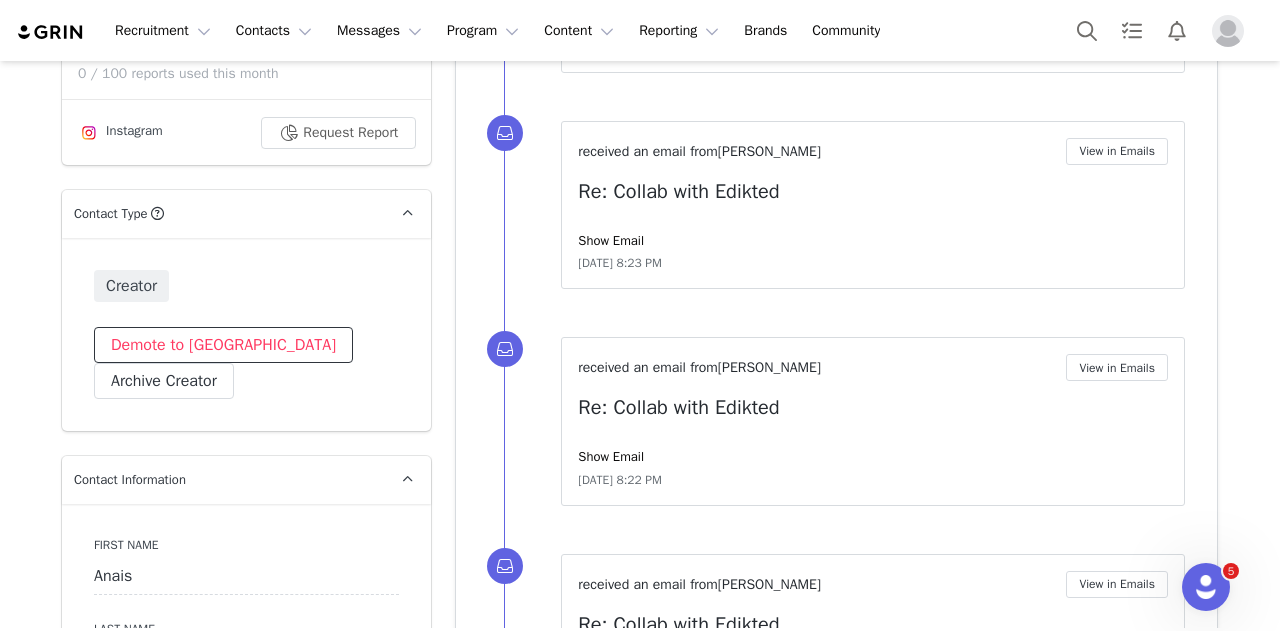 click on "Demote to [GEOGRAPHIC_DATA]" at bounding box center [223, 345] 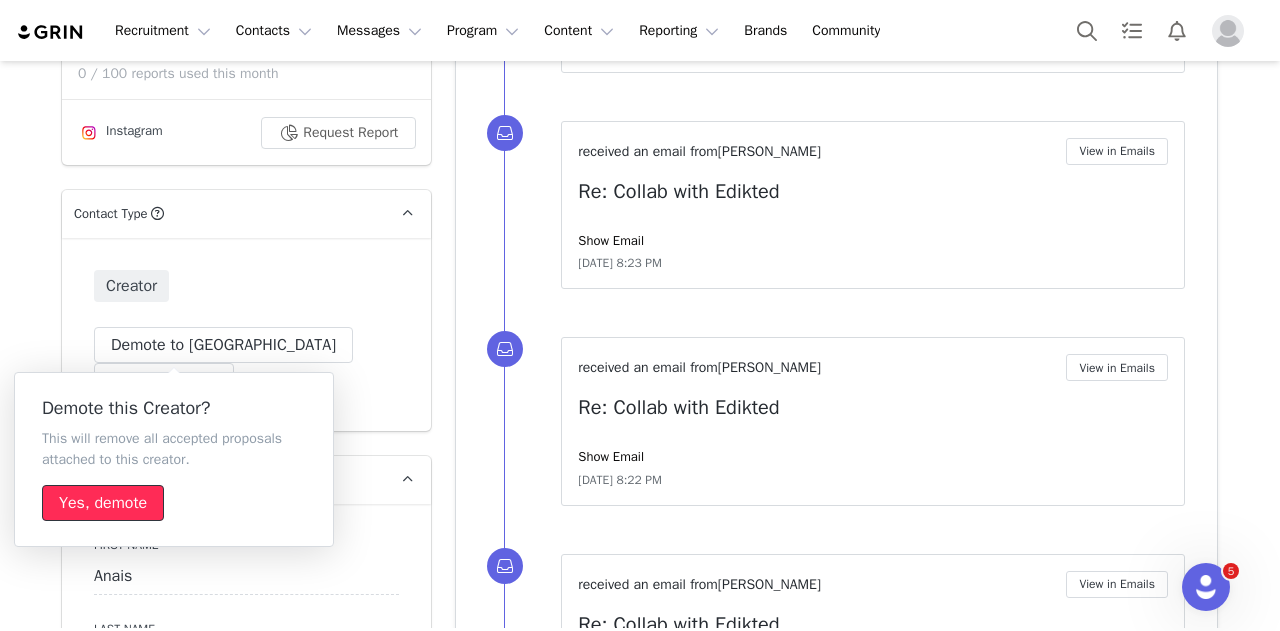 click on "Yes, demote" at bounding box center [103, 503] 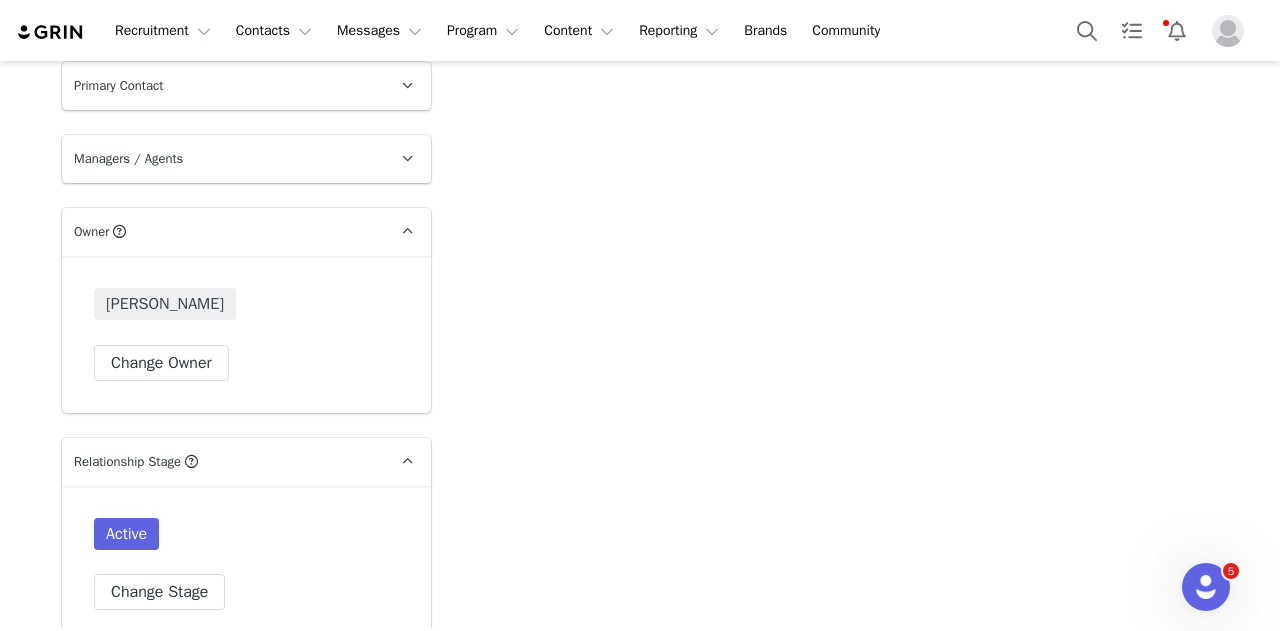 scroll, scrollTop: 2981, scrollLeft: 0, axis: vertical 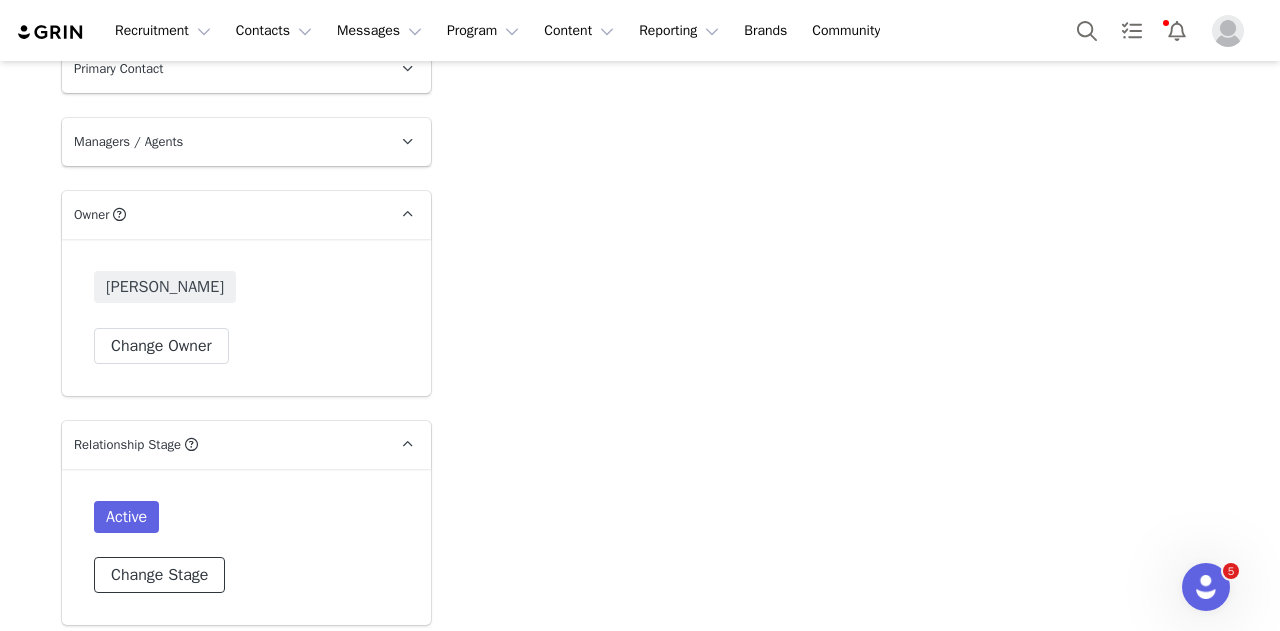 click on "Change Stage" at bounding box center (159, 575) 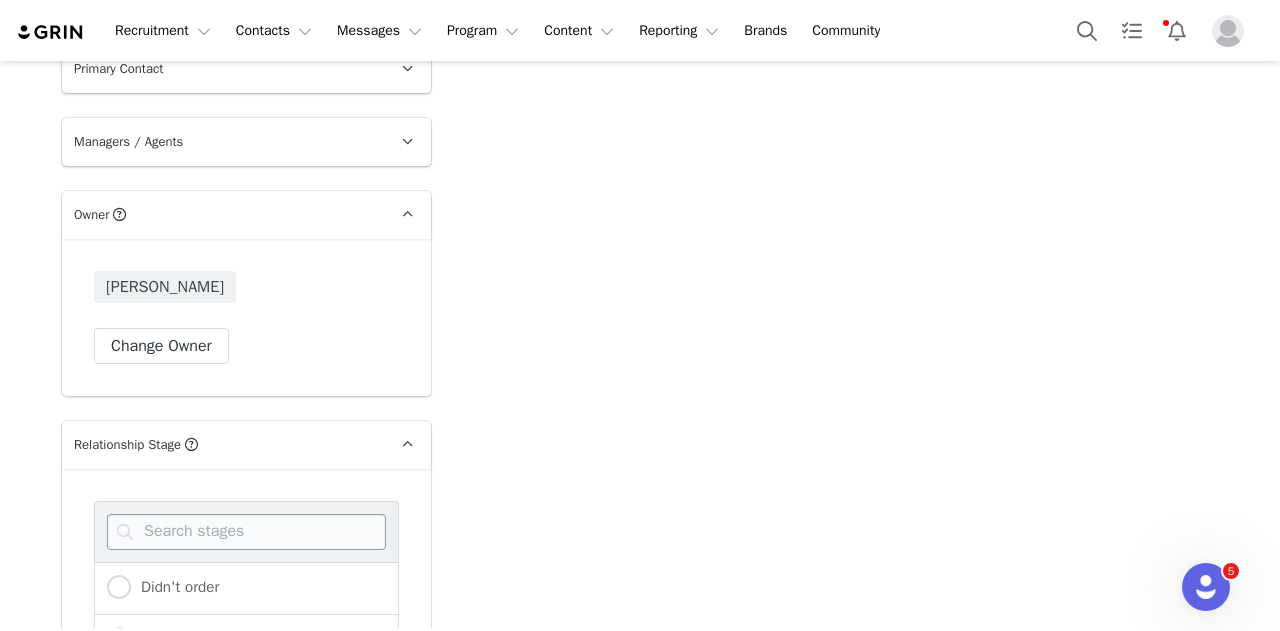 scroll, scrollTop: 3239, scrollLeft: 0, axis: vertical 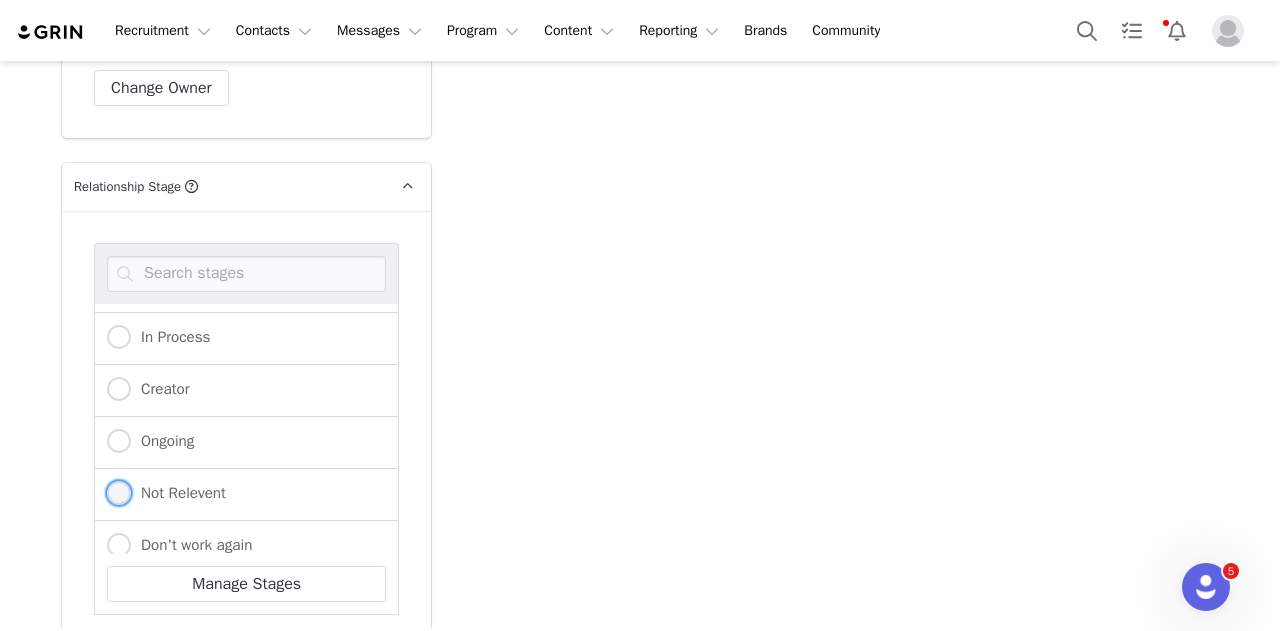 click on "Not Relevent" at bounding box center (178, 493) 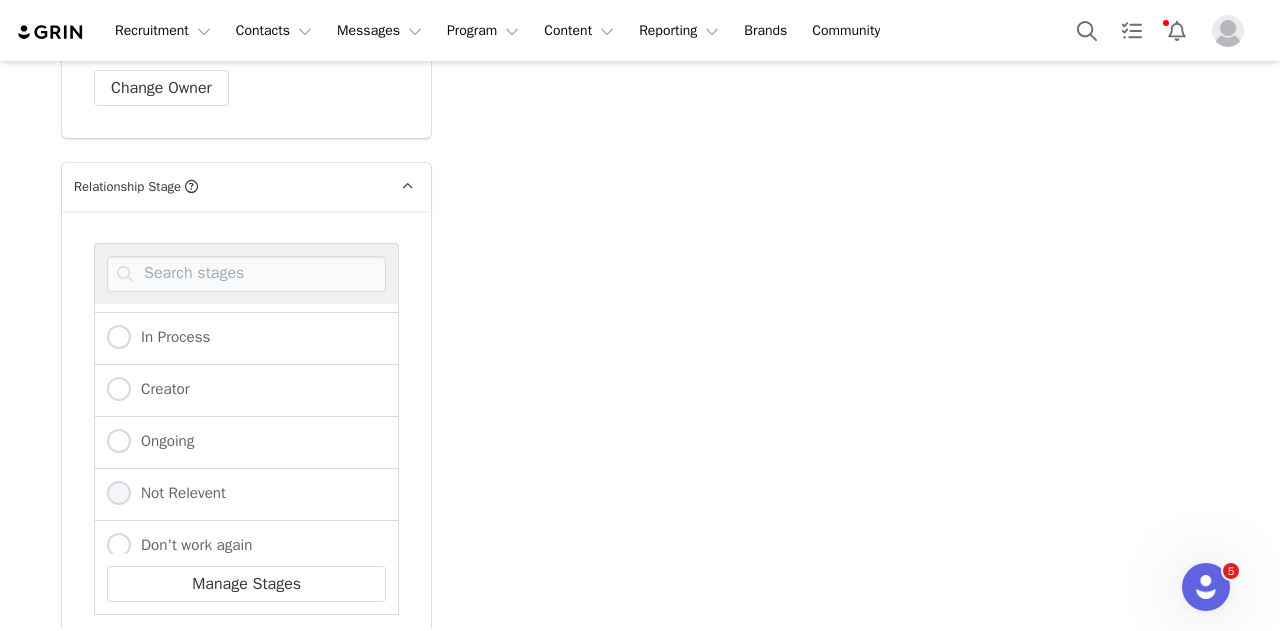 click on "Not Relevent" at bounding box center [119, 494] 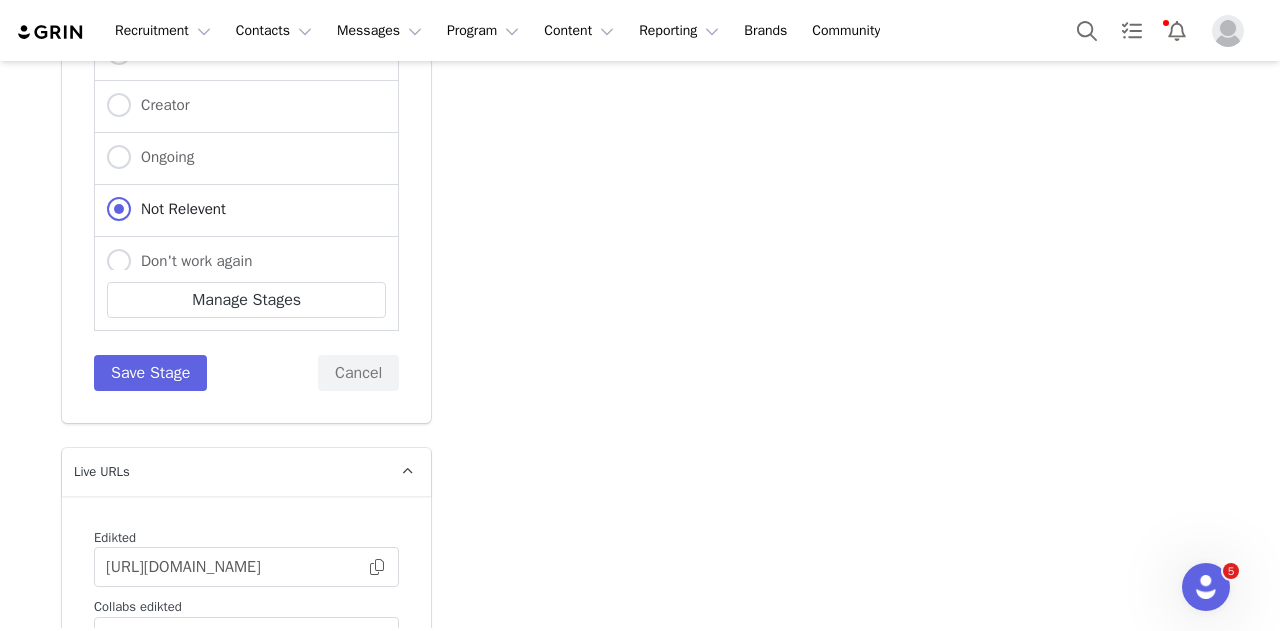 scroll, scrollTop: 3602, scrollLeft: 0, axis: vertical 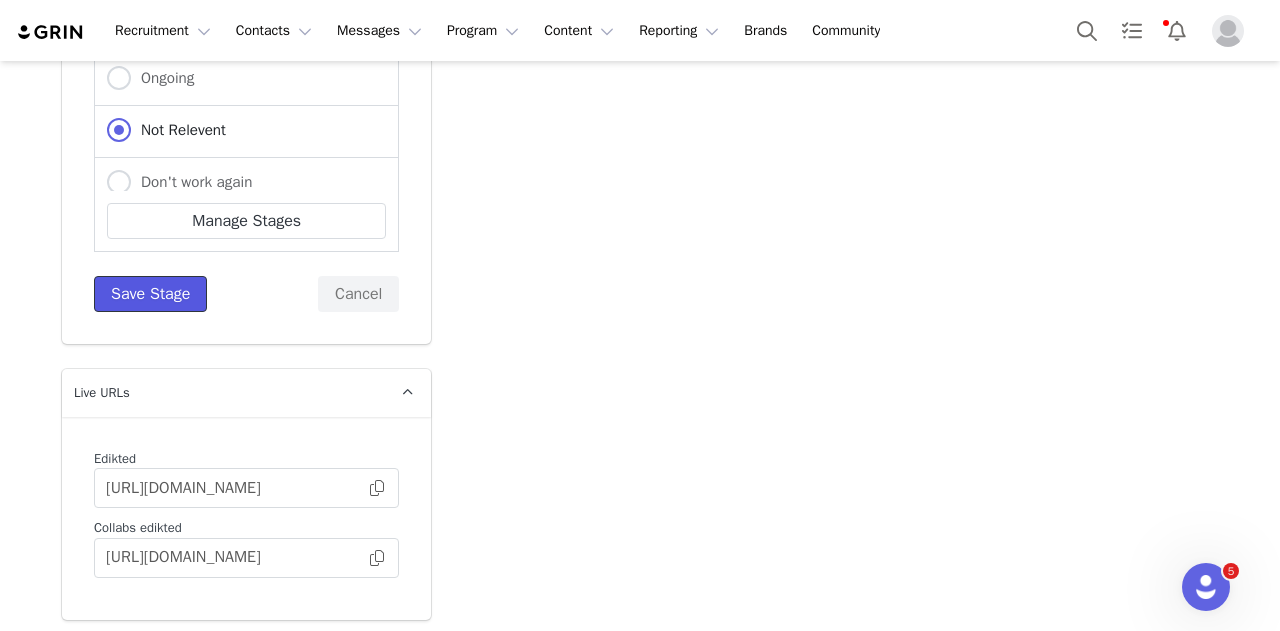 click on "Save Stage" at bounding box center [150, 294] 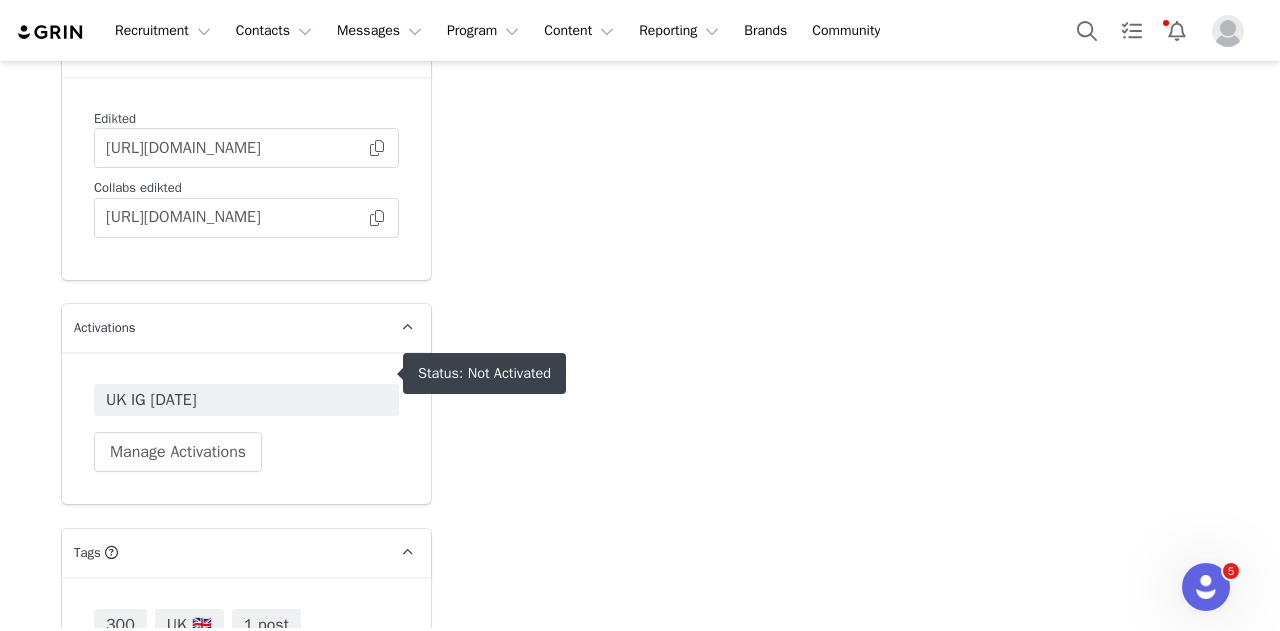 click on "UK IG June 2025" at bounding box center [246, 400] 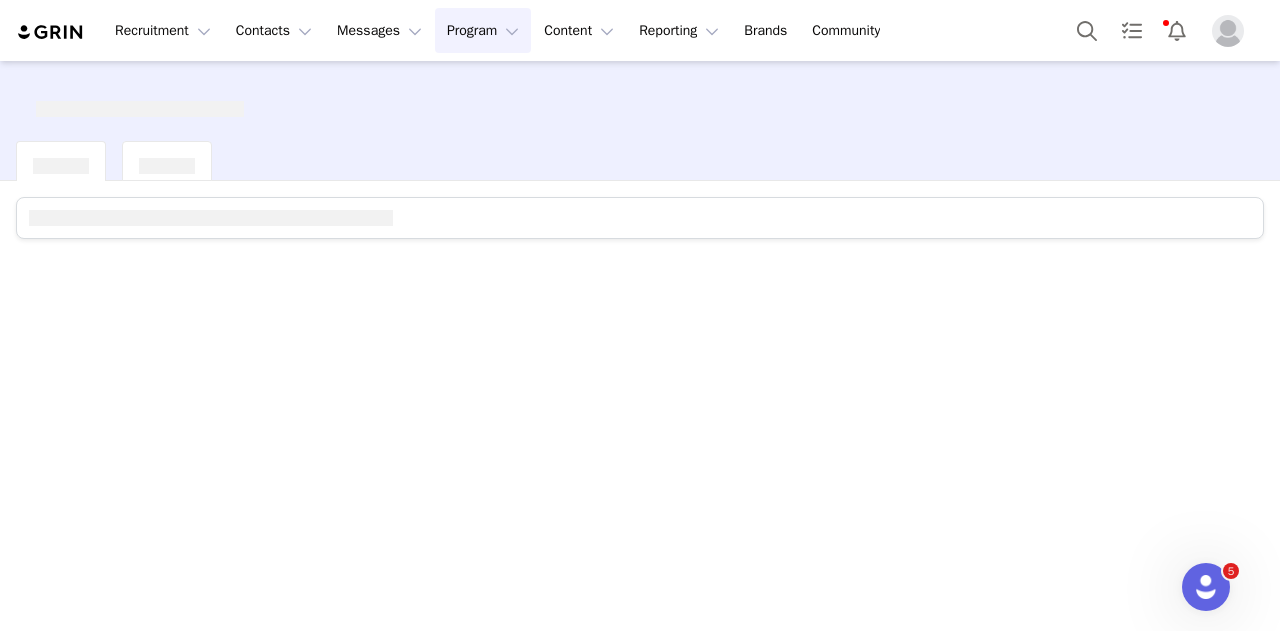 scroll, scrollTop: 0, scrollLeft: 0, axis: both 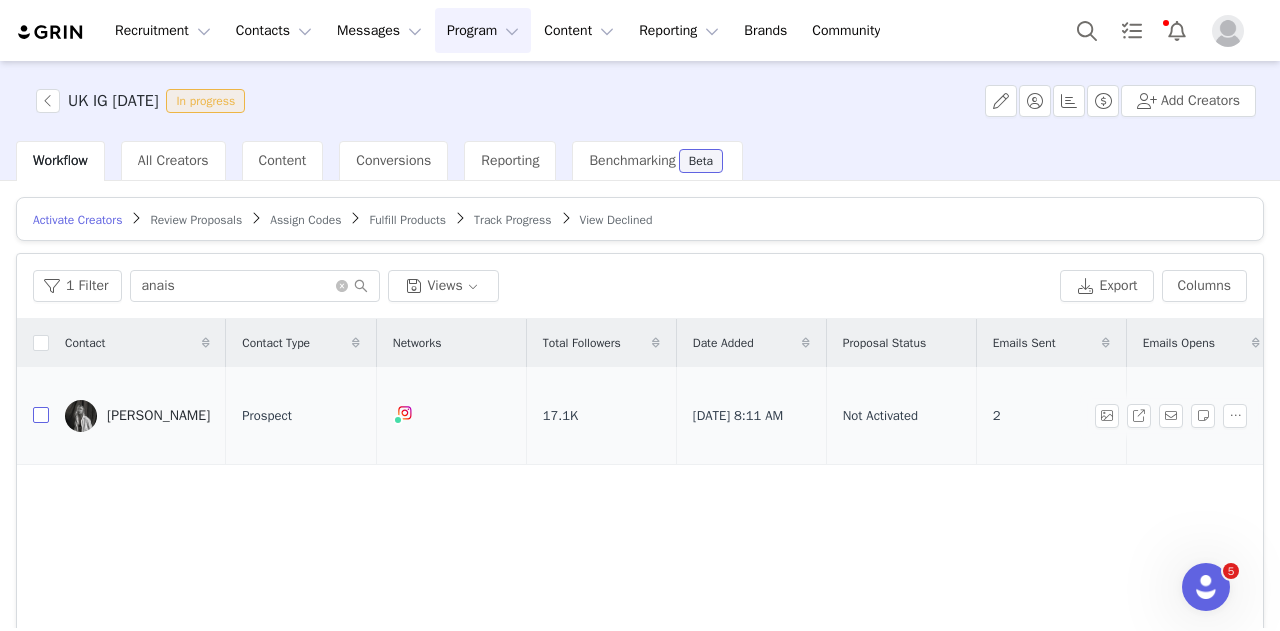 click at bounding box center (41, 415) 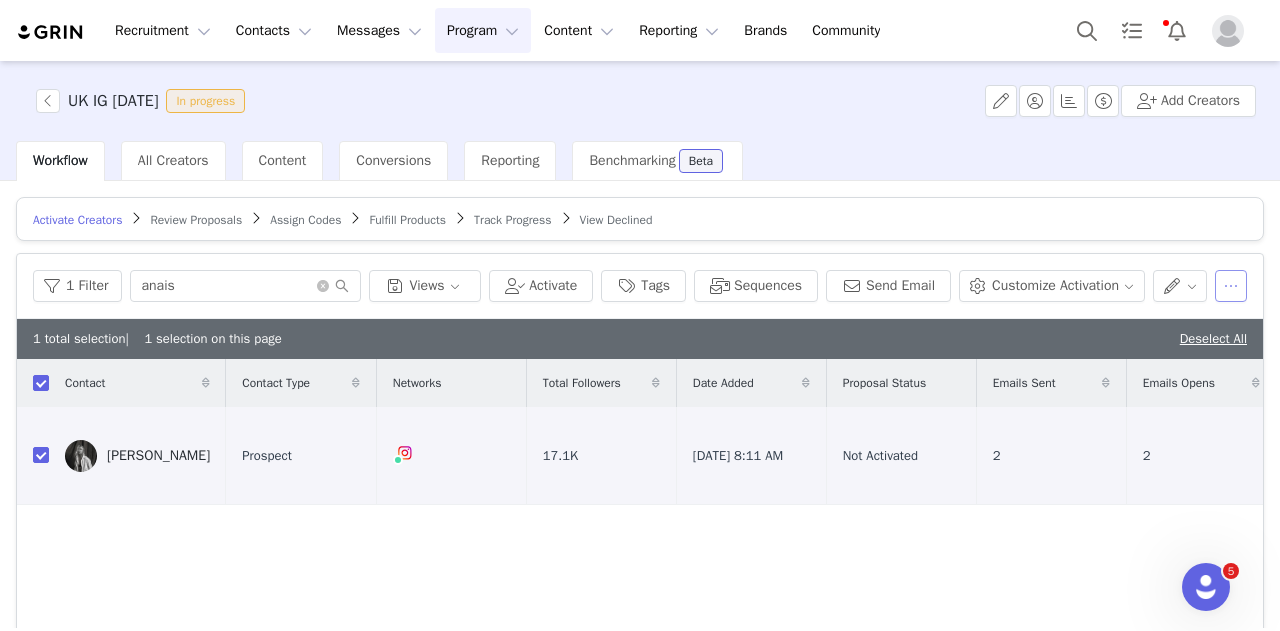 click at bounding box center (1231, 286) 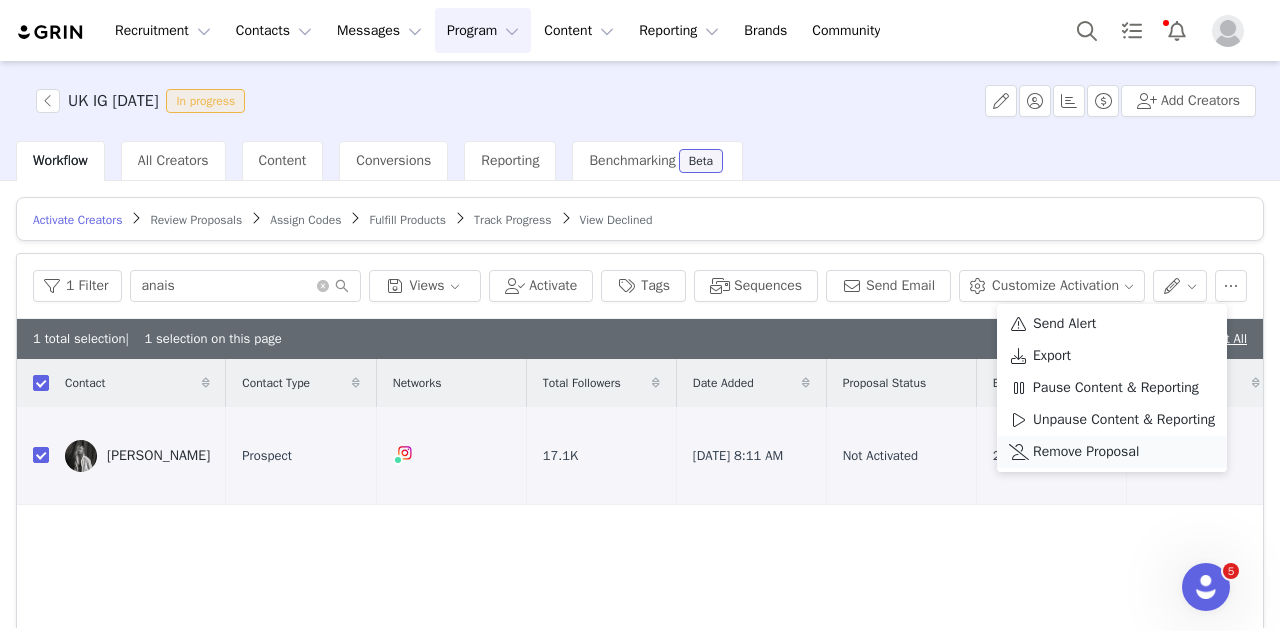 click on "Remove Proposal" at bounding box center (1086, 452) 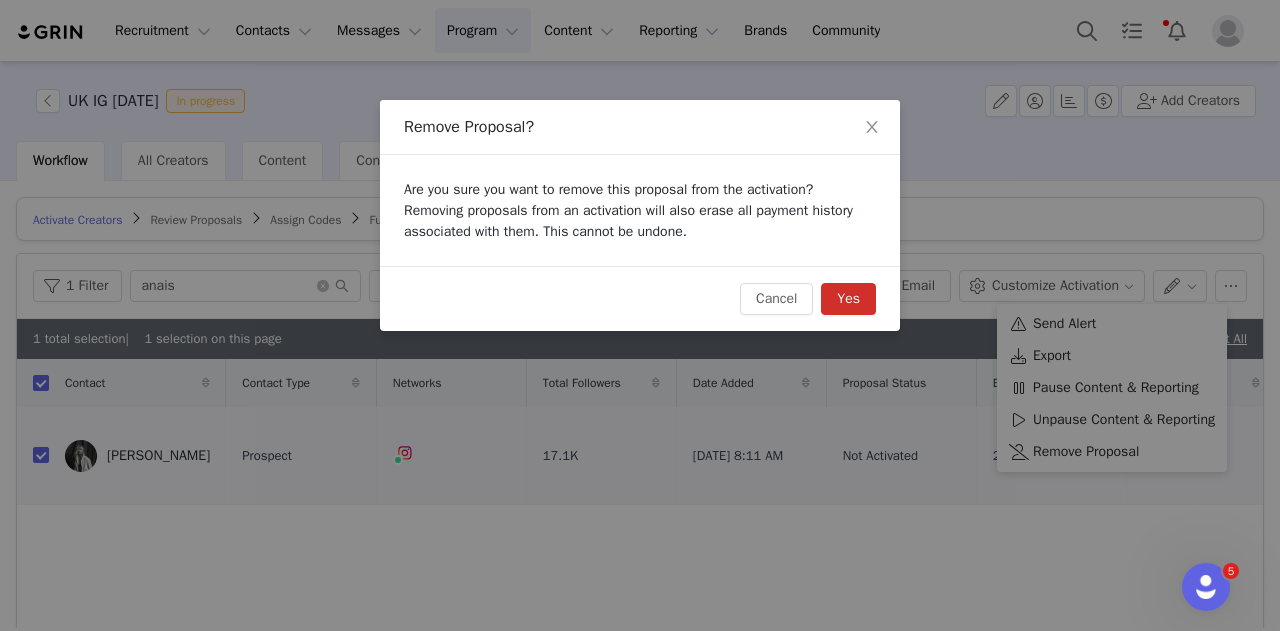 click on "Yes" at bounding box center (848, 299) 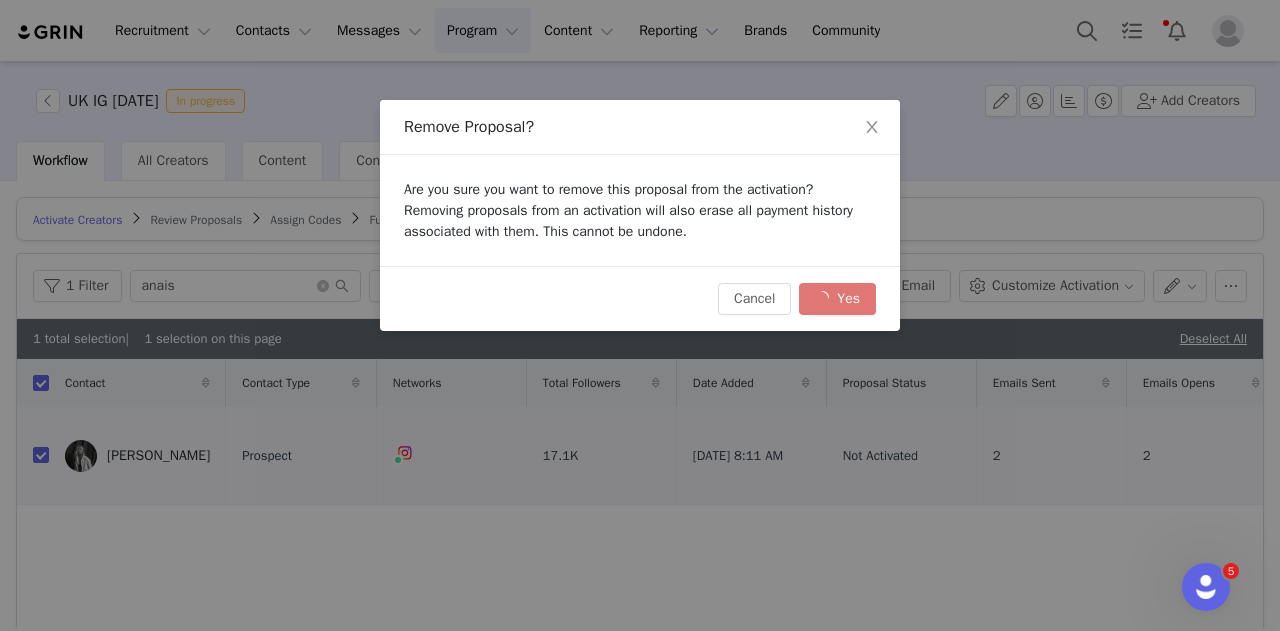 checkbox on "false" 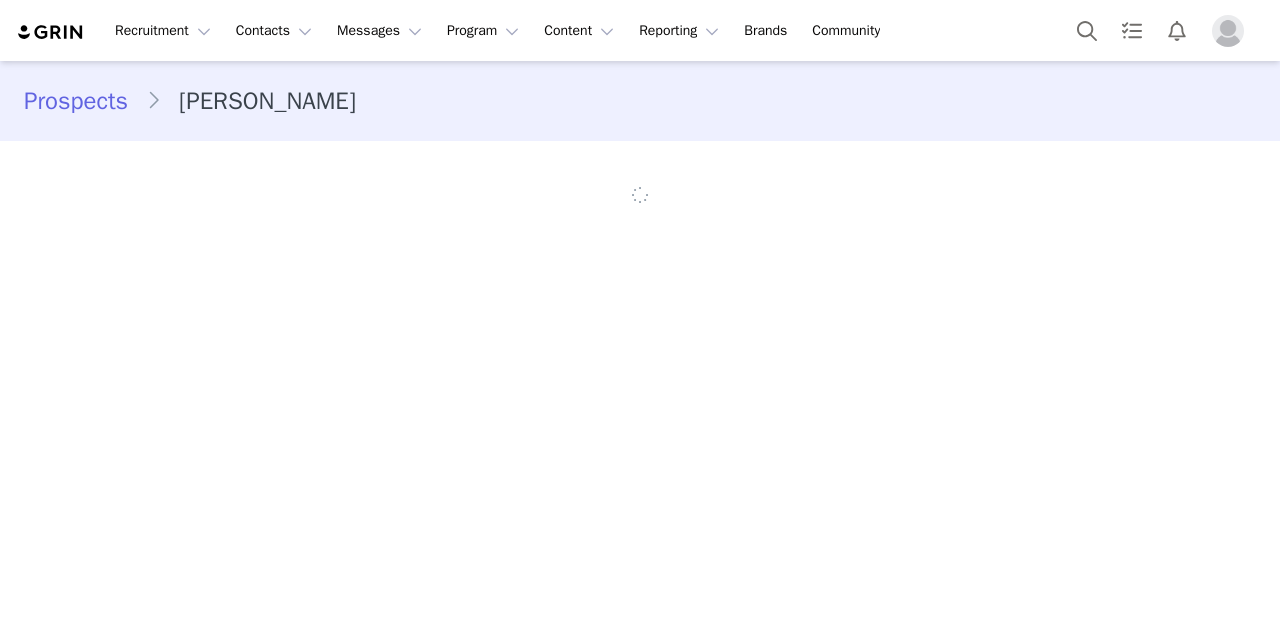 scroll, scrollTop: 0, scrollLeft: 0, axis: both 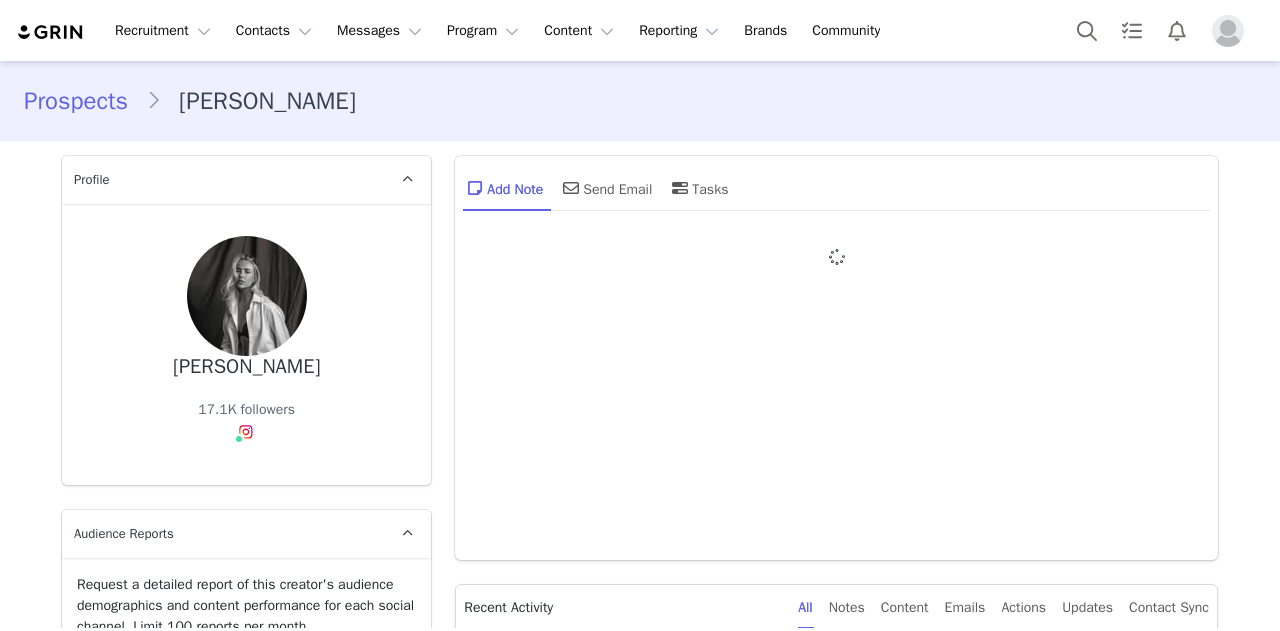 type on "+1 ([GEOGRAPHIC_DATA])" 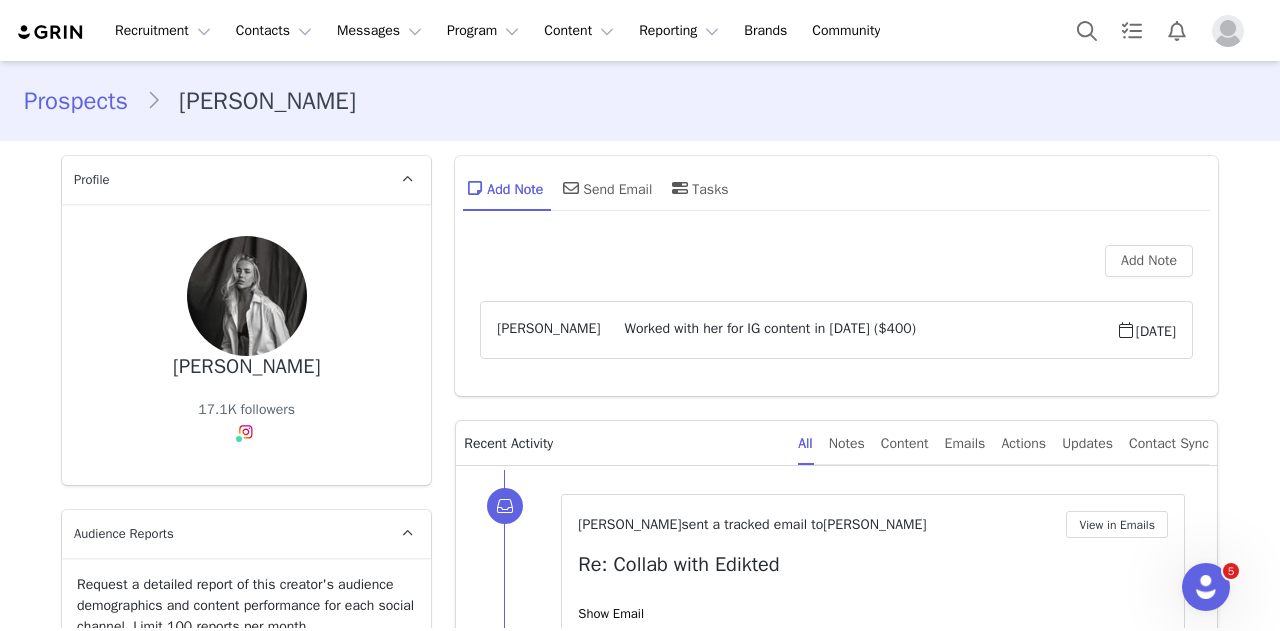 scroll, scrollTop: 0, scrollLeft: 0, axis: both 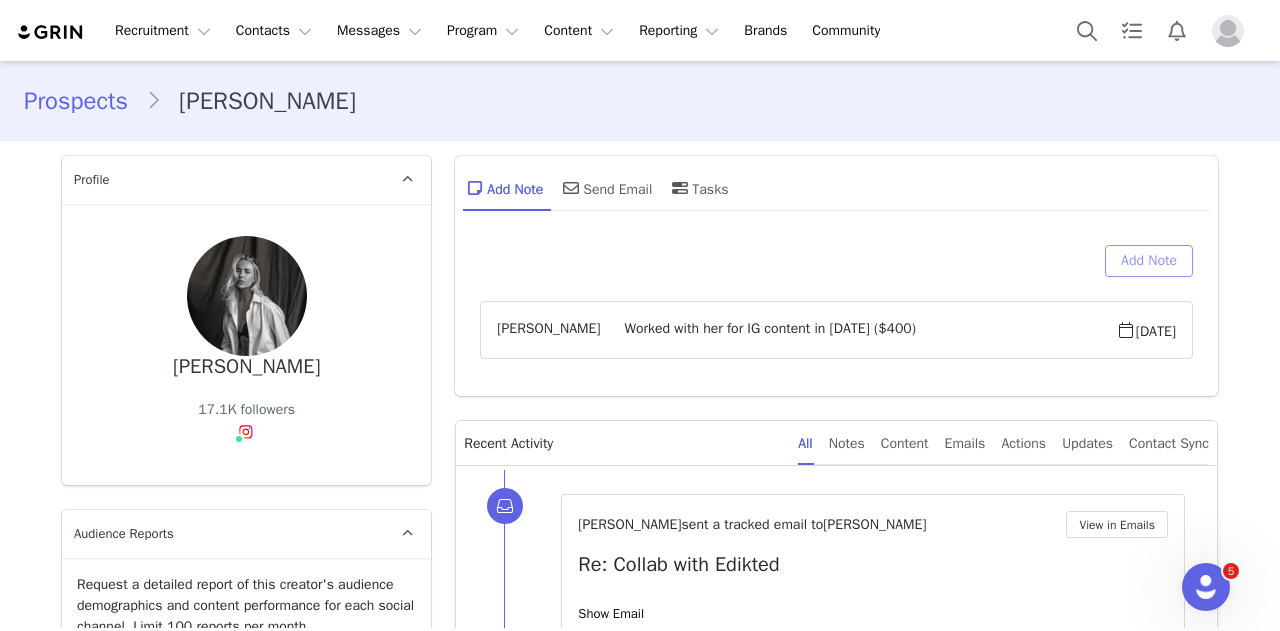 click on "Add Note" at bounding box center [1149, 261] 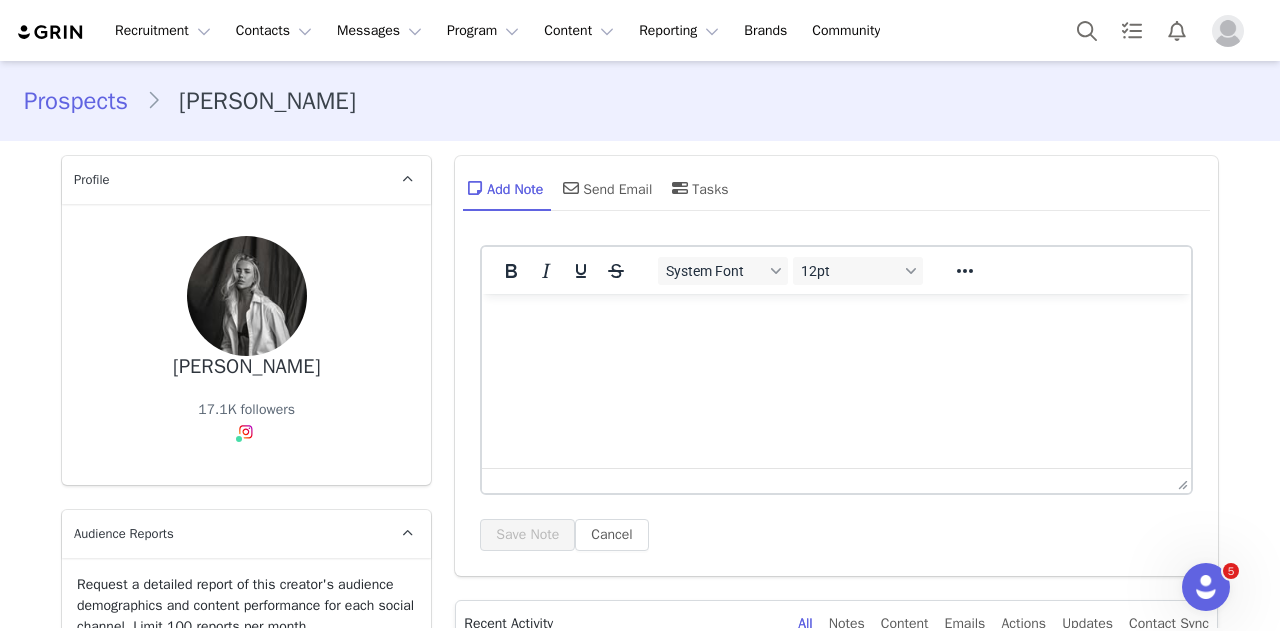 scroll, scrollTop: 0, scrollLeft: 0, axis: both 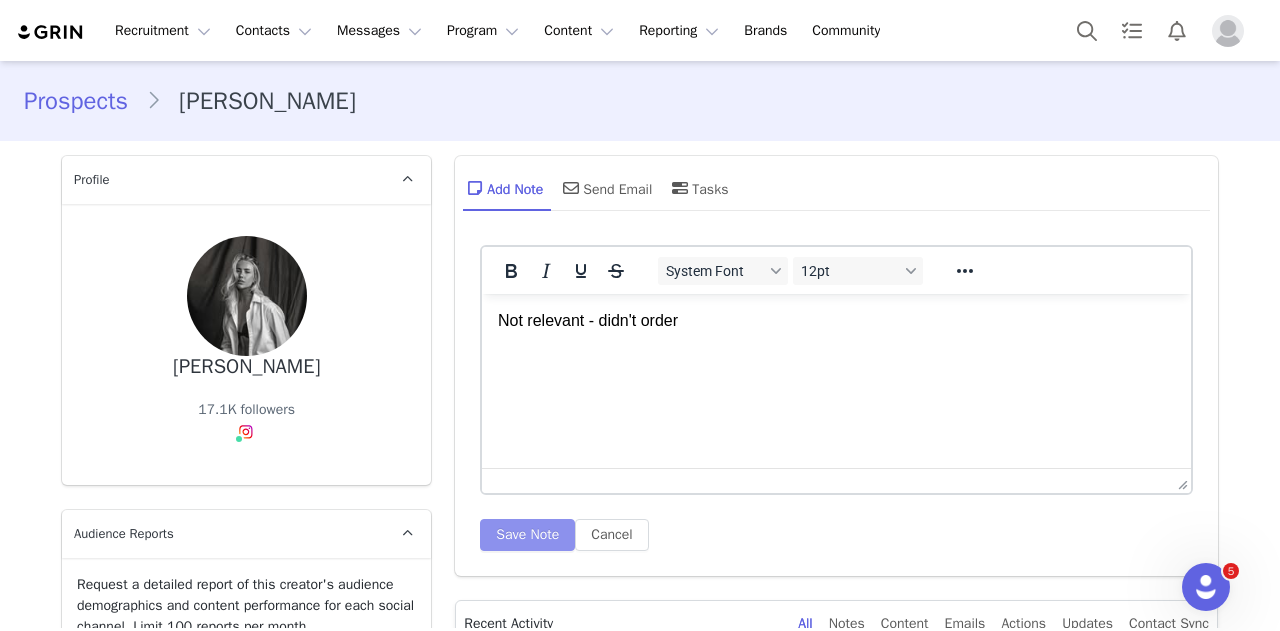 click on "Save Note" at bounding box center [527, 535] 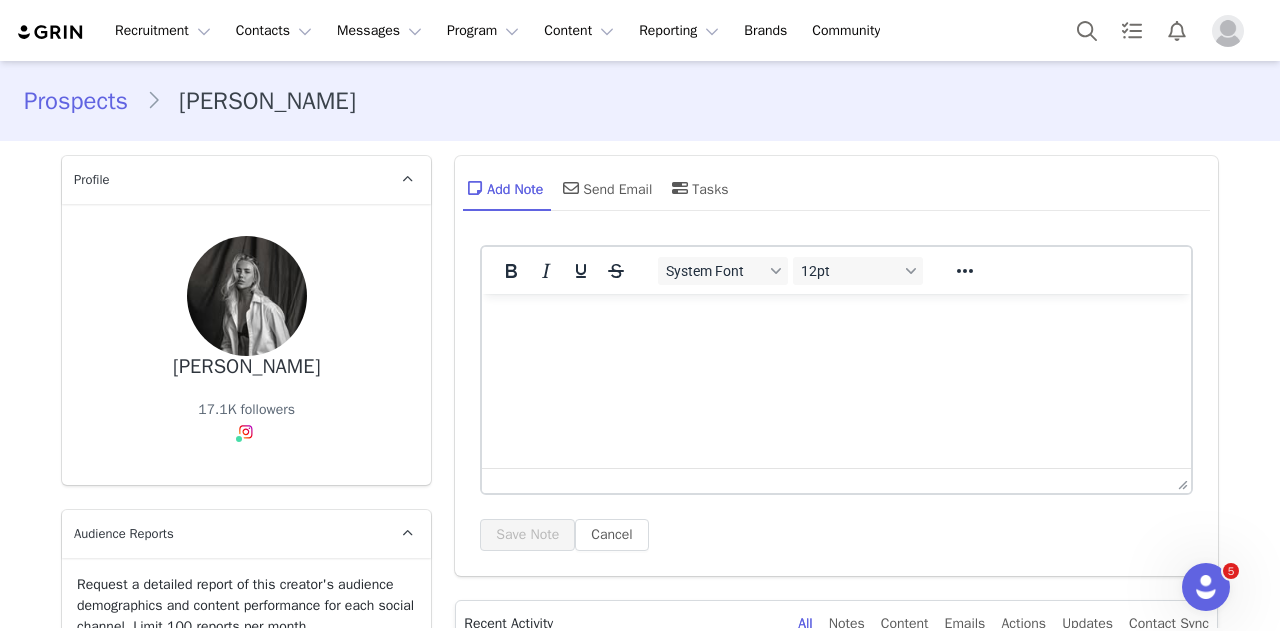 scroll, scrollTop: 0, scrollLeft: 0, axis: both 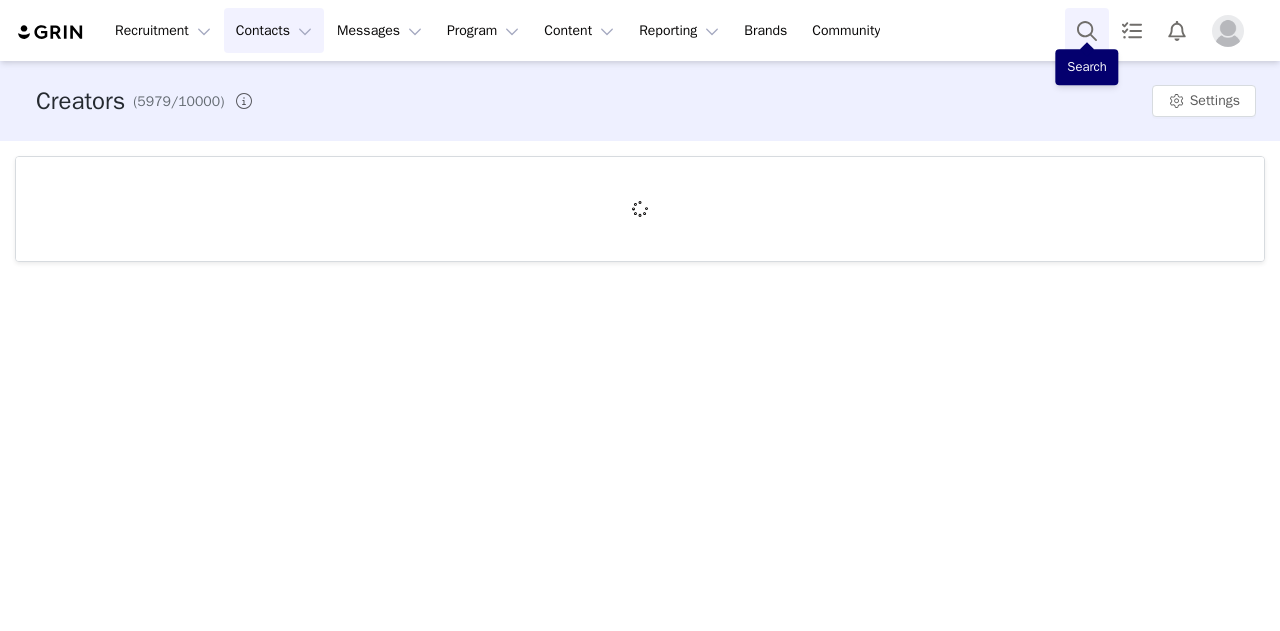 click at bounding box center (1087, 30) 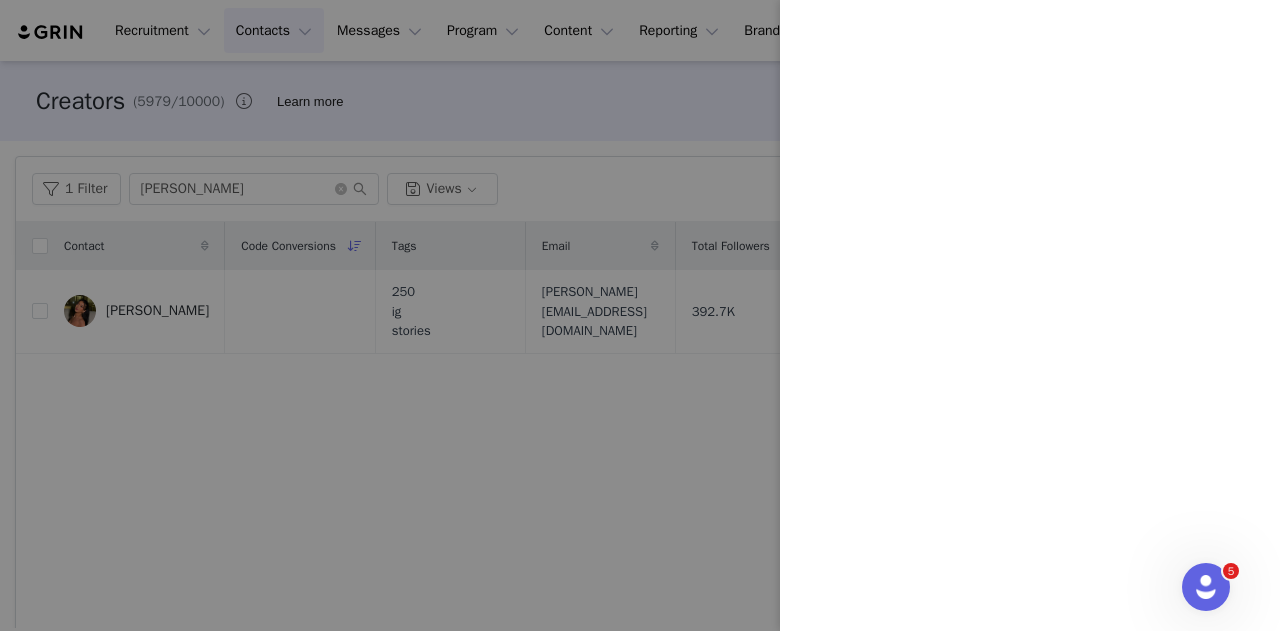 scroll, scrollTop: 0, scrollLeft: 0, axis: both 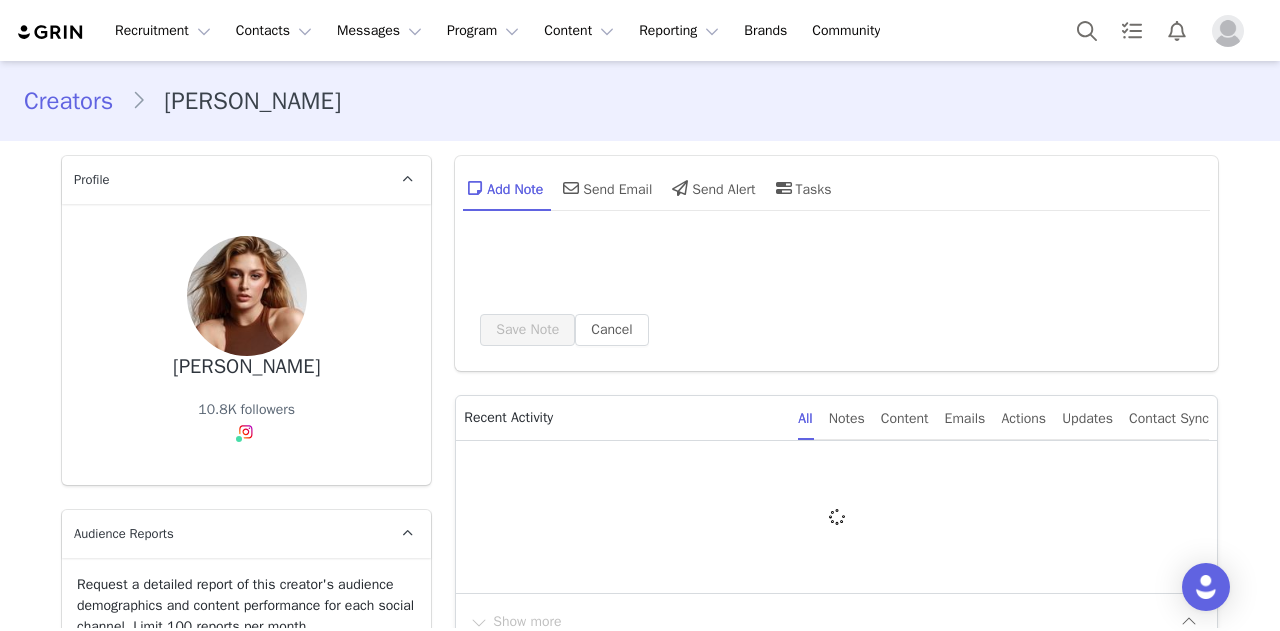 type on "+1 ([GEOGRAPHIC_DATA])" 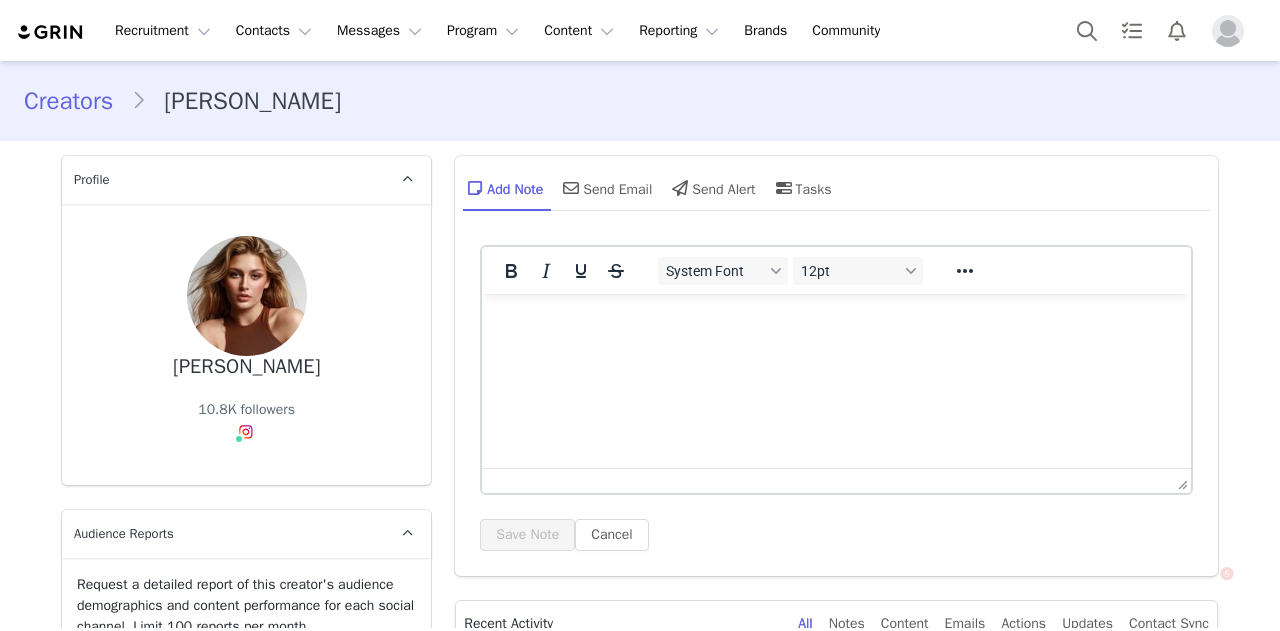 scroll, scrollTop: 0, scrollLeft: 0, axis: both 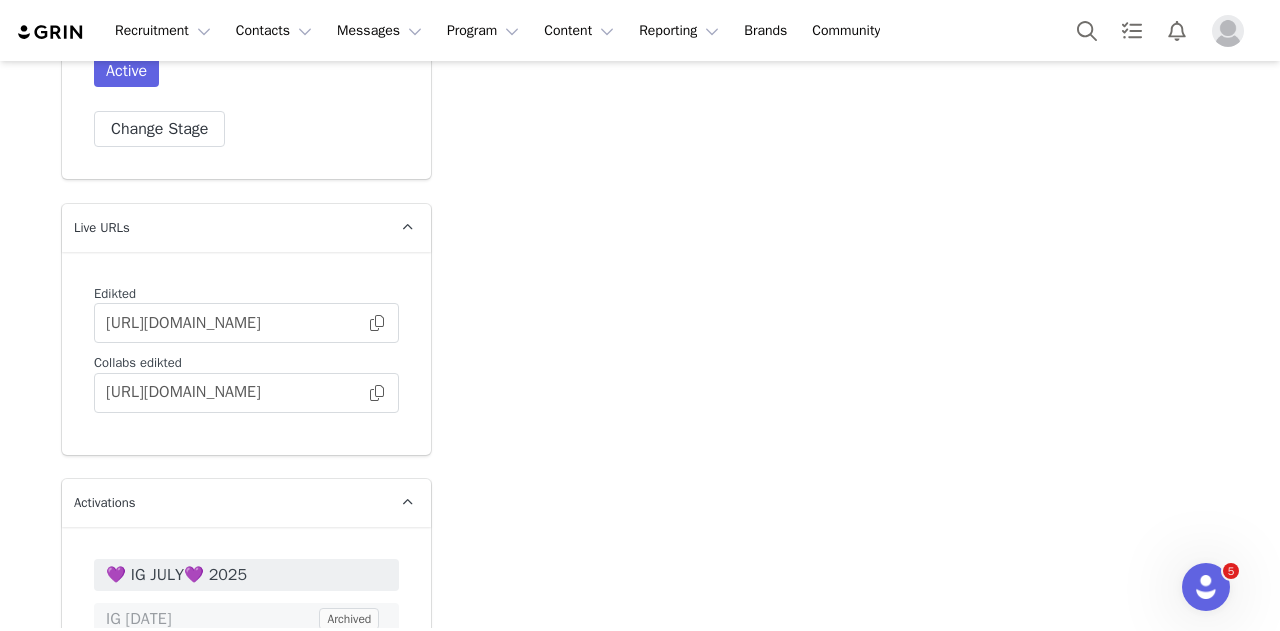 click on "💜 IG JULY💜 2025" at bounding box center [246, 575] 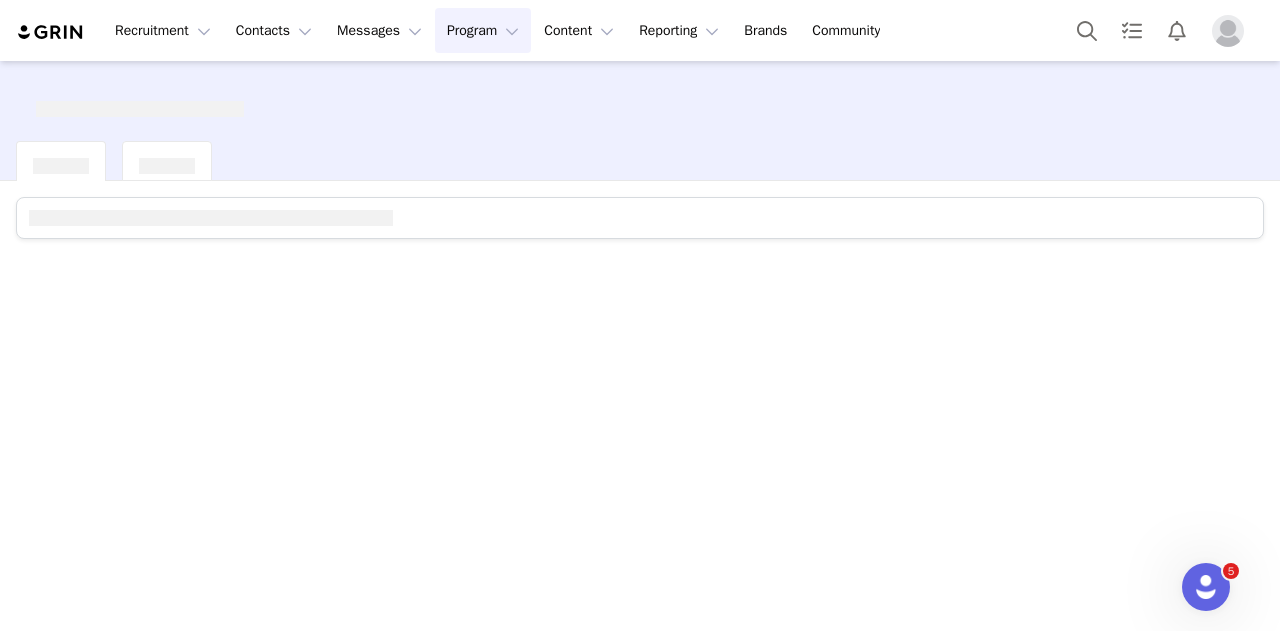 scroll, scrollTop: 0, scrollLeft: 0, axis: both 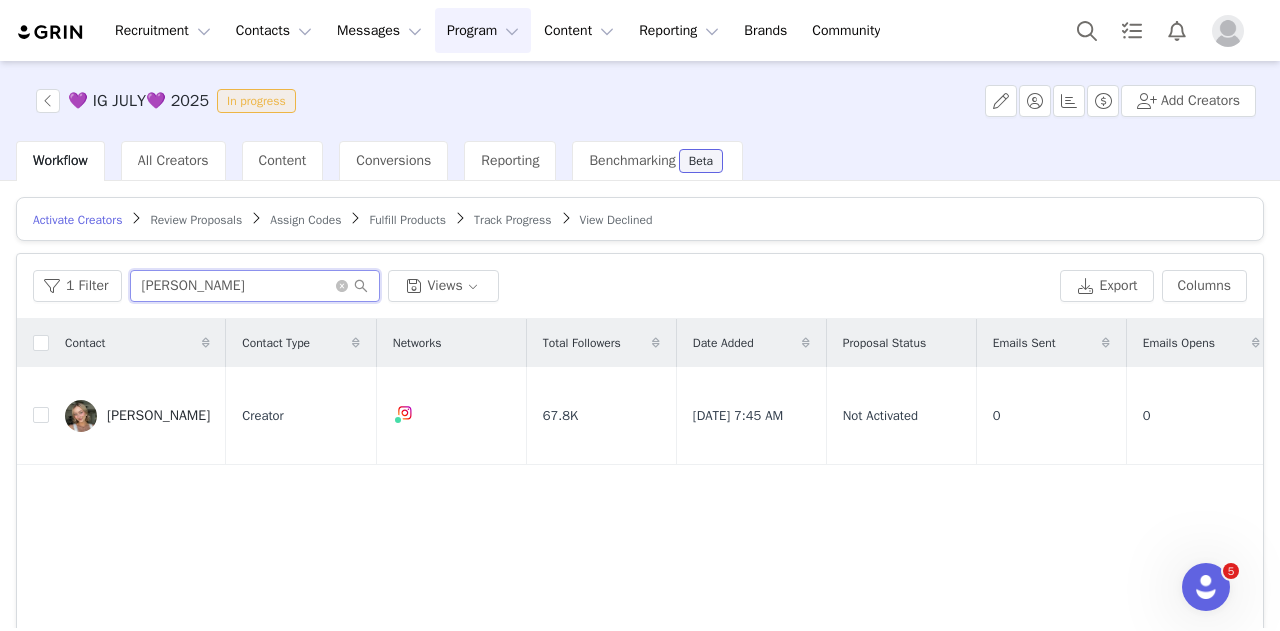 drag, startPoint x: 33, startPoint y: 292, endPoint x: 0, endPoint y: 297, distance: 33.37664 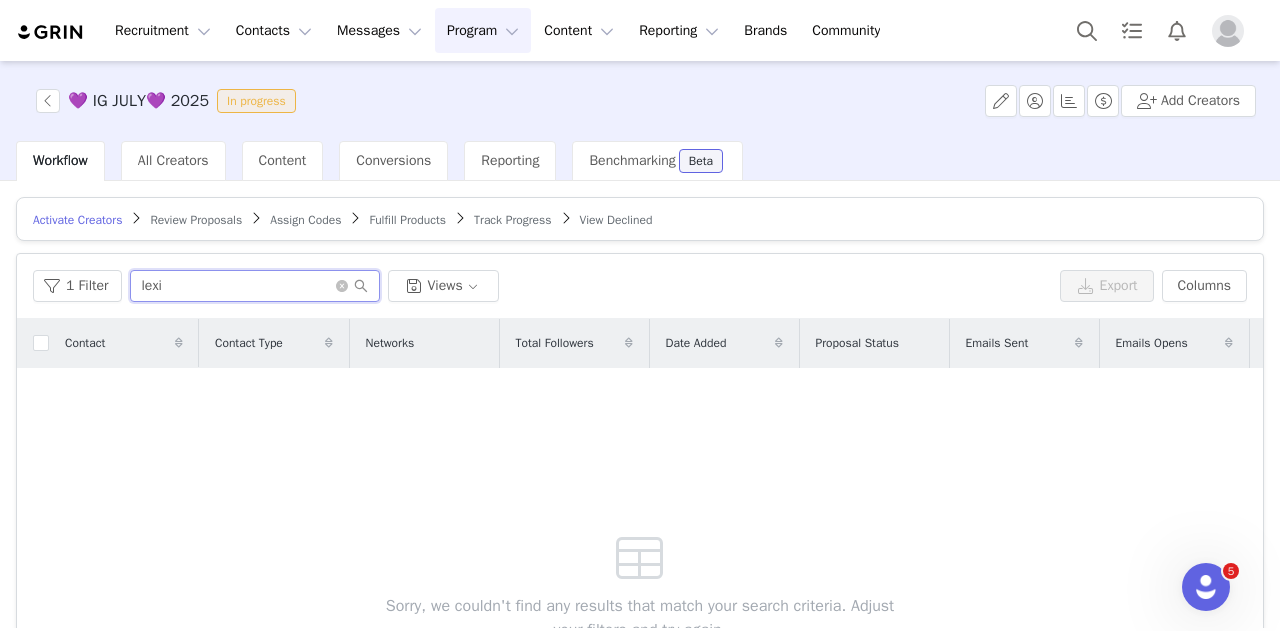 type on "lexi" 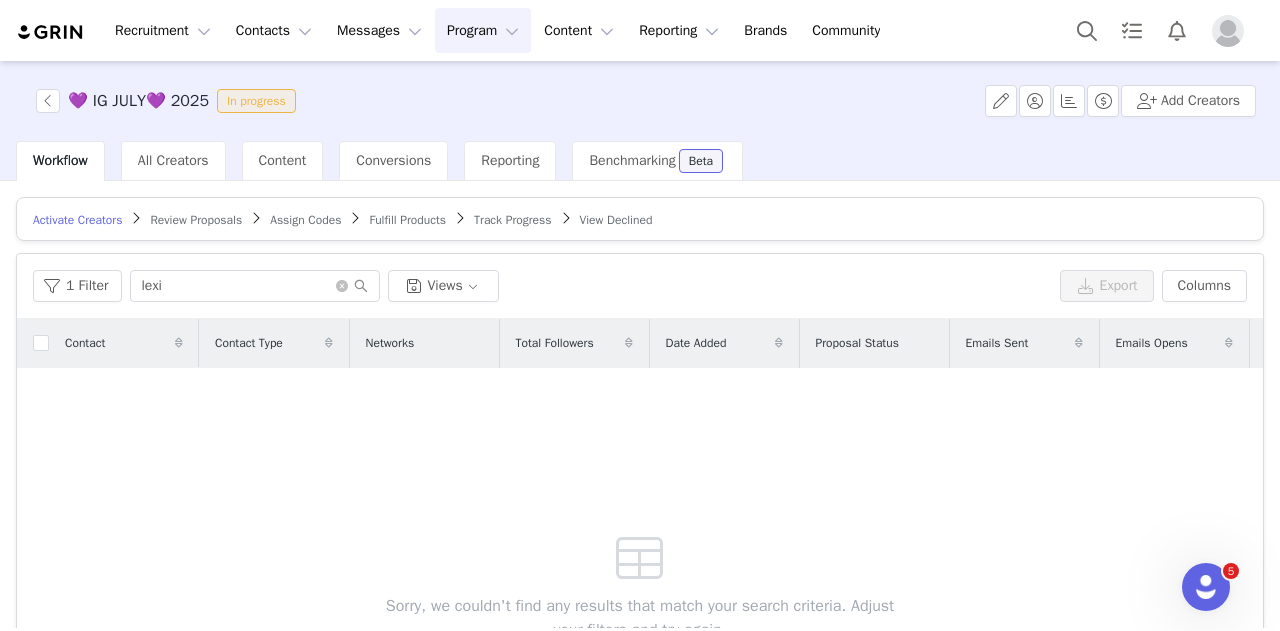 click on "Fulfill Products" at bounding box center [407, 220] 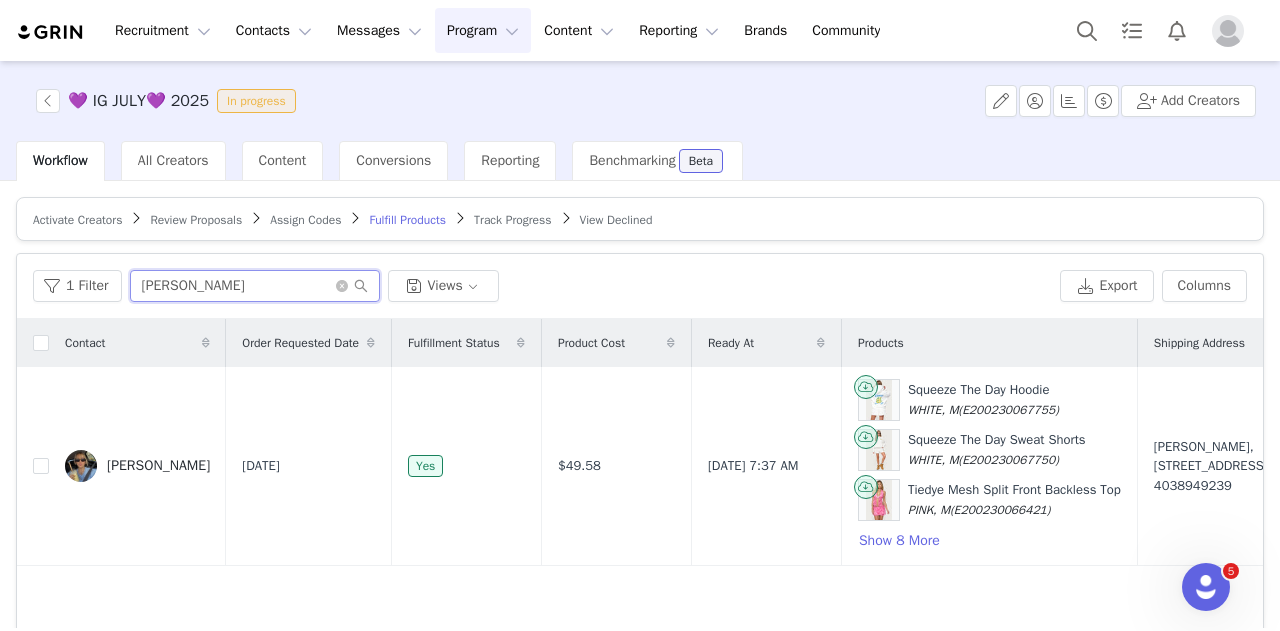 click on "Activate Creators Review Proposals Assign Codes Fulfill Products Track Progress View Declined  Filters   Filter Logic  And Or  Activated Date   ~   Order Submitted Date   Fulfillment Status  Select  Shipment Status  Select  Owner  Select  Contact Tag  Select    Archived  Select No  Advanced Filters   + Add Field  Apply Filters Clear All 1 Filter [PERSON_NAME] Views     Export     Columns  Contact   Order Requested Date   Fulfillment Status   Product Cost   Ready At   Products   Shipping Address   Order Updated Date   Order Number   Shipment Status   Order Created Date   Order Status   Fulfillment Errors   Tracking   [PERSON_NAME]  [DATE]  Yes  $49.58 [DATE] 7:37 AM  Squeeze The Day Hoodie  WHITE, M   (E200230067755)   Squeeze The Day Sweat Shorts  WHITE, M   (E200230067750)   Tiedye Mesh Split Front Backless Top  PINK, M   (E200230066421)  Show 8 More  [PERSON_NAME], [STREET_ADDRESS]   4038949239  [DATE] 274762612 Delivered [DATE] 7:38 AM  25  1" at bounding box center (640, 404) 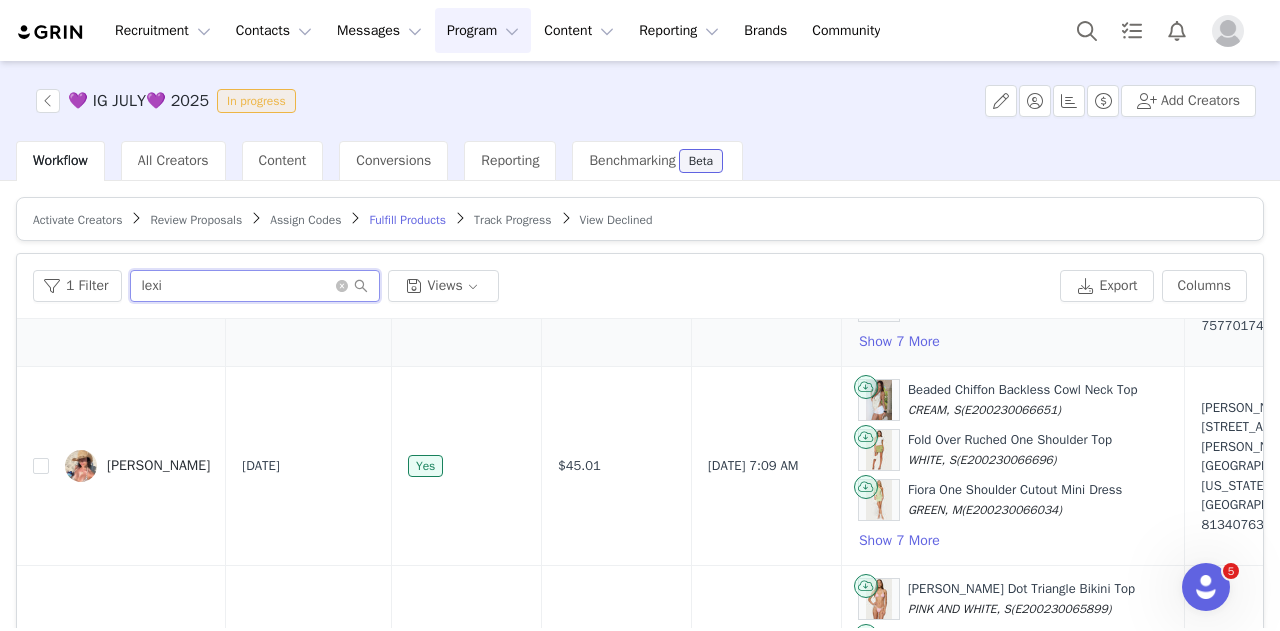 scroll, scrollTop: 372, scrollLeft: 0, axis: vertical 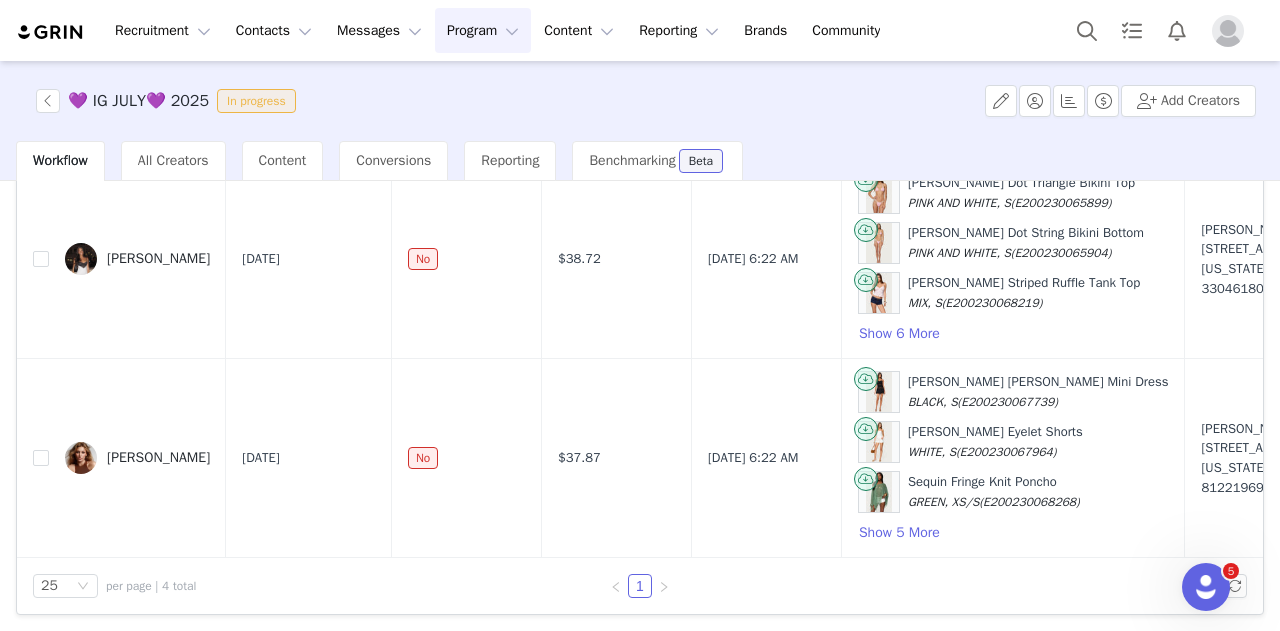type on "lexi" 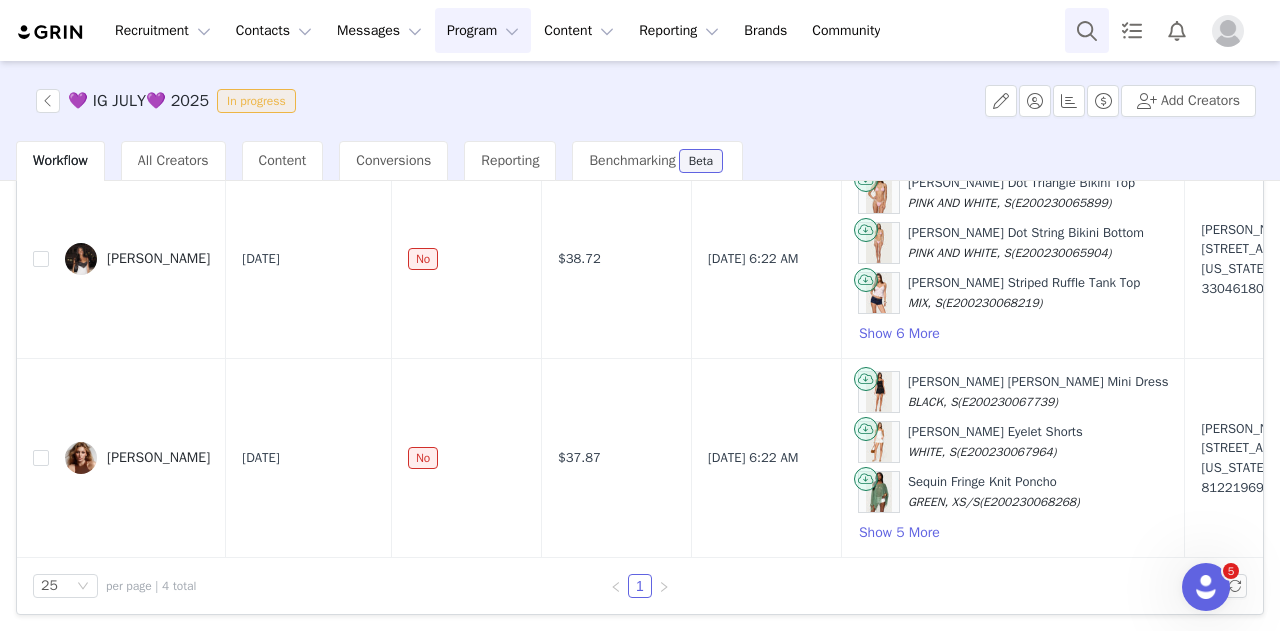 click at bounding box center (1087, 30) 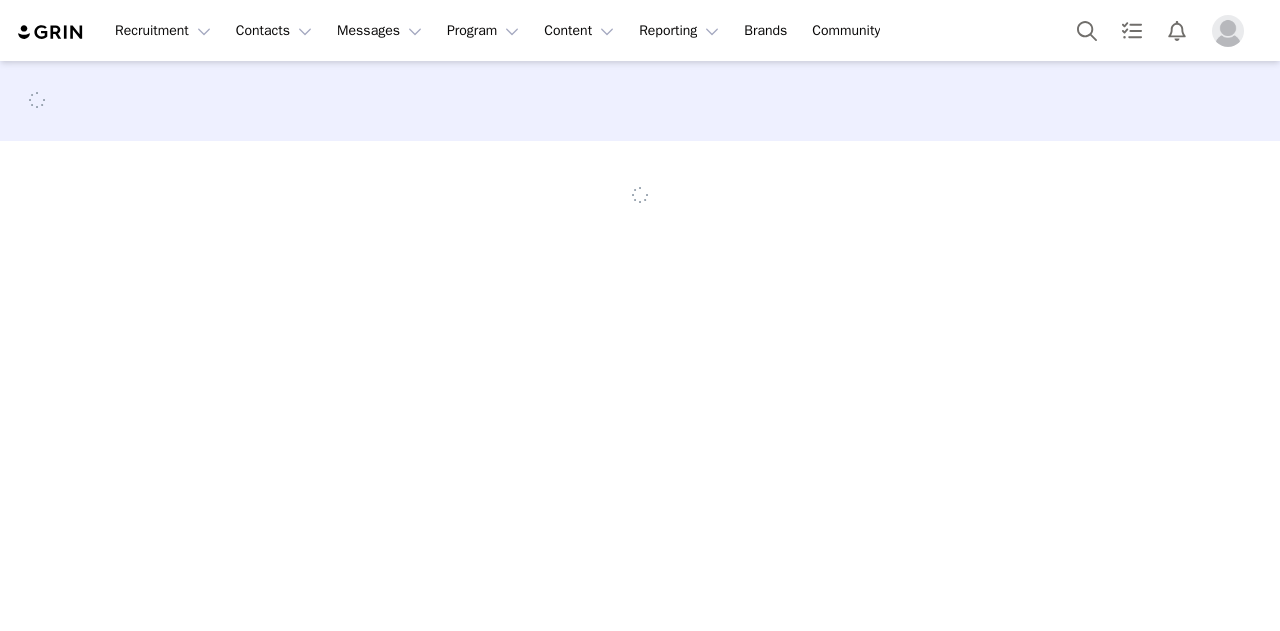 scroll, scrollTop: 0, scrollLeft: 0, axis: both 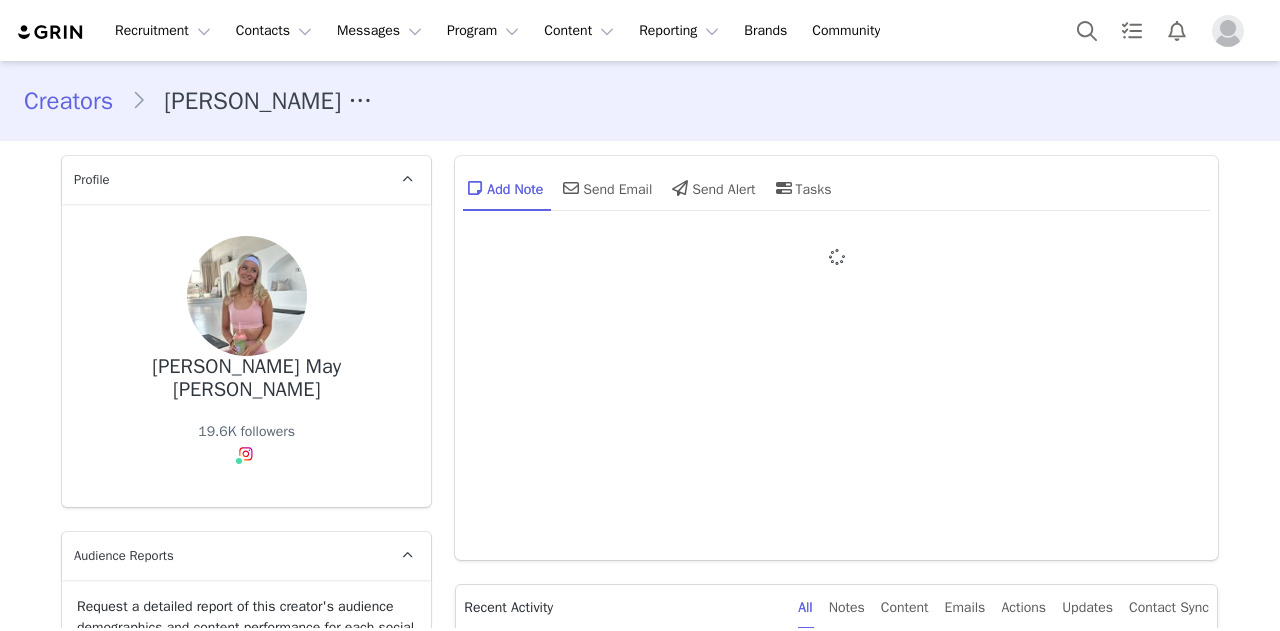 type on "+1 ([GEOGRAPHIC_DATA])" 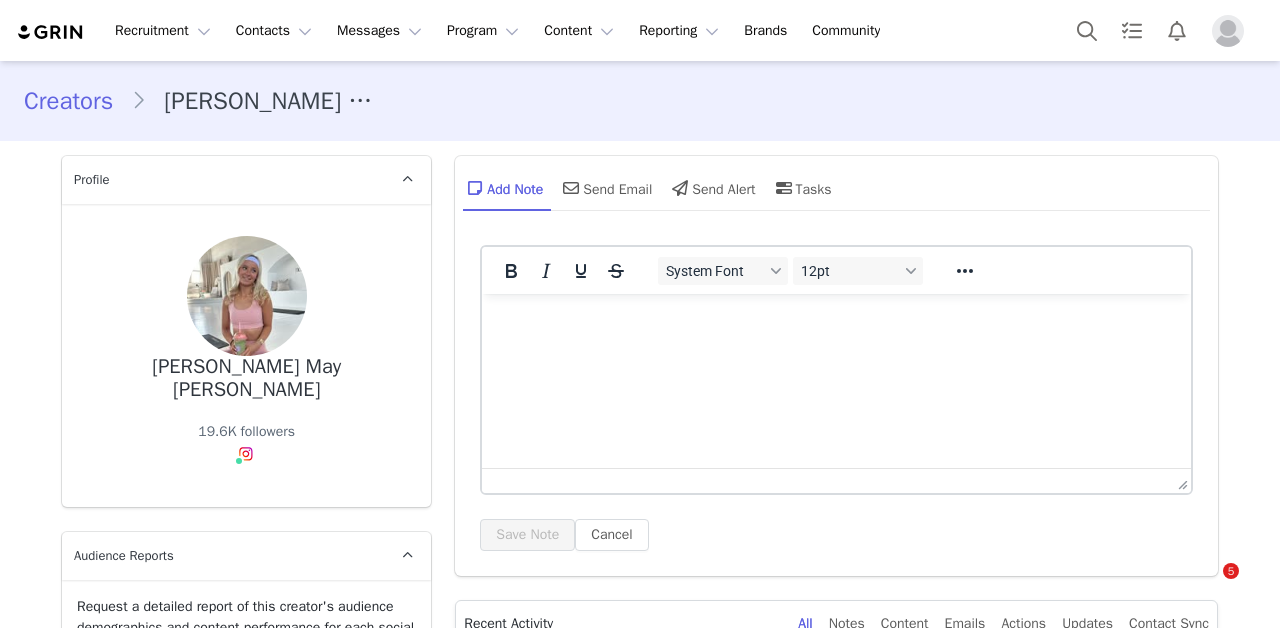 scroll, scrollTop: 0, scrollLeft: 0, axis: both 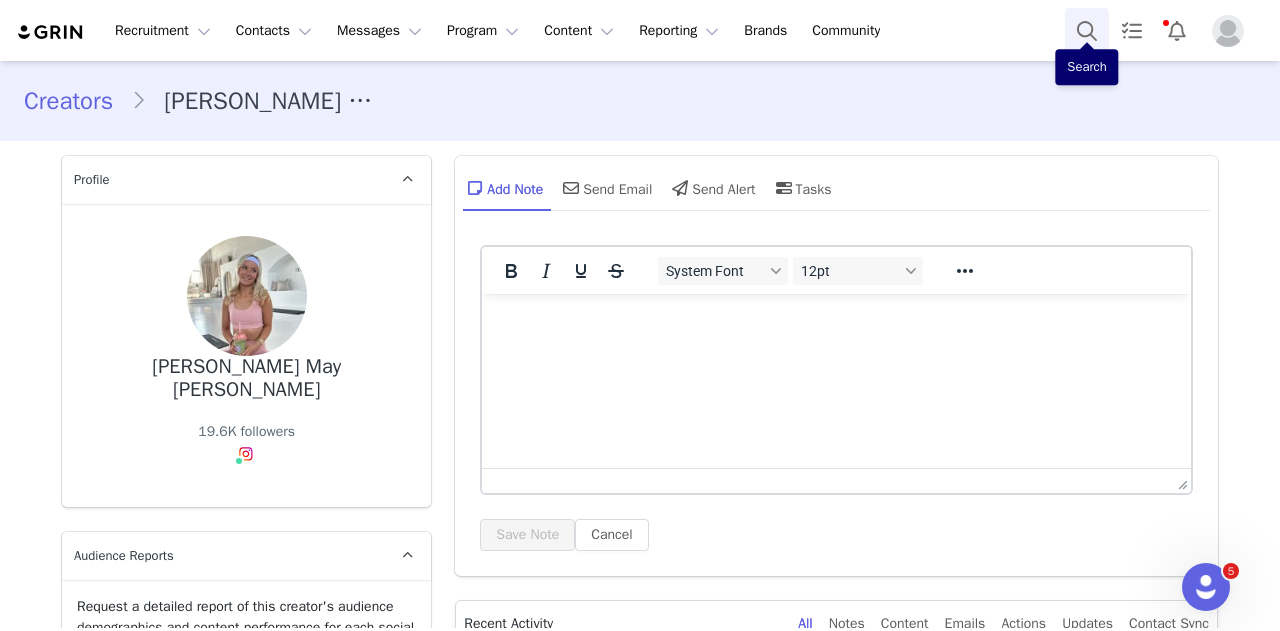 click at bounding box center (1087, 30) 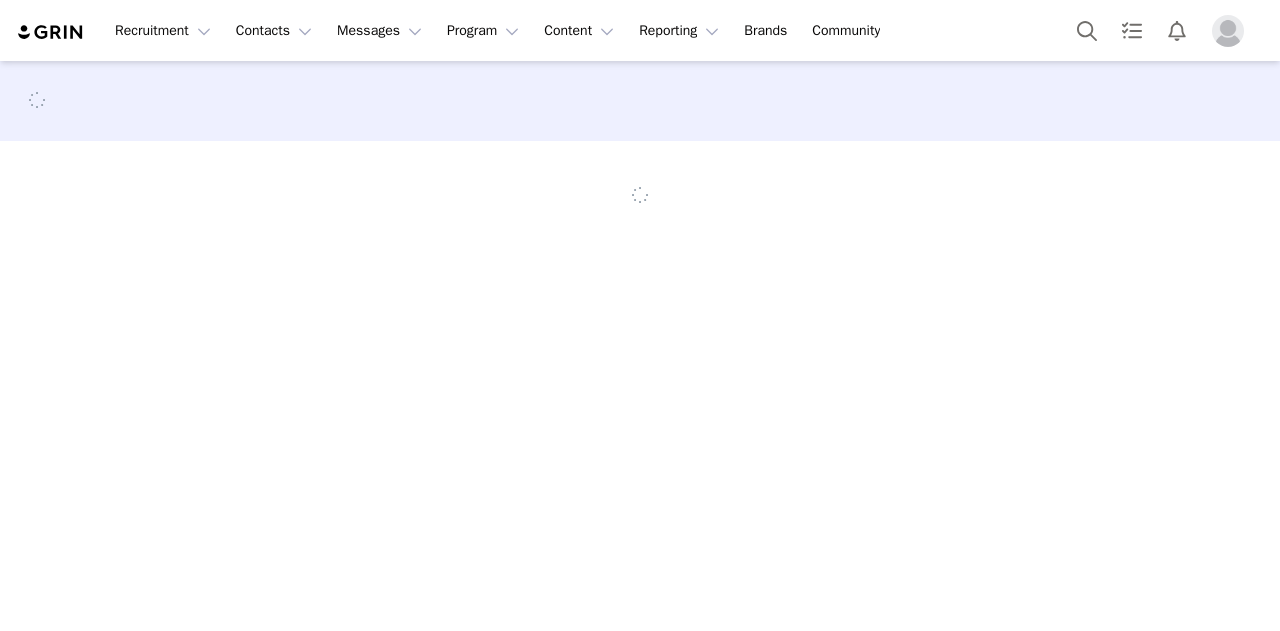 scroll, scrollTop: 0, scrollLeft: 0, axis: both 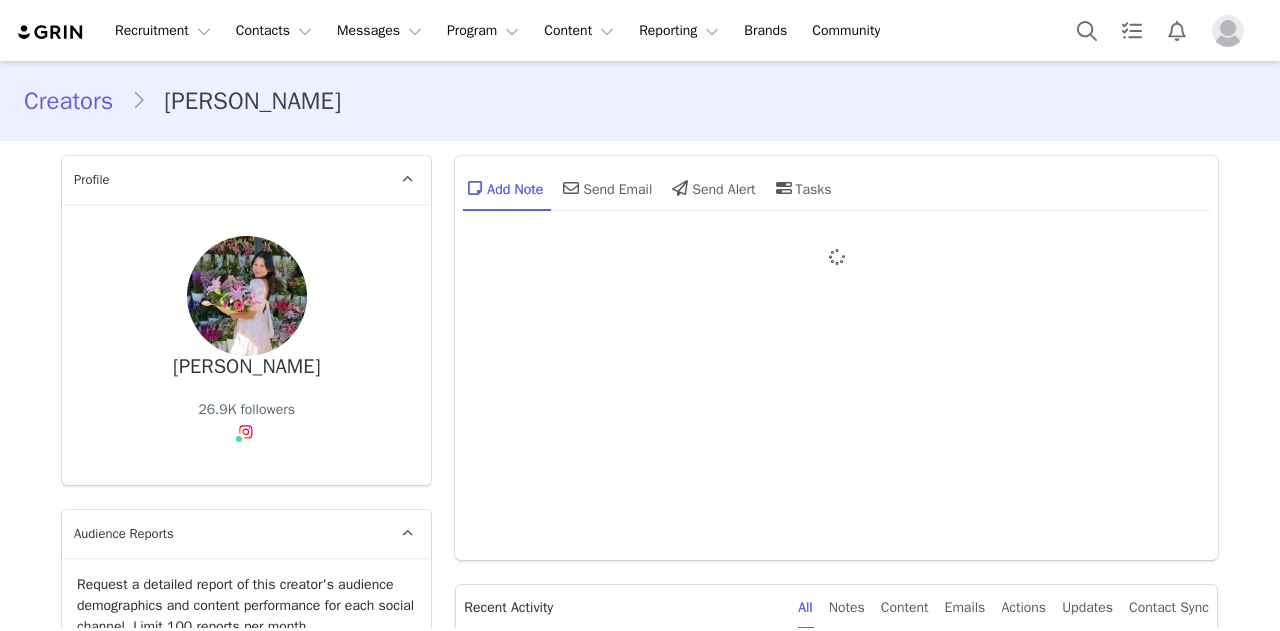 type on "+1 ([GEOGRAPHIC_DATA])" 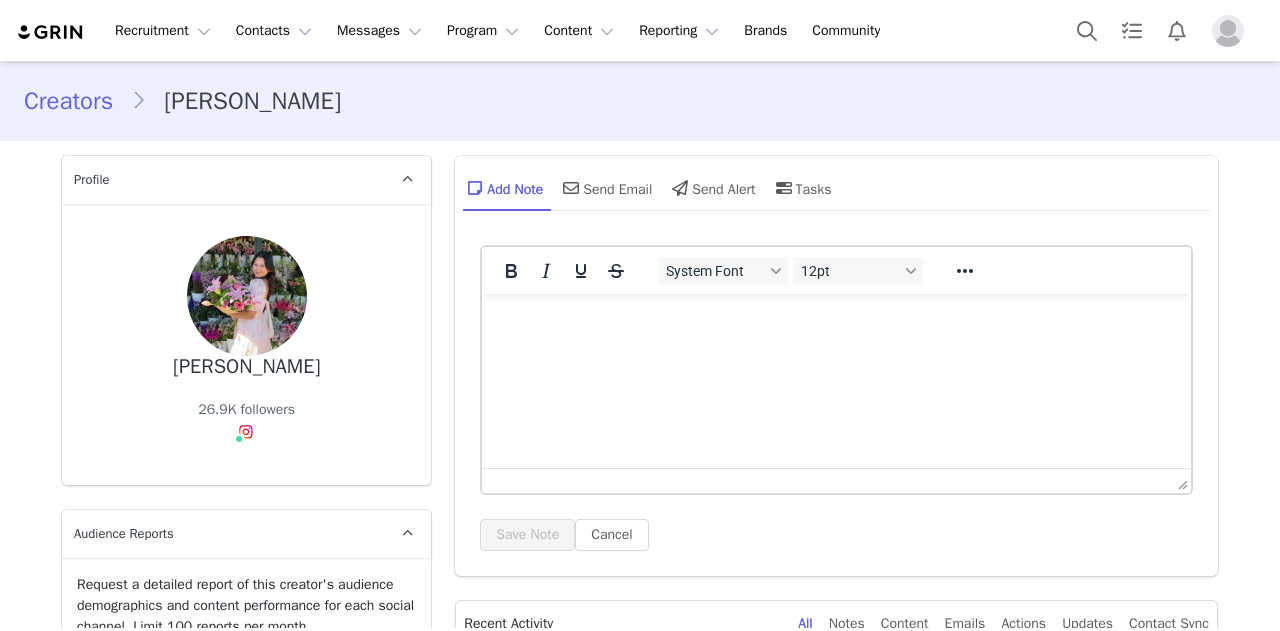 scroll, scrollTop: 0, scrollLeft: 0, axis: both 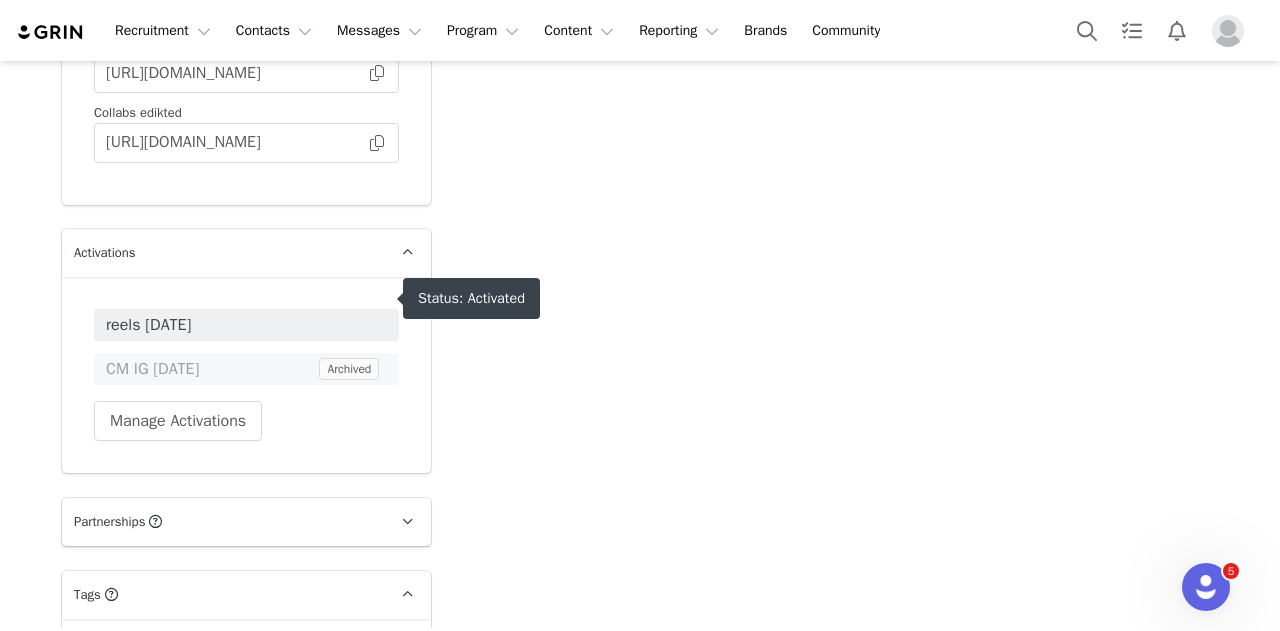click on "reels june 2025" at bounding box center (246, 325) 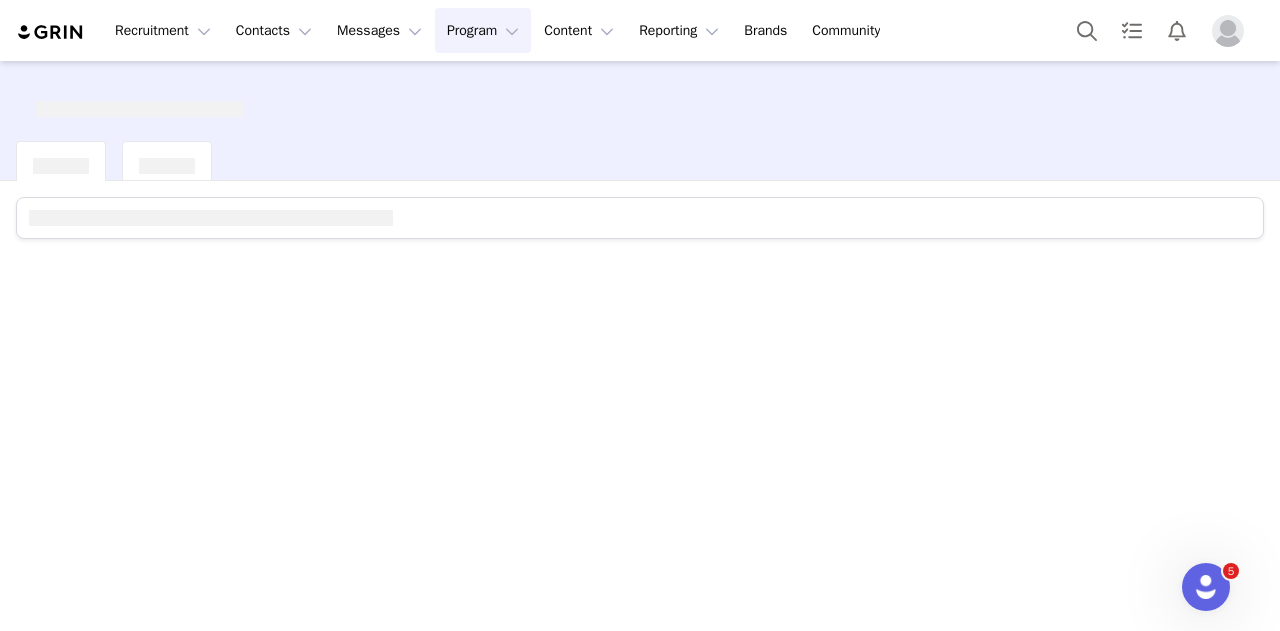scroll, scrollTop: 0, scrollLeft: 0, axis: both 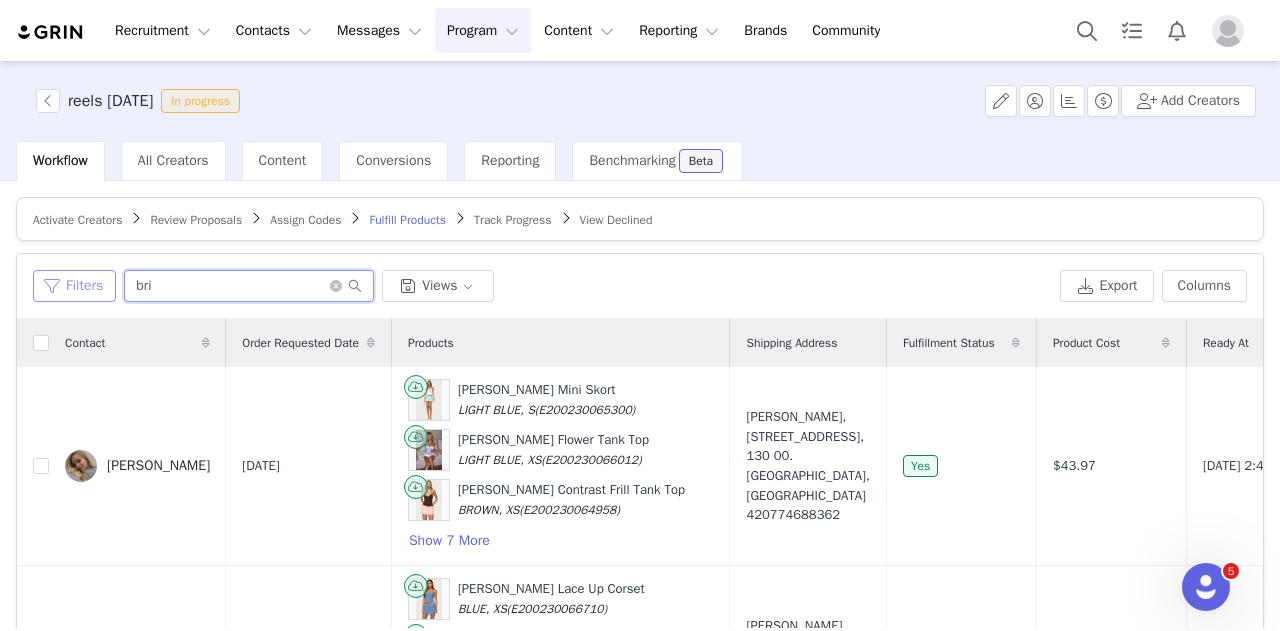 drag, startPoint x: 193, startPoint y: 298, endPoint x: 84, endPoint y: 285, distance: 109.77249 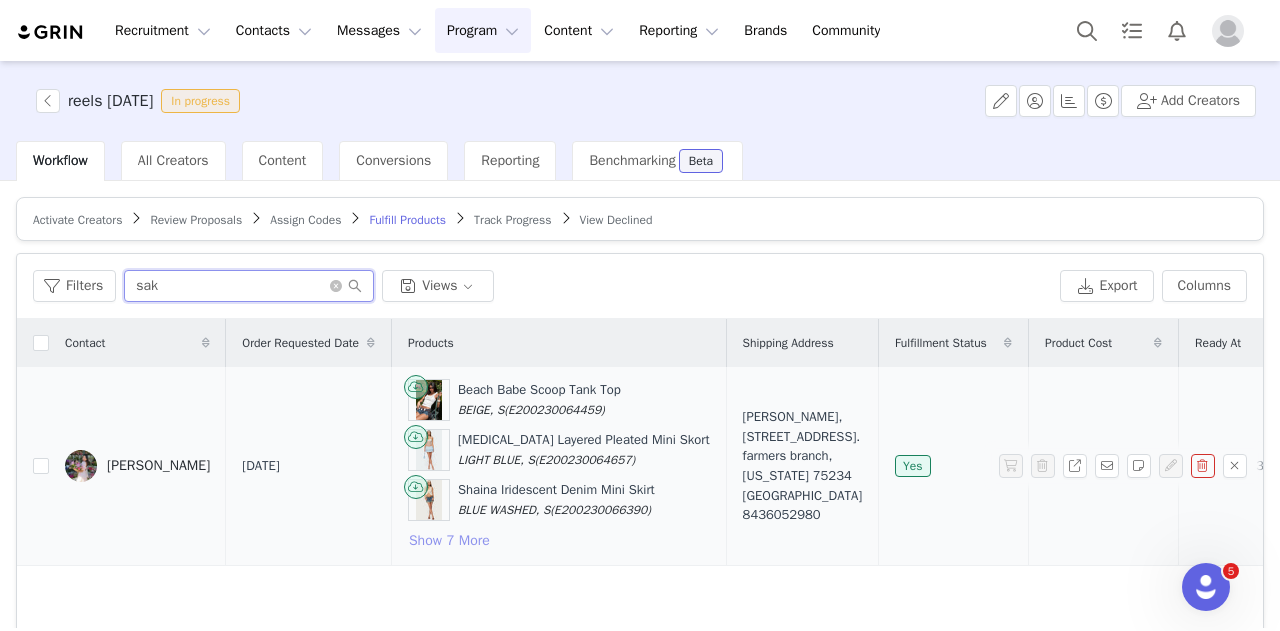 type on "sak" 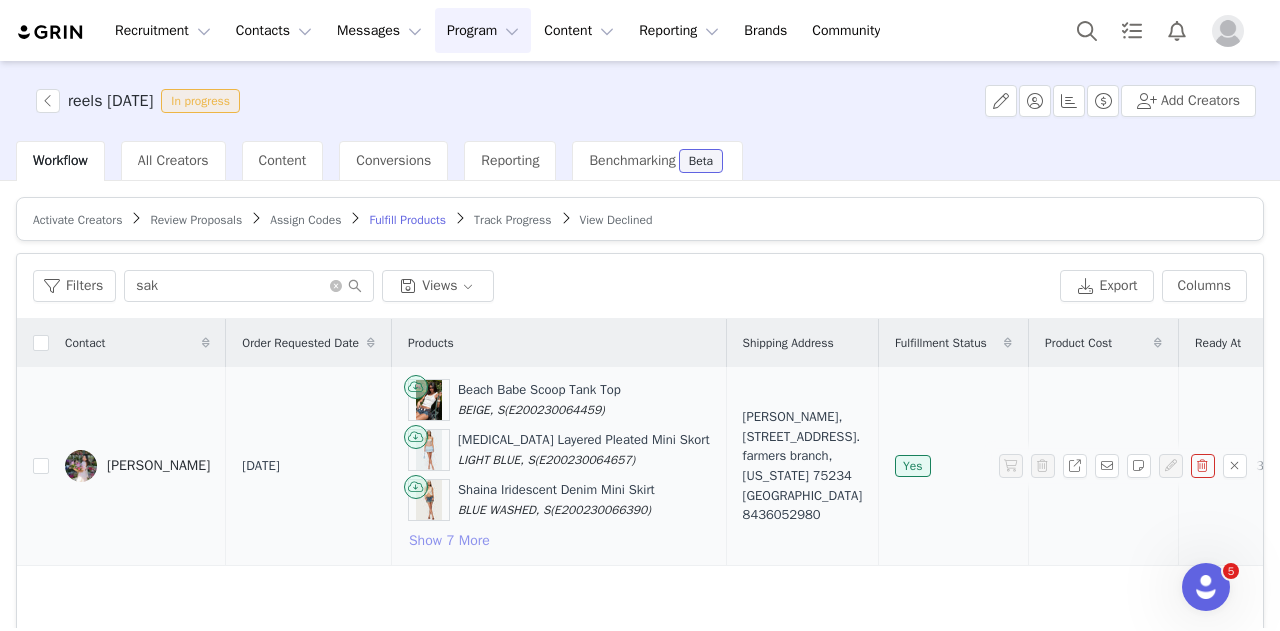 click on "Show 7 More" at bounding box center (449, 541) 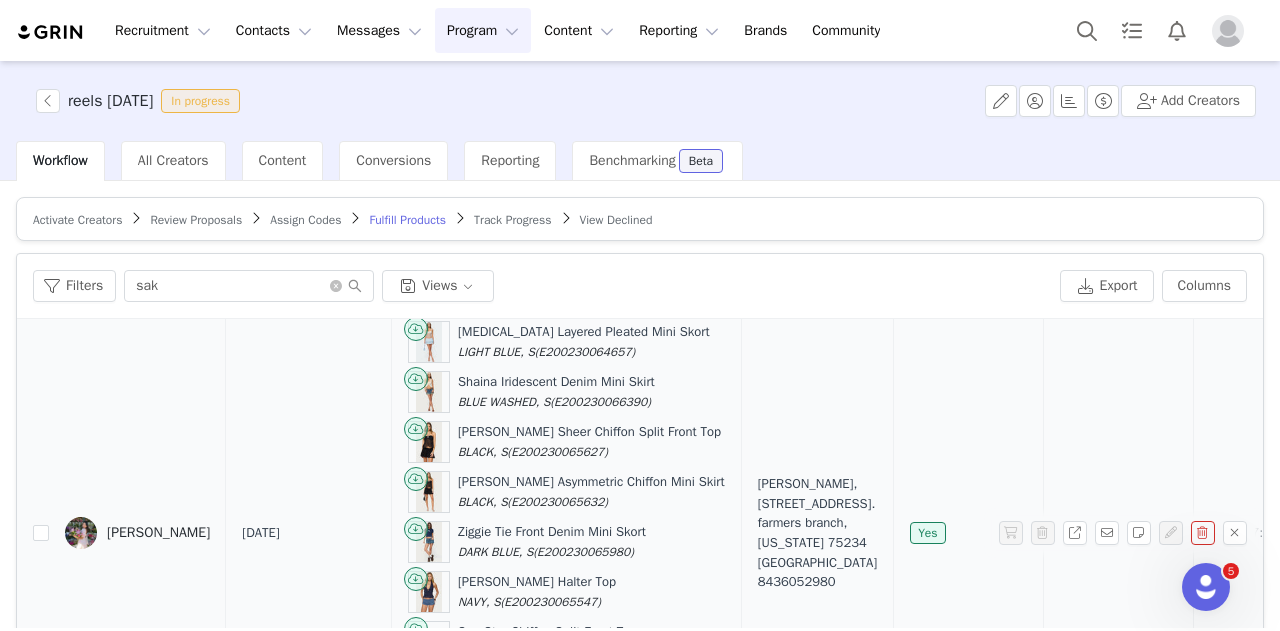 scroll, scrollTop: 0, scrollLeft: 0, axis: both 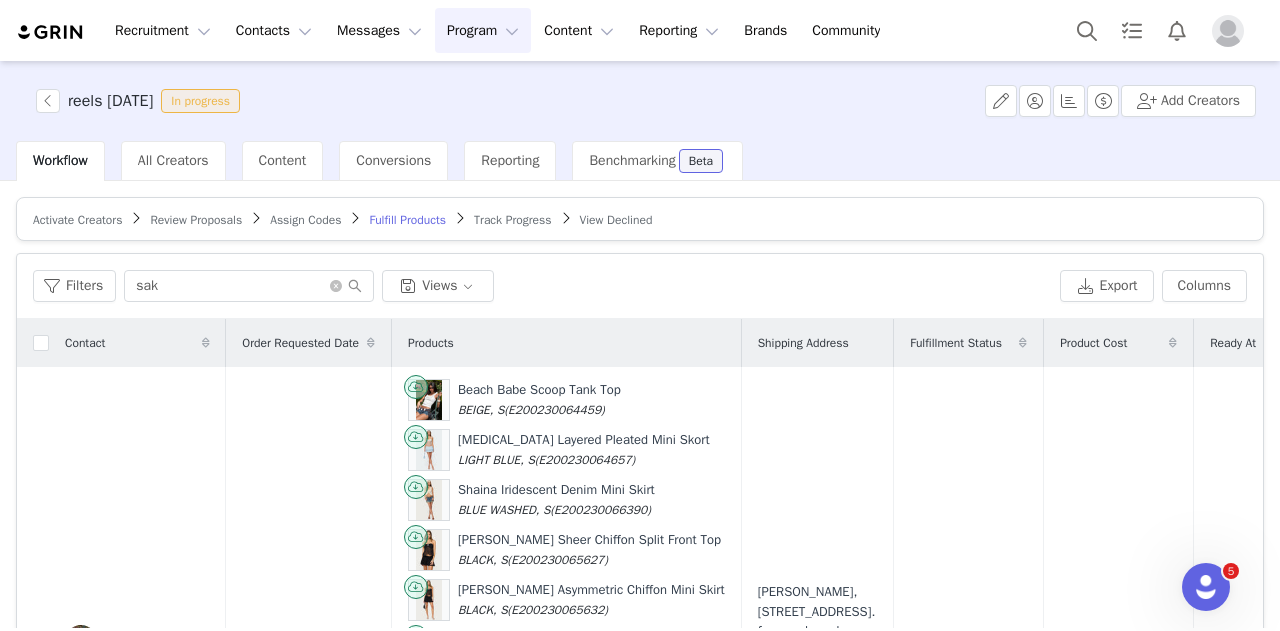 click on "Activate Creators Review Proposals Assign Codes Fulfill Products Track Progress View Declined" at bounding box center (640, 219) 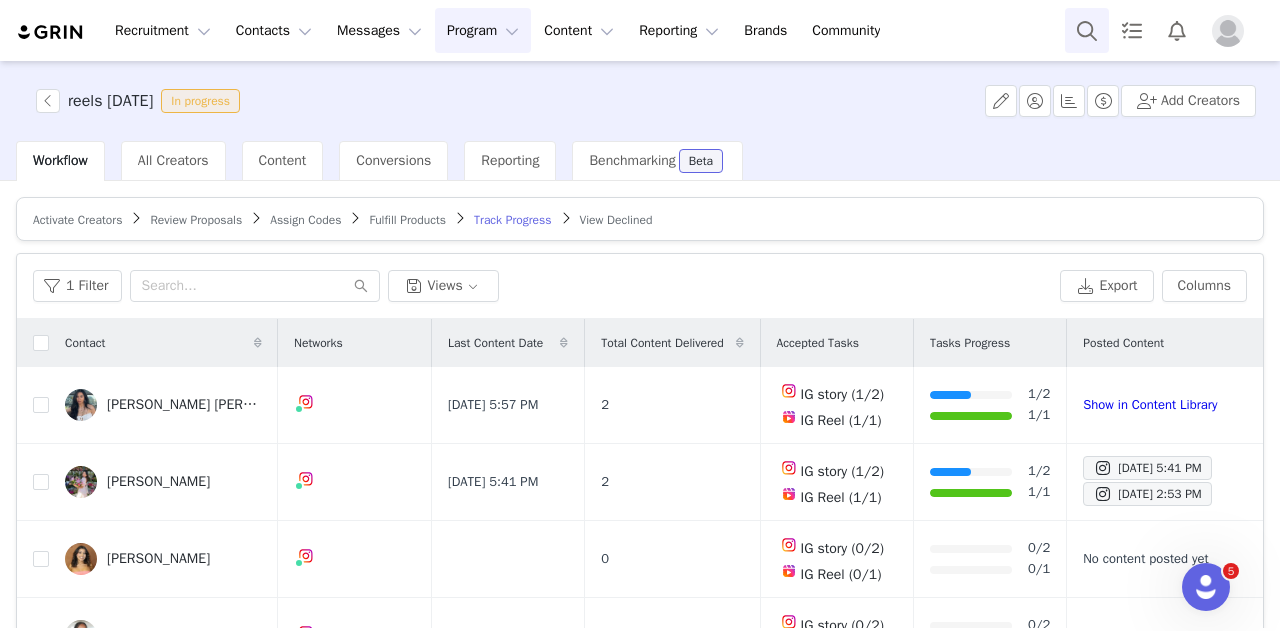 click at bounding box center [1087, 30] 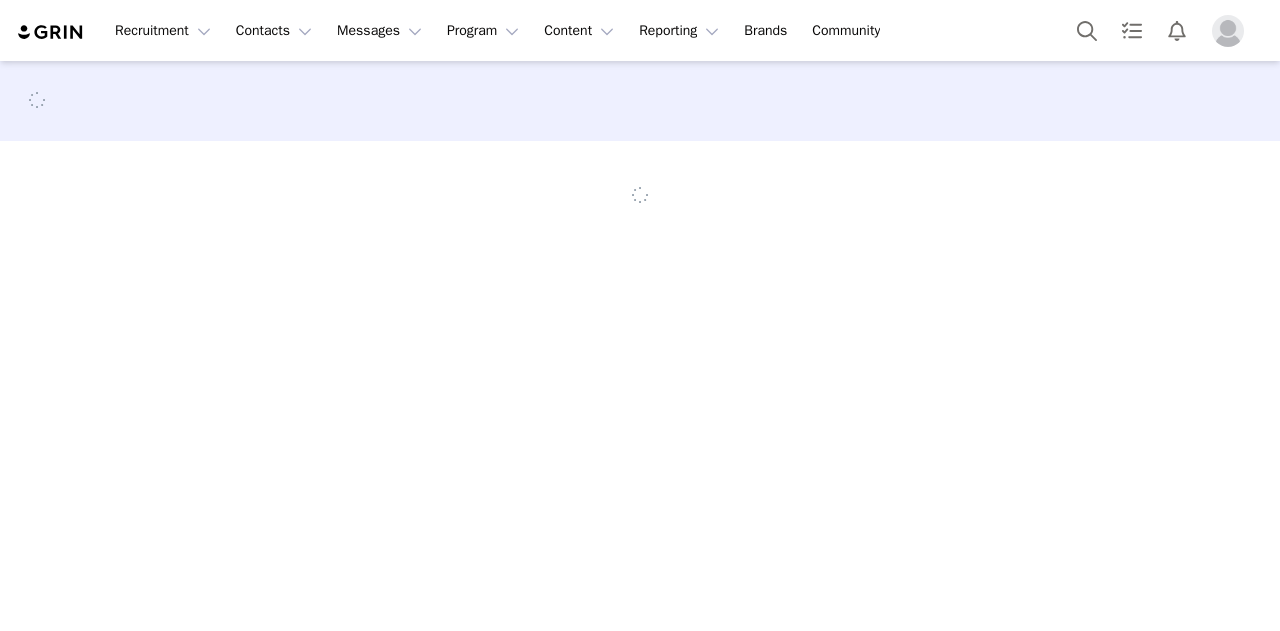 scroll, scrollTop: 0, scrollLeft: 0, axis: both 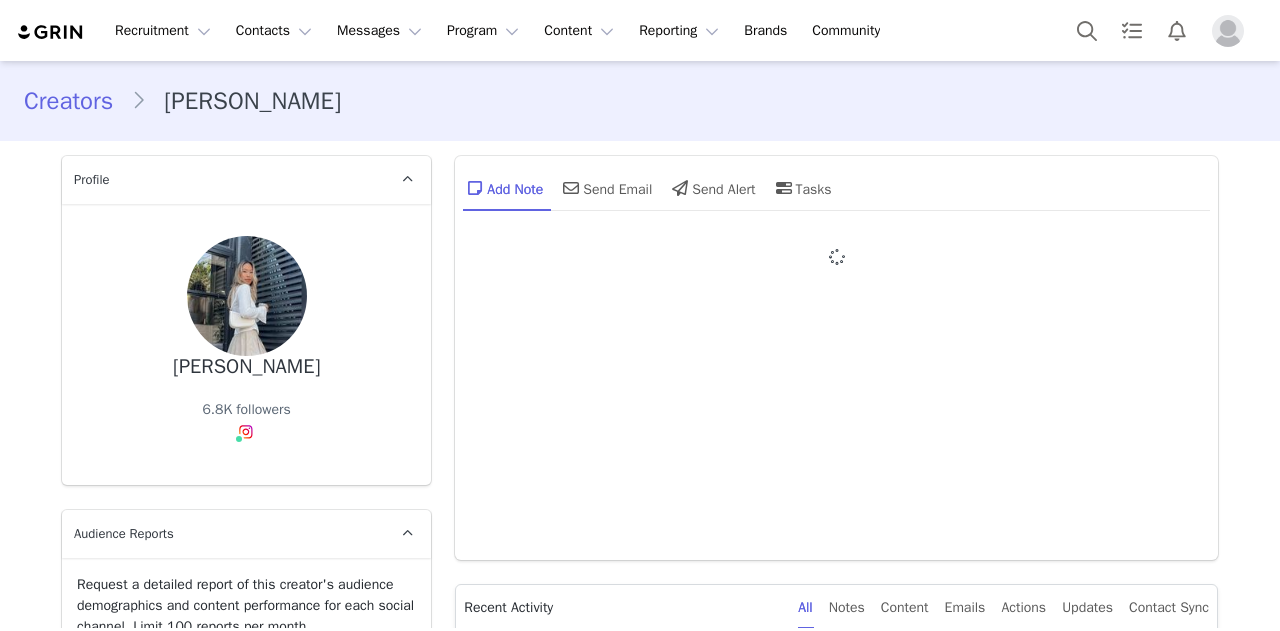 type on "+1 ([GEOGRAPHIC_DATA])" 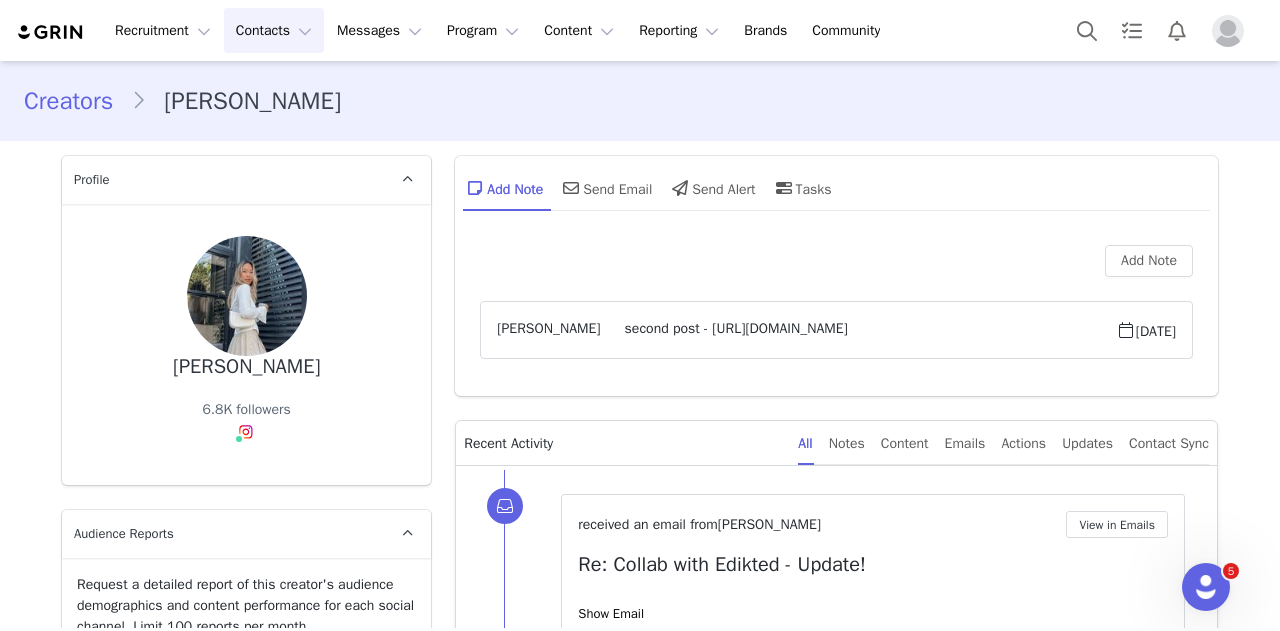 scroll, scrollTop: 0, scrollLeft: 0, axis: both 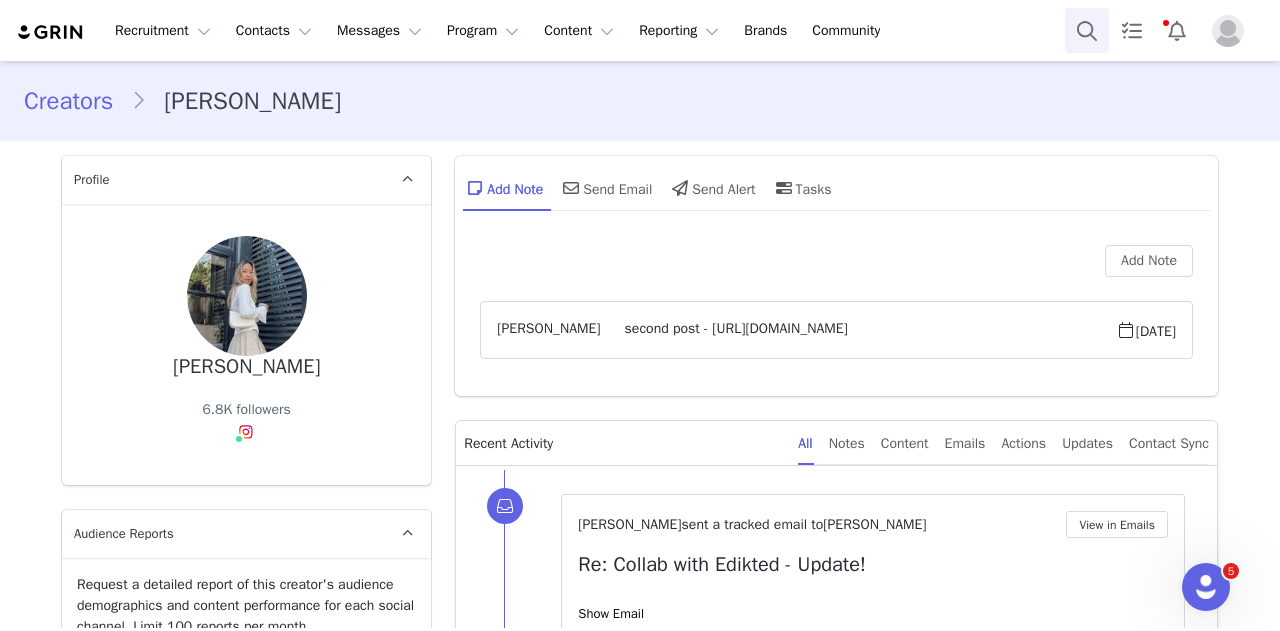 click at bounding box center [1087, 30] 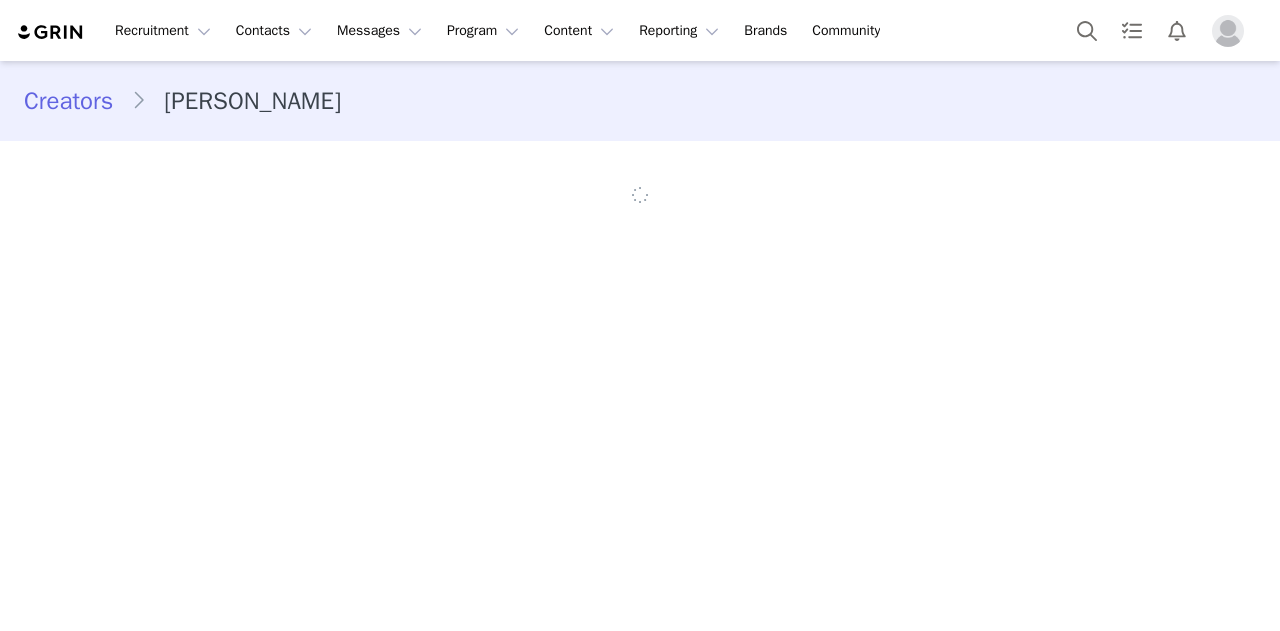 scroll, scrollTop: 0, scrollLeft: 0, axis: both 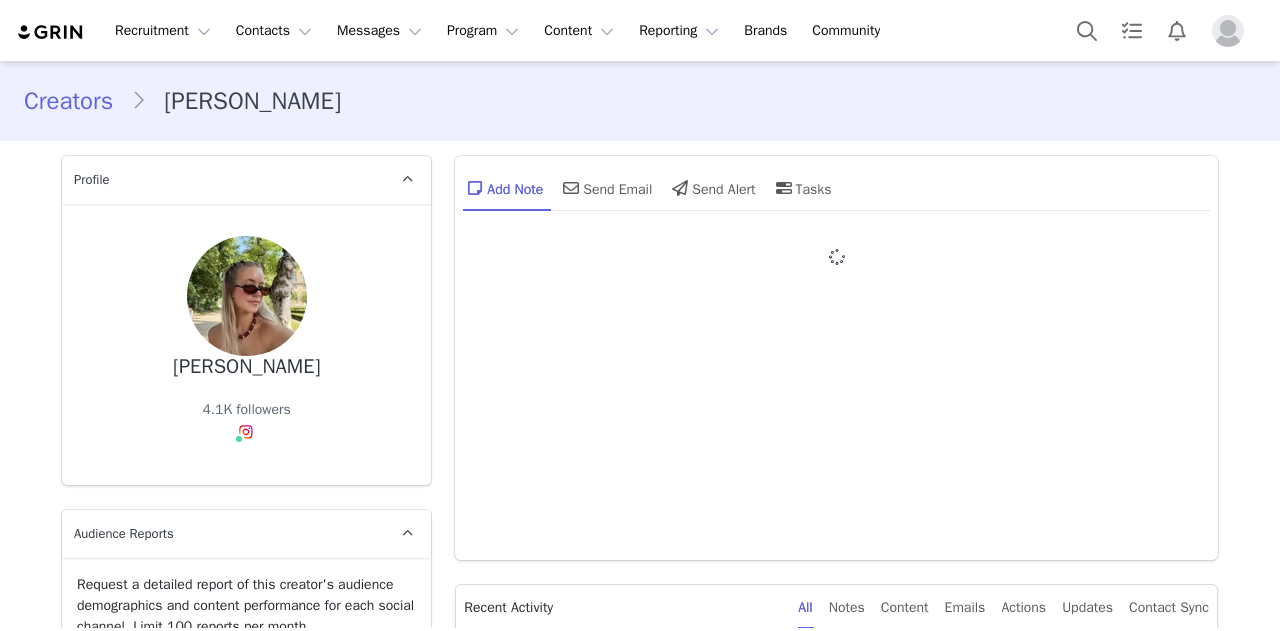 type on "+1 ([GEOGRAPHIC_DATA])" 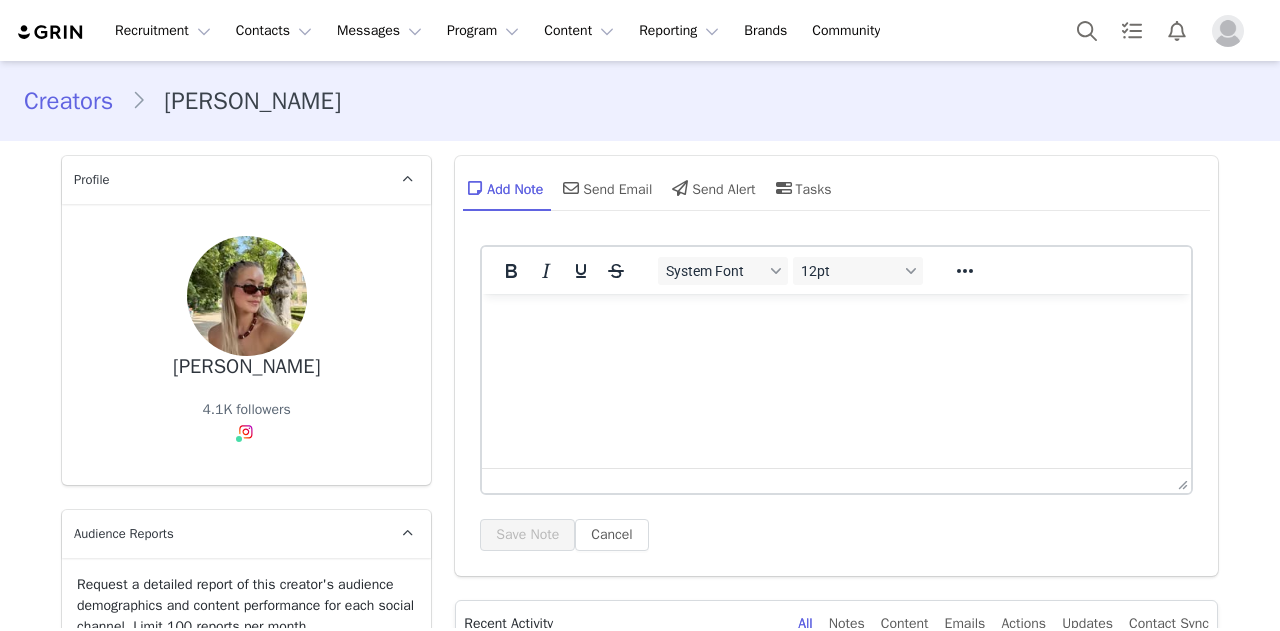 scroll, scrollTop: 0, scrollLeft: 0, axis: both 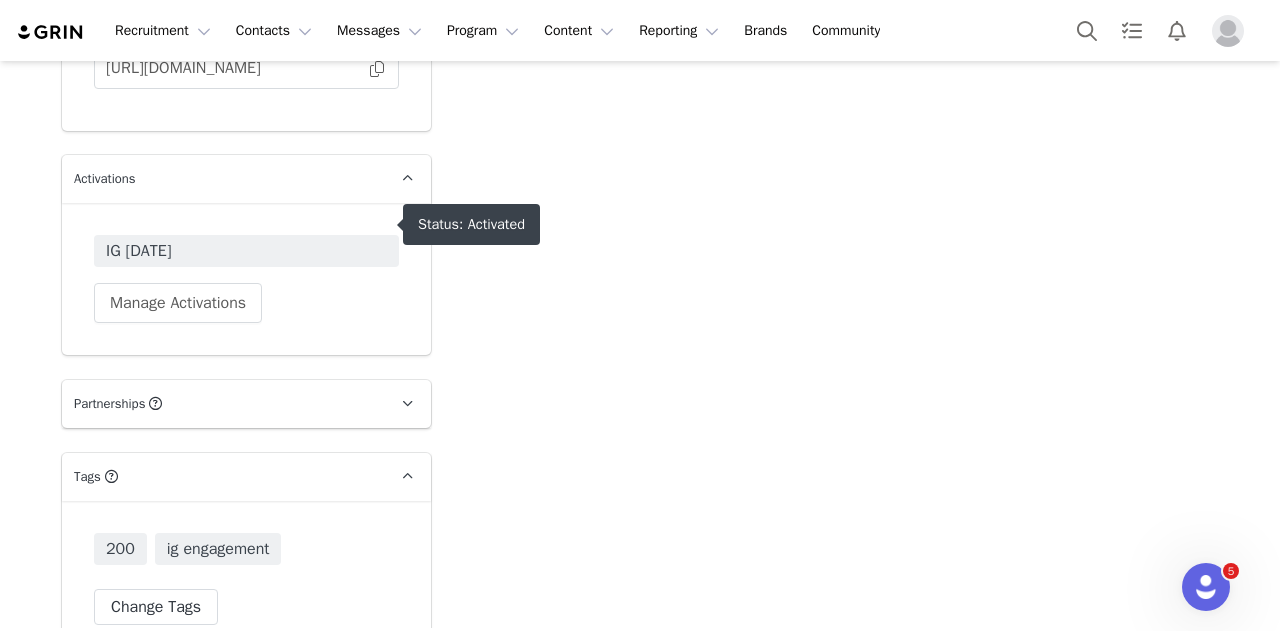 click on "IG June 2025" at bounding box center [246, 251] 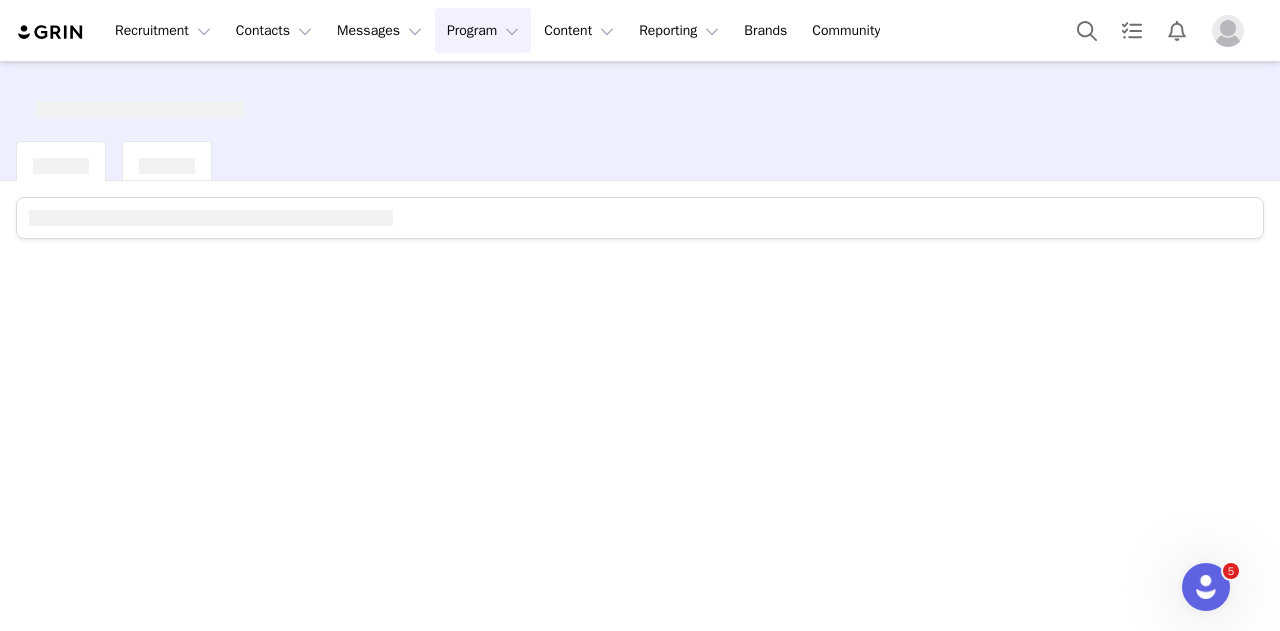 scroll, scrollTop: 0, scrollLeft: 0, axis: both 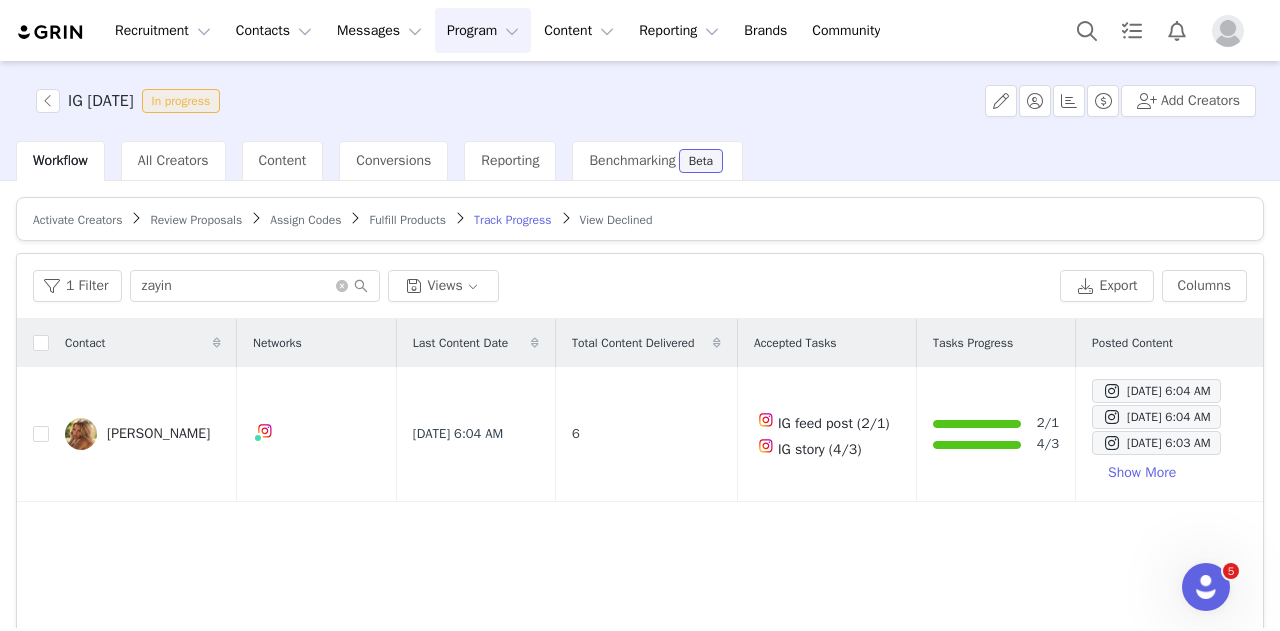 click on "Fulfill Products" at bounding box center (407, 220) 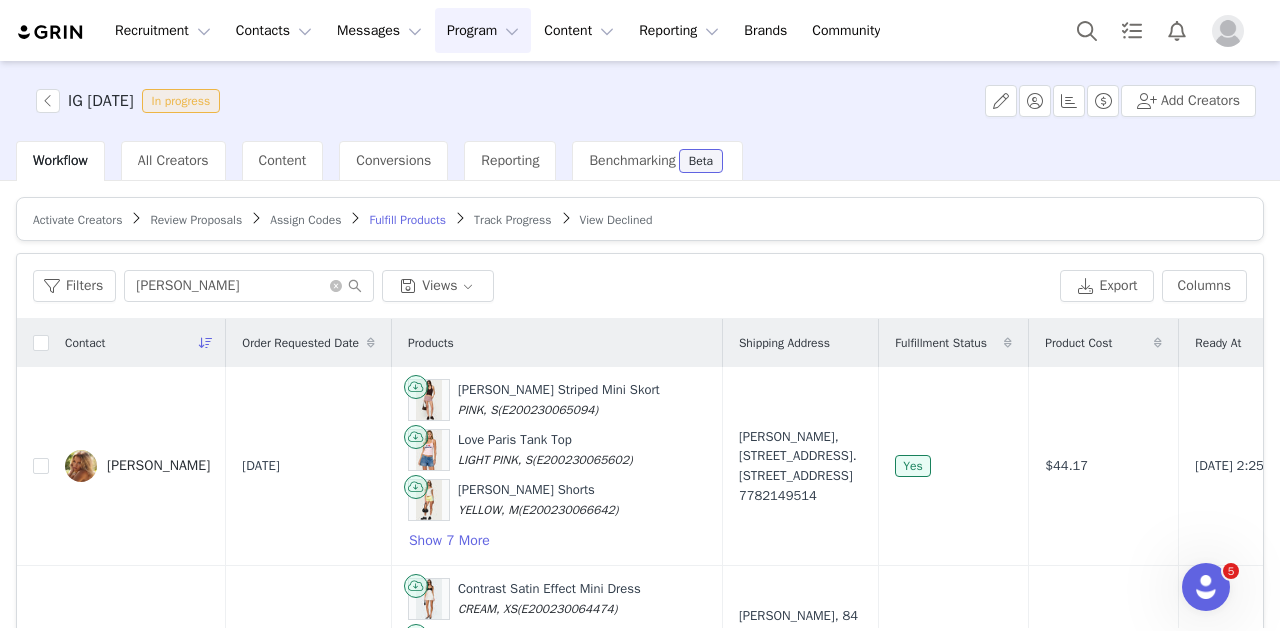 click on "Track Progress" at bounding box center (512, 220) 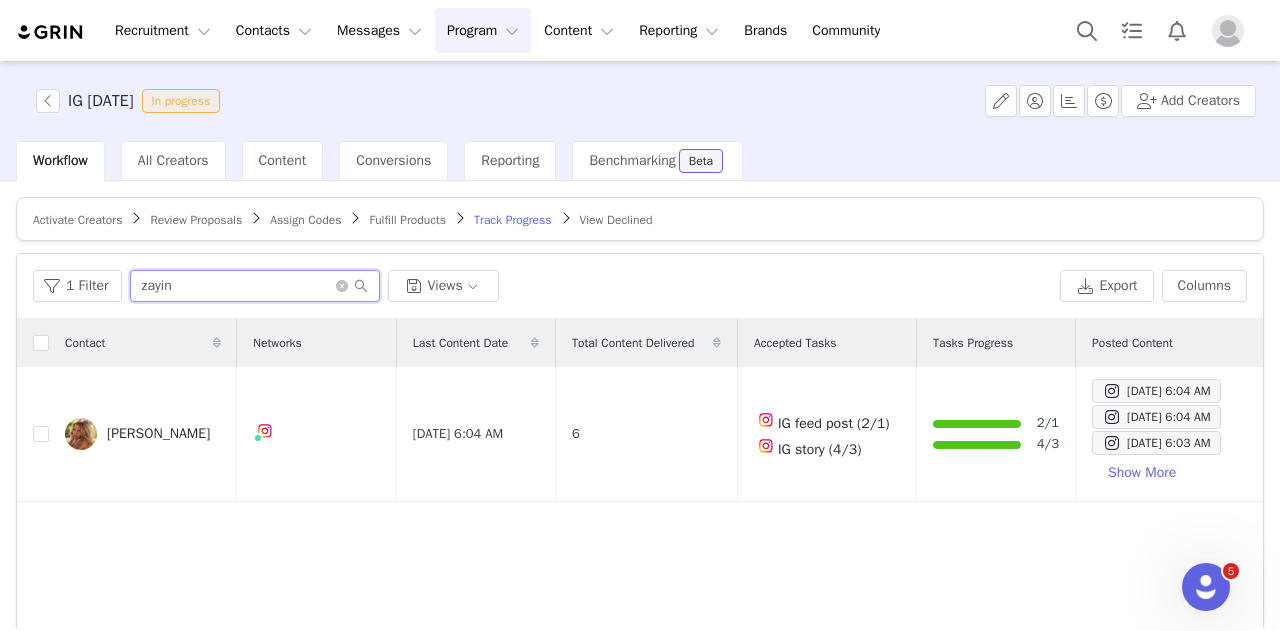drag, startPoint x: 195, startPoint y: 285, endPoint x: 10, endPoint y: 286, distance: 185.0027 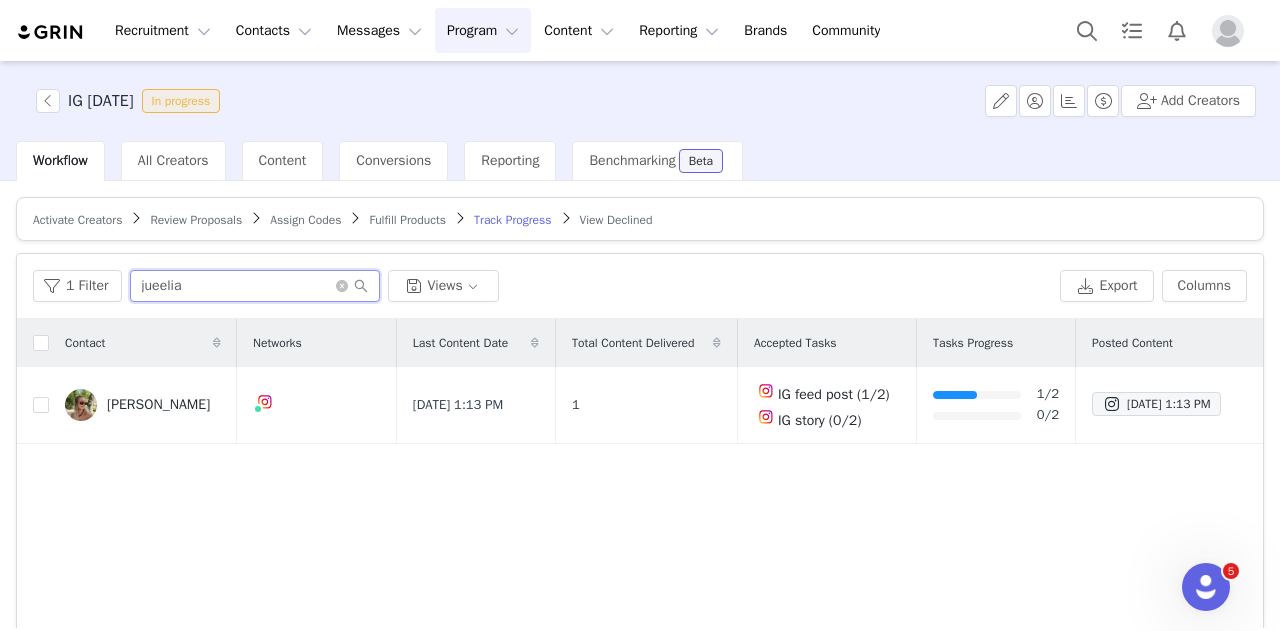 type on "jueelia" 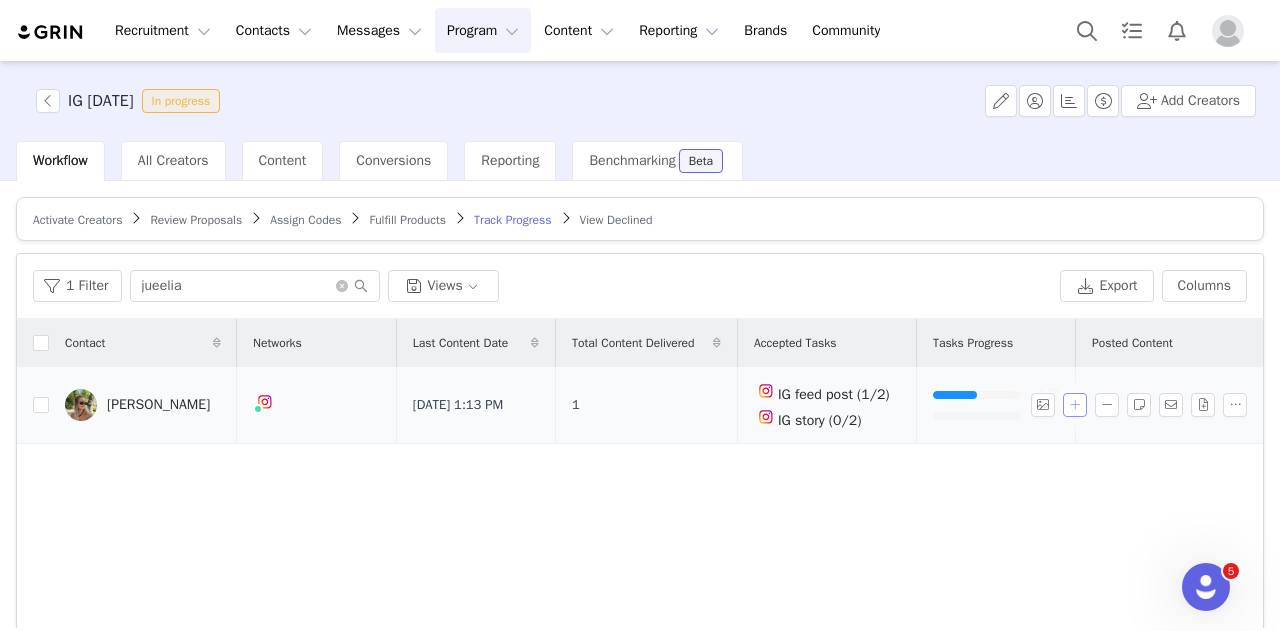 click at bounding box center [1075, 405] 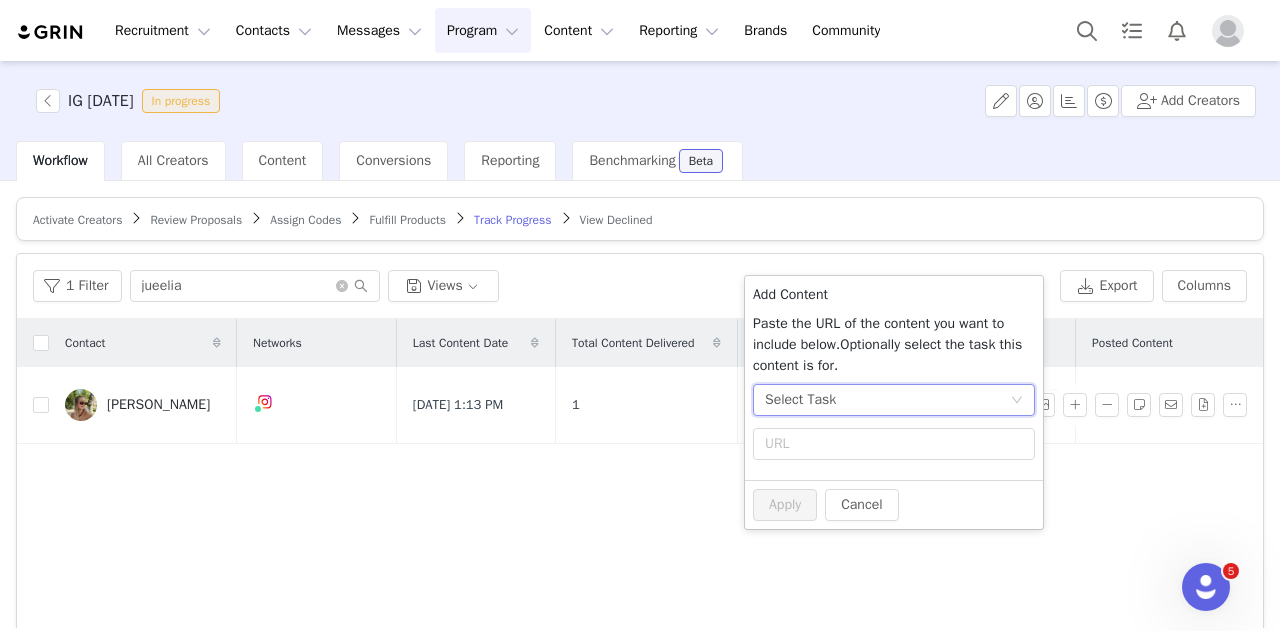 click on "Select Task" at bounding box center (887, 400) 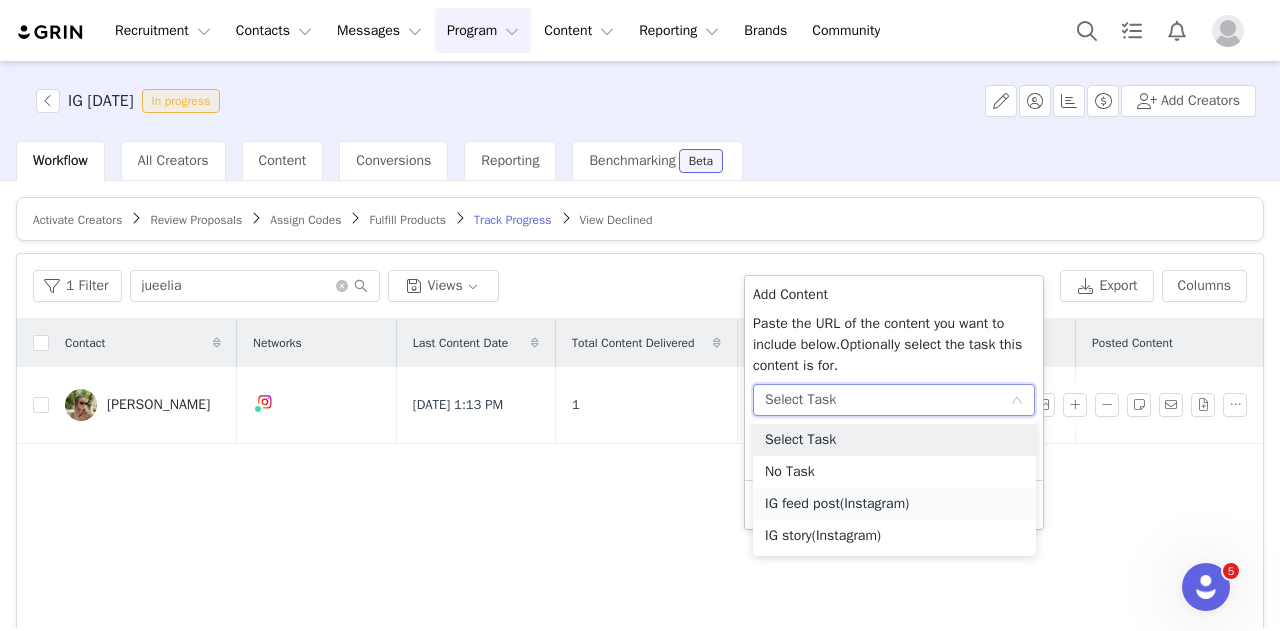 click on "IG feed post  (Instagram)" at bounding box center (894, 504) 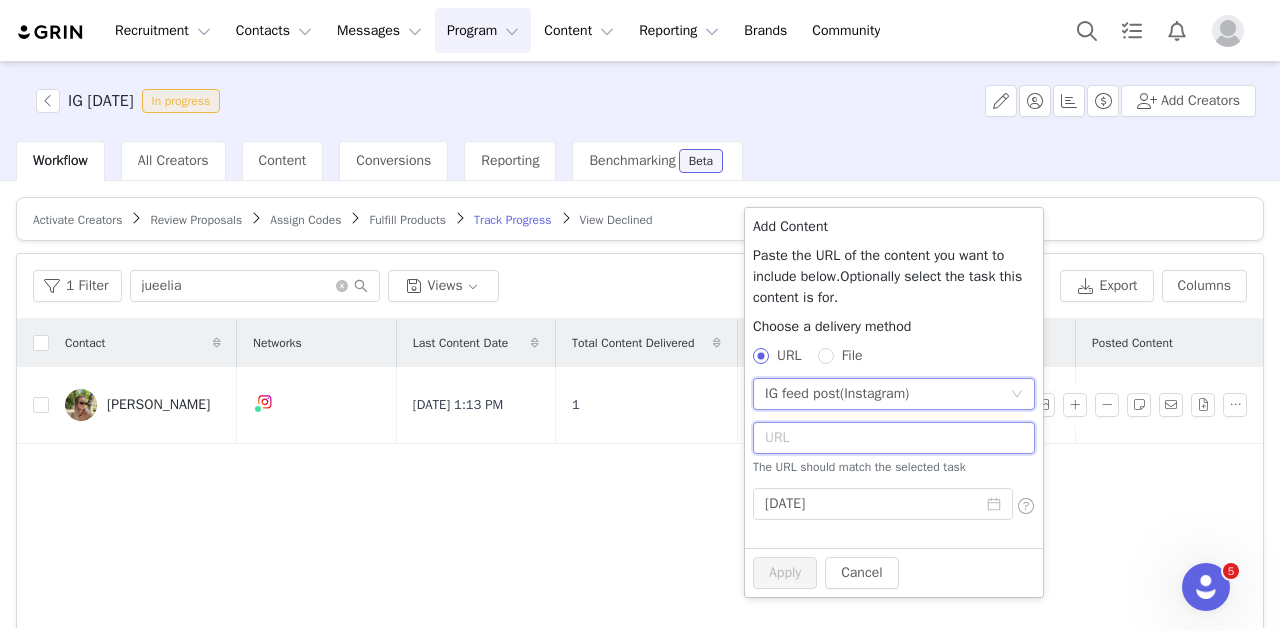 click at bounding box center (894, 438) 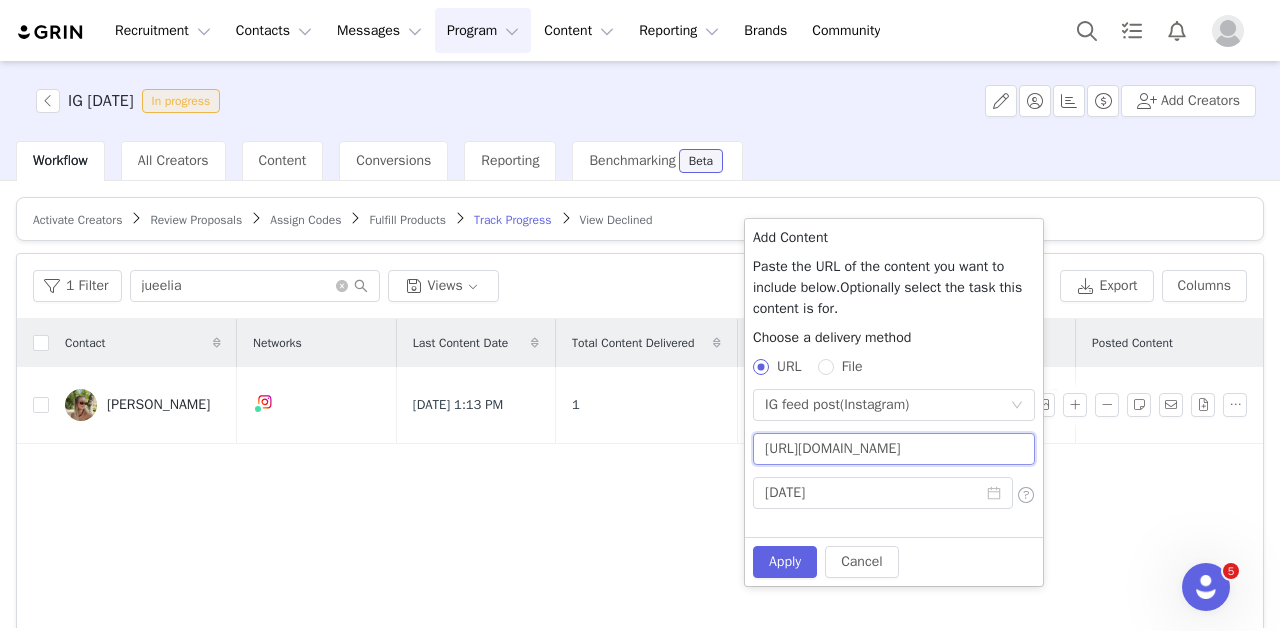 scroll, scrollTop: 0, scrollLeft: 262, axis: horizontal 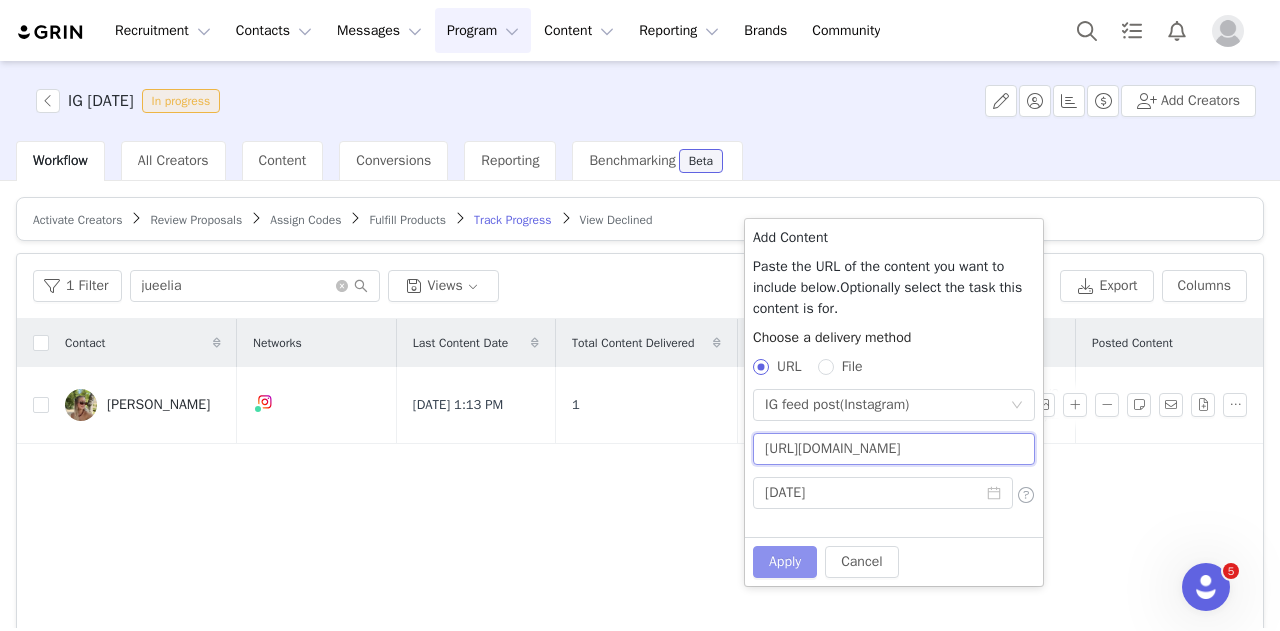 type on "https://www.instagram.com/p/DL6sVa5o-L_/?igsh=MW9rcXdvN2Y5Z250eQ%3D%3D" 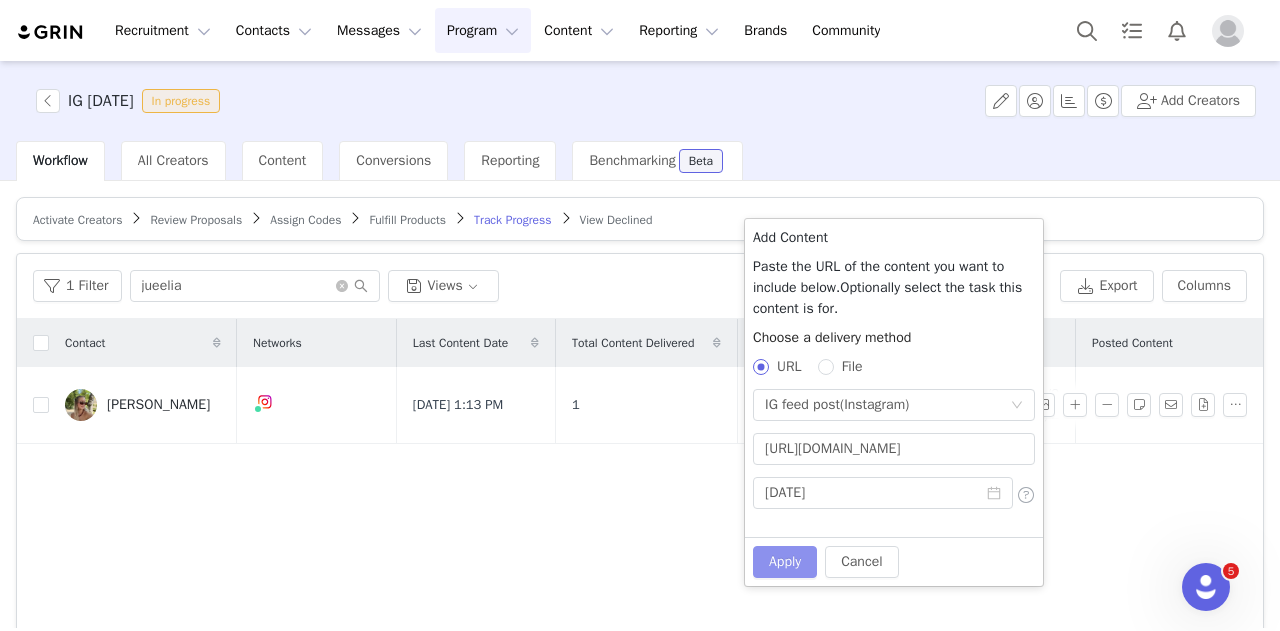 scroll, scrollTop: 0, scrollLeft: 0, axis: both 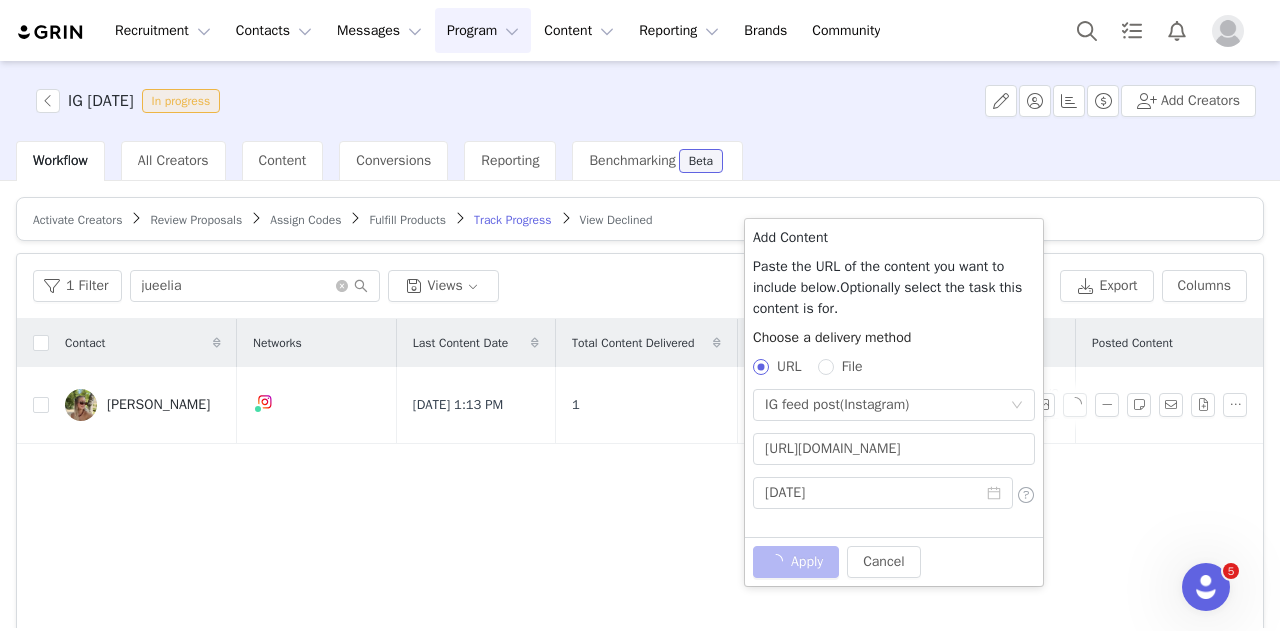 type 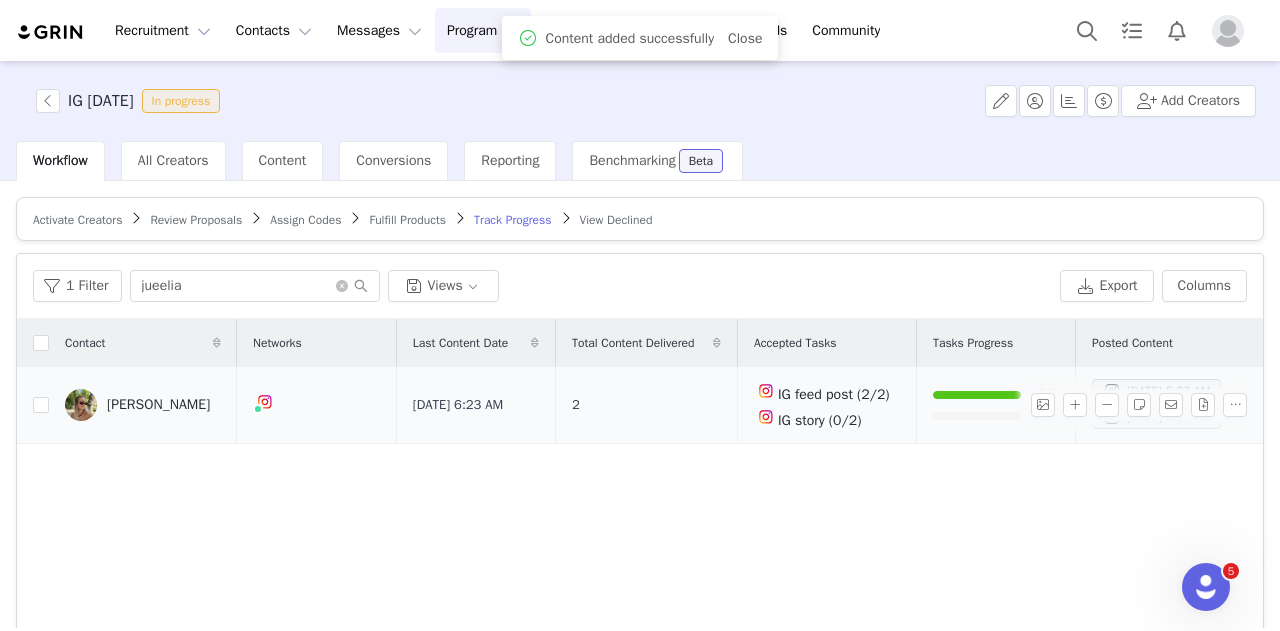 click on "Jul 6, 2025 1:13 PM" at bounding box center [1156, 417] 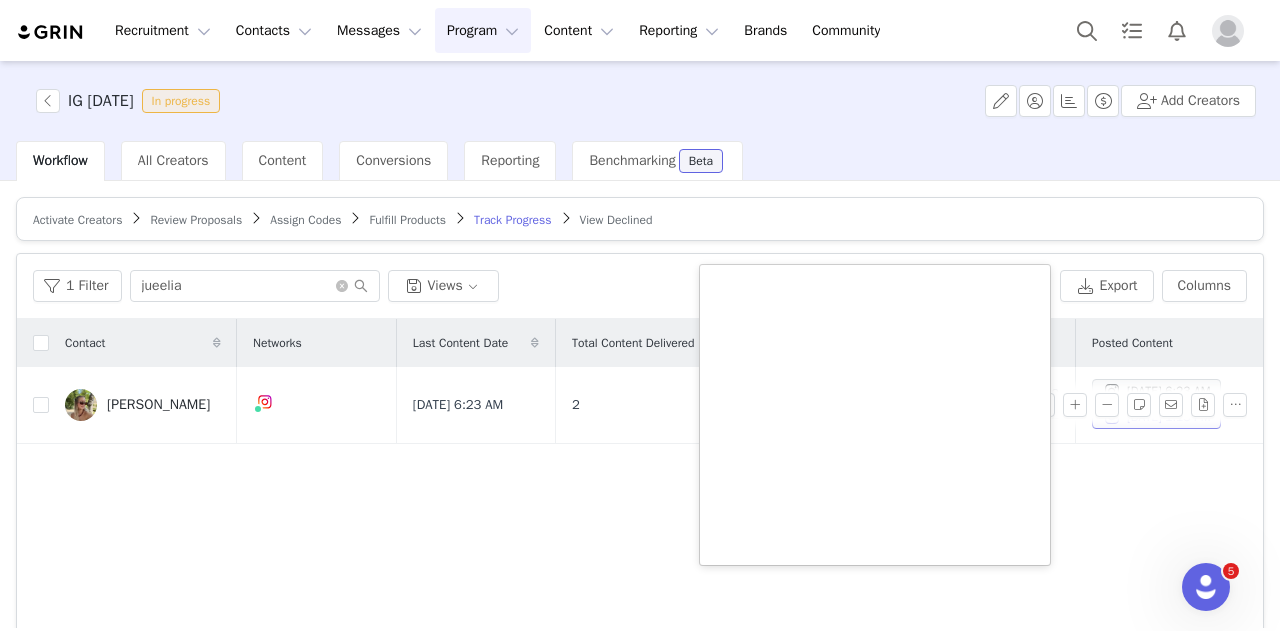 click on "Activate Creators Review Proposals Assign Codes Fulfill Products Track Progress View Declined" at bounding box center [640, 219] 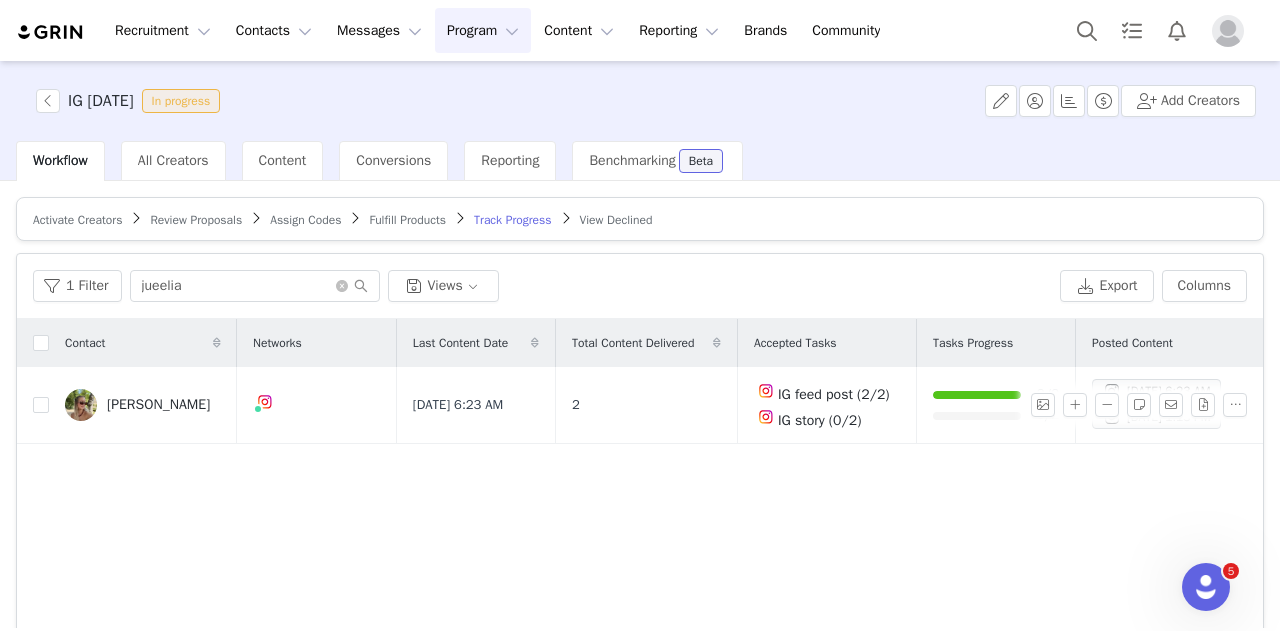 scroll, scrollTop: 238, scrollLeft: 0, axis: vertical 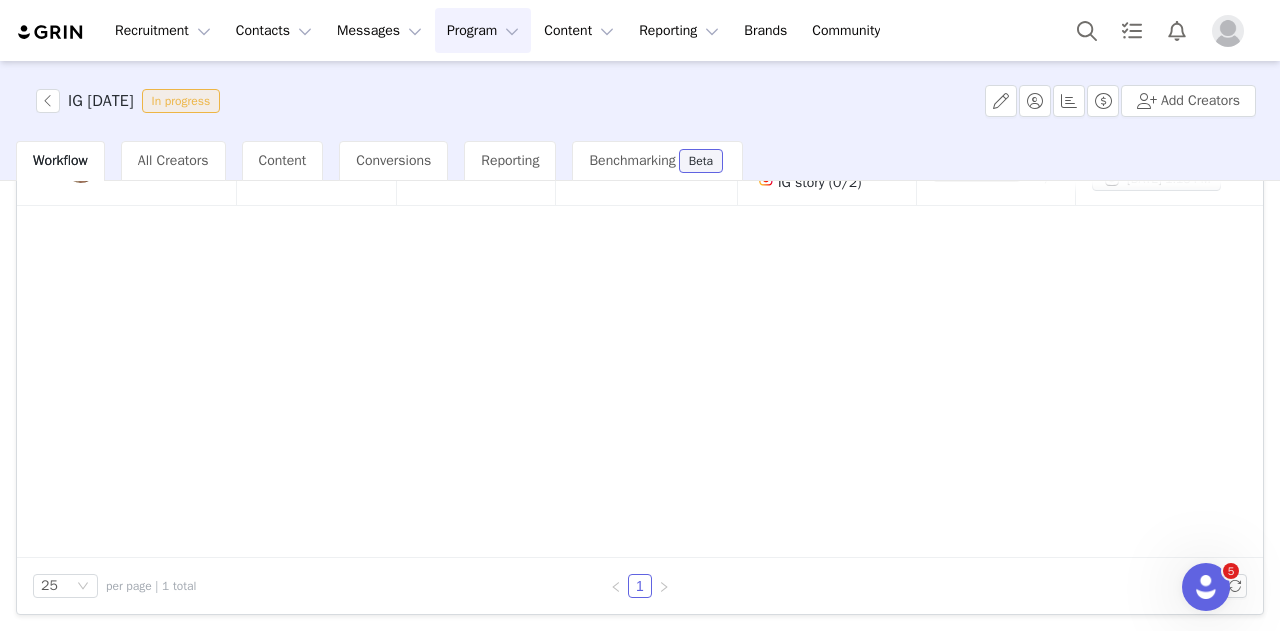 click on "Contact   Networks   Last Content Date   Total Content Delivered   Accepted Tasks   Tasks Progress   Posted Content   Julia   Jul 10, 2025 6:23 AM 2 IG feed post (2/2) IG story (0/2)  2/2      0/2      Jul 10, 2025 6:23 AM       Jul 6, 2025 1:13 PM" at bounding box center (640, 319) 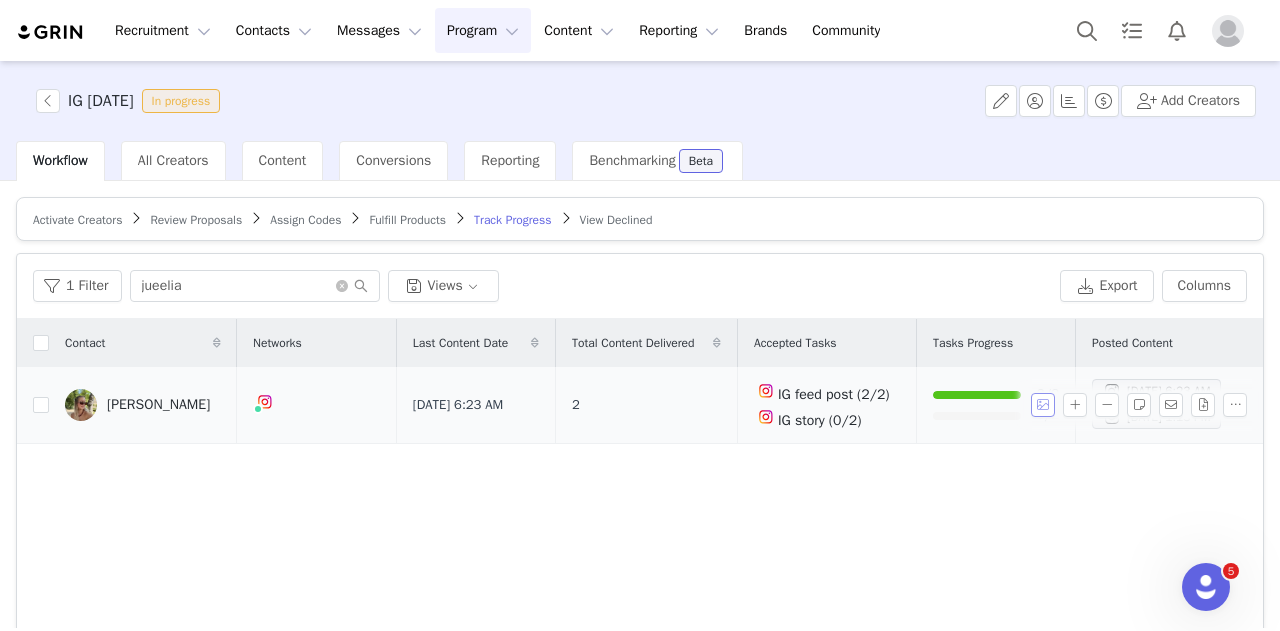 click at bounding box center (1043, 405) 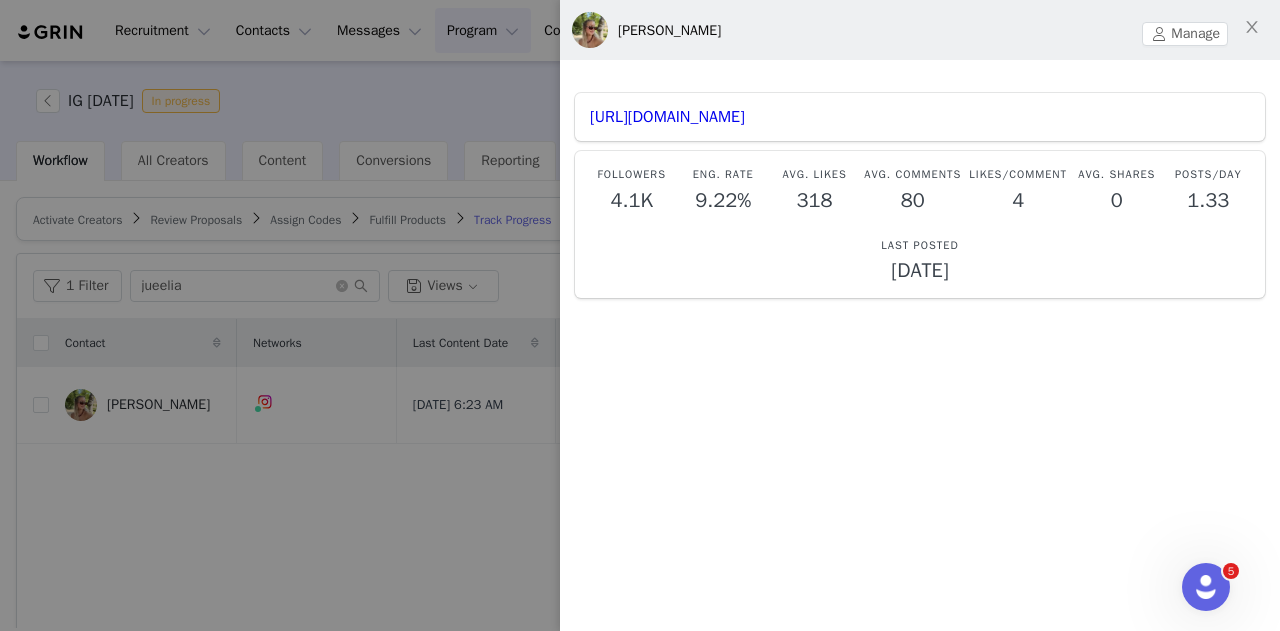 scroll, scrollTop: 0, scrollLeft: 0, axis: both 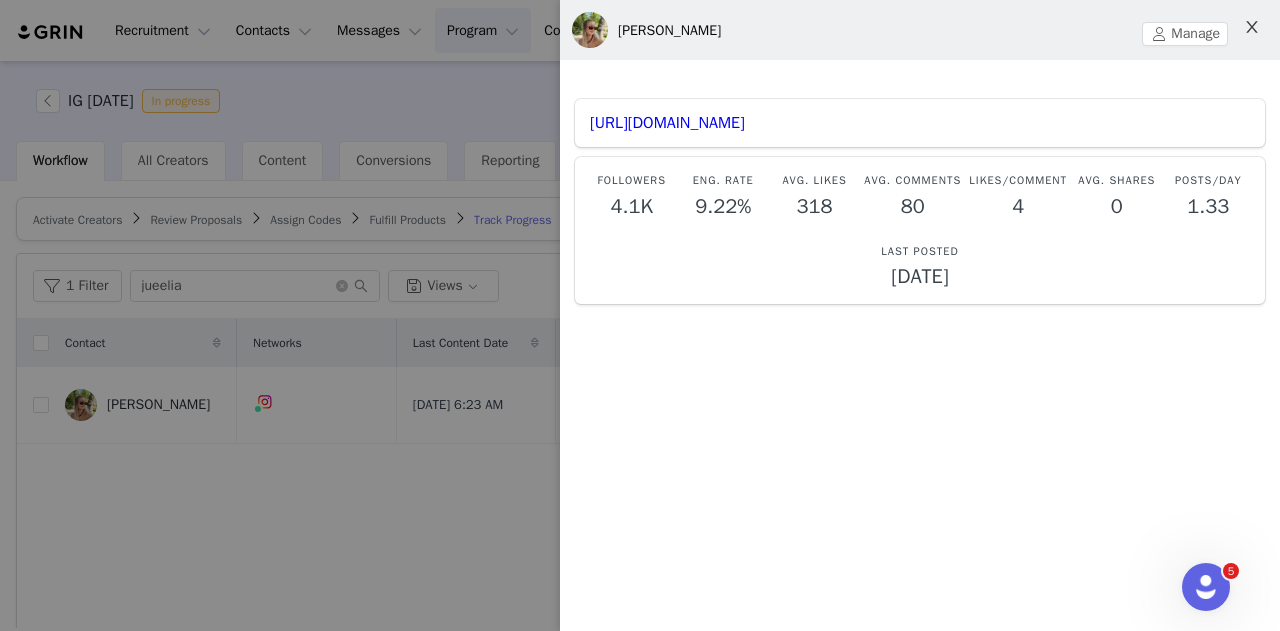 click 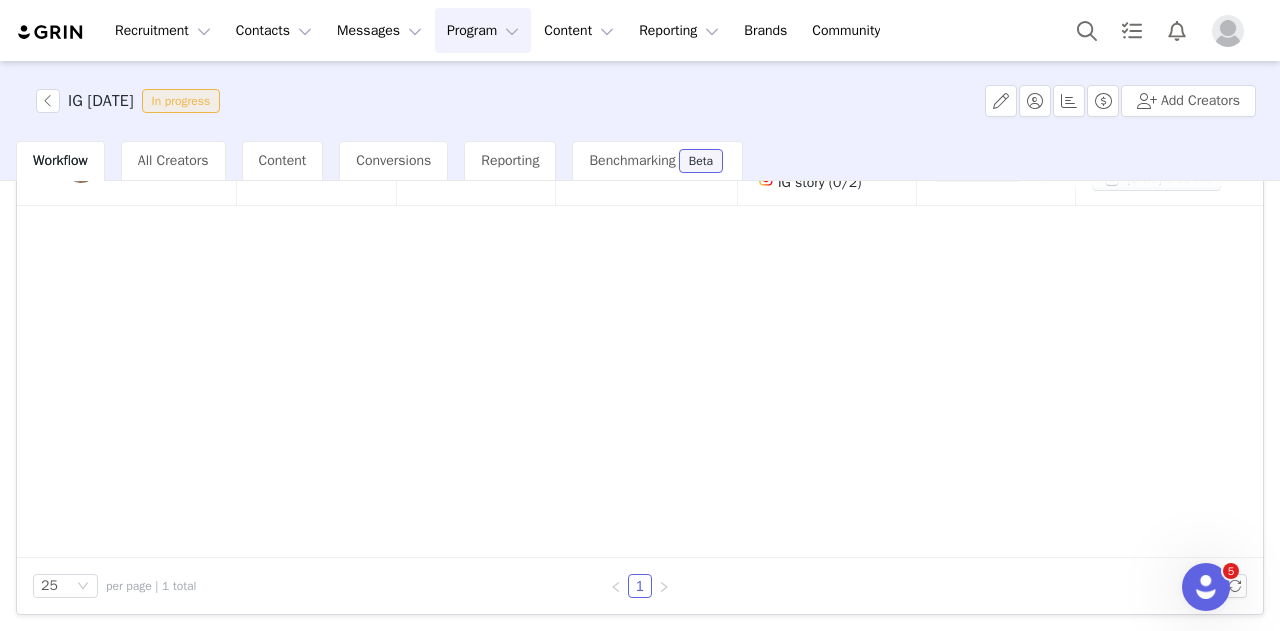 scroll, scrollTop: 0, scrollLeft: 0, axis: both 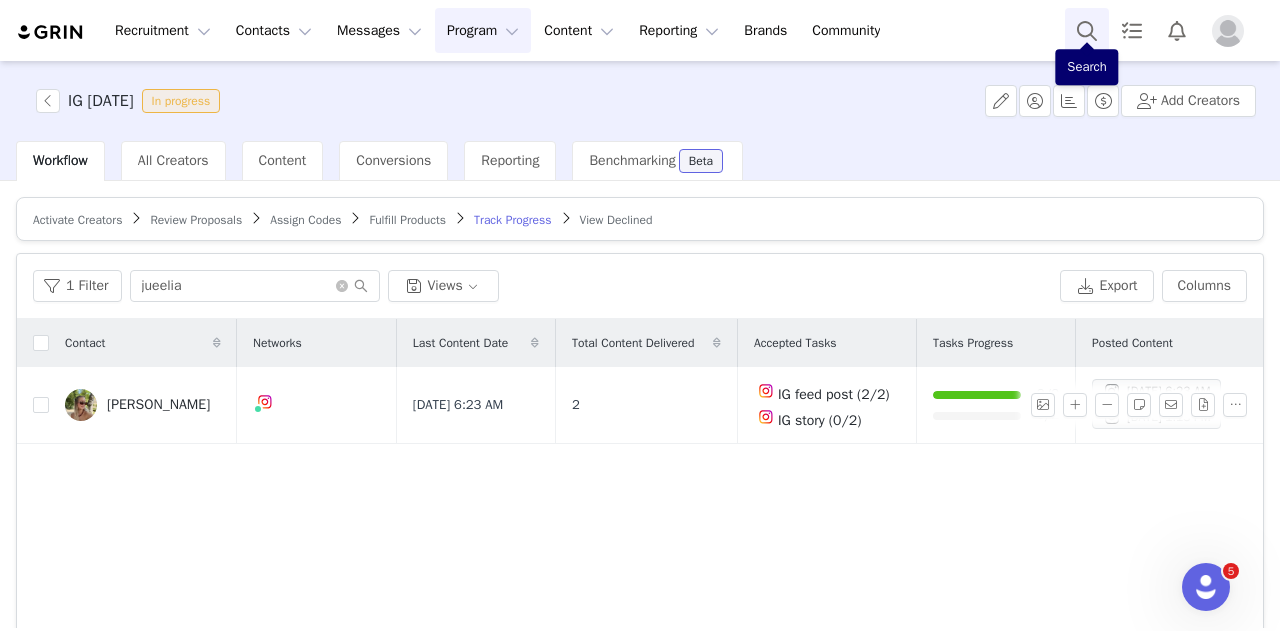 click at bounding box center [1087, 30] 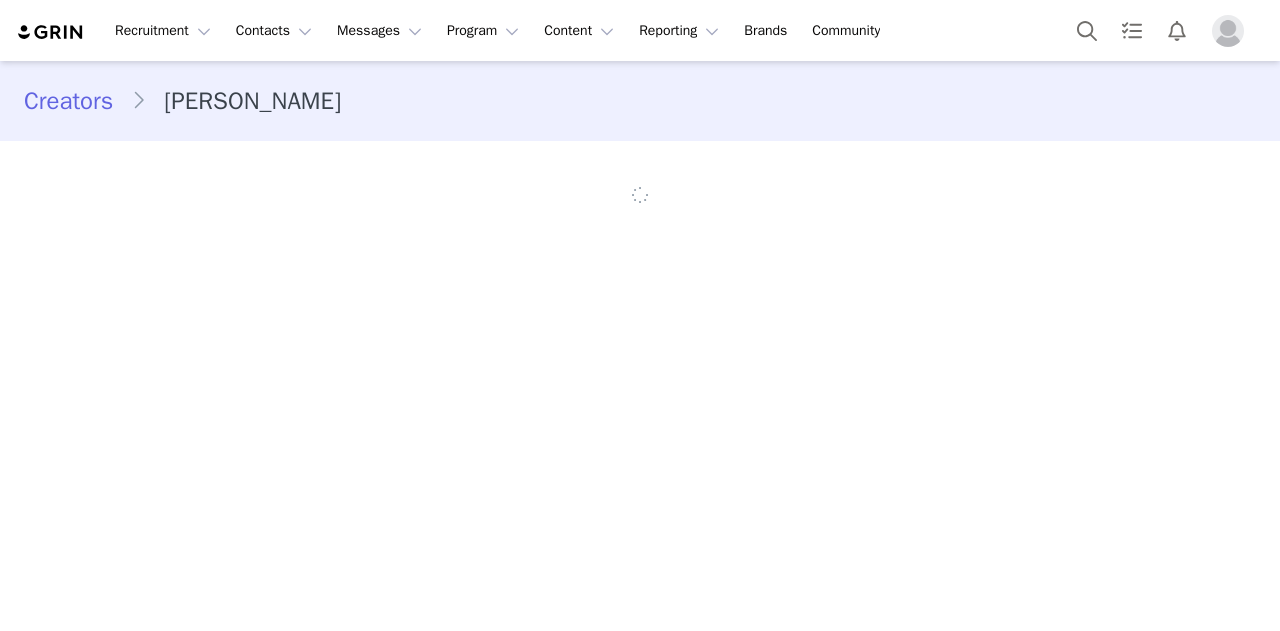 scroll, scrollTop: 0, scrollLeft: 0, axis: both 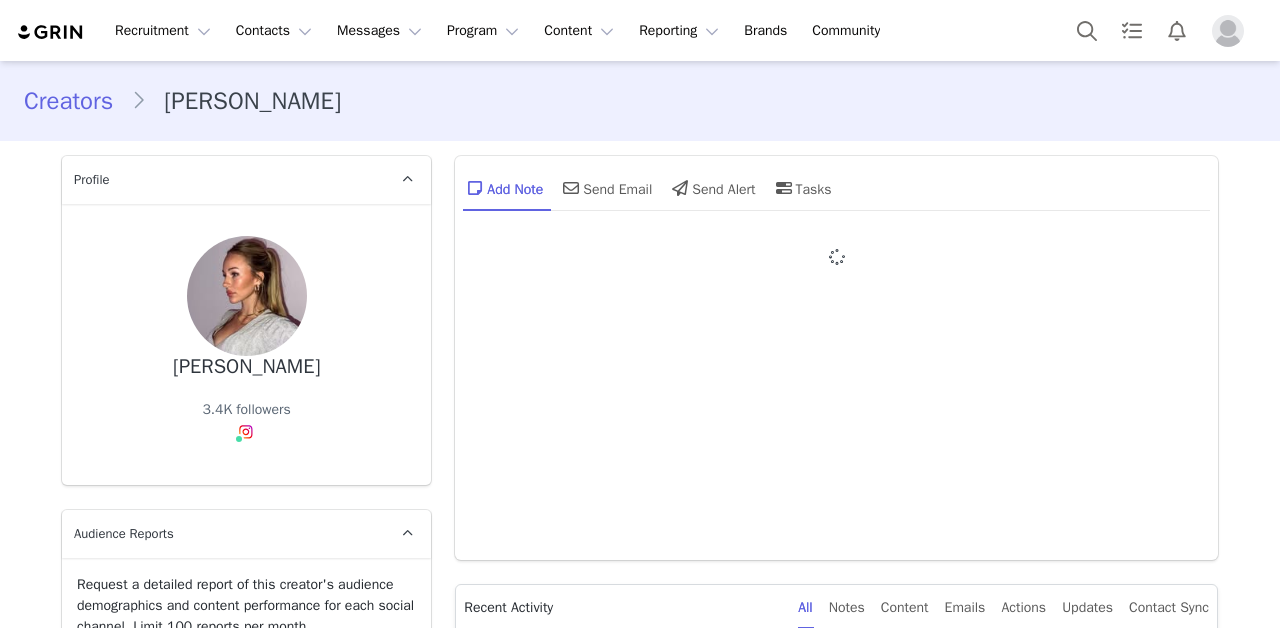 type on "+1 ([GEOGRAPHIC_DATA])" 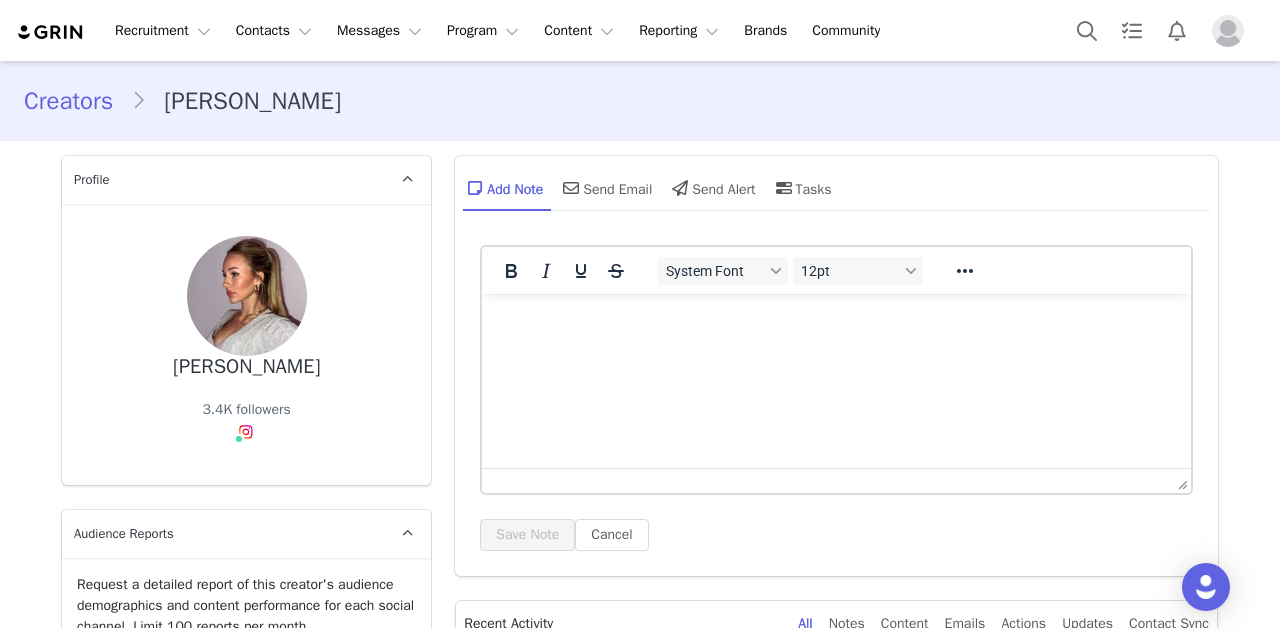 scroll, scrollTop: 0, scrollLeft: 0, axis: both 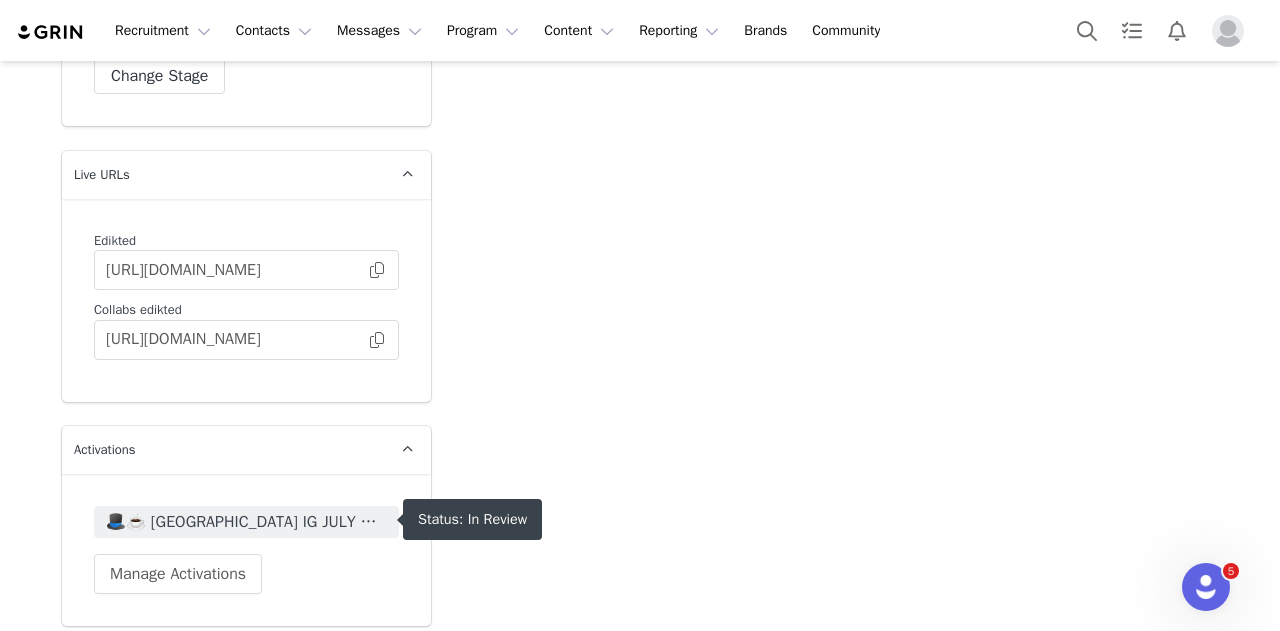 click on "🎩☕️ [GEOGRAPHIC_DATA] IG JULY 🎩☕️ 2025" at bounding box center [246, 522] 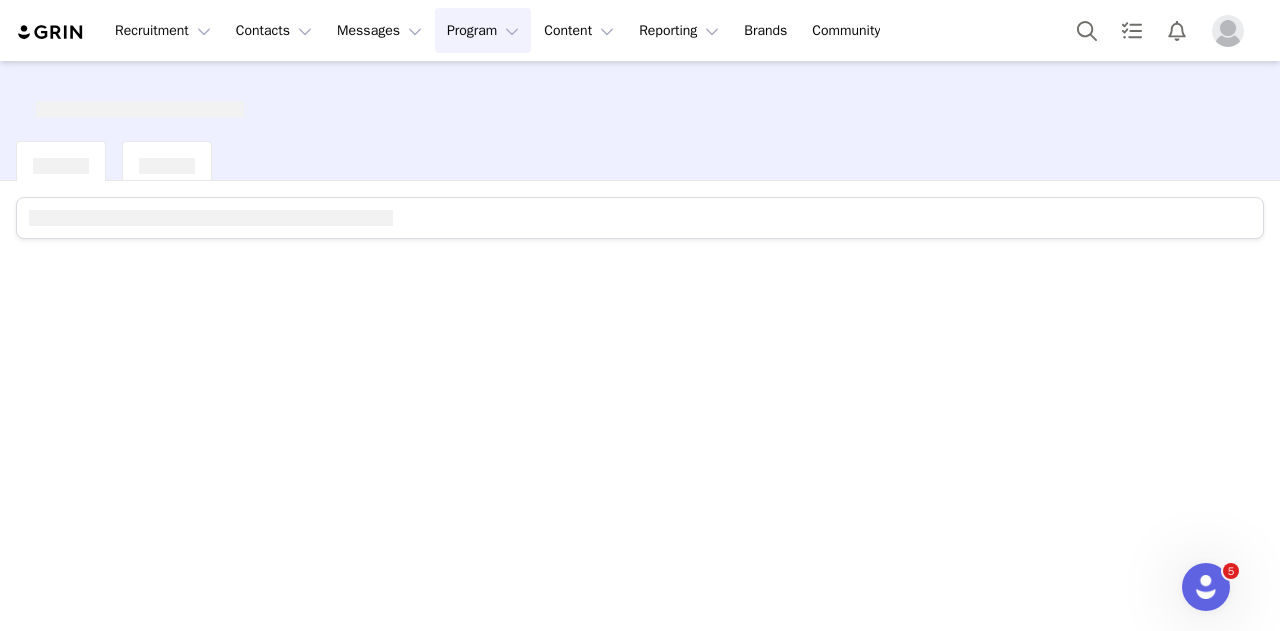 scroll, scrollTop: 0, scrollLeft: 0, axis: both 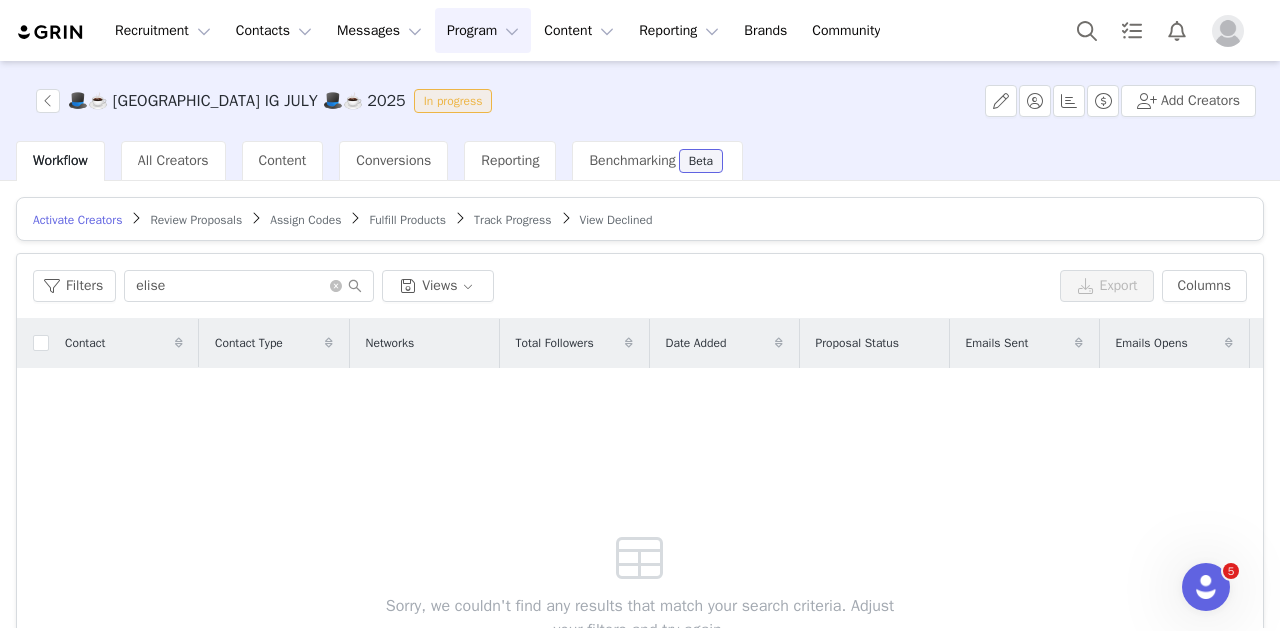 click on "Review Proposals" at bounding box center [196, 220] 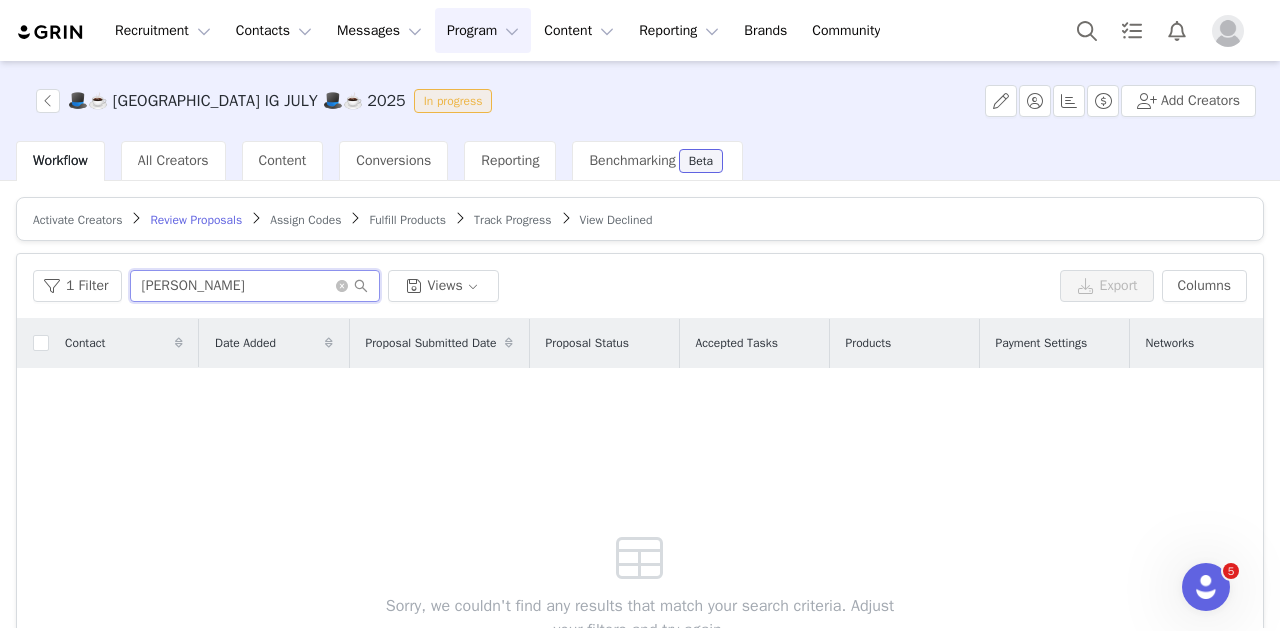 drag, startPoint x: 198, startPoint y: 287, endPoint x: 148, endPoint y: 289, distance: 50.039986 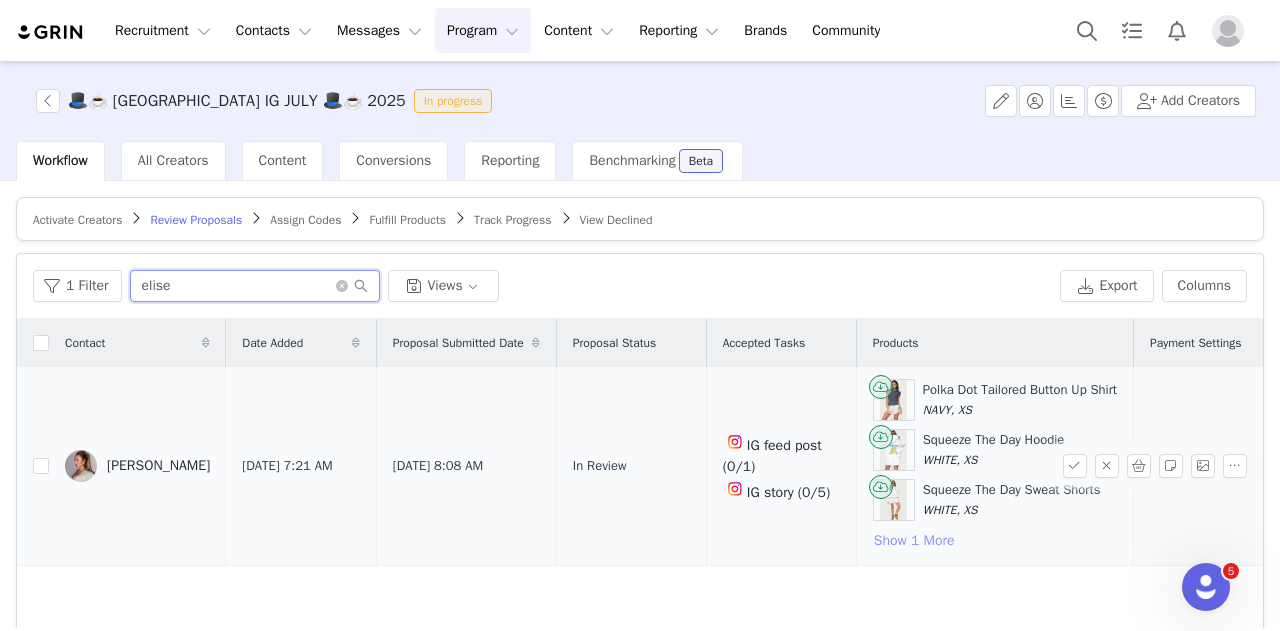 type on "elise" 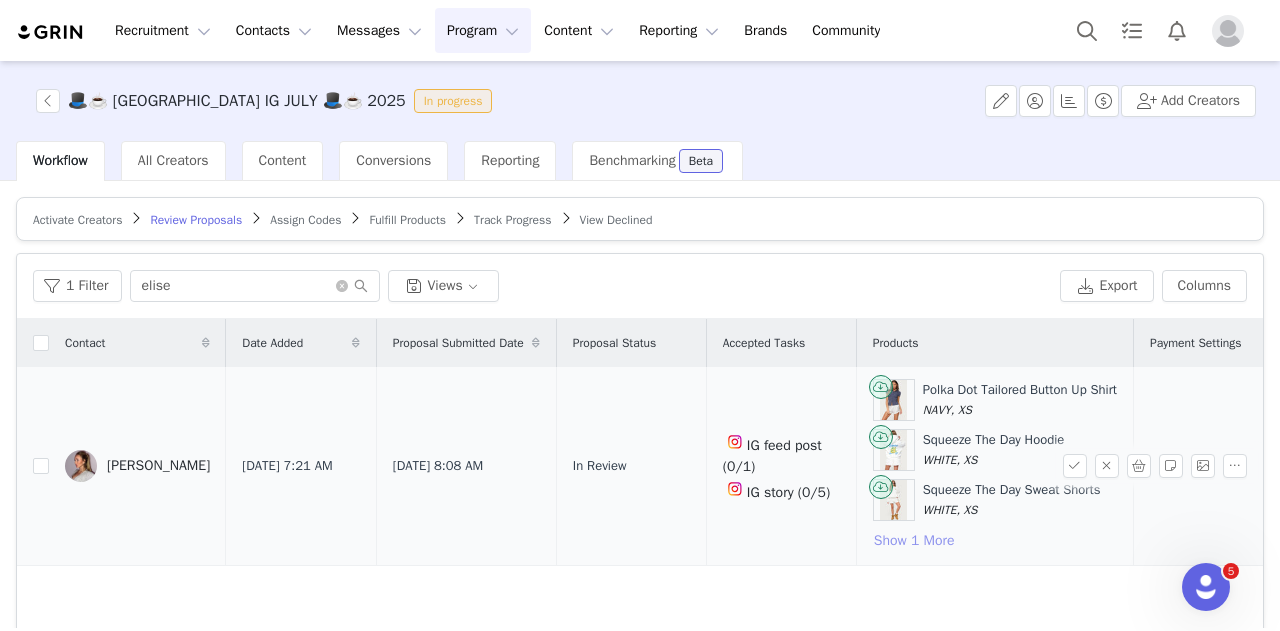 click on "Show 1 More" at bounding box center [914, 541] 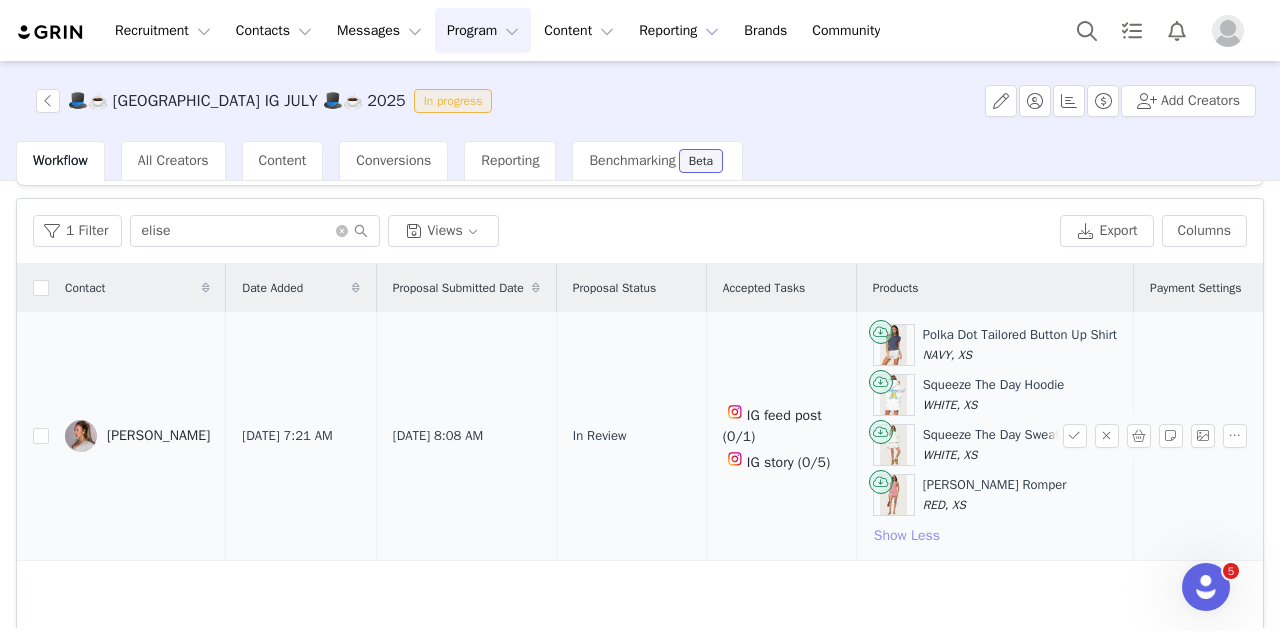 scroll, scrollTop: 96, scrollLeft: 0, axis: vertical 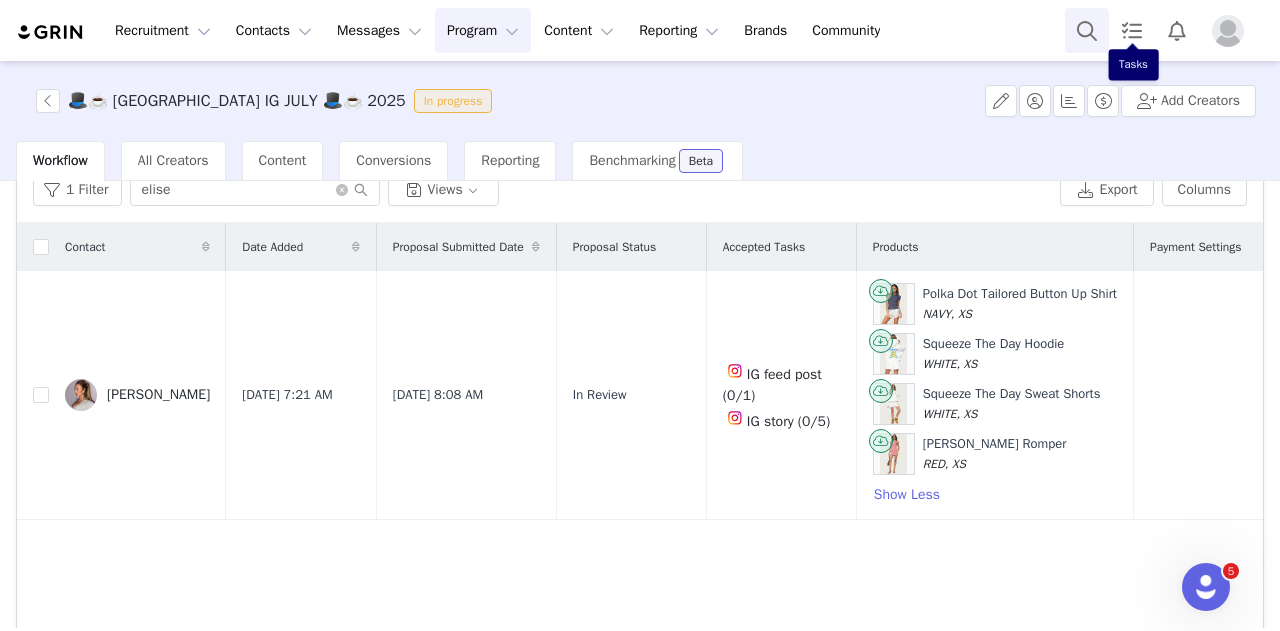 click at bounding box center (1087, 30) 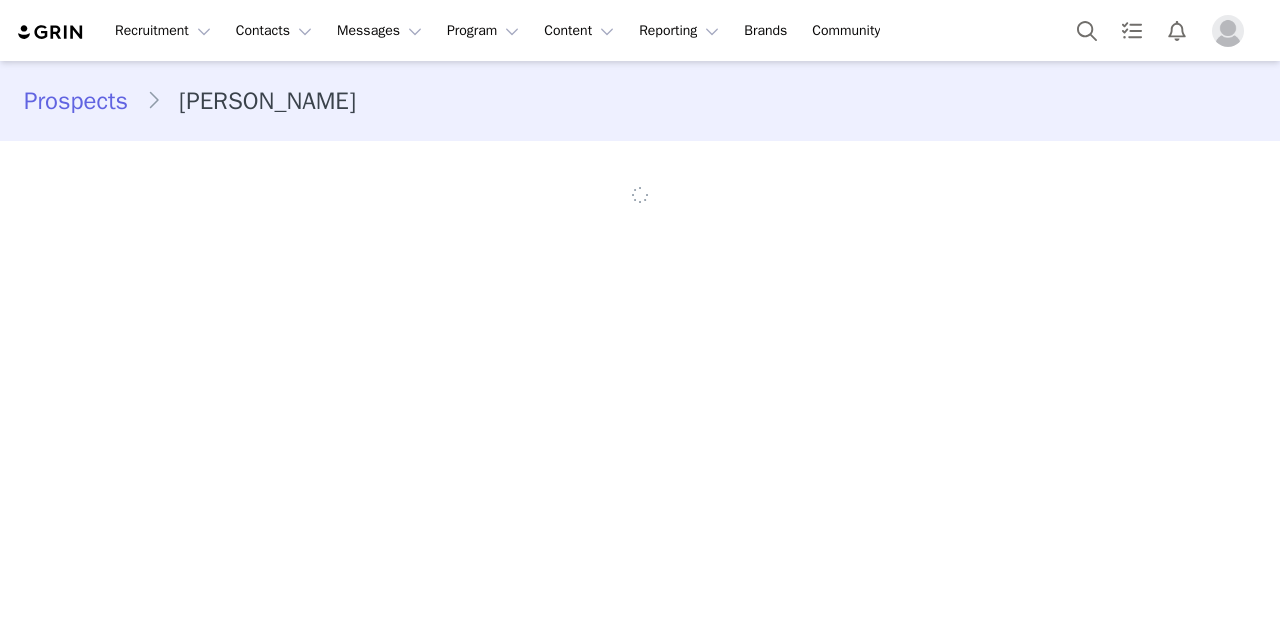 scroll, scrollTop: 0, scrollLeft: 0, axis: both 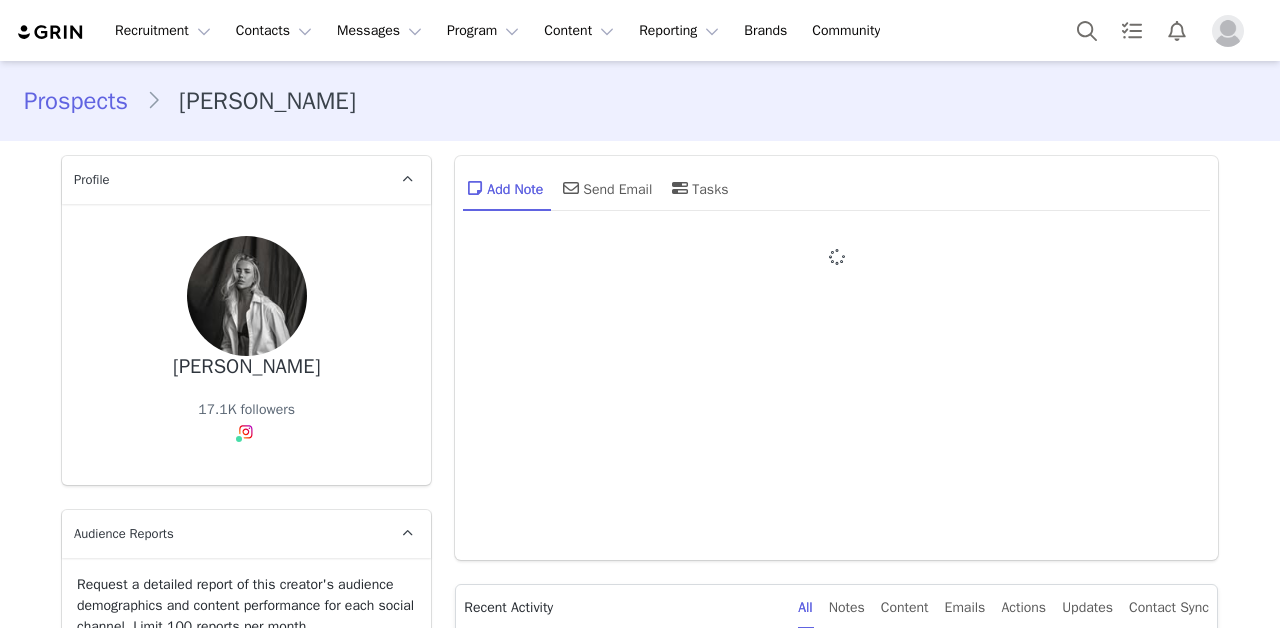 type on "+1 ([GEOGRAPHIC_DATA])" 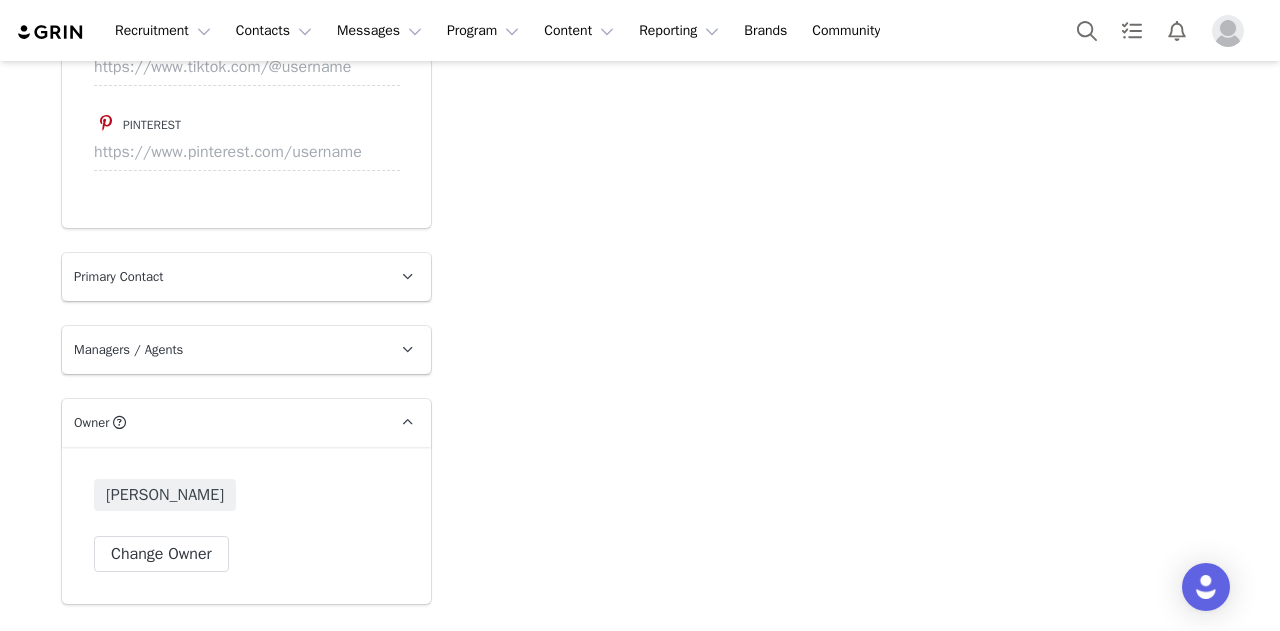 scroll, scrollTop: 3025, scrollLeft: 0, axis: vertical 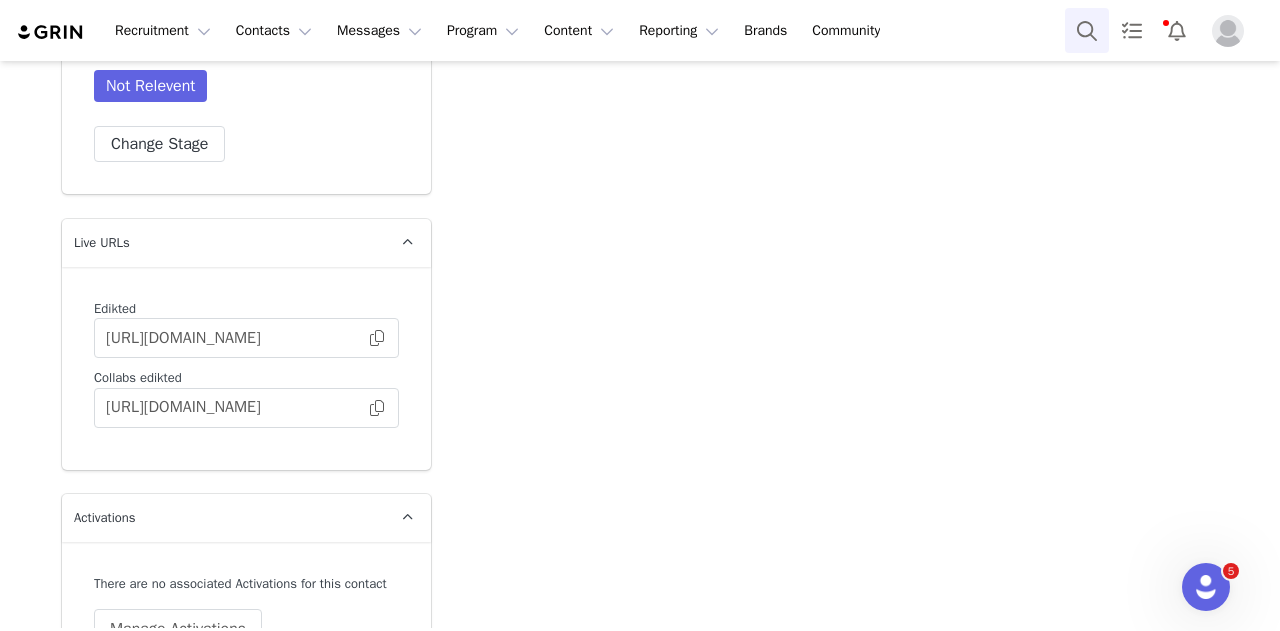 click at bounding box center [1087, 30] 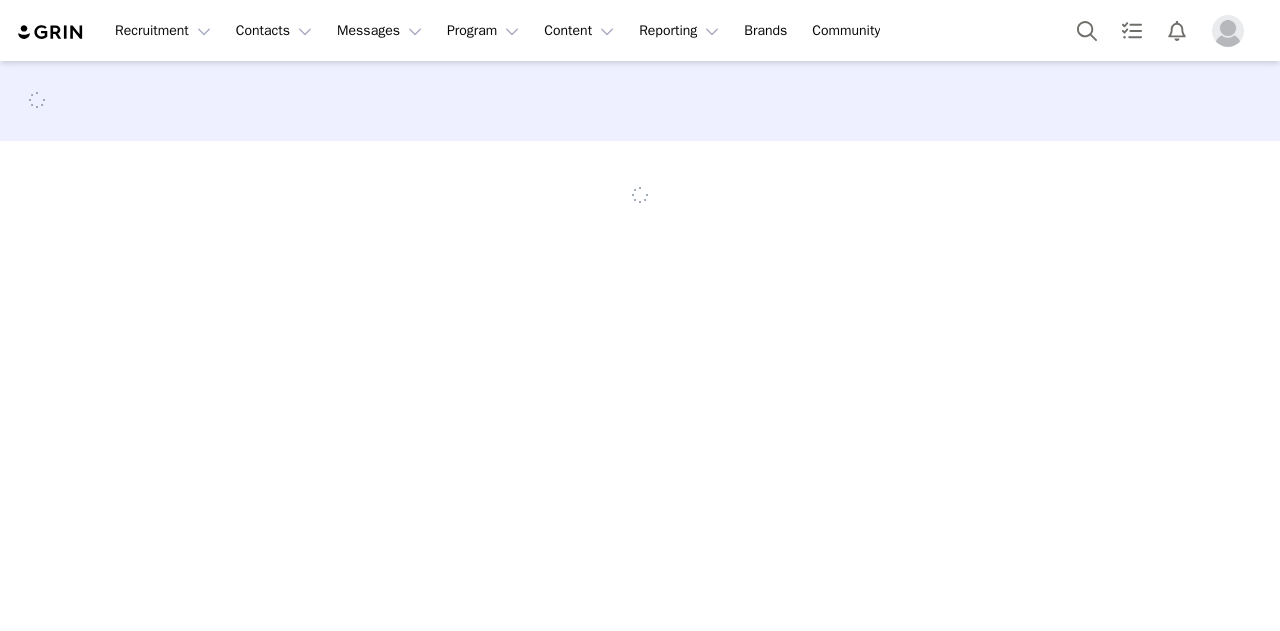 scroll, scrollTop: 0, scrollLeft: 0, axis: both 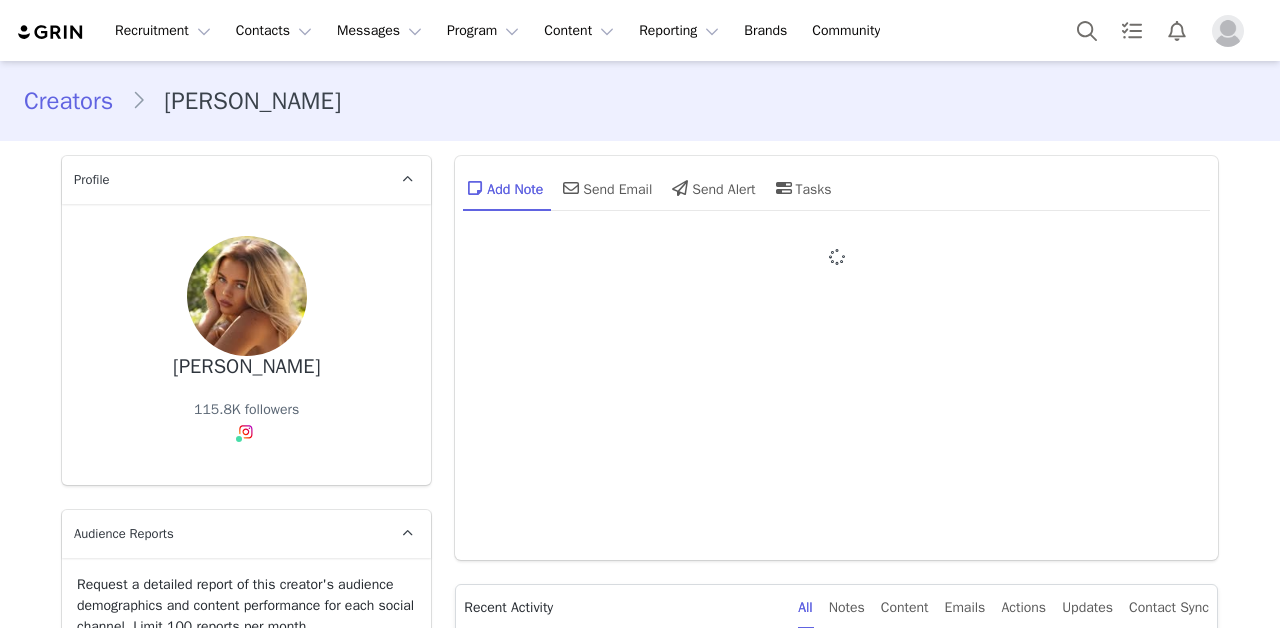 type on "+1 ([GEOGRAPHIC_DATA])" 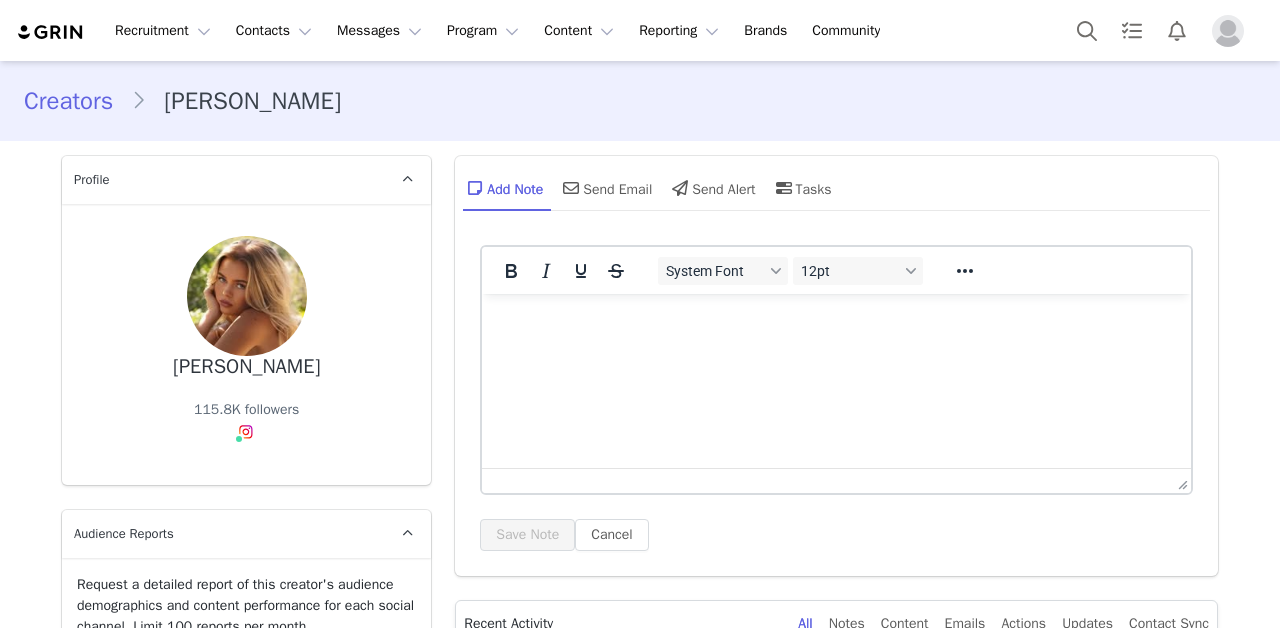 scroll, scrollTop: 0, scrollLeft: 0, axis: both 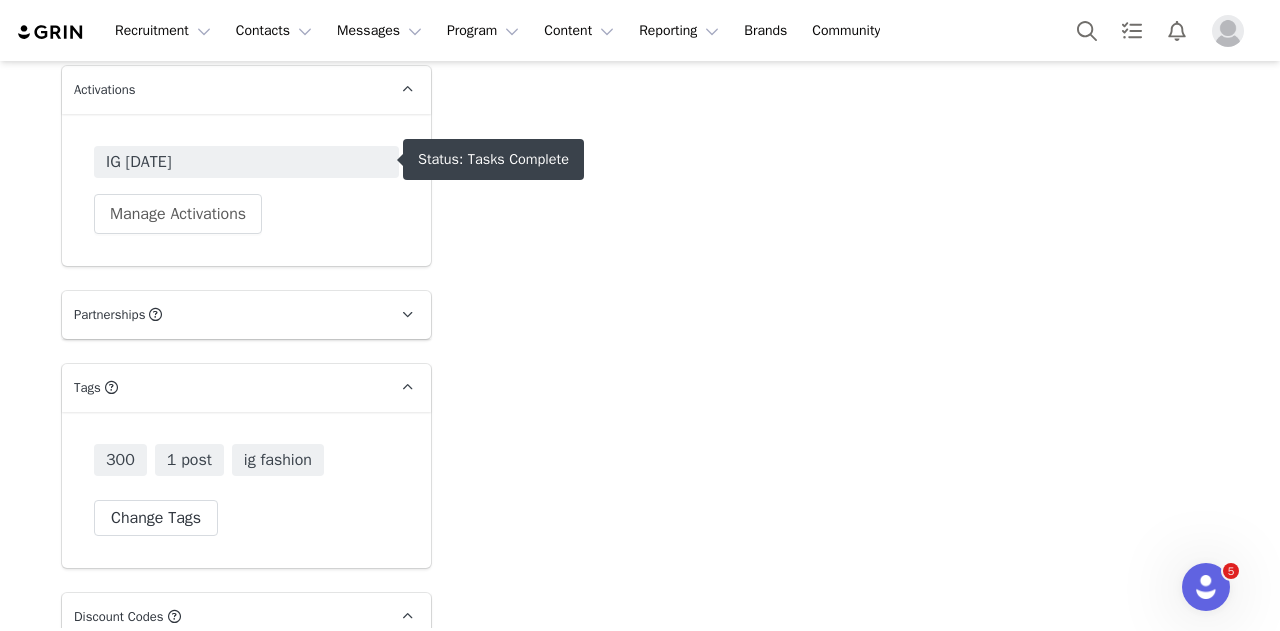click on "IG [DATE]" at bounding box center (246, 162) 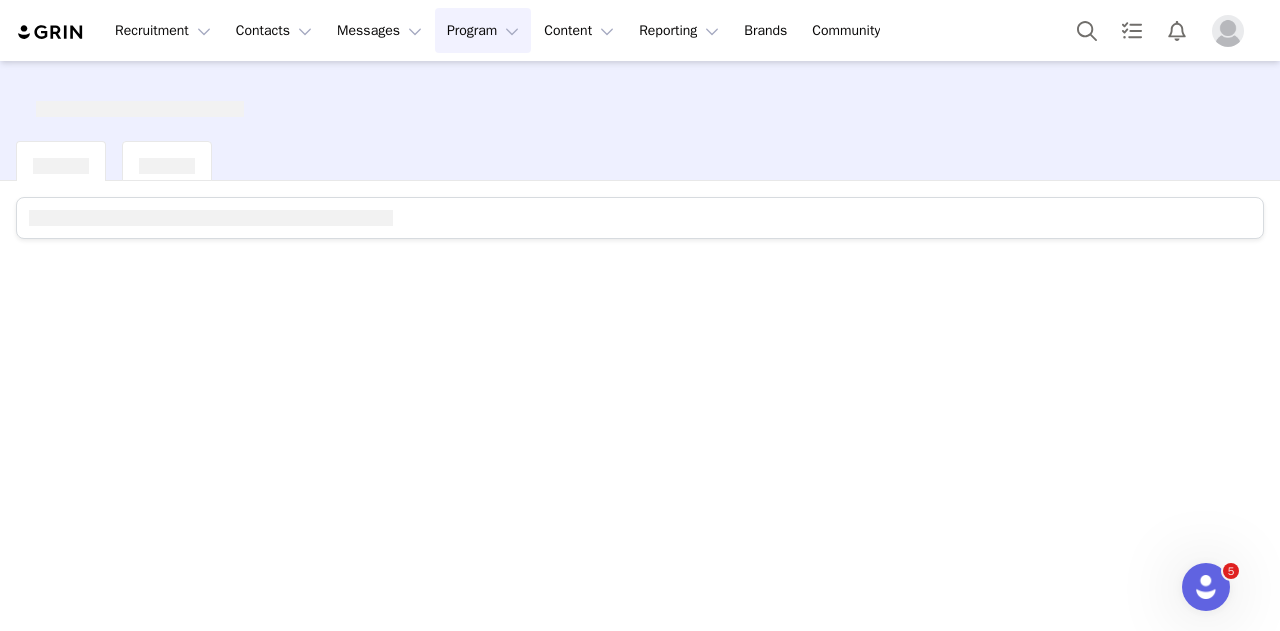 scroll, scrollTop: 0, scrollLeft: 0, axis: both 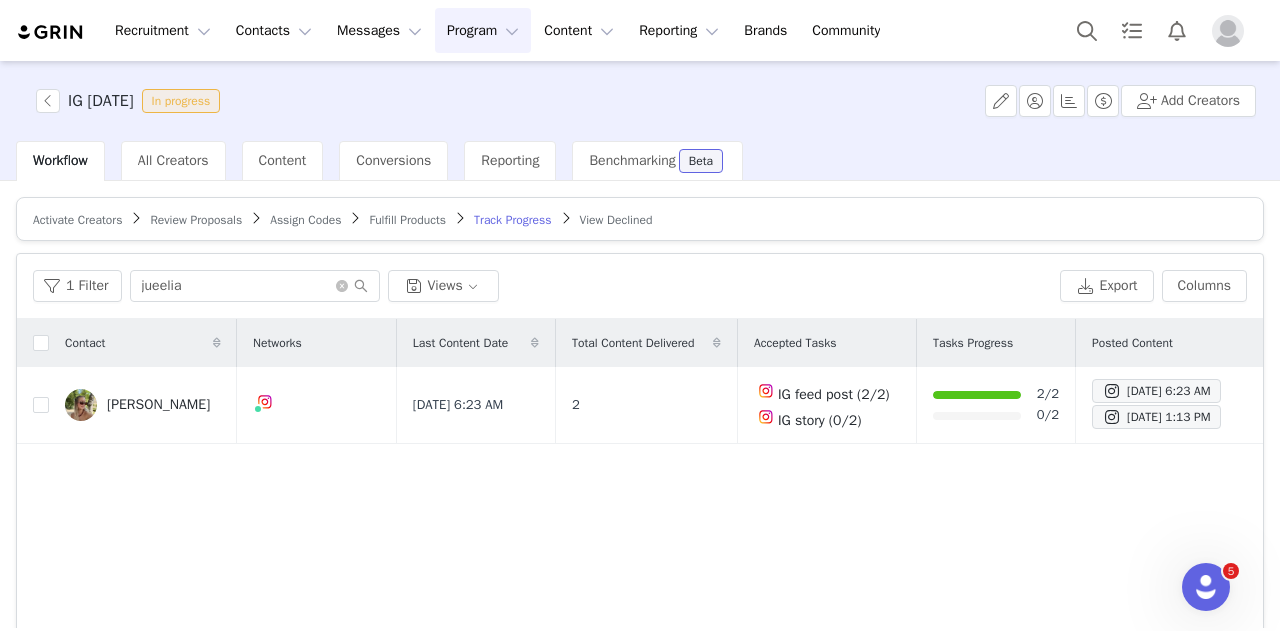 click on "Fulfill Products" at bounding box center (407, 220) 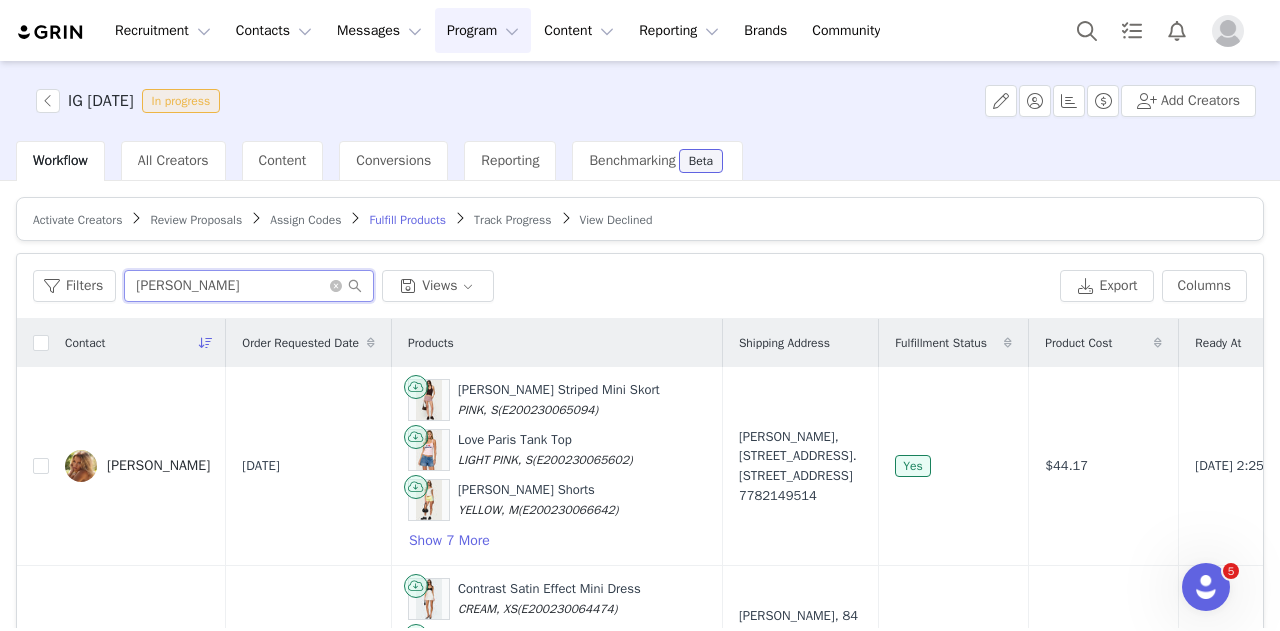 drag, startPoint x: 252, startPoint y: 285, endPoint x: 130, endPoint y: 271, distance: 122.80065 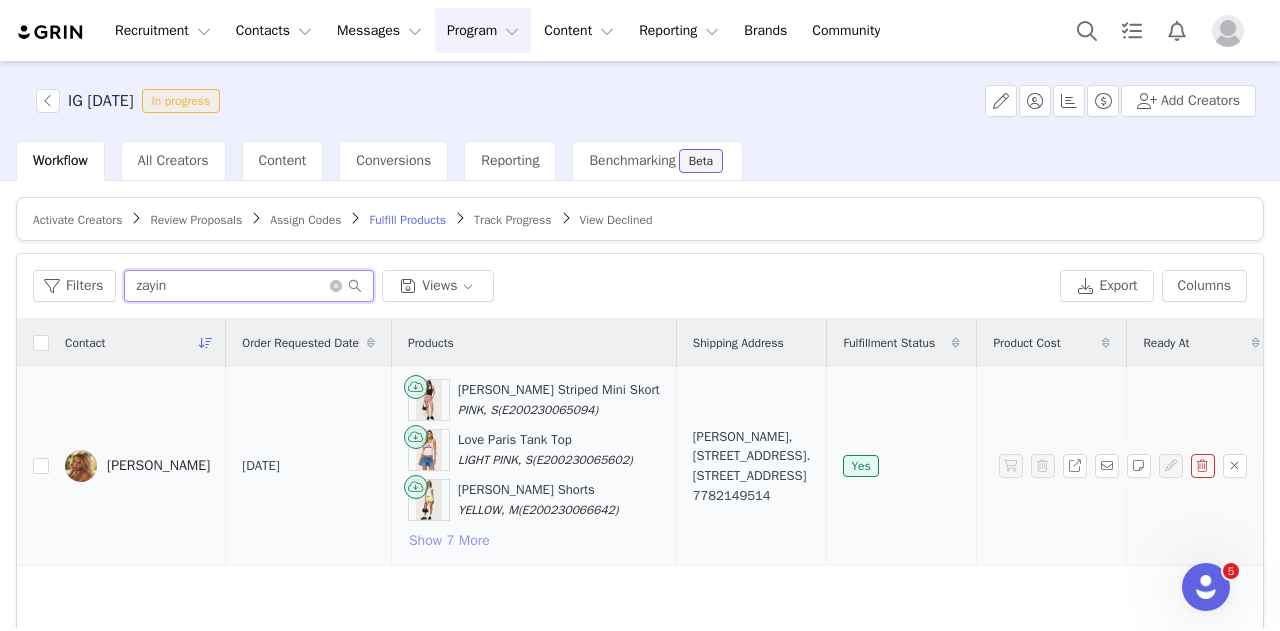 type on "zayin" 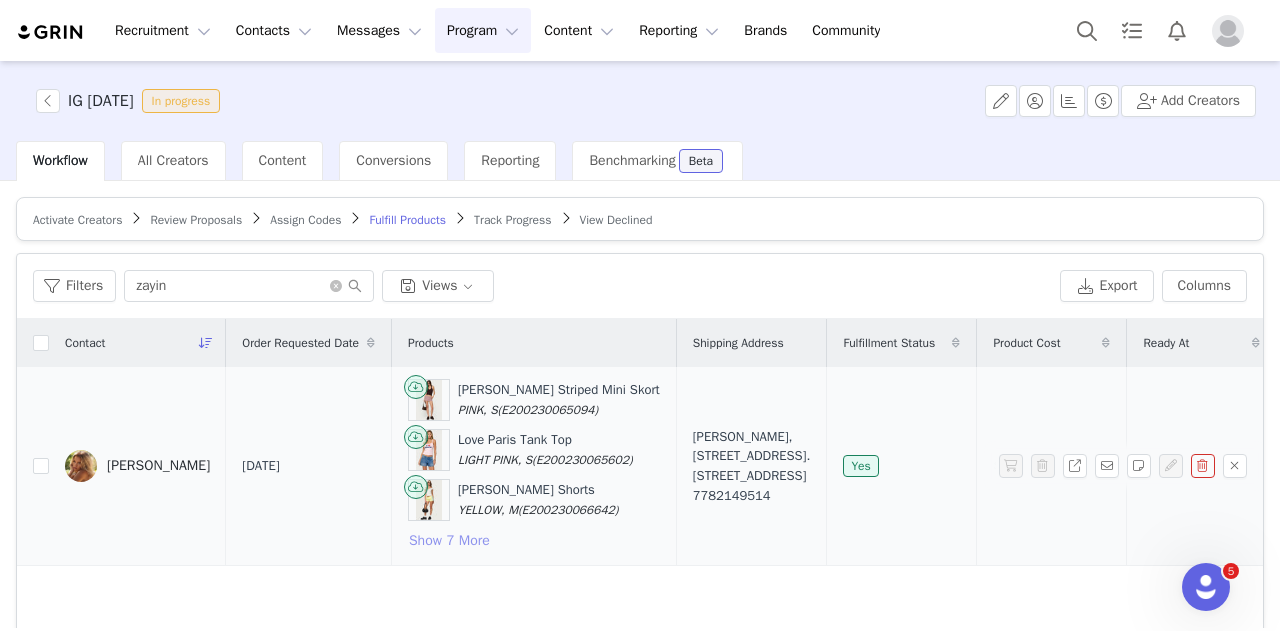 click on "Show 7 More" at bounding box center [449, 541] 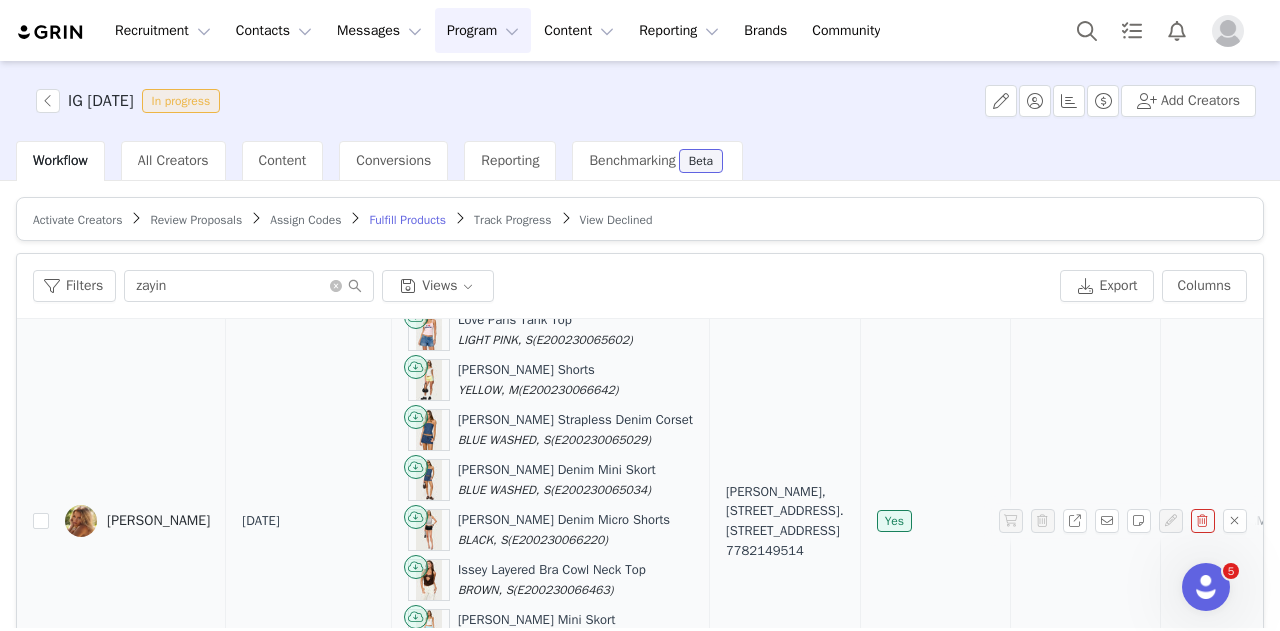 scroll, scrollTop: 128, scrollLeft: 0, axis: vertical 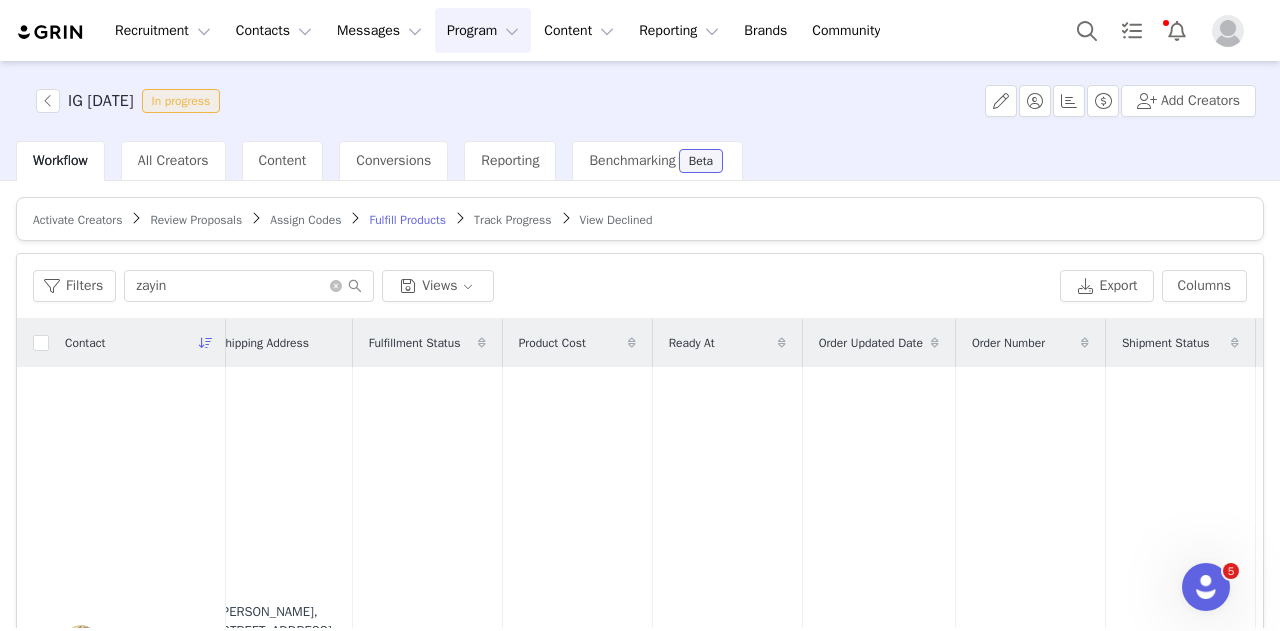 click on "Track Progress" at bounding box center (512, 220) 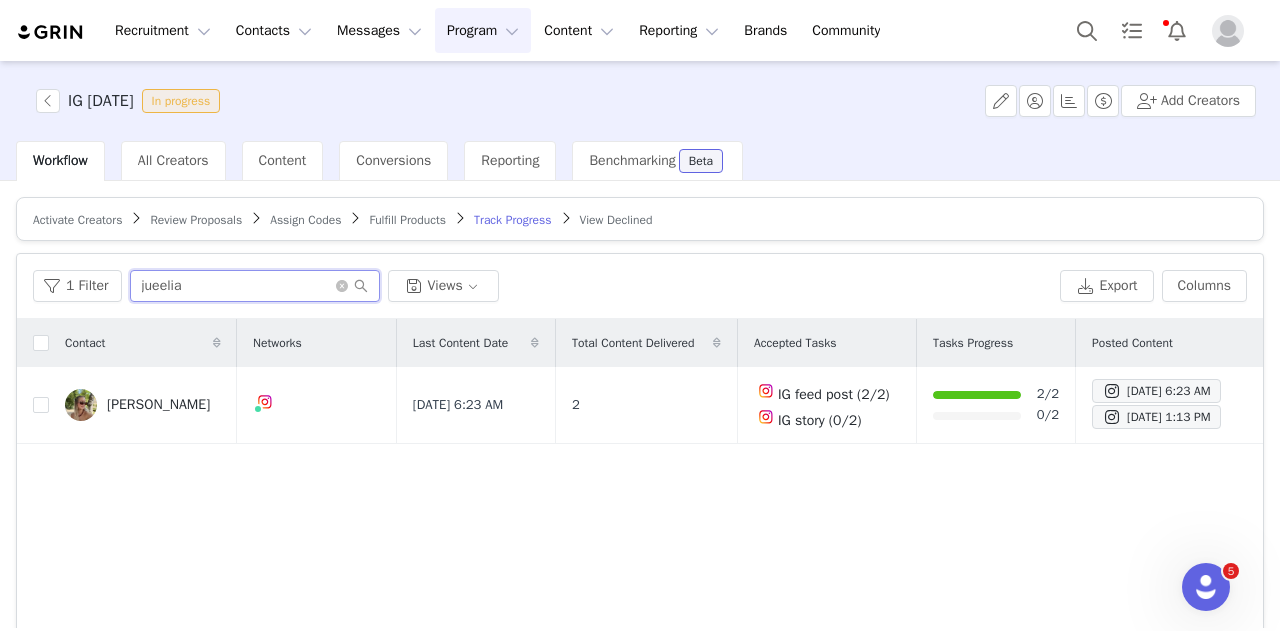 drag, startPoint x: 194, startPoint y: 283, endPoint x: 0, endPoint y: 285, distance: 194.01031 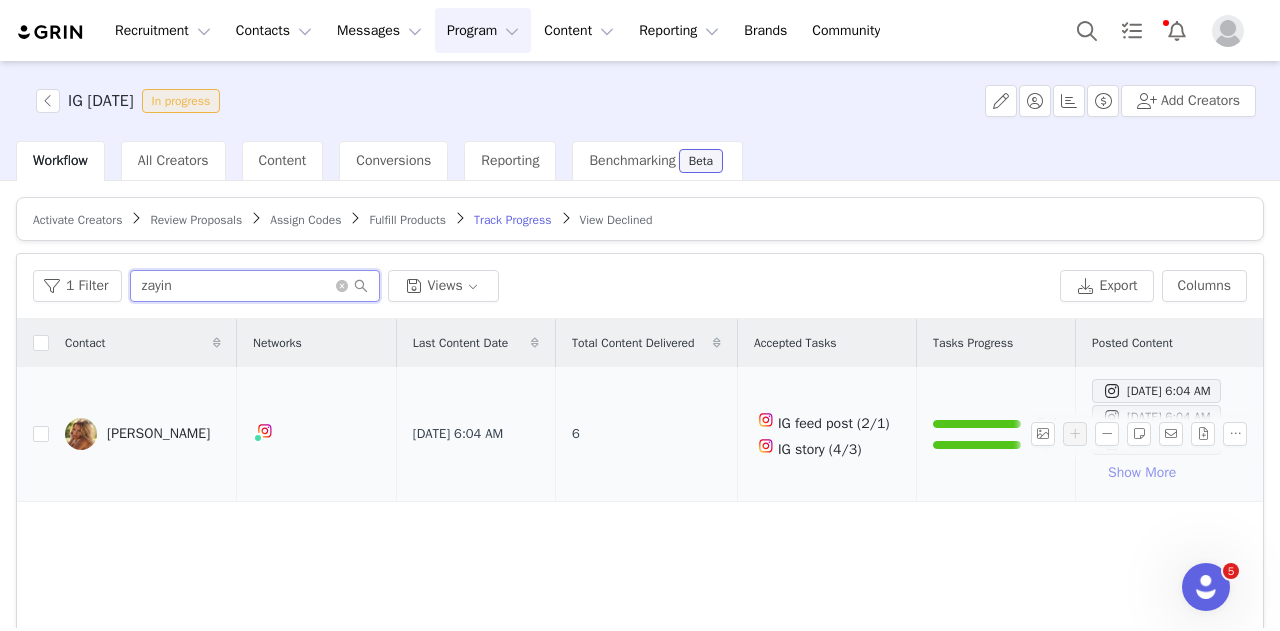 type on "zayin" 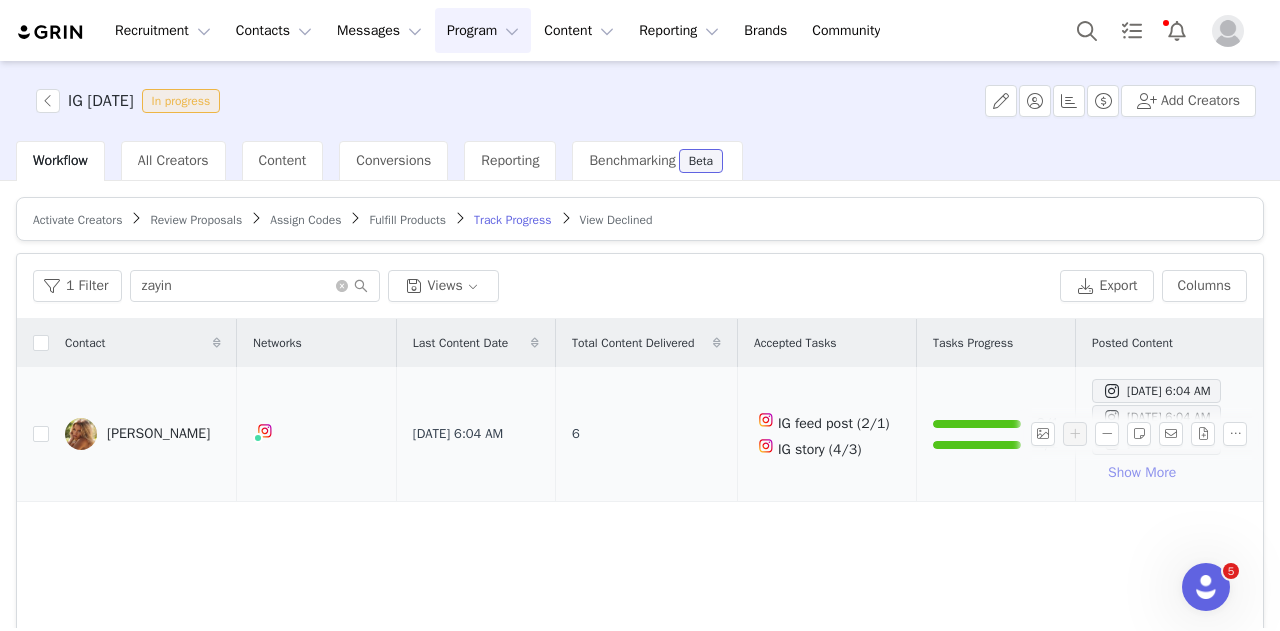 click on "Show More" at bounding box center [1142, 473] 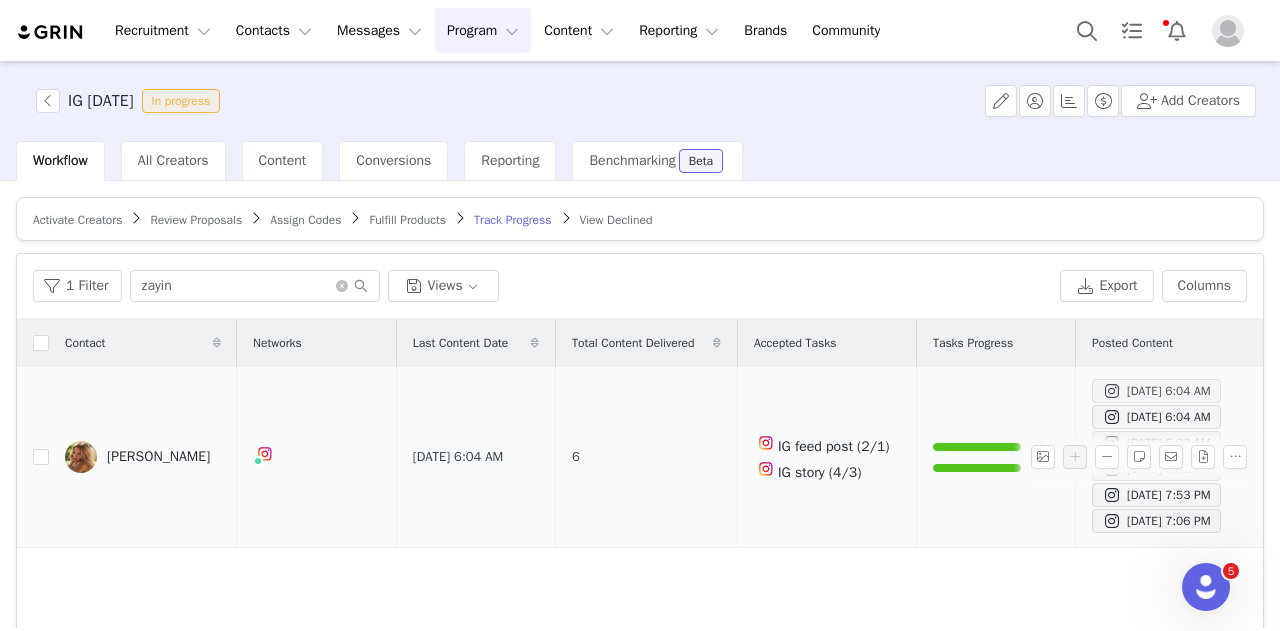 click on "Jul 9, 2025 6:04 AM" at bounding box center [1156, 391] 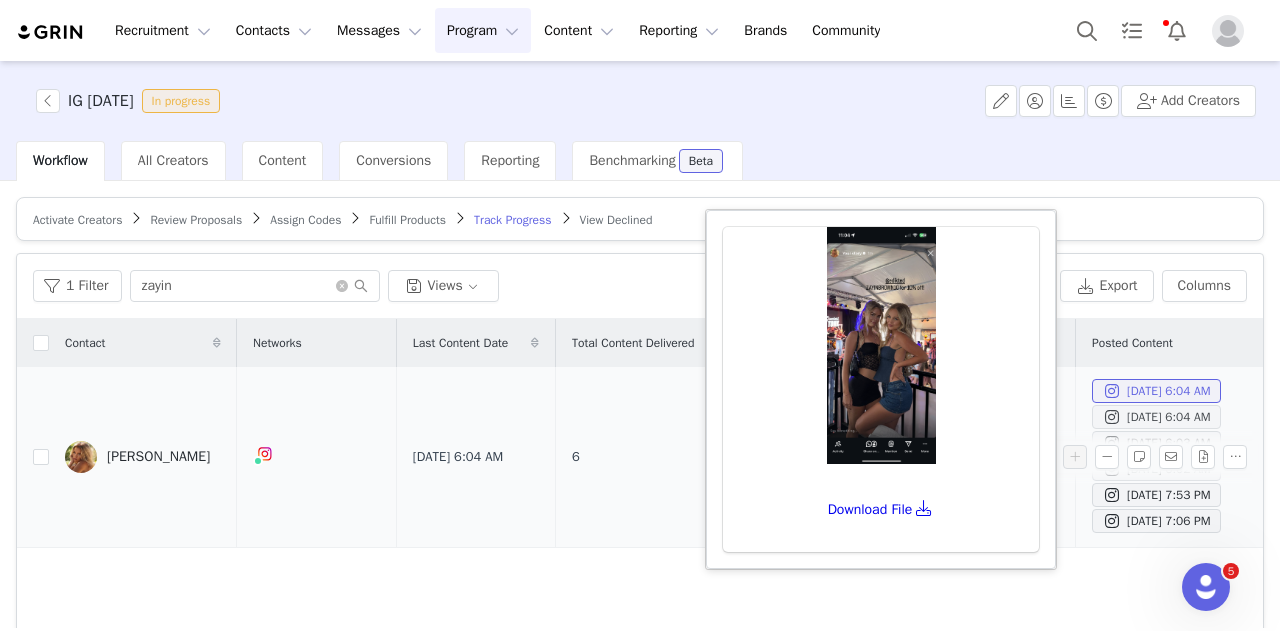 click on "Jul 9, 2025 6:04 AM" at bounding box center [1156, 417] 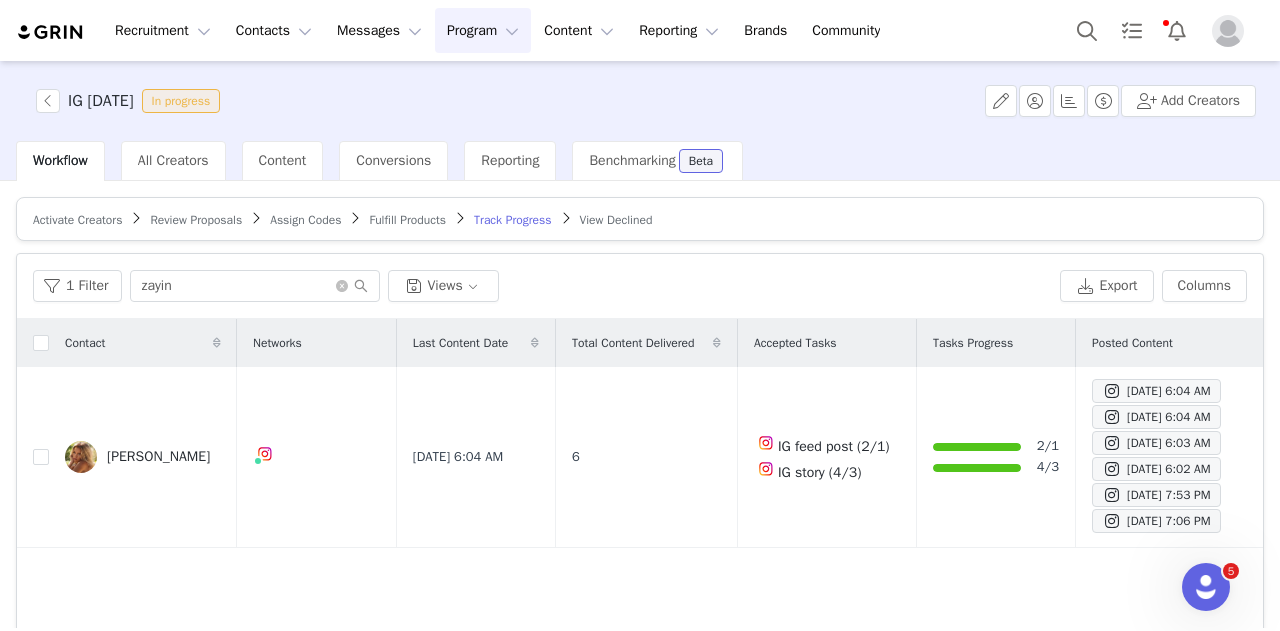 click on "Workflow All Creators Content Conversions Reporting Benchmarking Beta" at bounding box center (648, 161) 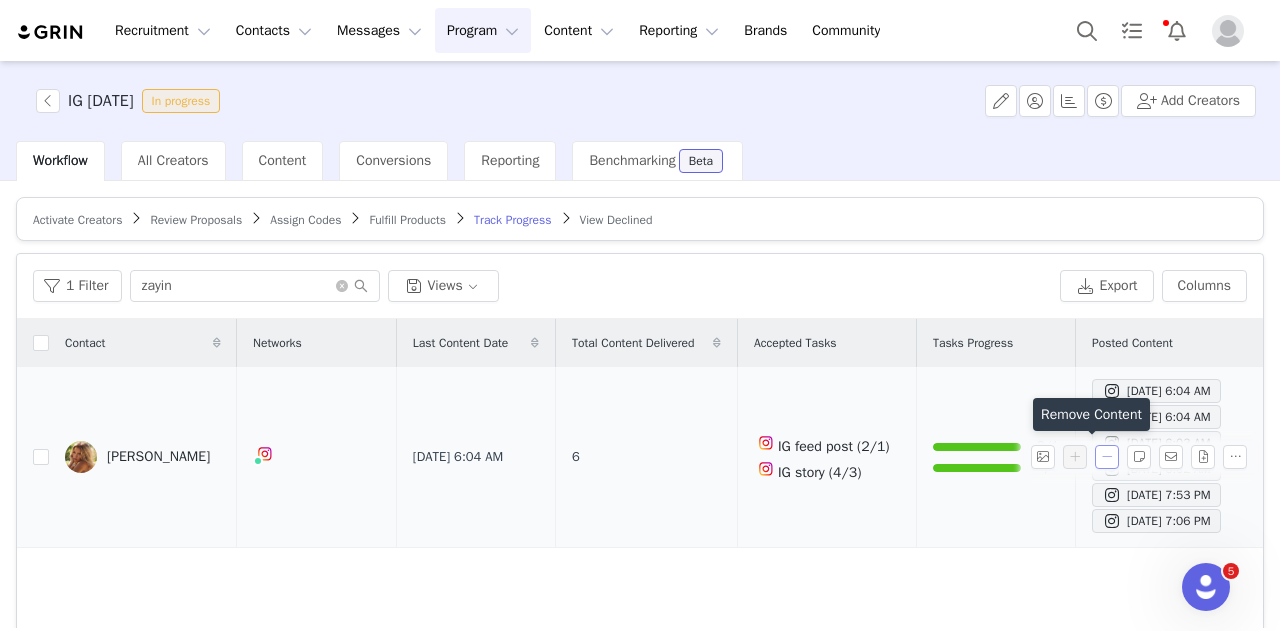 click at bounding box center (1107, 457) 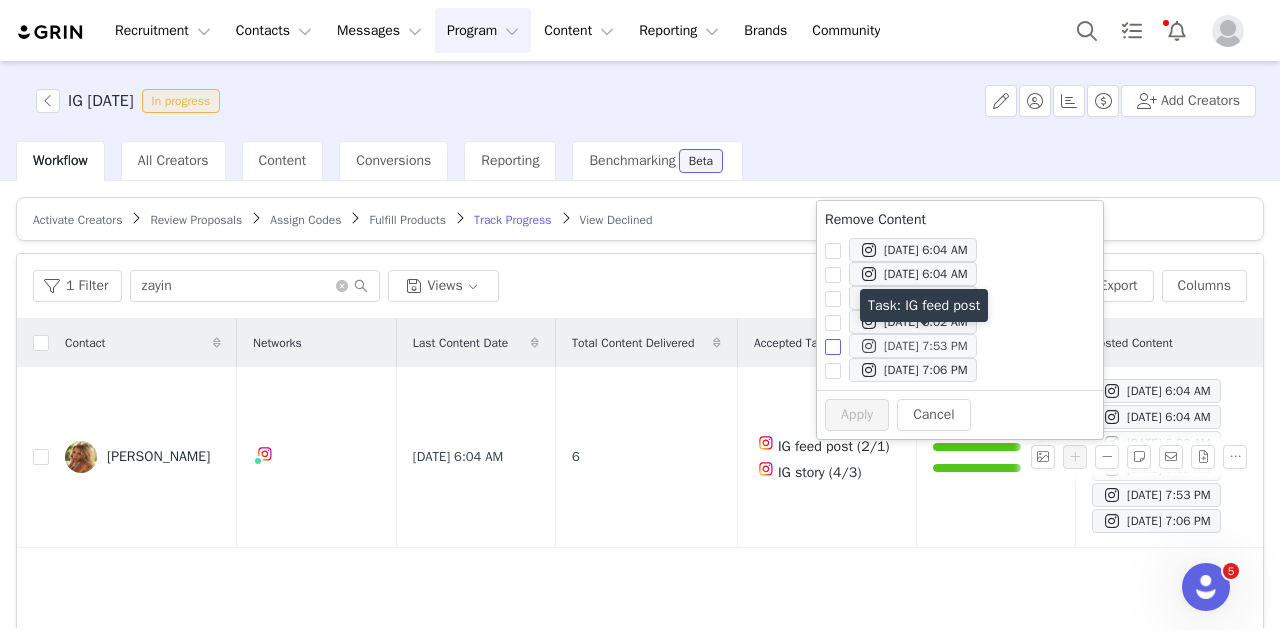 click on "Jul 4, 2025 7:53 PM" at bounding box center (913, 346) 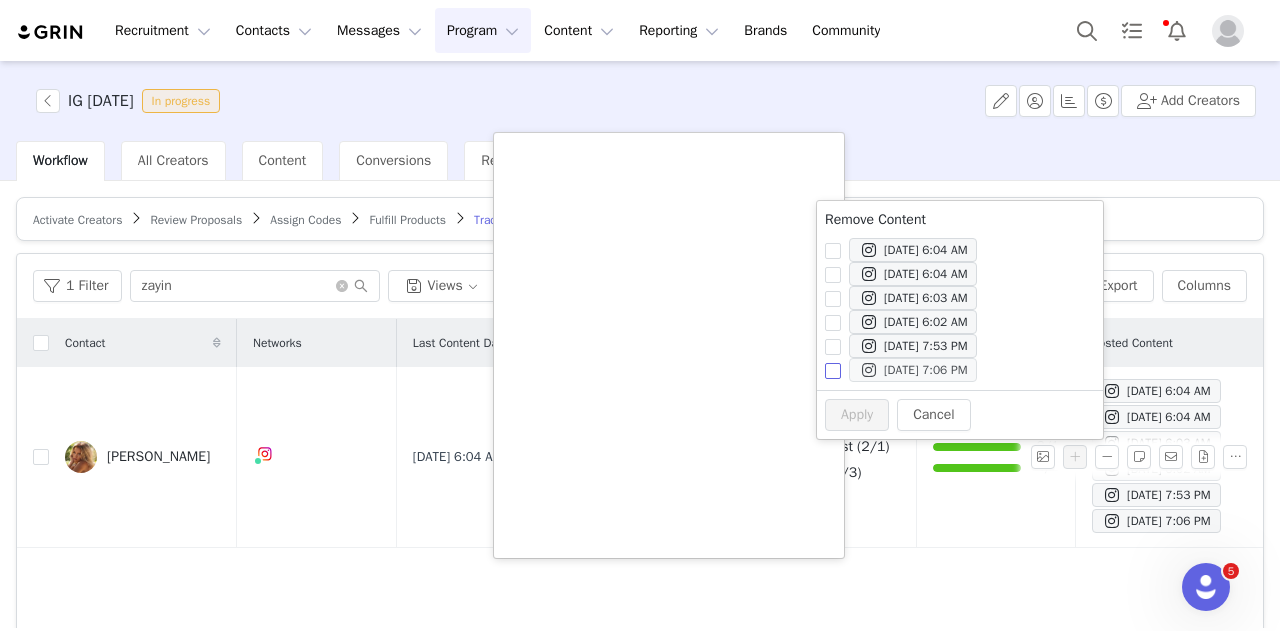click on "Jul 4, 2025 7:06 PM" at bounding box center (913, 370) 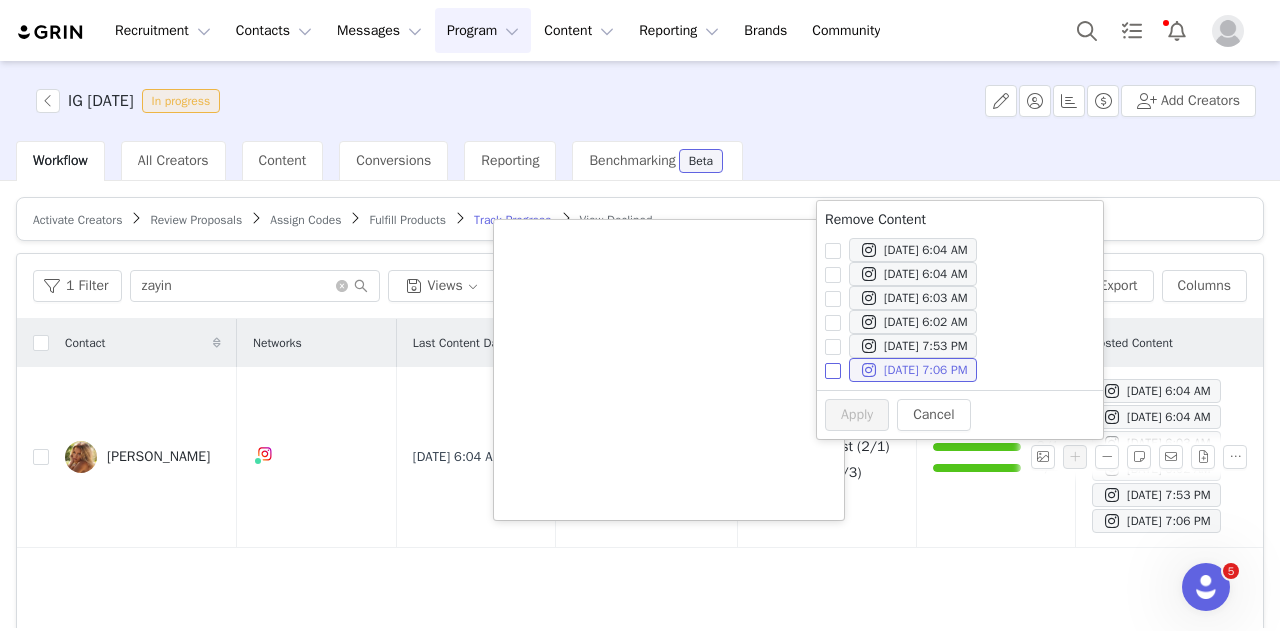click on "Jul 4, 2025 7:06 PM" at bounding box center [833, 371] 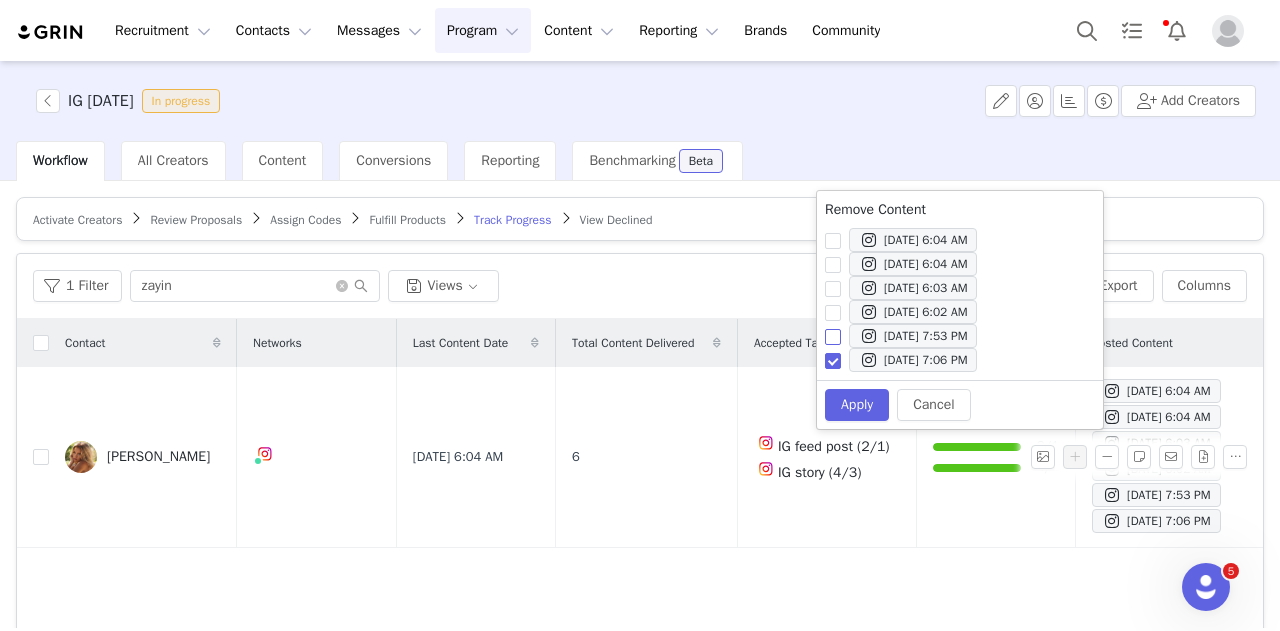 click on "Jul 4, 2025 7:53 PM" at bounding box center [833, 337] 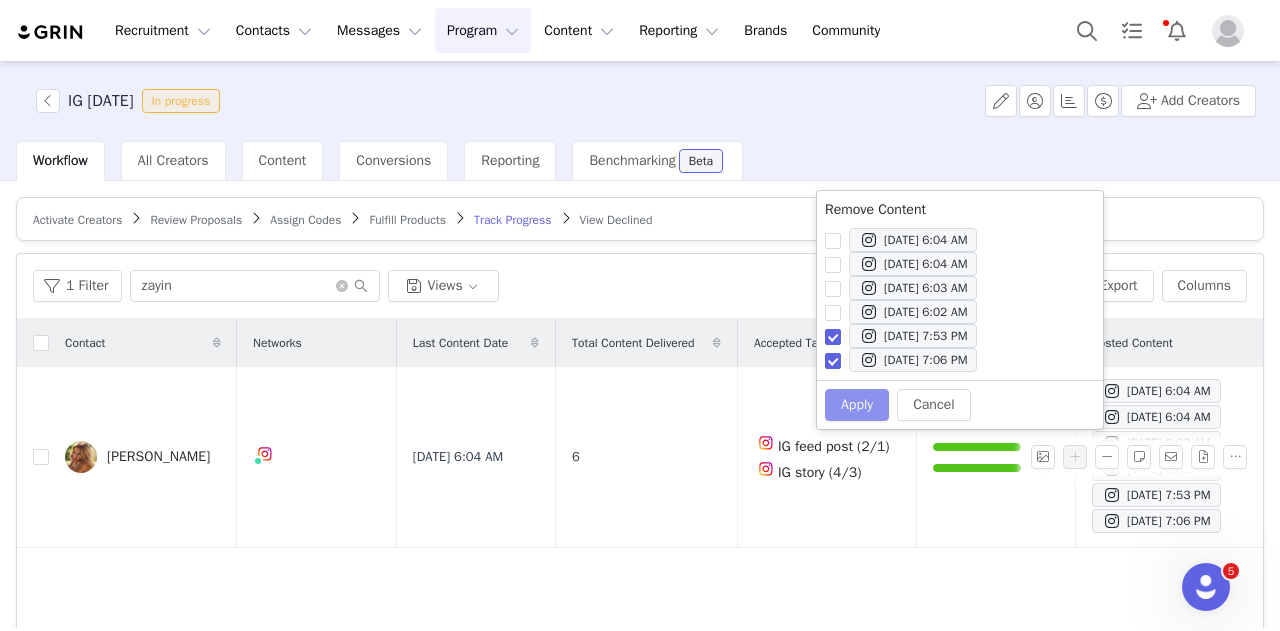 click on "Apply" at bounding box center [857, 405] 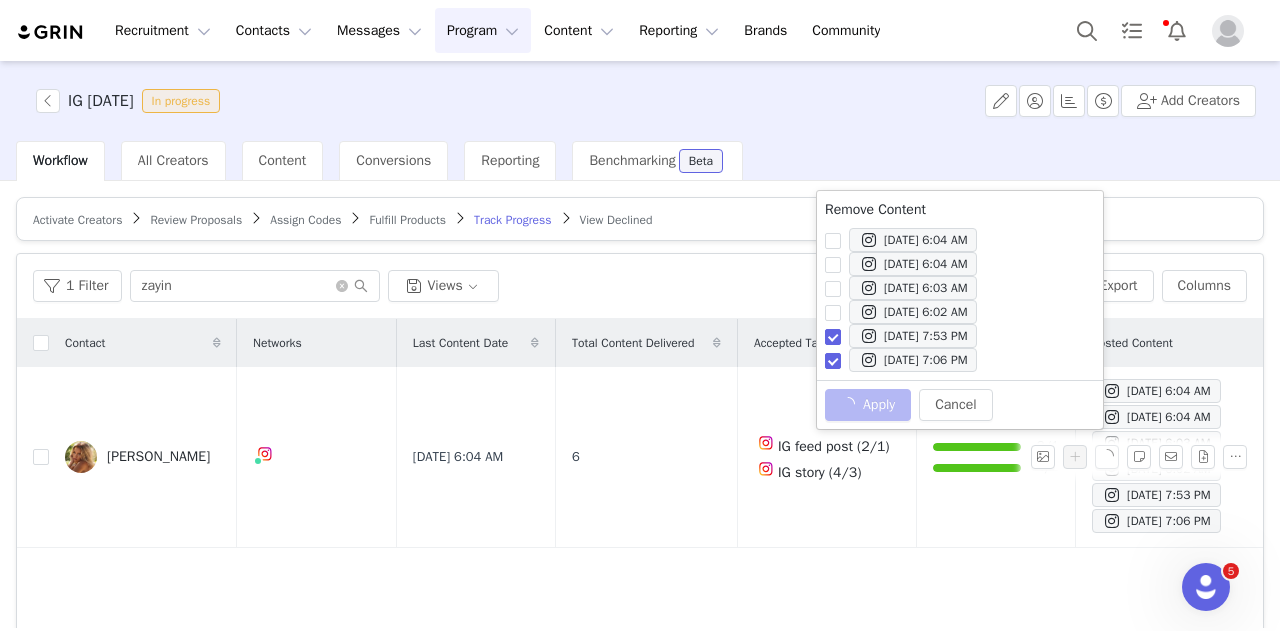 checkbox on "false" 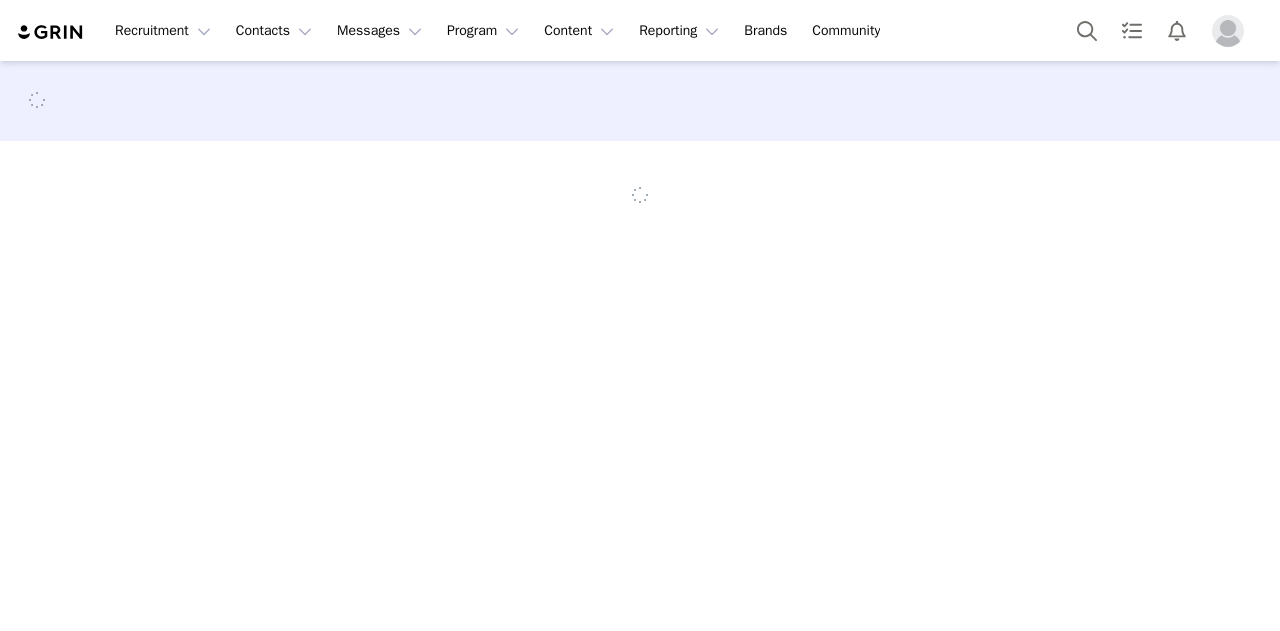 scroll, scrollTop: 0, scrollLeft: 0, axis: both 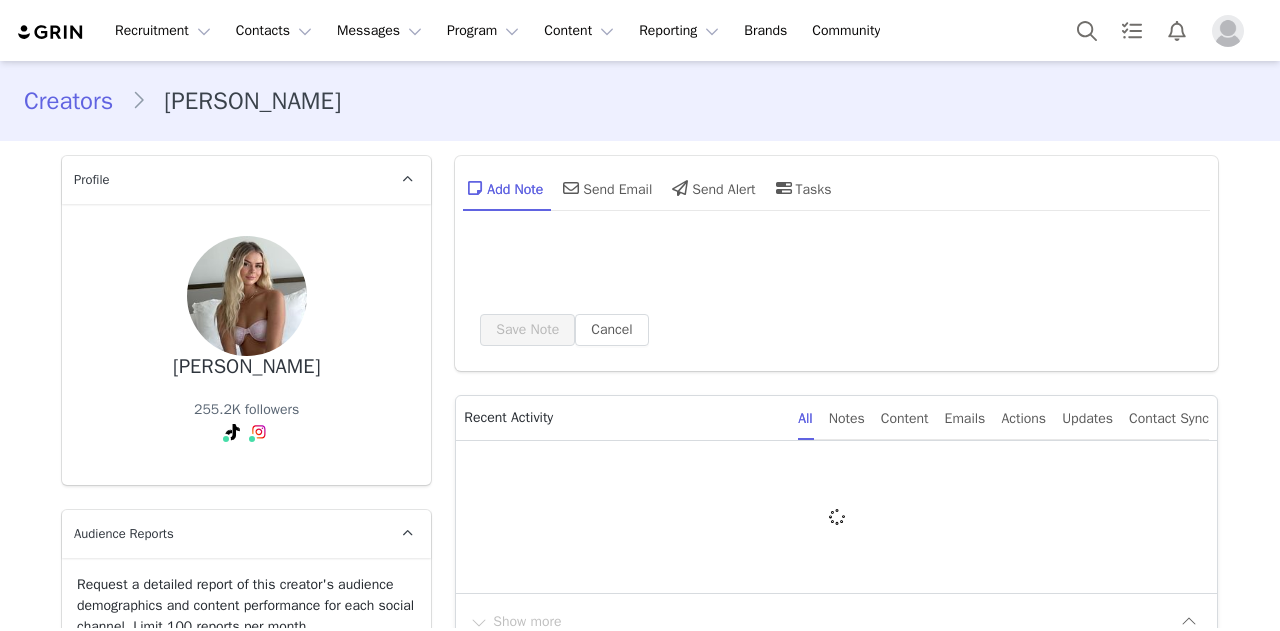 type on "+1 ([GEOGRAPHIC_DATA])" 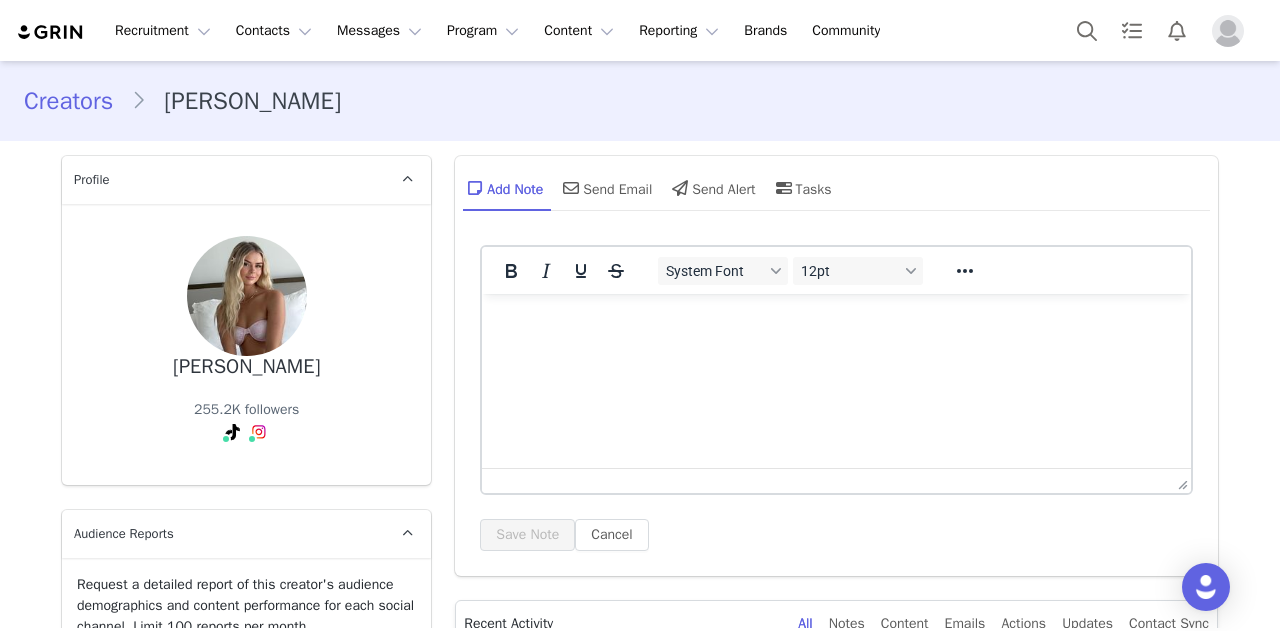 scroll, scrollTop: 474, scrollLeft: 0, axis: vertical 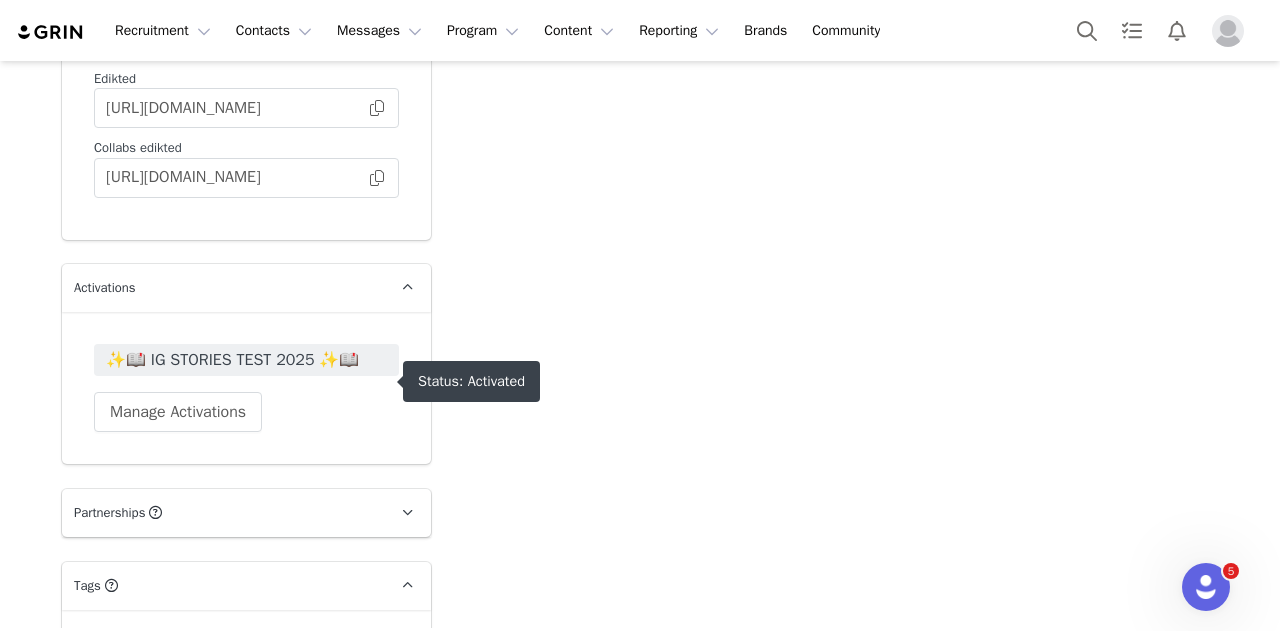 click on "✨📖 IG STORIES TEST 2025  ✨📖" at bounding box center [246, 360] 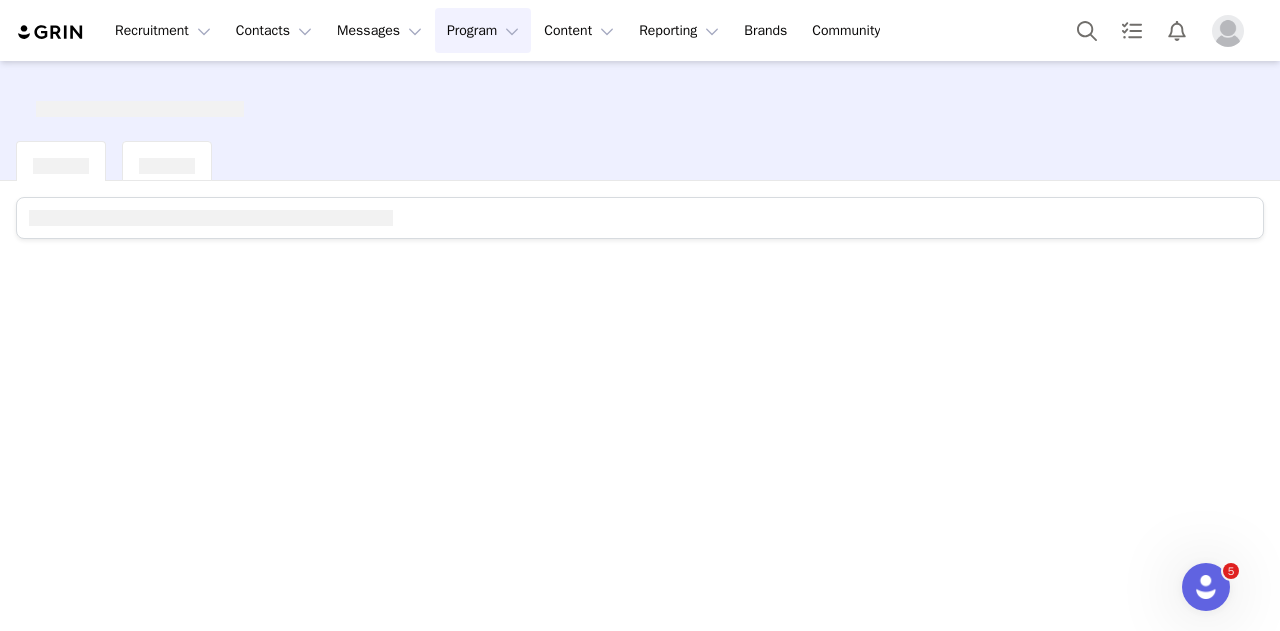scroll, scrollTop: 0, scrollLeft: 0, axis: both 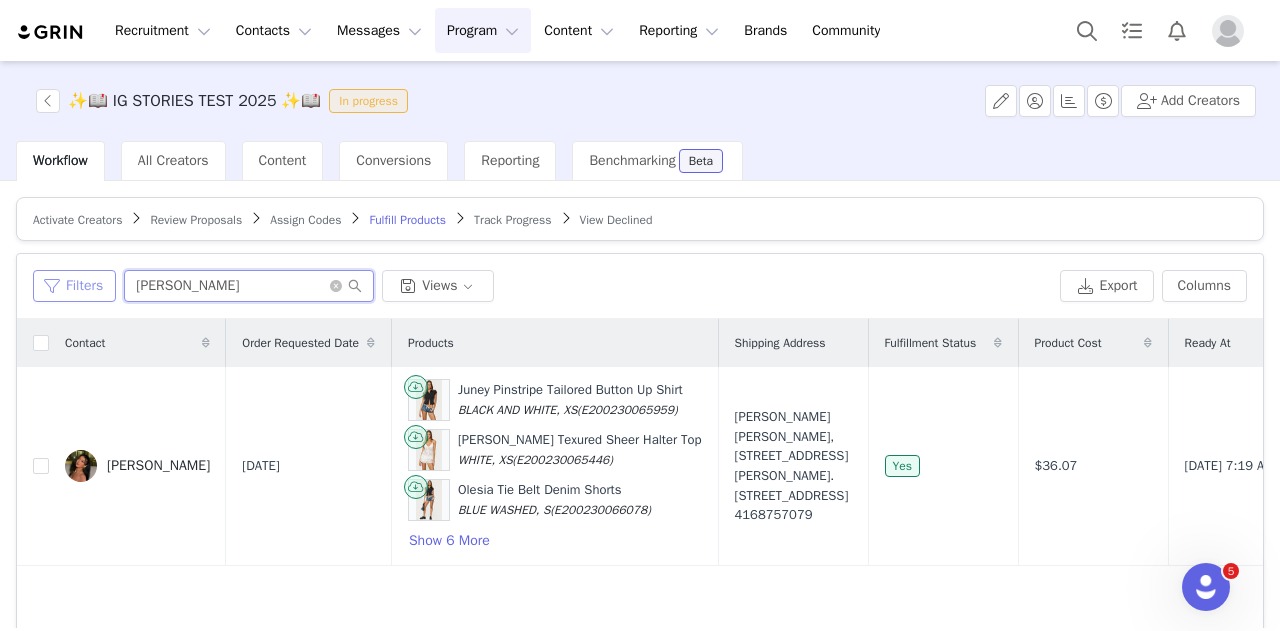drag, startPoint x: 228, startPoint y: 280, endPoint x: 33, endPoint y: 285, distance: 195.06409 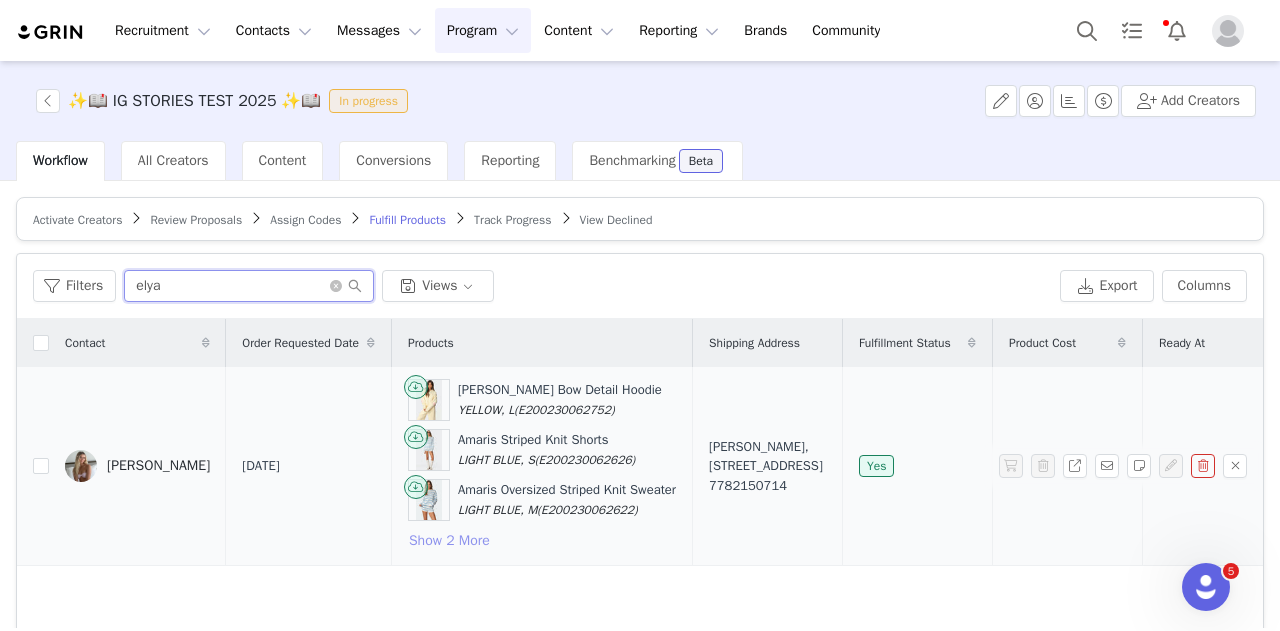 type on "elya" 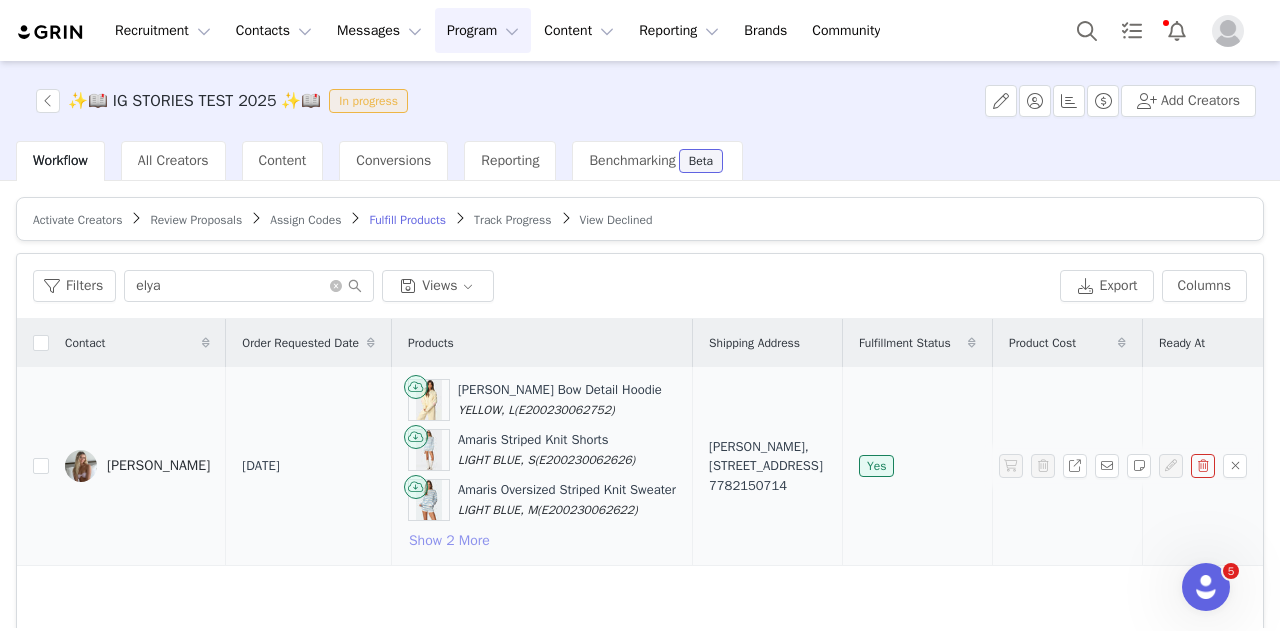 click on "Show 2 More" at bounding box center [449, 541] 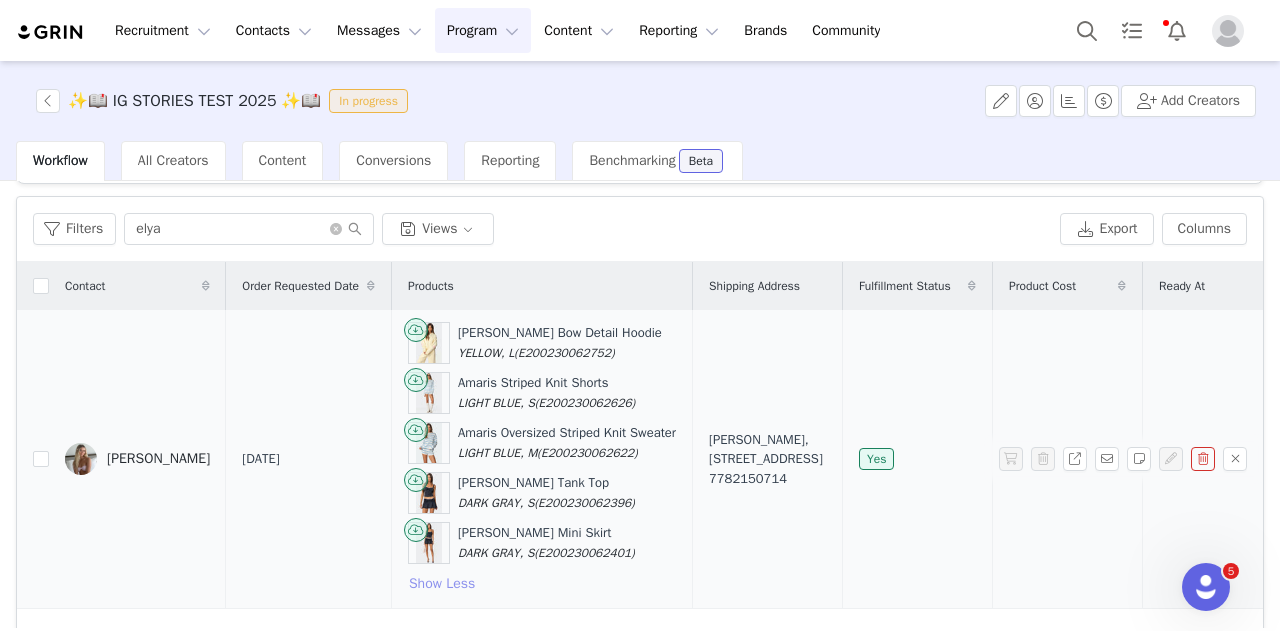 scroll, scrollTop: 62, scrollLeft: 0, axis: vertical 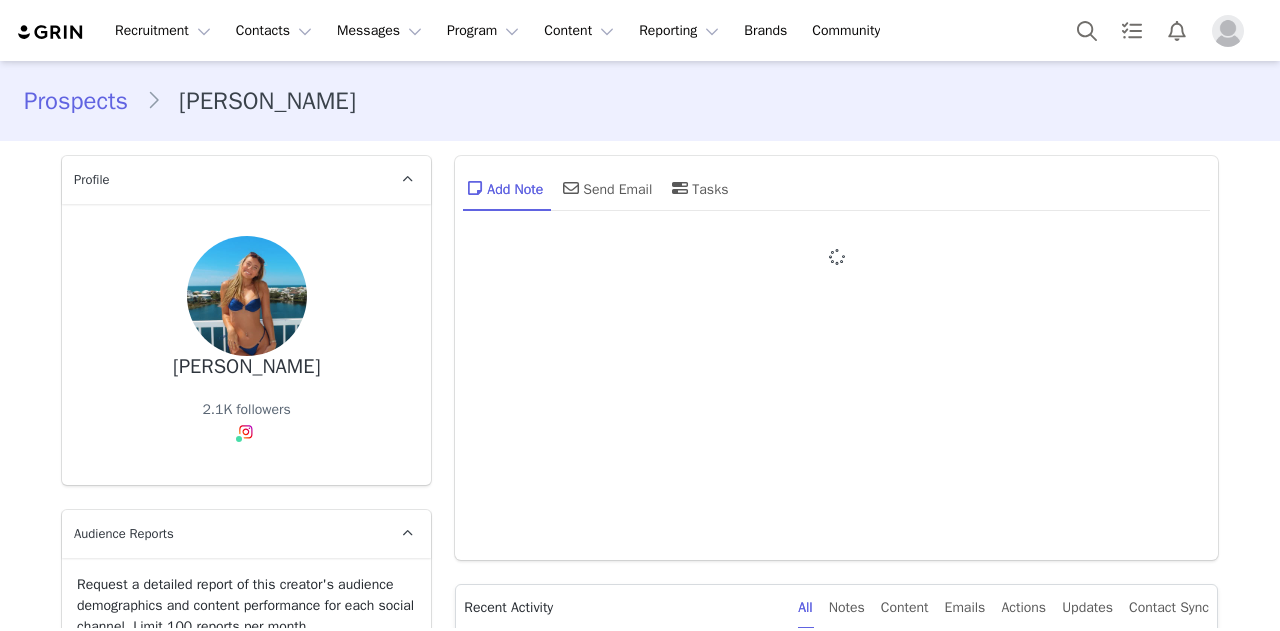 type on "+1 ([GEOGRAPHIC_DATA])" 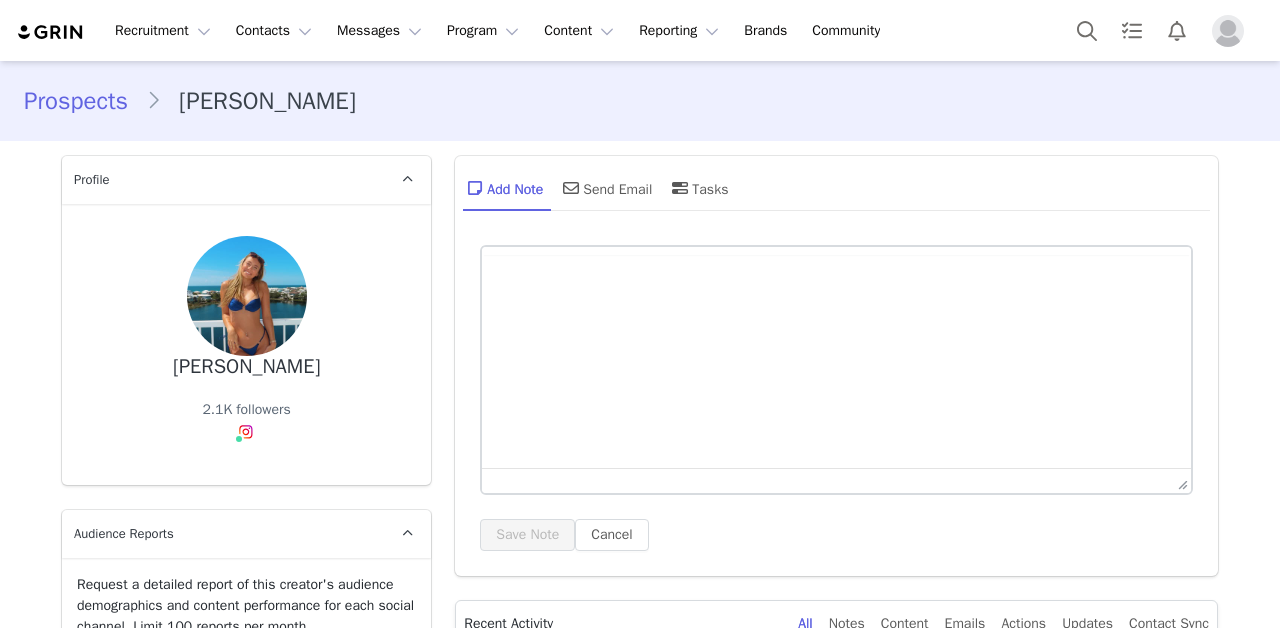 scroll, scrollTop: 396, scrollLeft: 0, axis: vertical 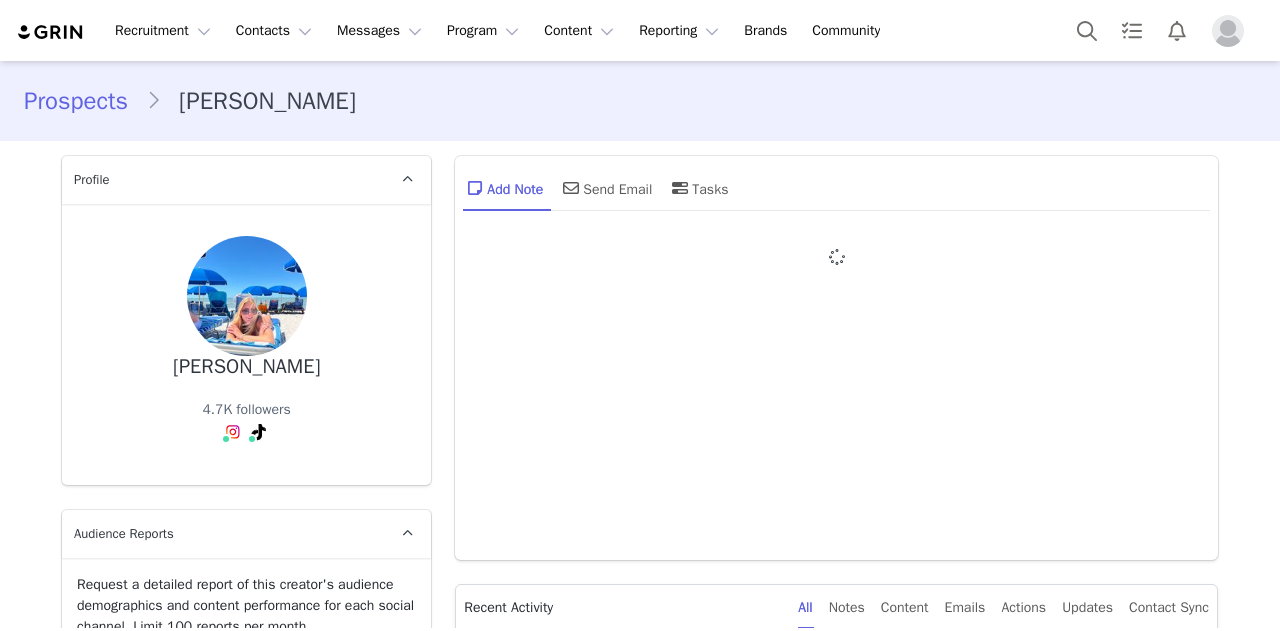 type on "+1 ([GEOGRAPHIC_DATA])" 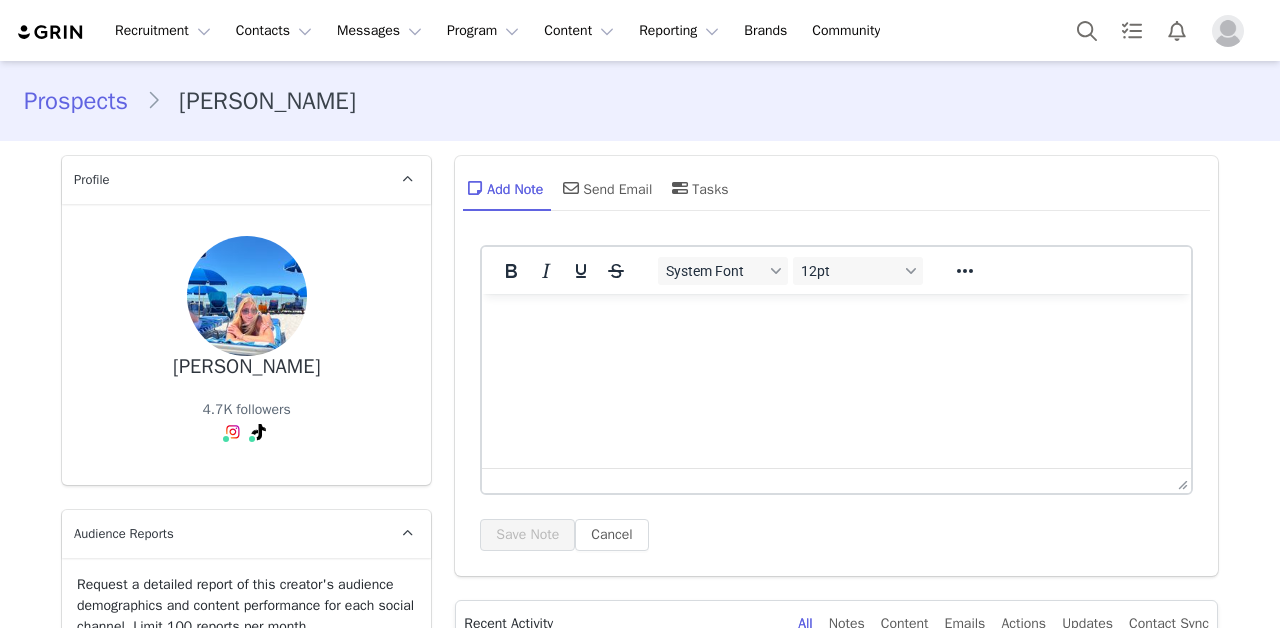 scroll, scrollTop: 0, scrollLeft: 0, axis: both 